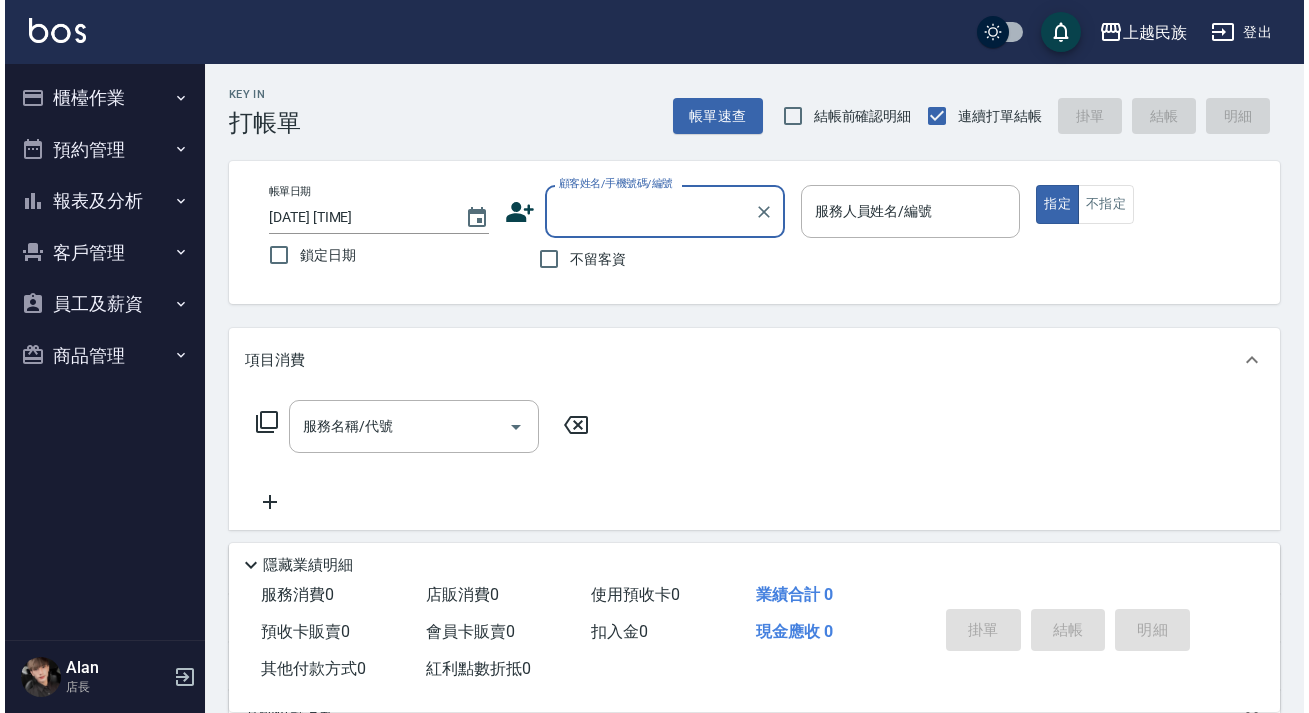 scroll, scrollTop: 0, scrollLeft: 0, axis: both 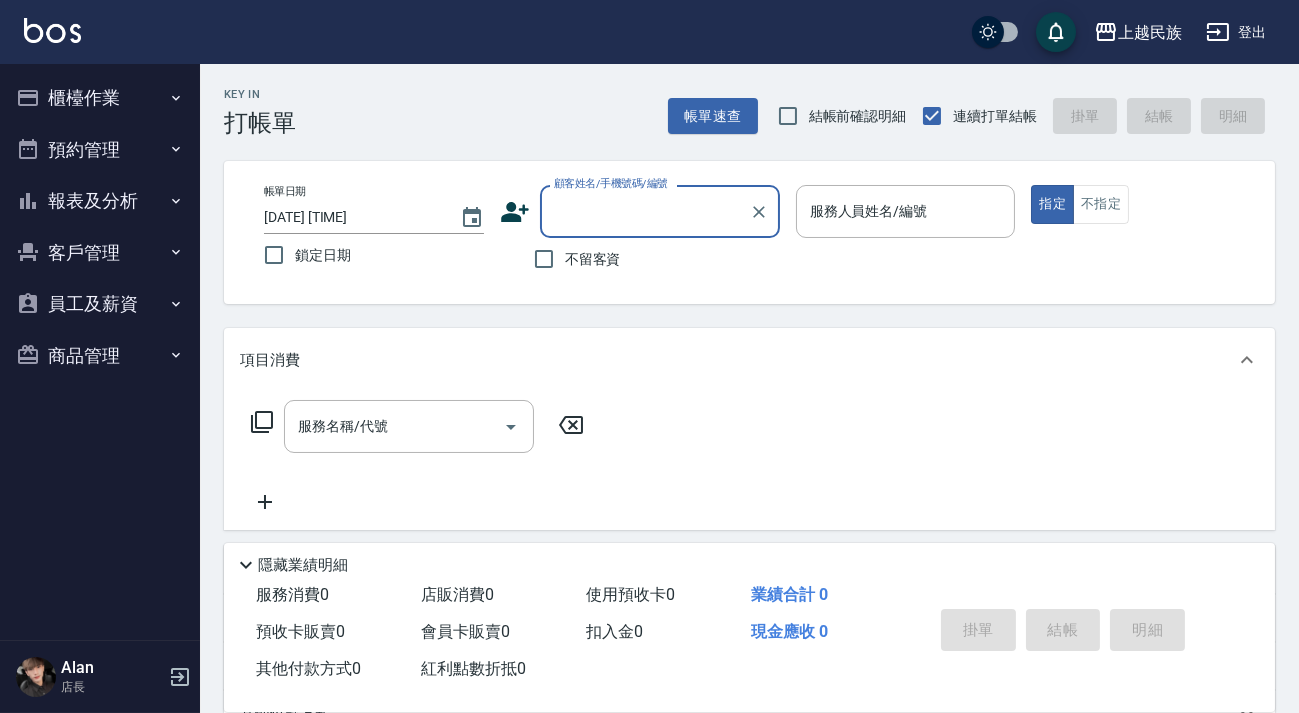 click on "客戶管理" at bounding box center [100, 253] 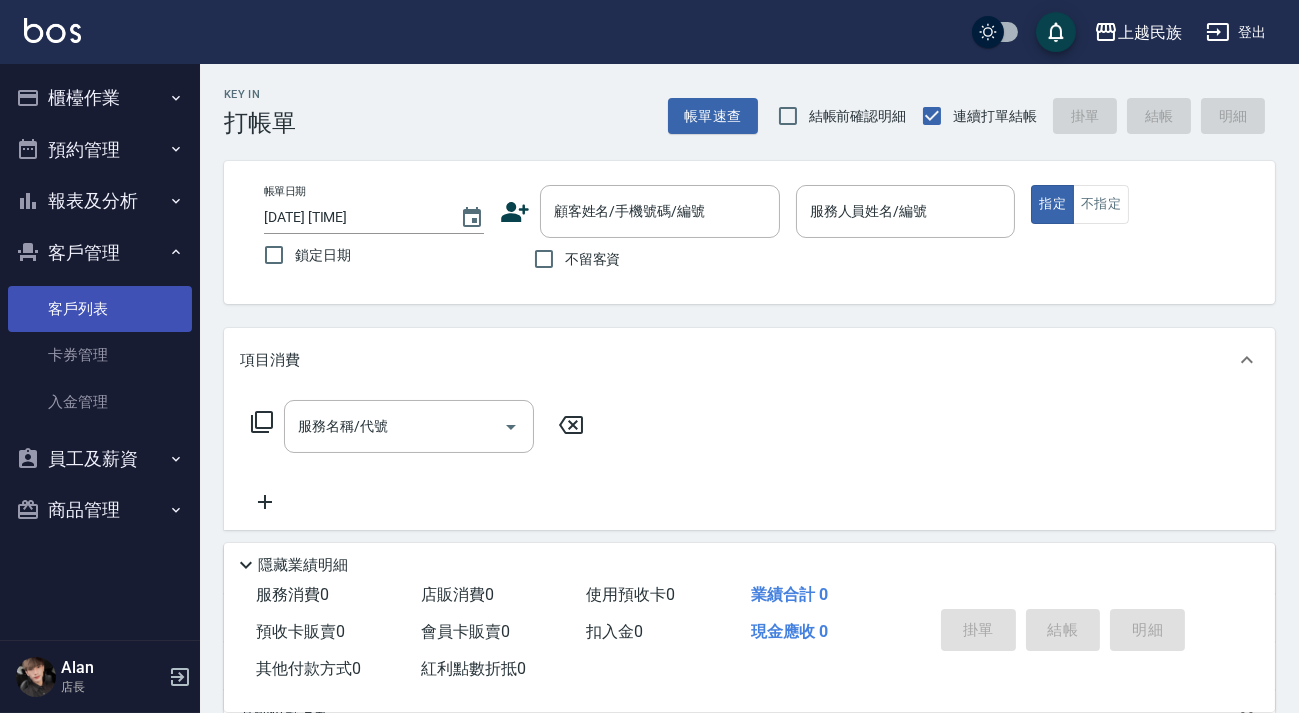 click on "客戶列表" at bounding box center (100, 309) 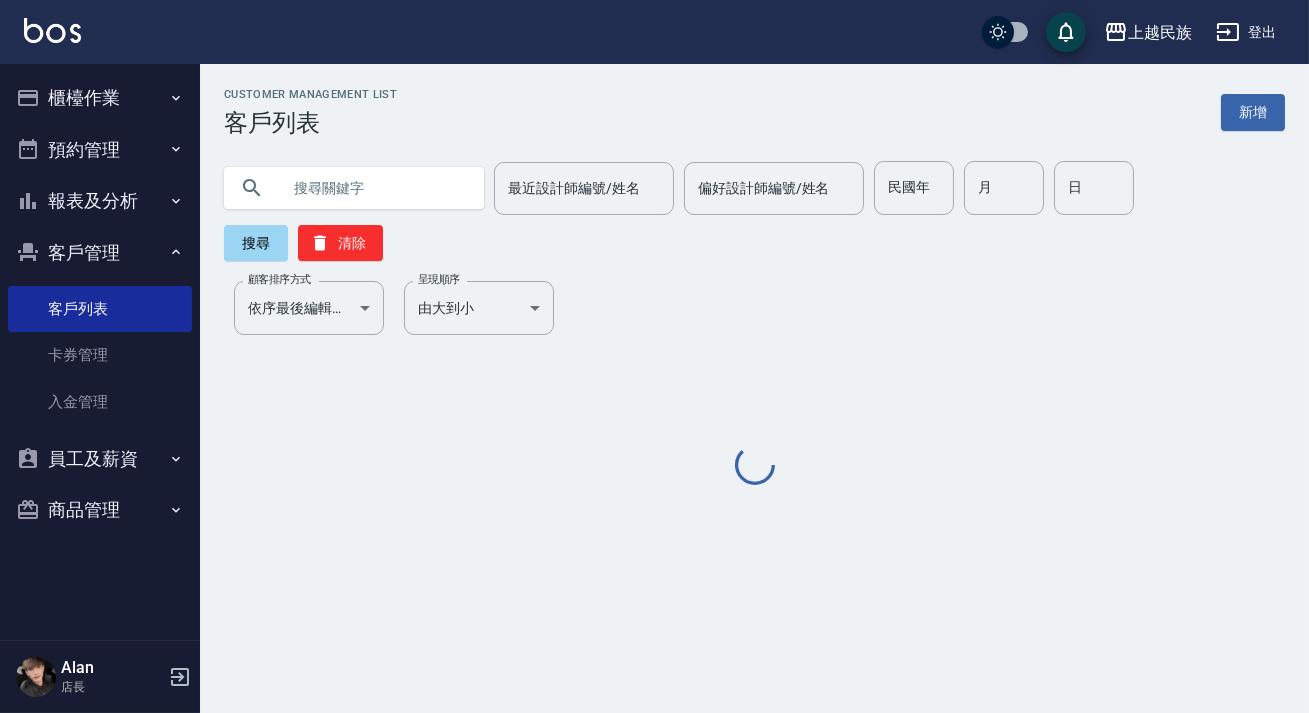 click at bounding box center [374, 188] 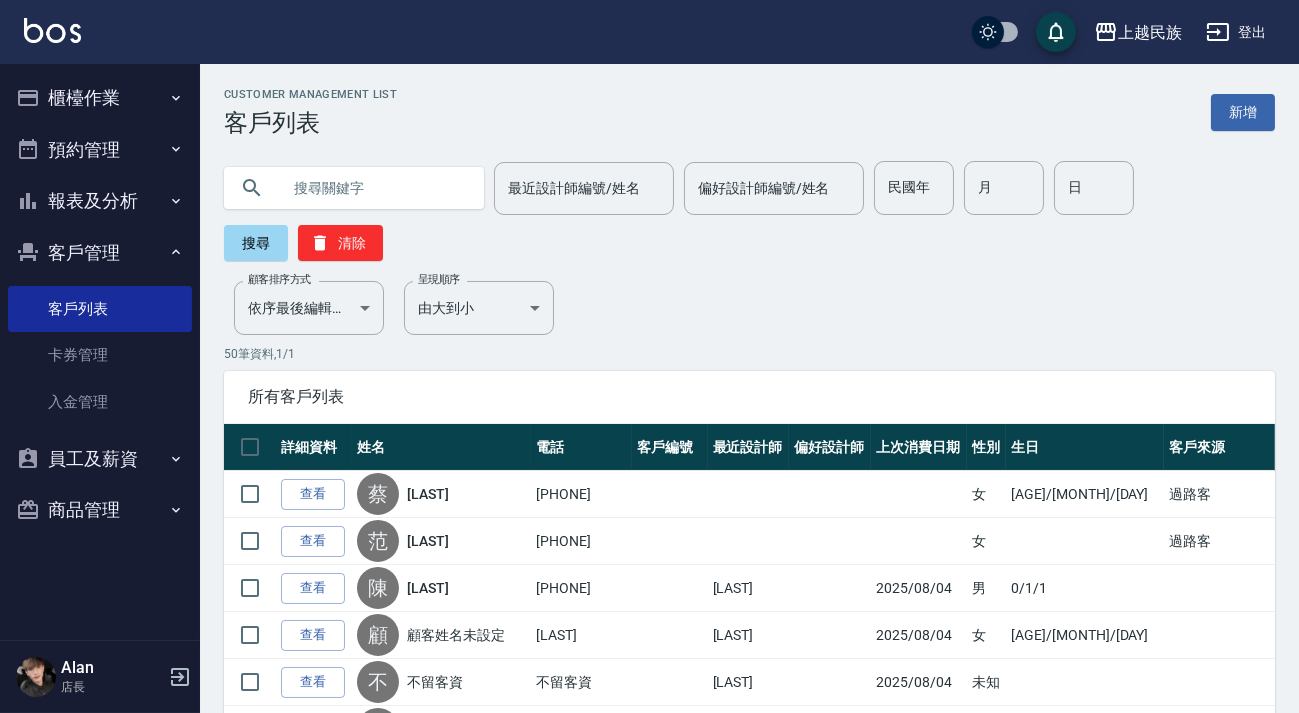 click at bounding box center (374, 188) 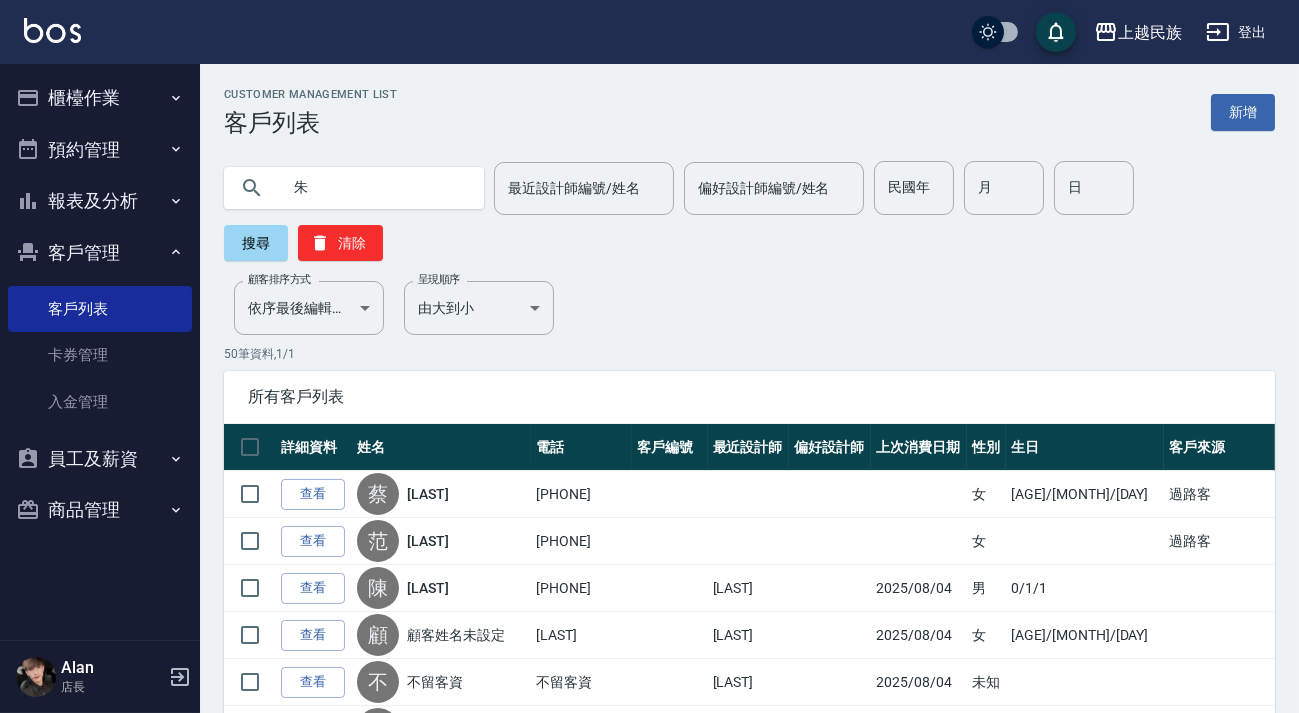type on "朱" 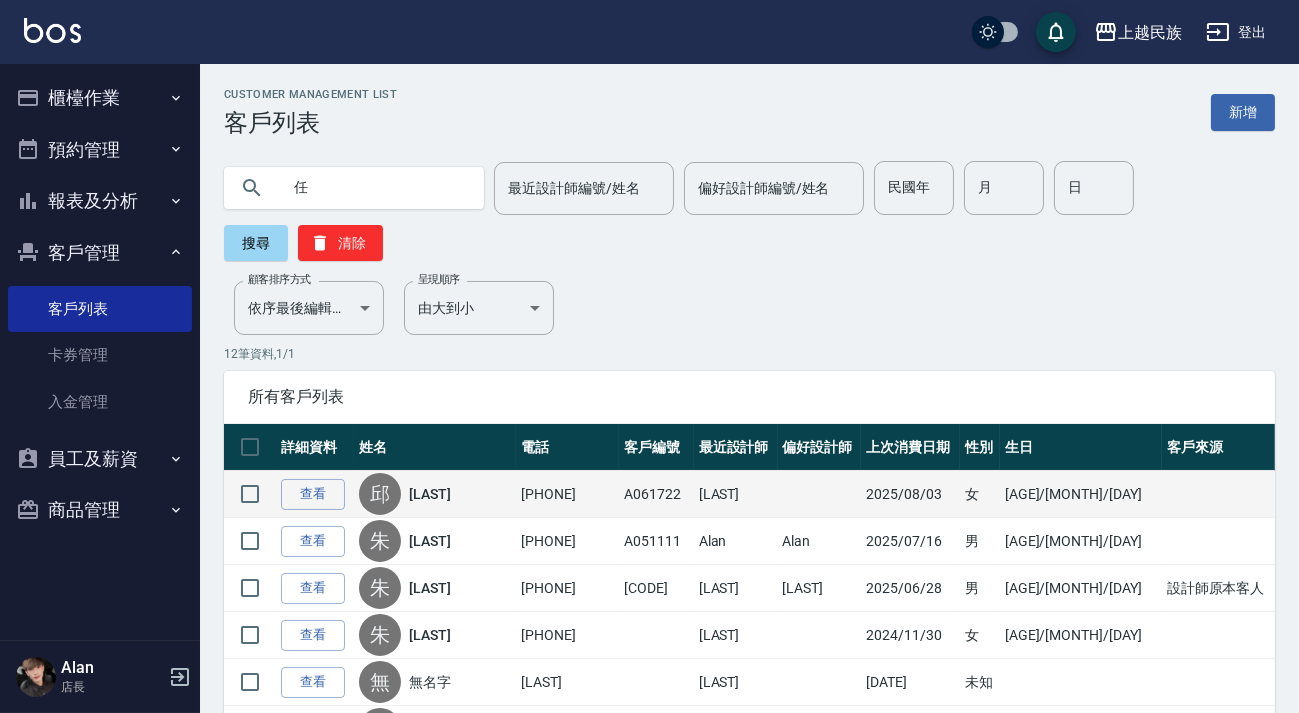 type on "任" 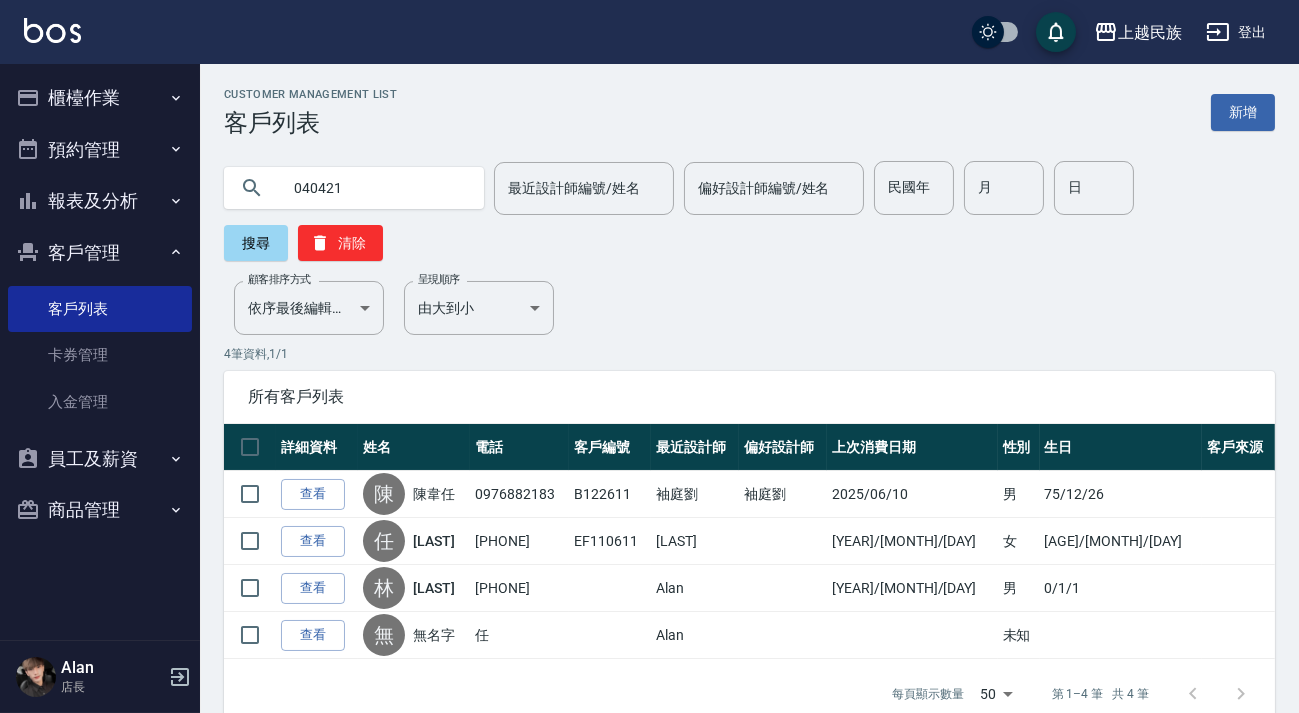 type on "040421" 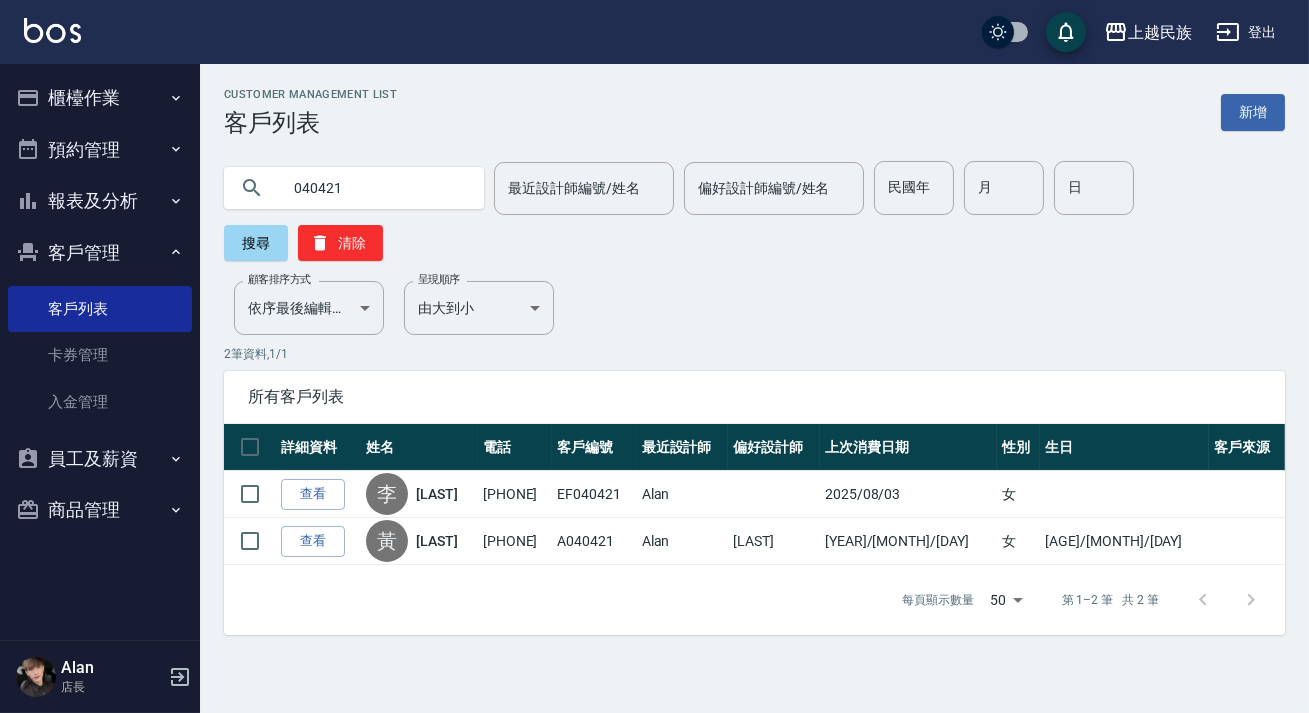 click on "櫃檯作業" at bounding box center [100, 98] 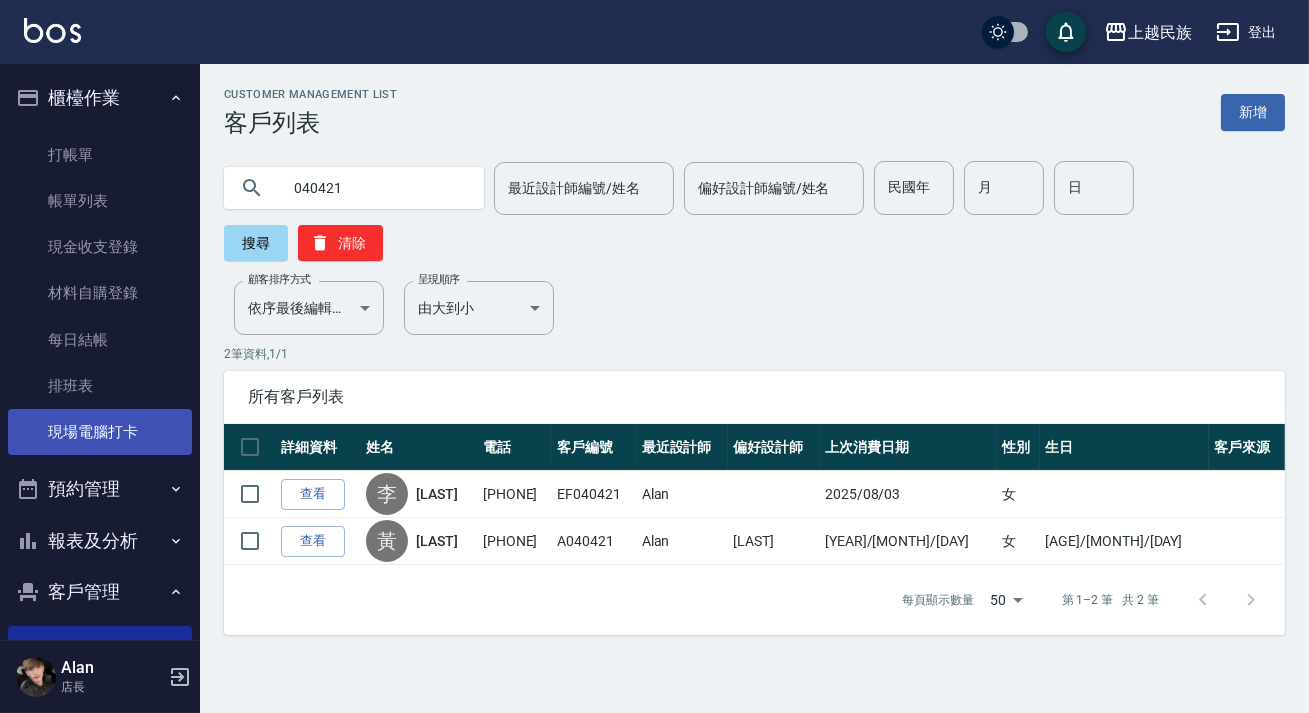 click on "現場電腦打卡" at bounding box center (100, 432) 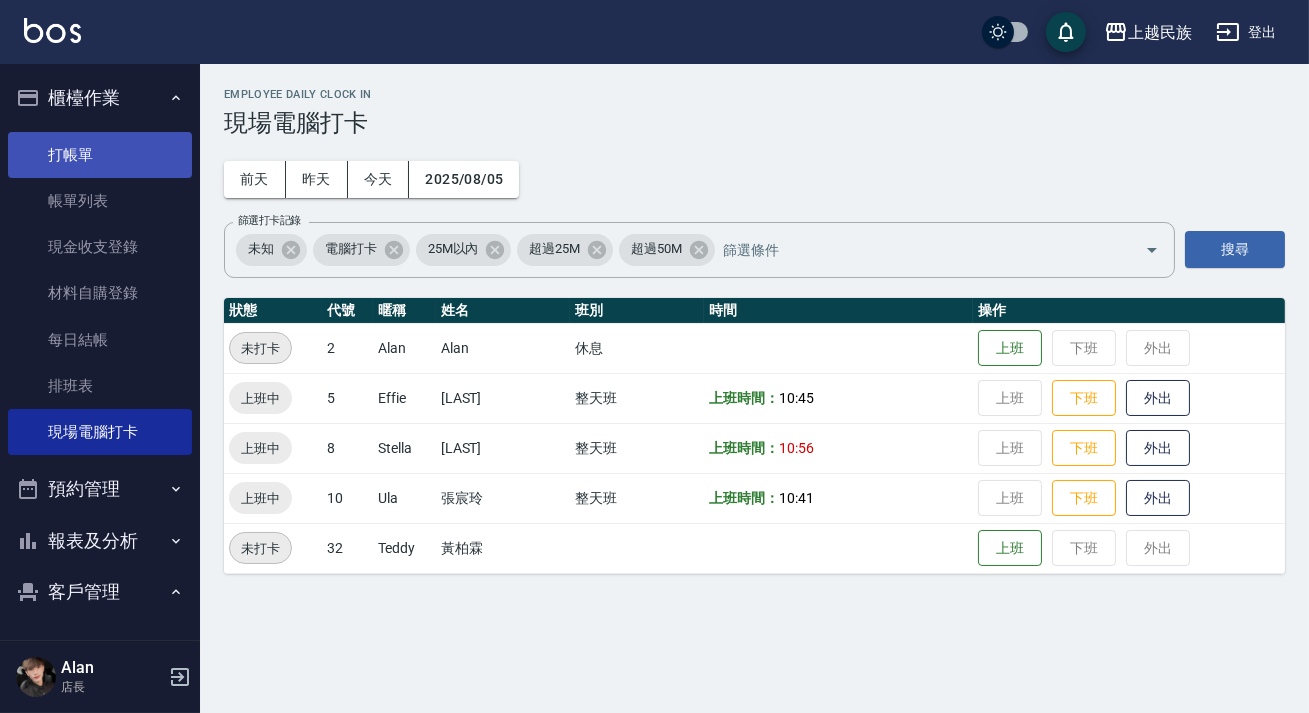 click on "打帳單" at bounding box center [100, 155] 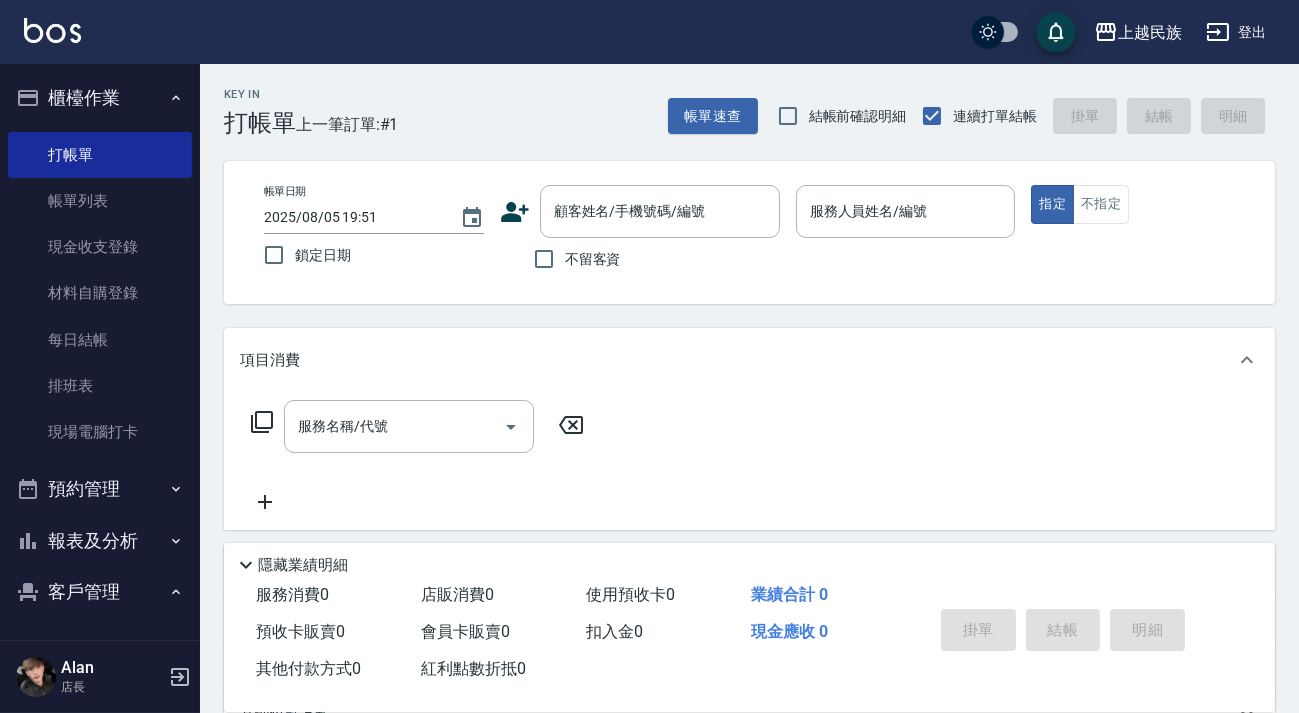 click at bounding box center [52, 30] 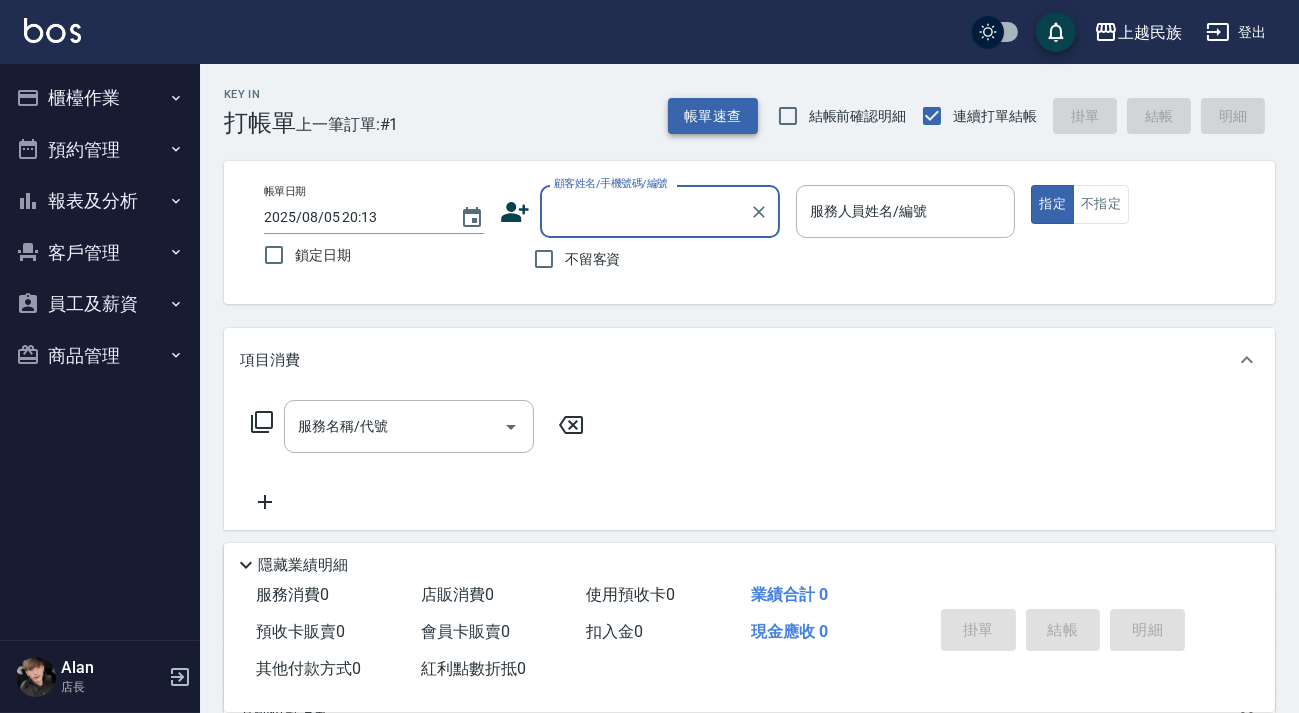 click on "帳單速查" at bounding box center (713, 116) 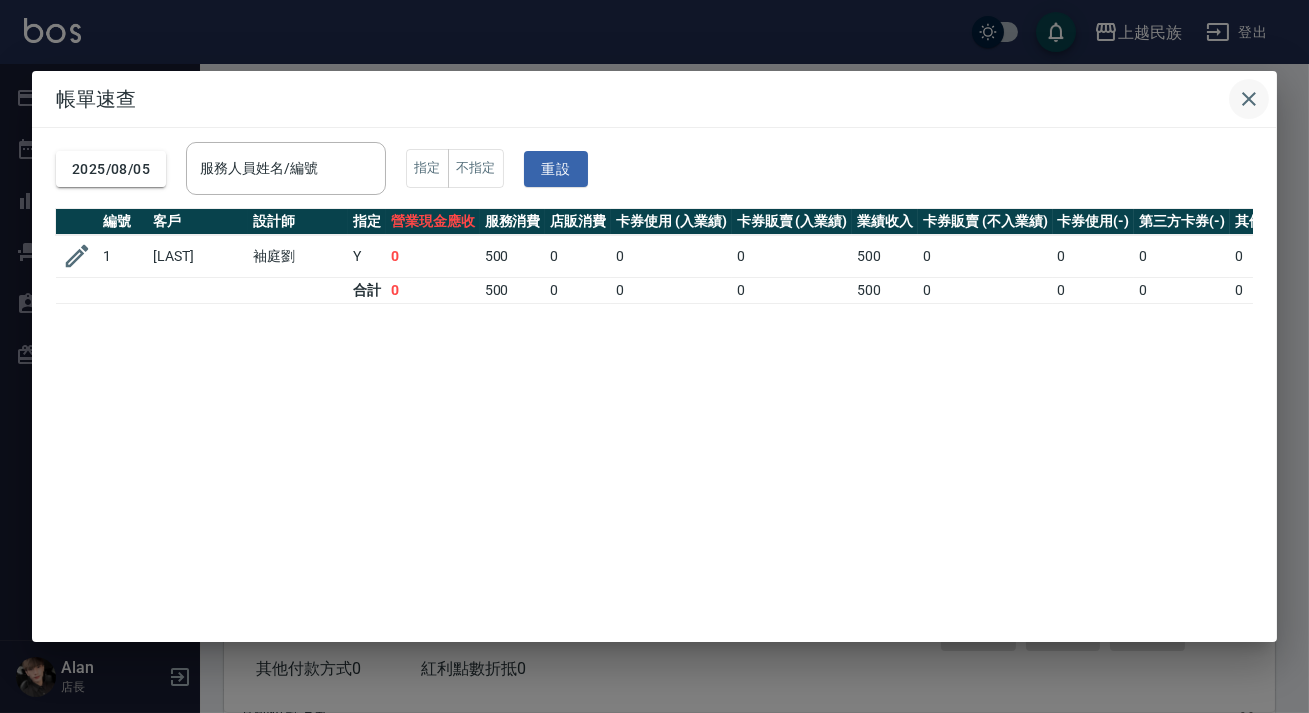 click 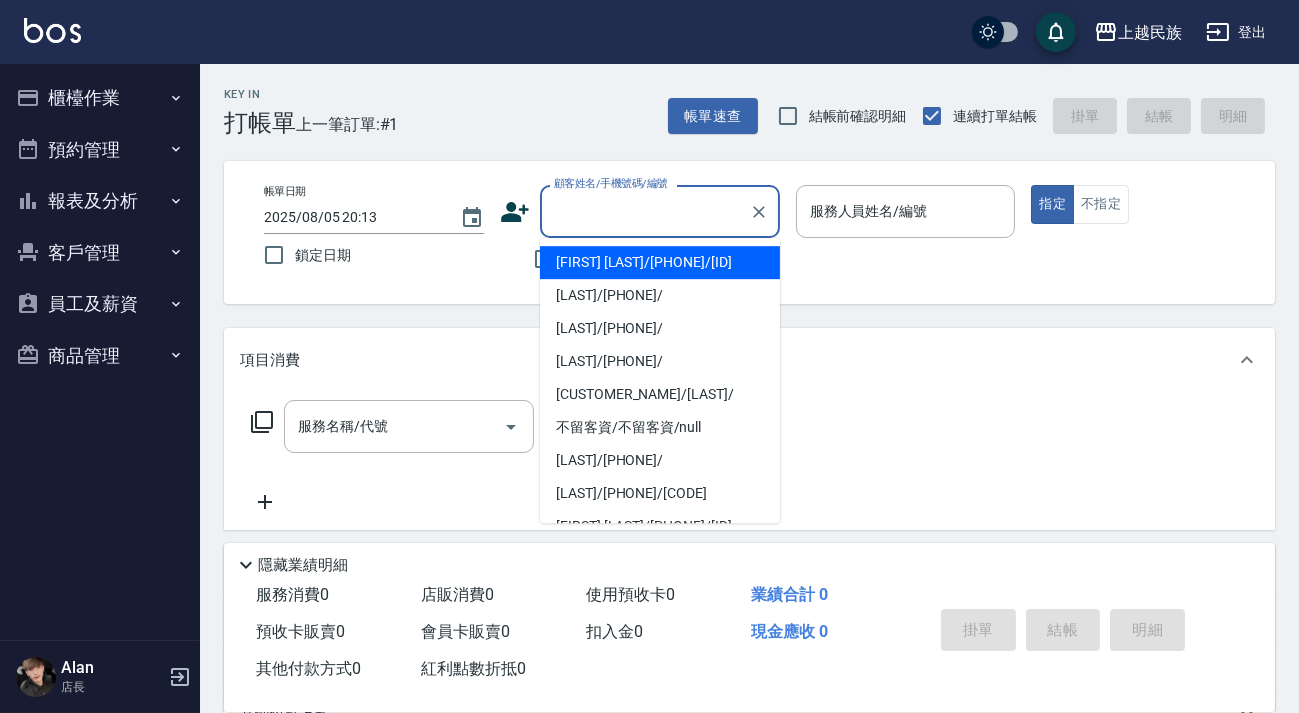 click on "顧客姓名/手機號碼/編號" at bounding box center [645, 211] 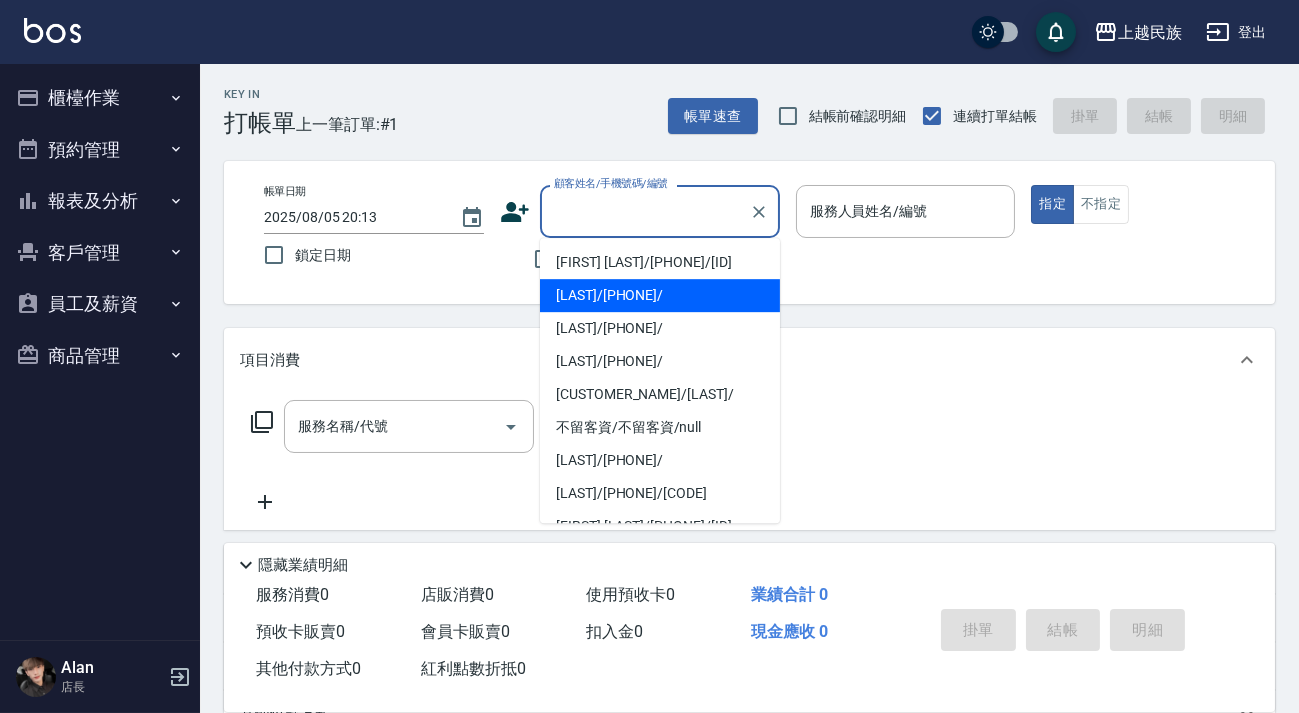 click on "[LAST]/[PHONE]/" at bounding box center (660, 295) 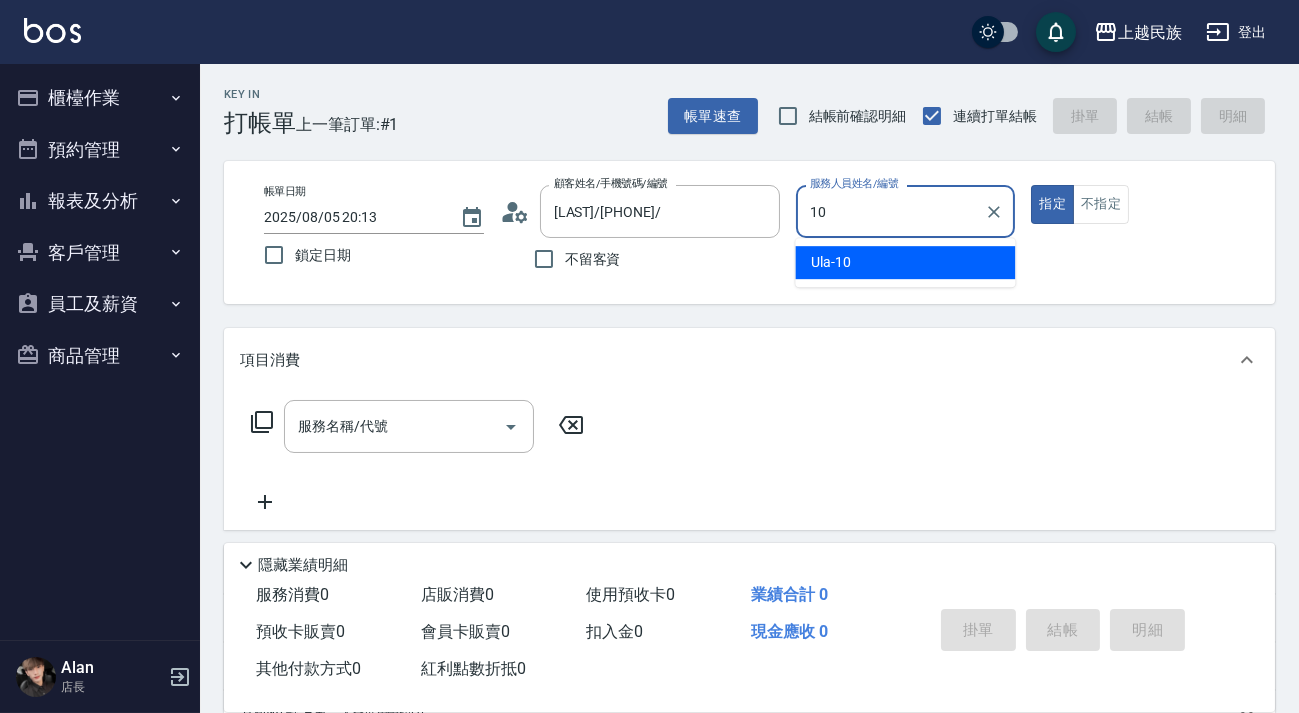 drag, startPoint x: 927, startPoint y: 249, endPoint x: 973, endPoint y: 230, distance: 49.76947 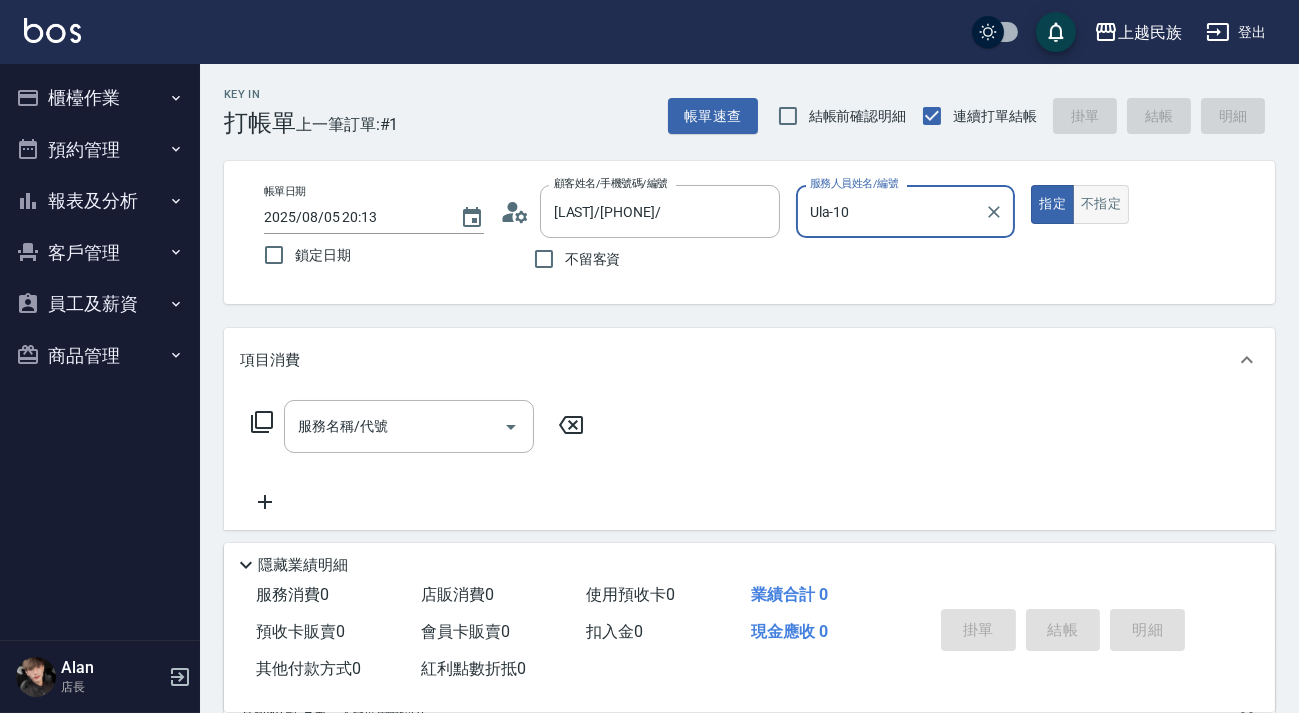 type on "Ula-10" 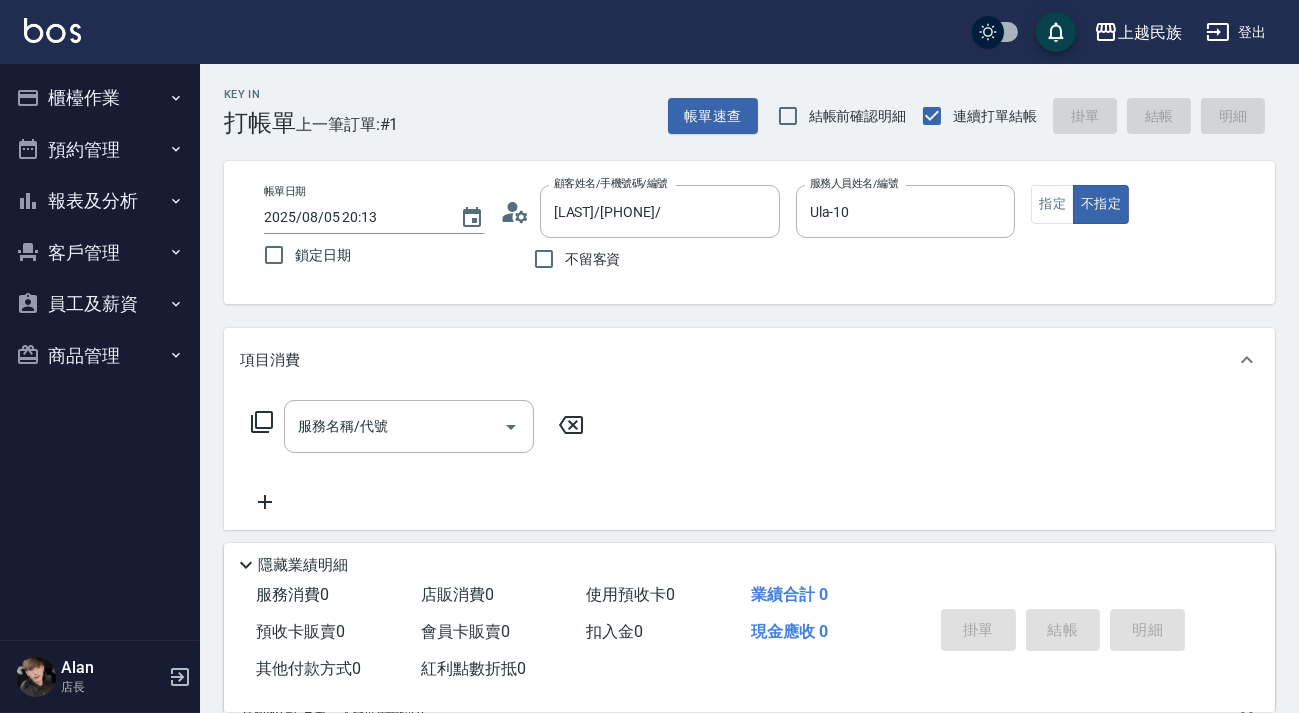 click on "服務名稱/代號 服務名稱/代號" at bounding box center [418, 426] 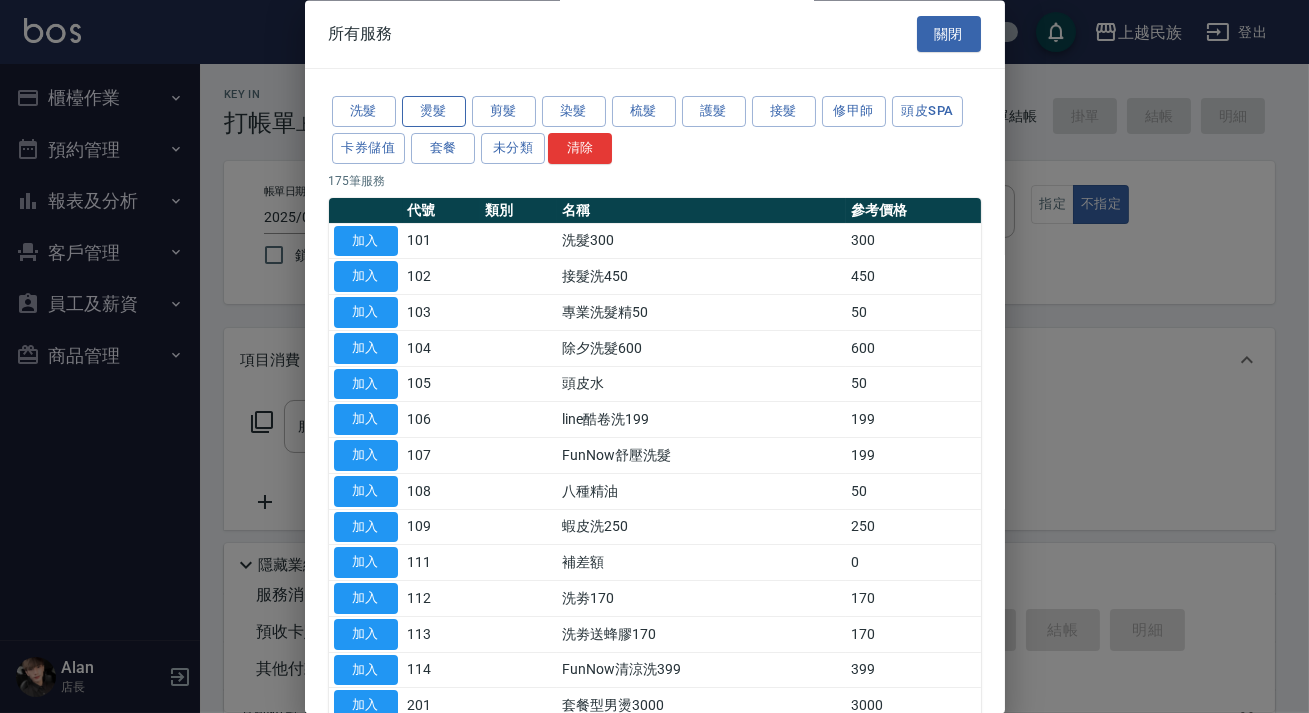 click on "燙髮" at bounding box center (434, 112) 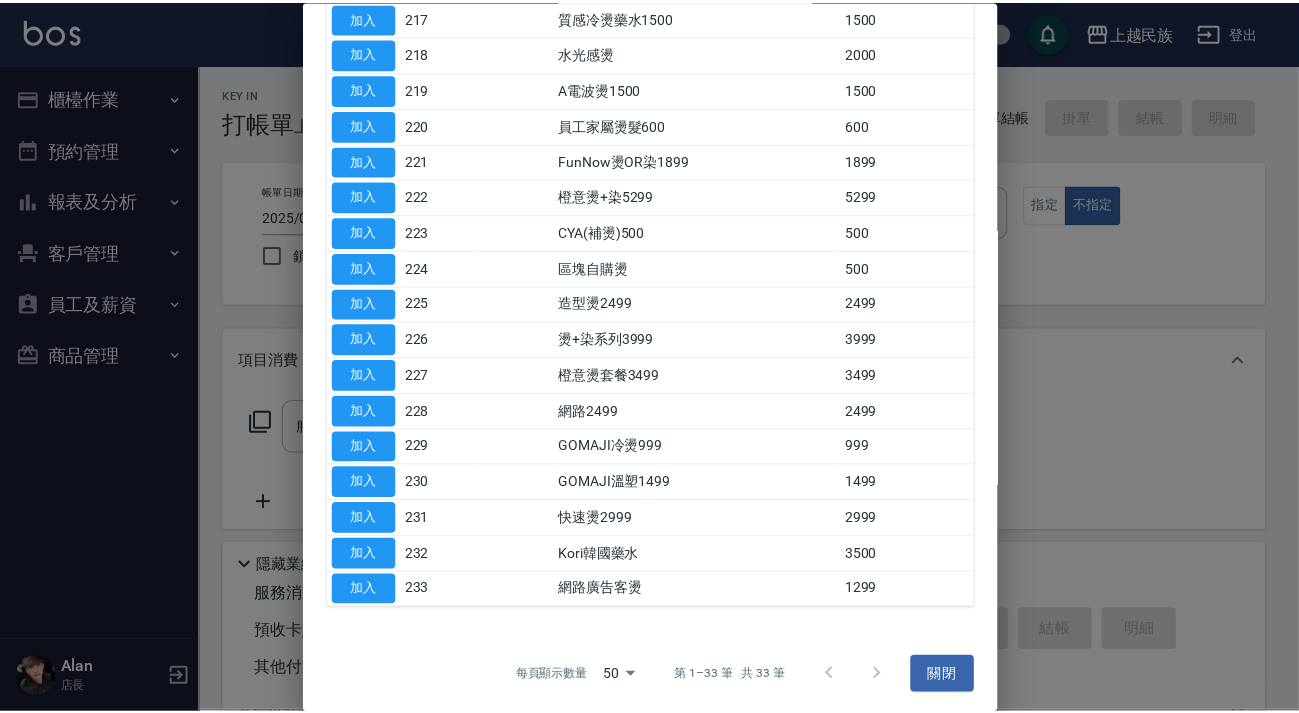 scroll, scrollTop: 705, scrollLeft: 0, axis: vertical 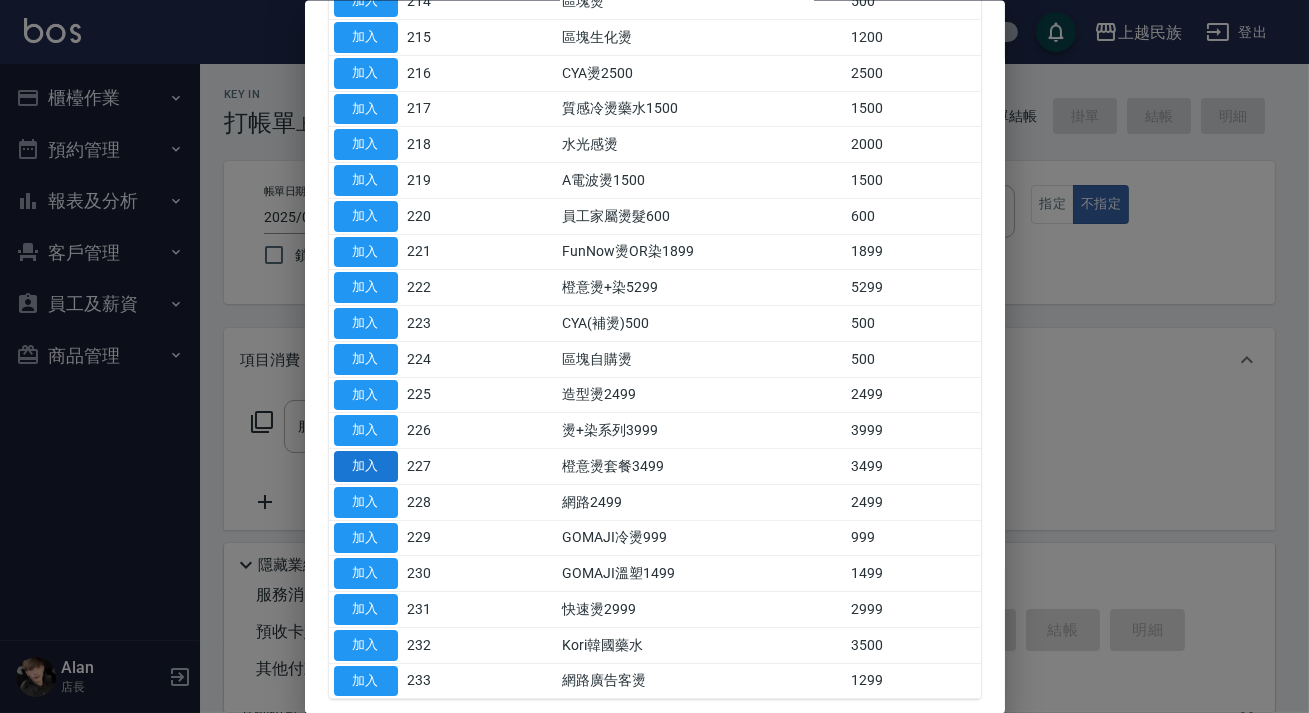 click on "加入" at bounding box center [366, 466] 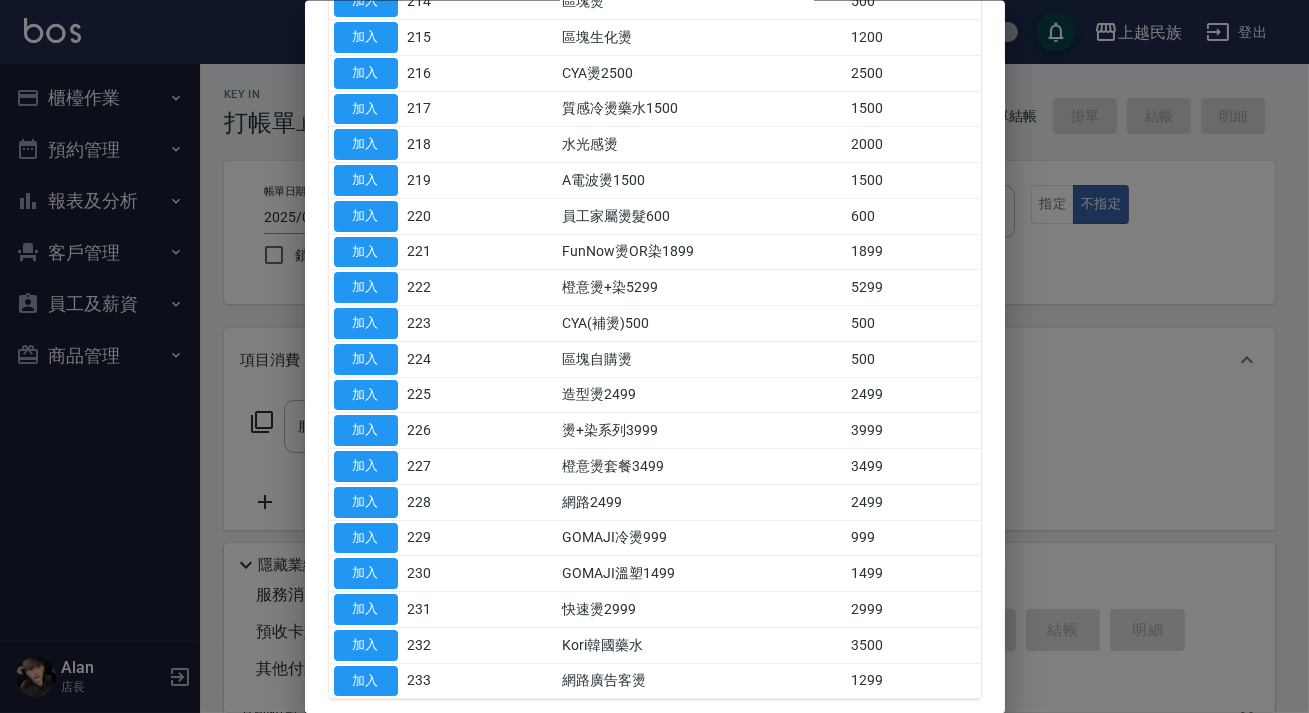type on "橙意燙套餐3499(227)" 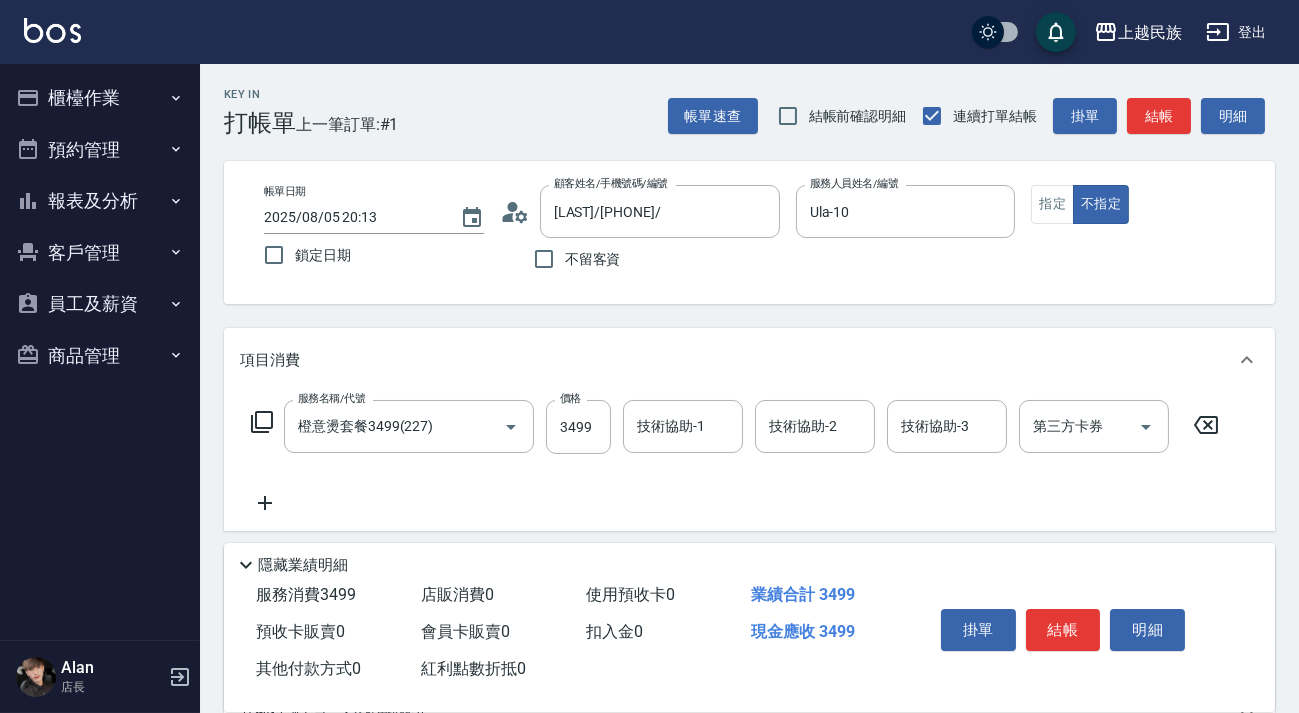 click on "服務名稱/代號 橙意燙套餐3499(227) 服務名稱/代號 價格 3499 價格 技術協助-1 技術協助-1 技術協助-2 技術協助-2 技術協助-3 技術協助-3 第三方卡券 第三方卡券" at bounding box center (735, 427) 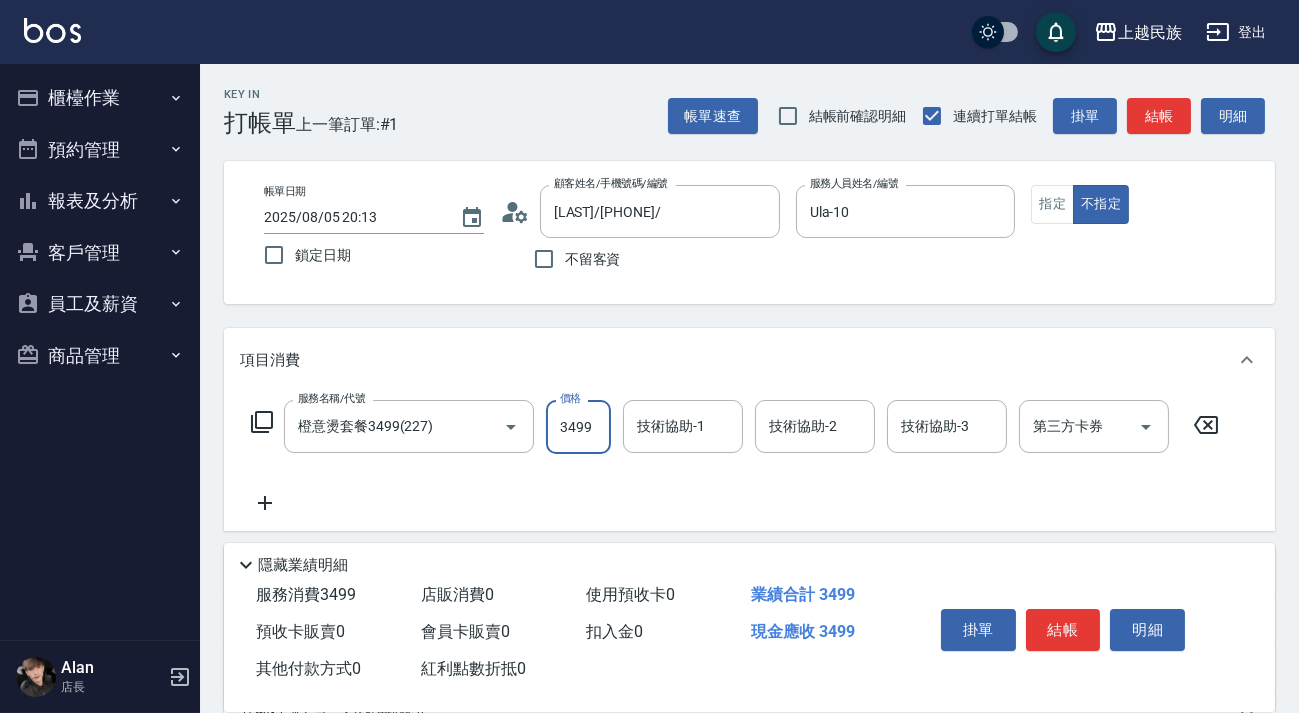 click on "3499" at bounding box center [578, 427] 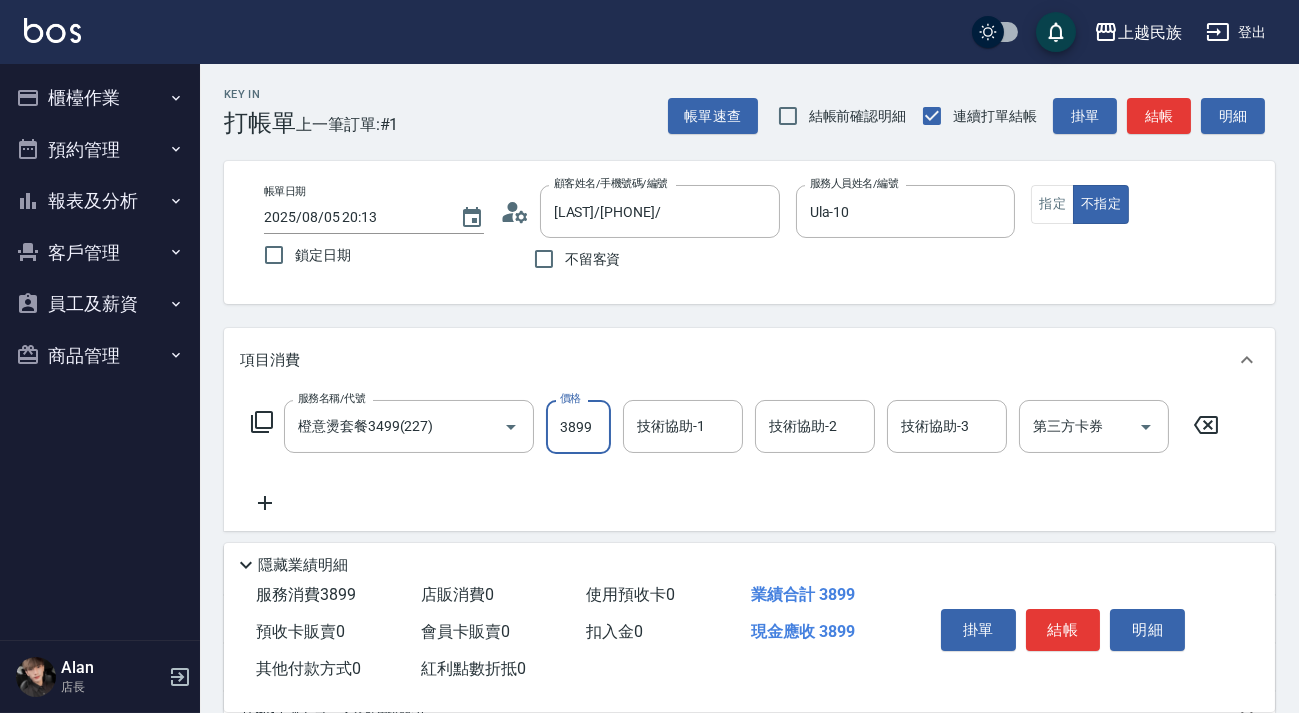 type on "3899" 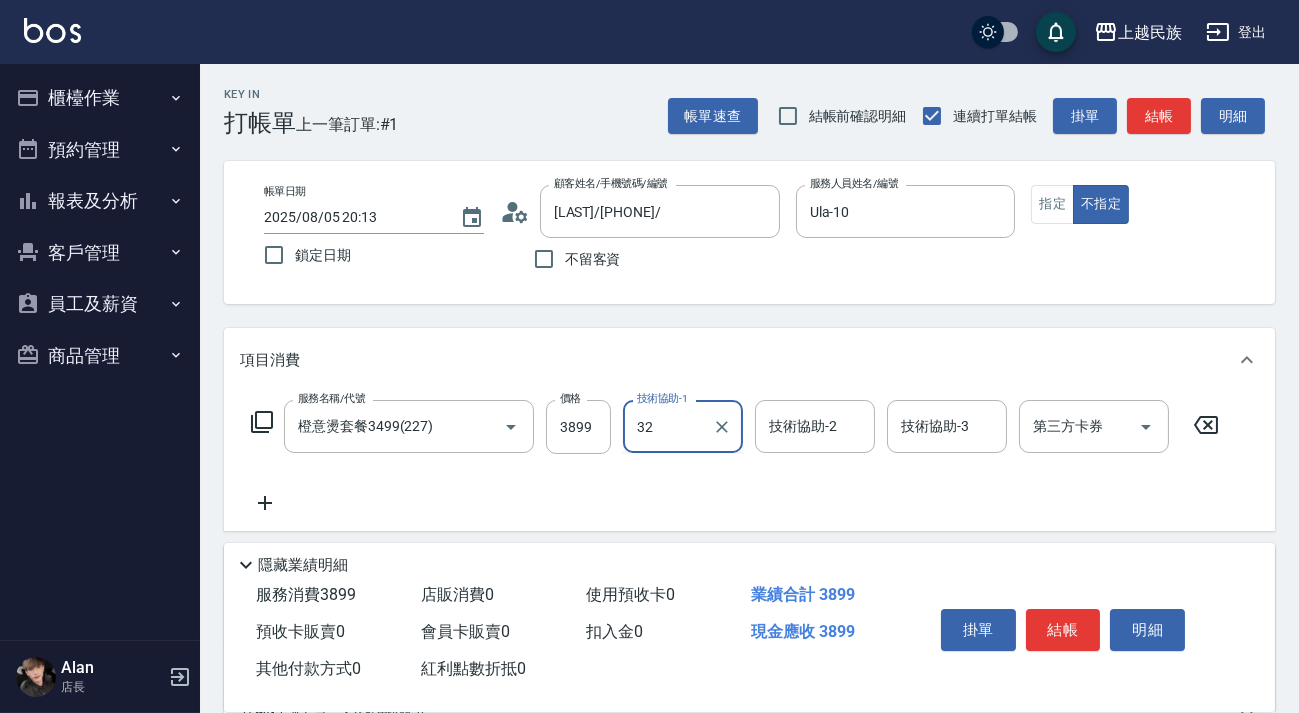 type on "Teddy-32" 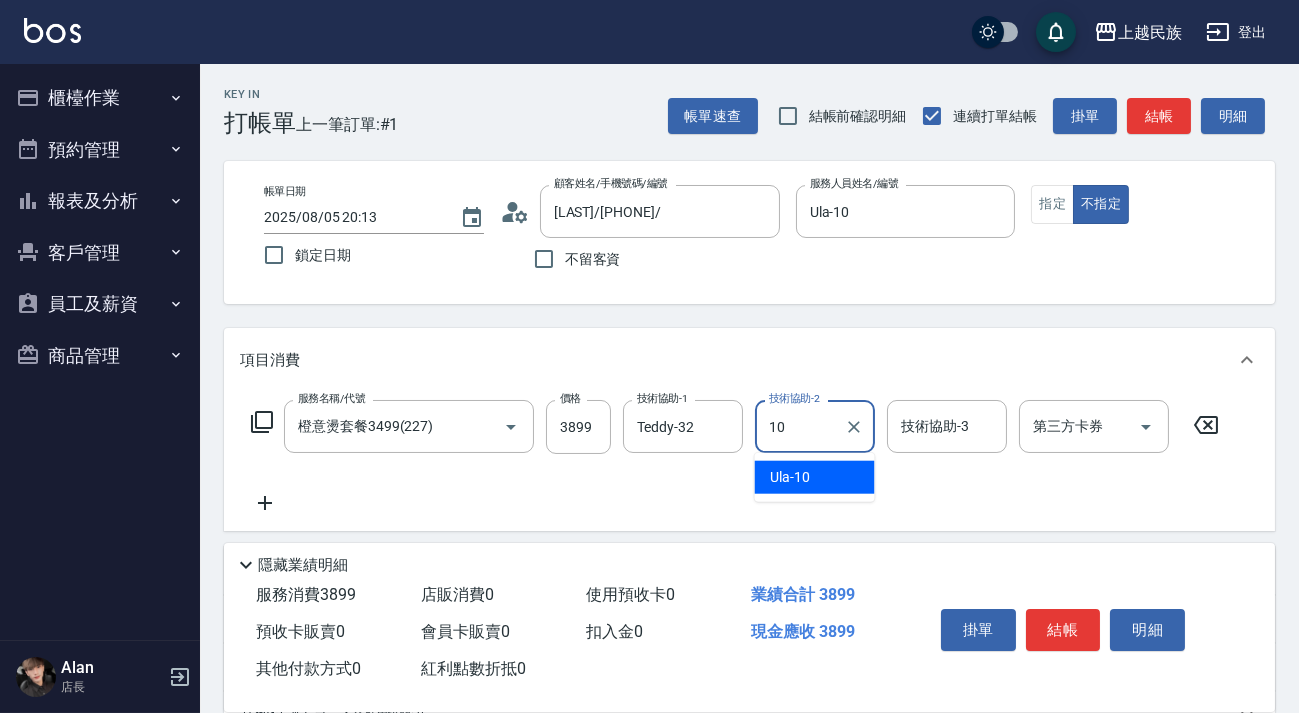 type on "Ula-10" 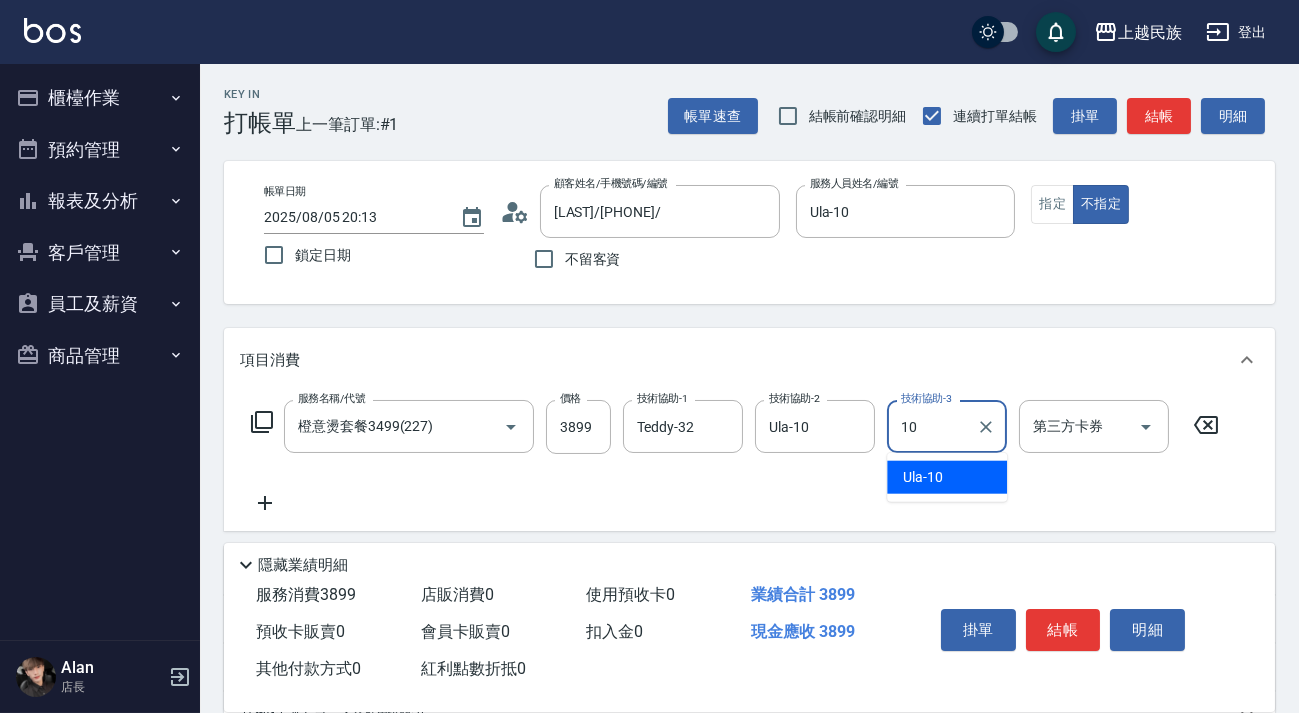 type on "Ula-10" 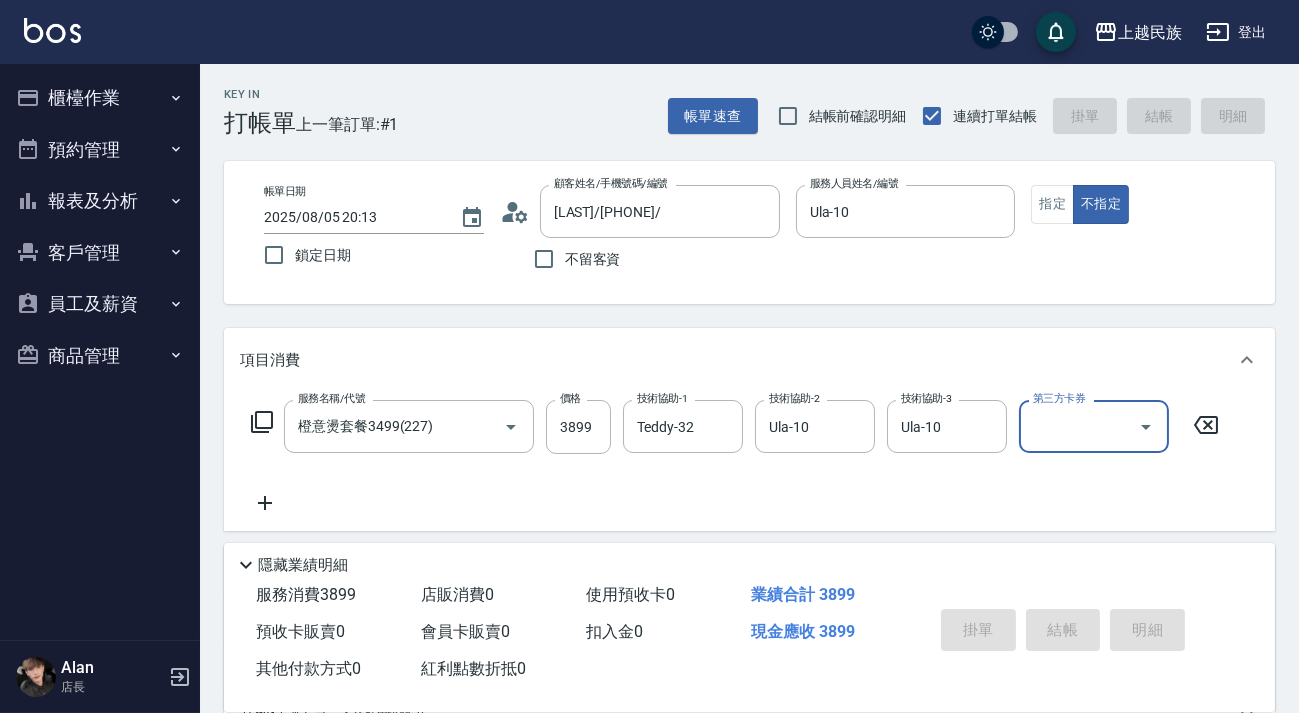 type on "2025/08/05 20:14" 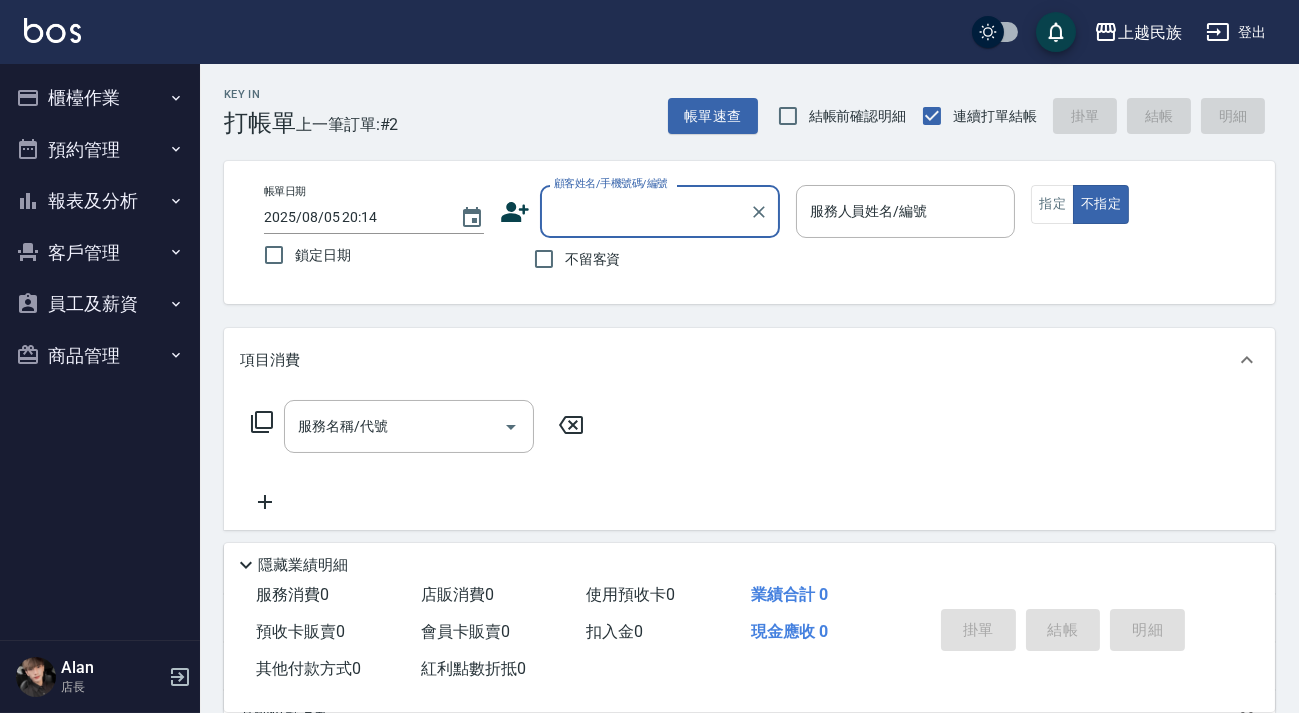 click on "顧客姓名/手機號碼/編號" at bounding box center (645, 211) 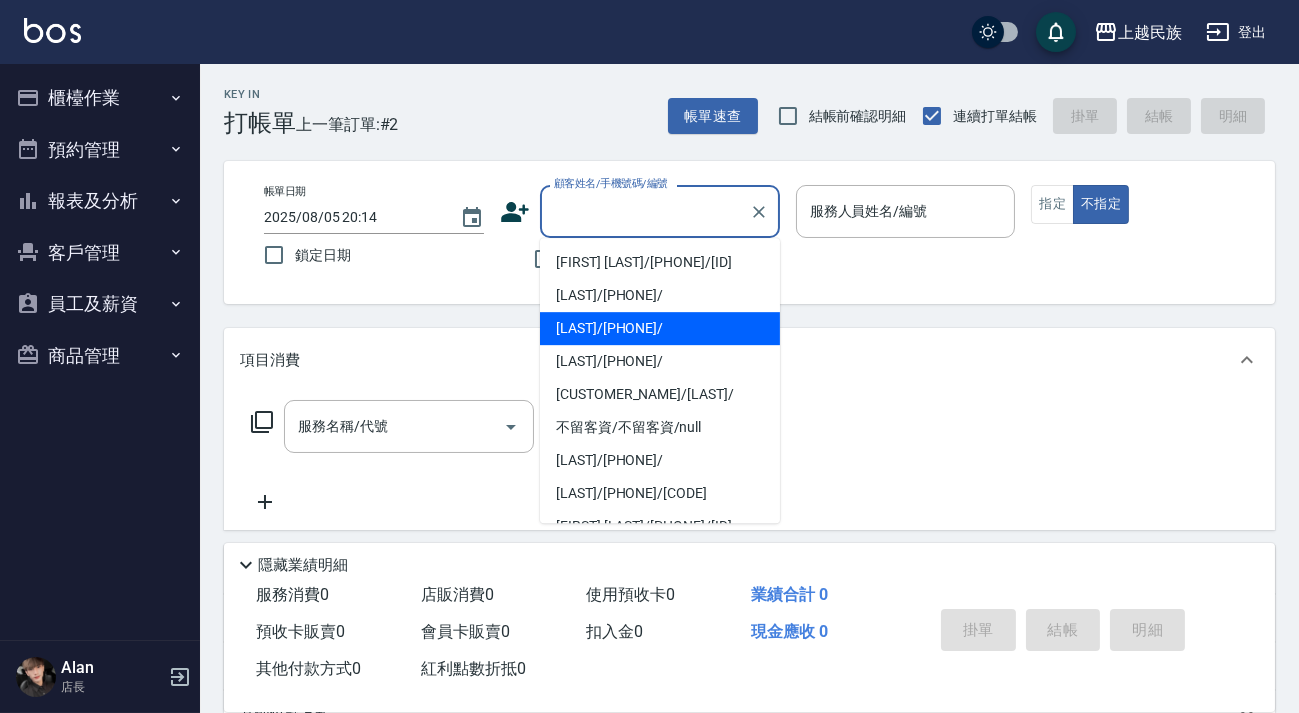 click on "[LAST]/[PHONE]/" at bounding box center [660, 328] 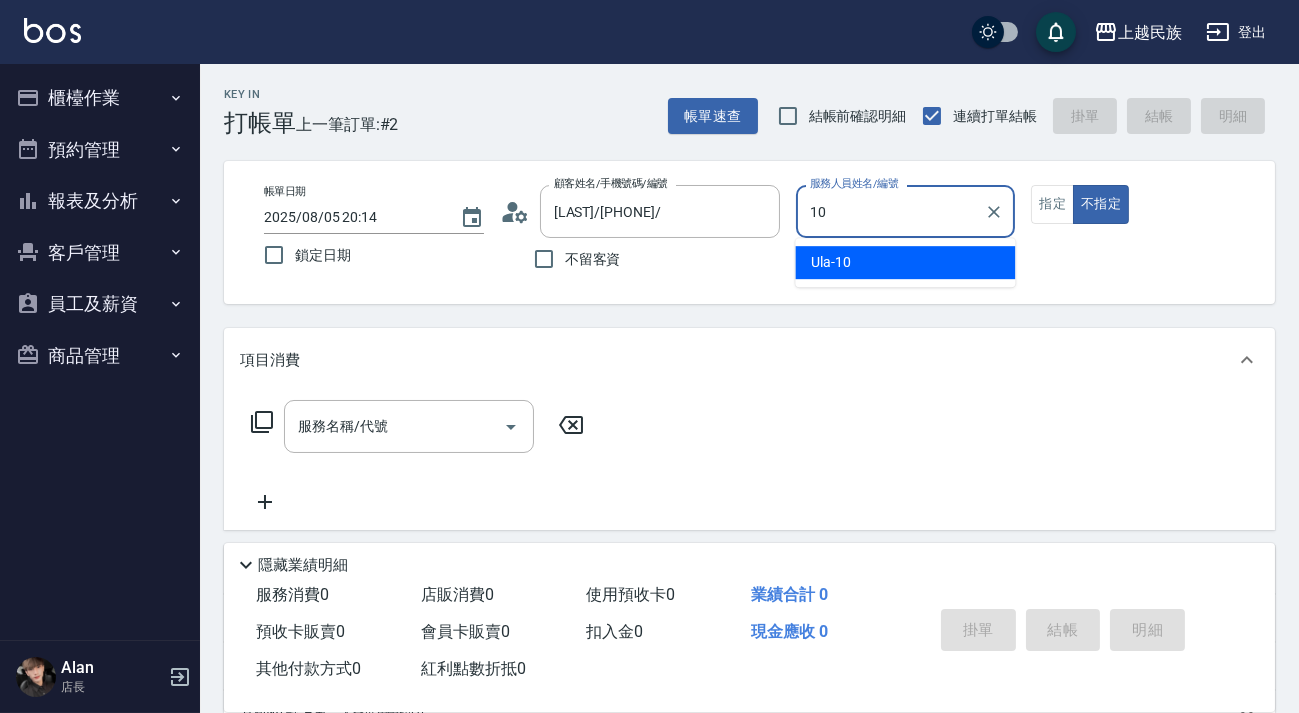 type on "Ula-10" 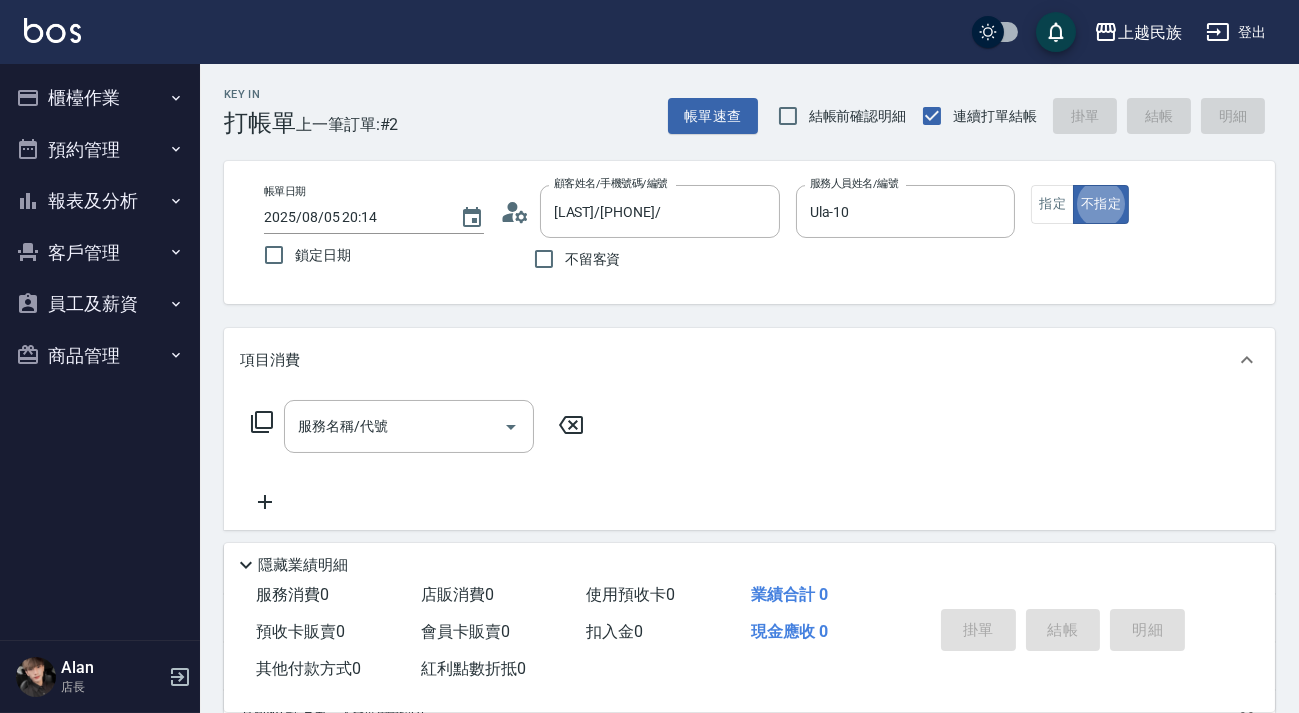 type on "false" 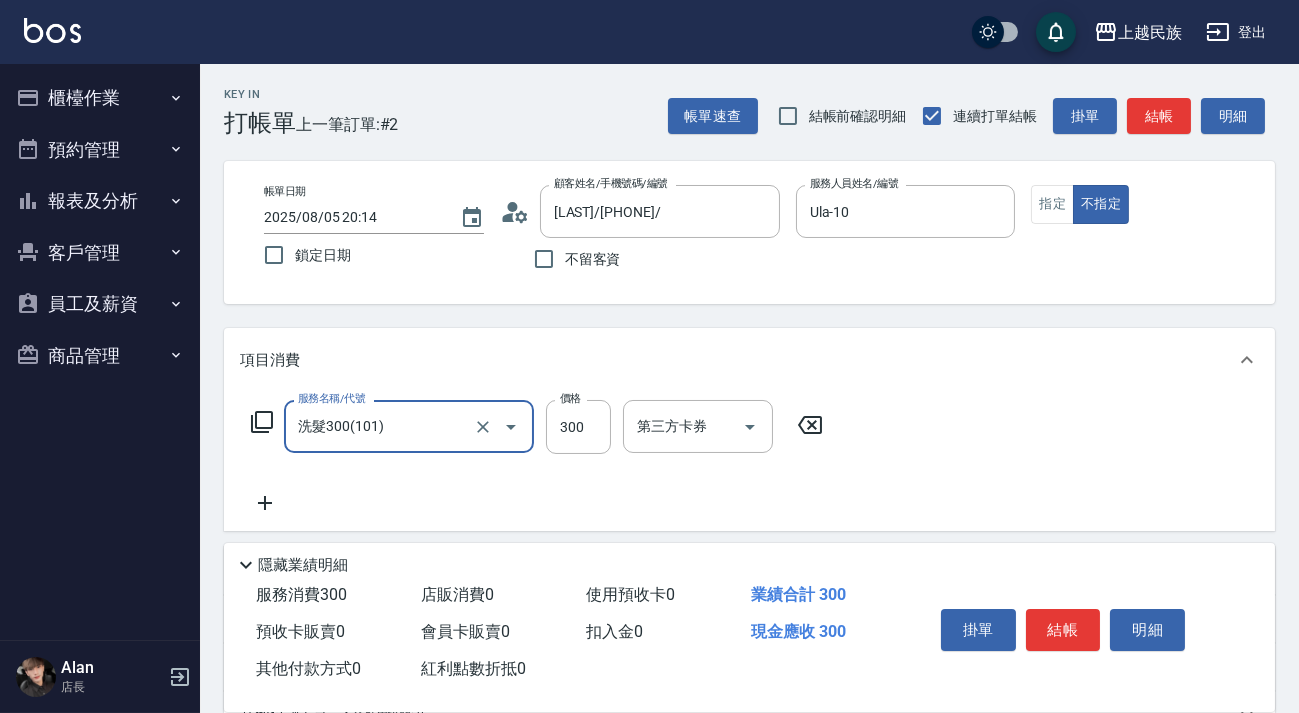 type on "洗髮300(101)" 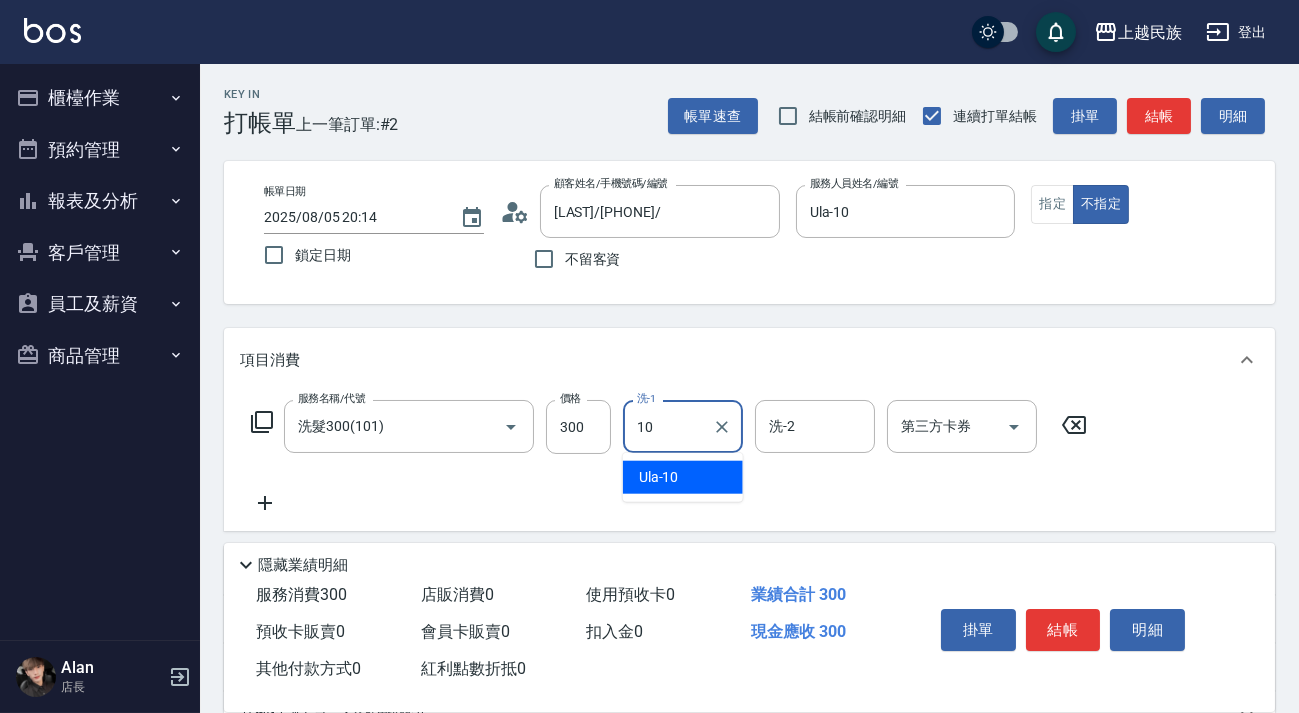 type on "Ula-10" 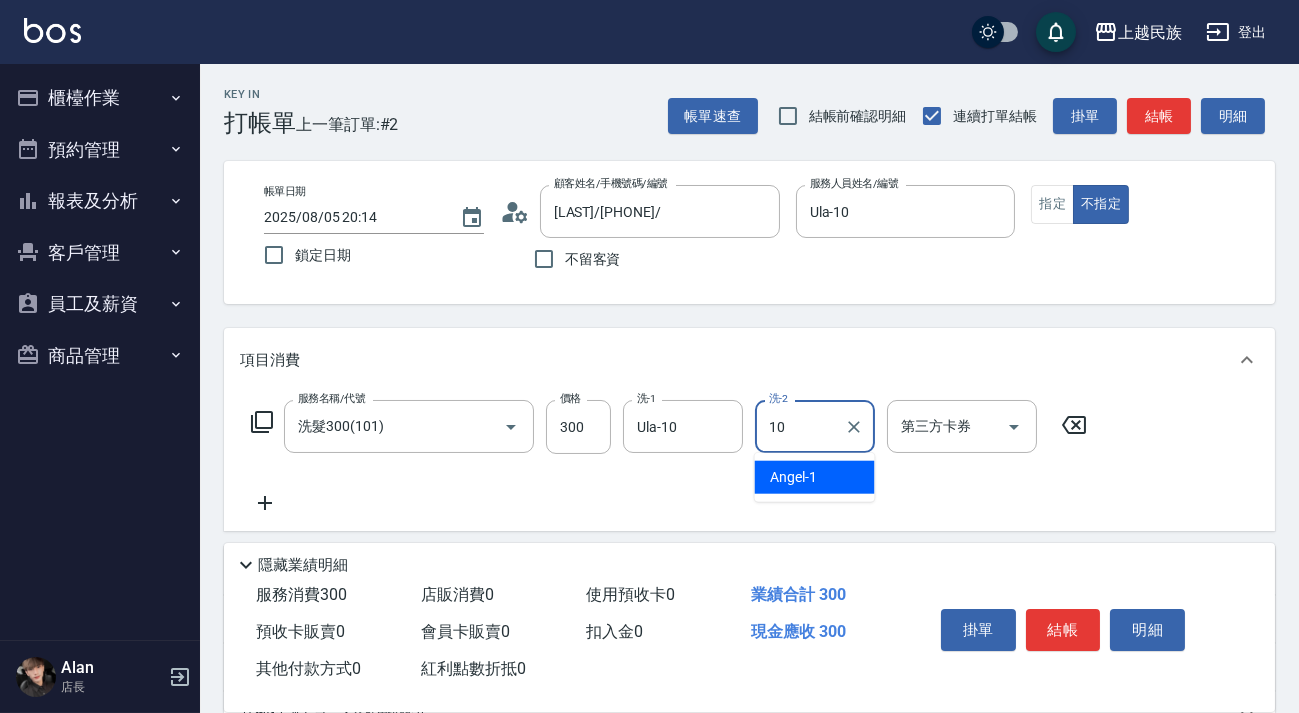 type on "Ula-10" 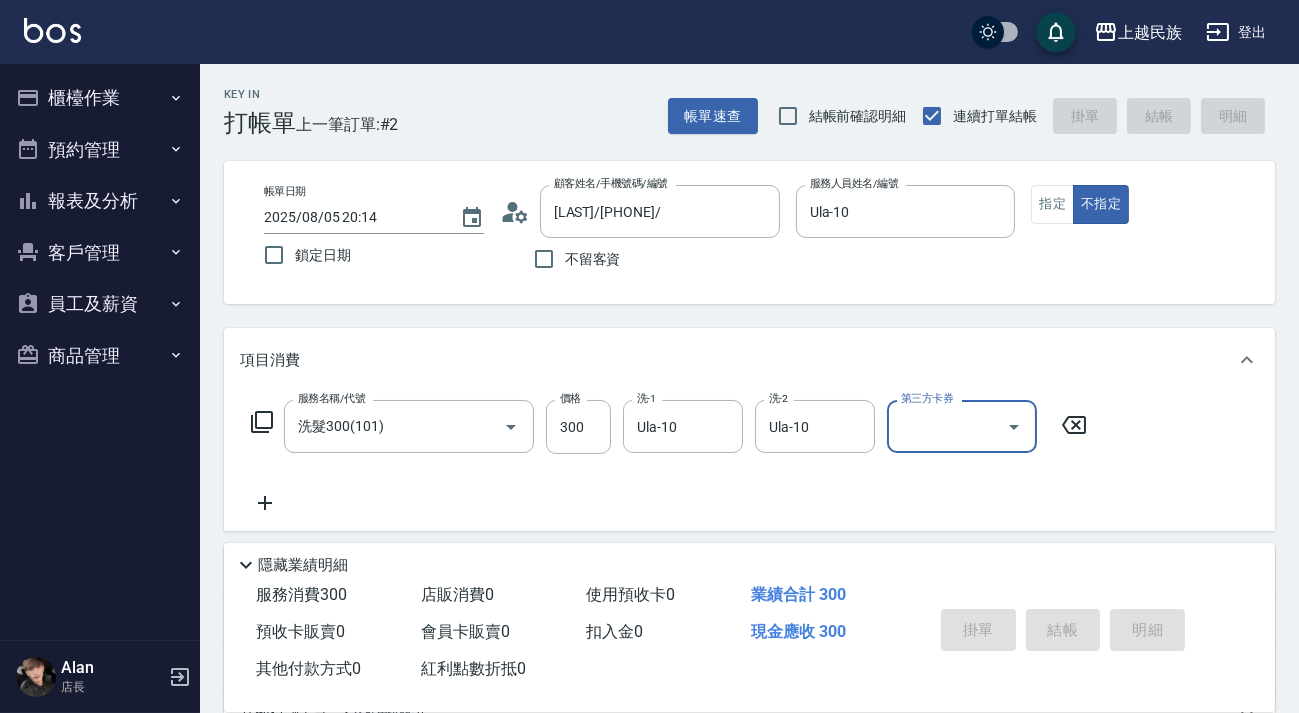 type 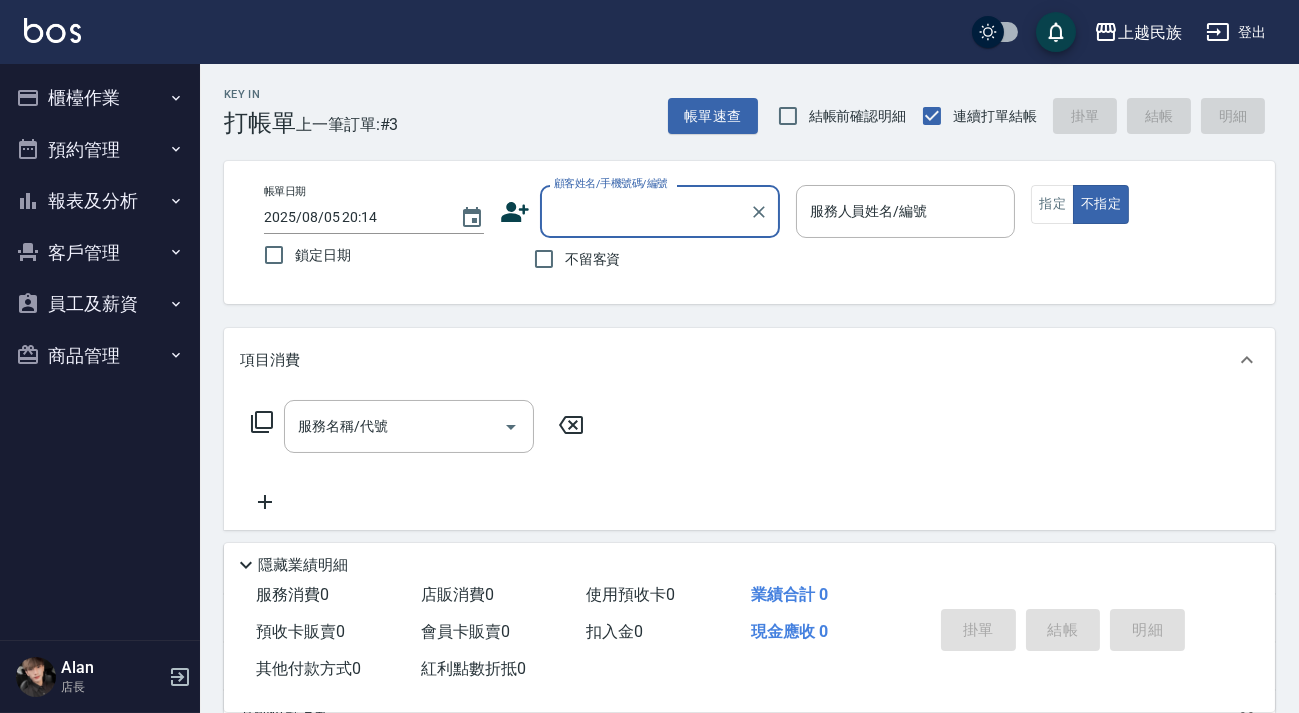drag, startPoint x: 614, startPoint y: 230, endPoint x: 604, endPoint y: 215, distance: 18.027756 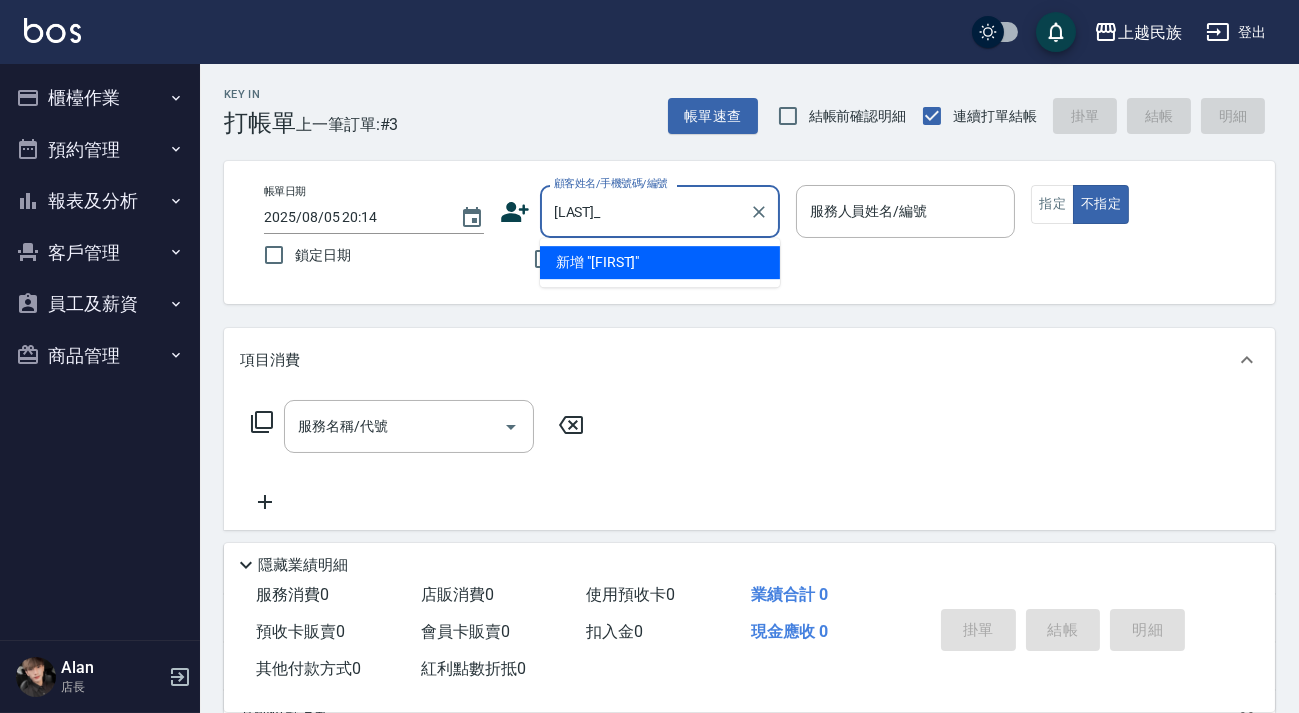 type on "[LAST]" 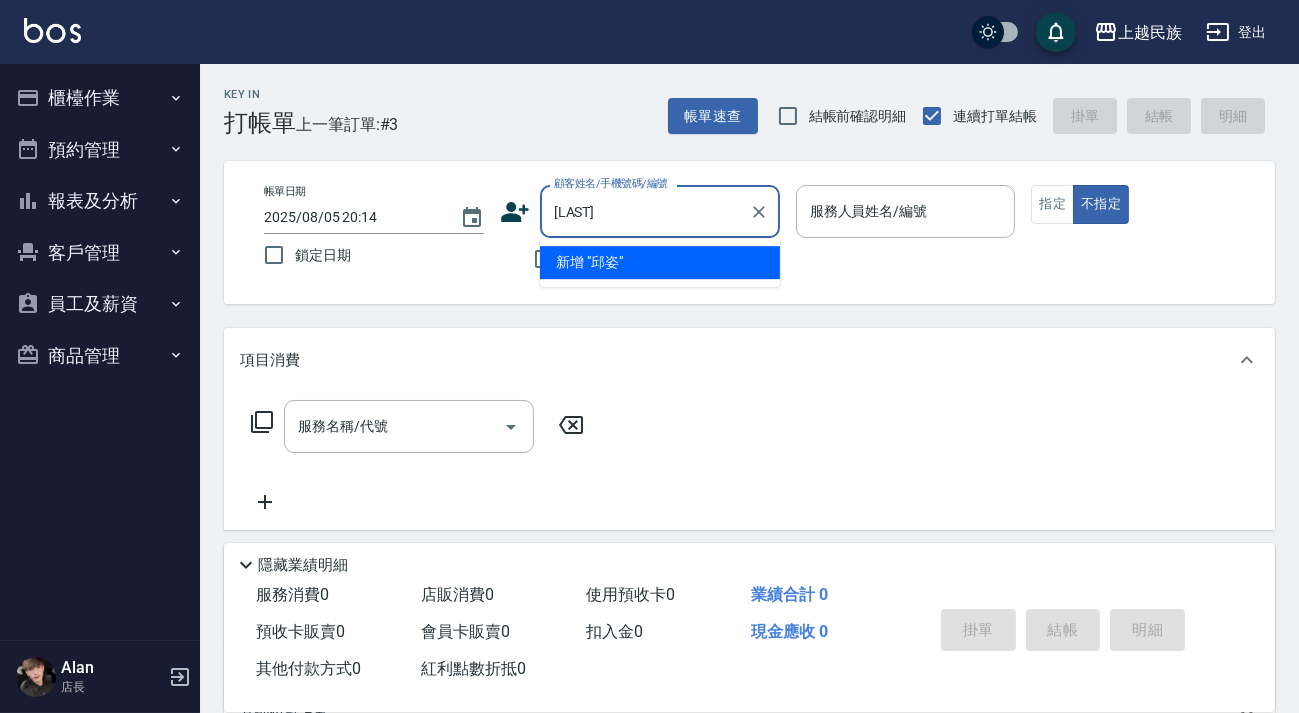 click at bounding box center (758, 211) 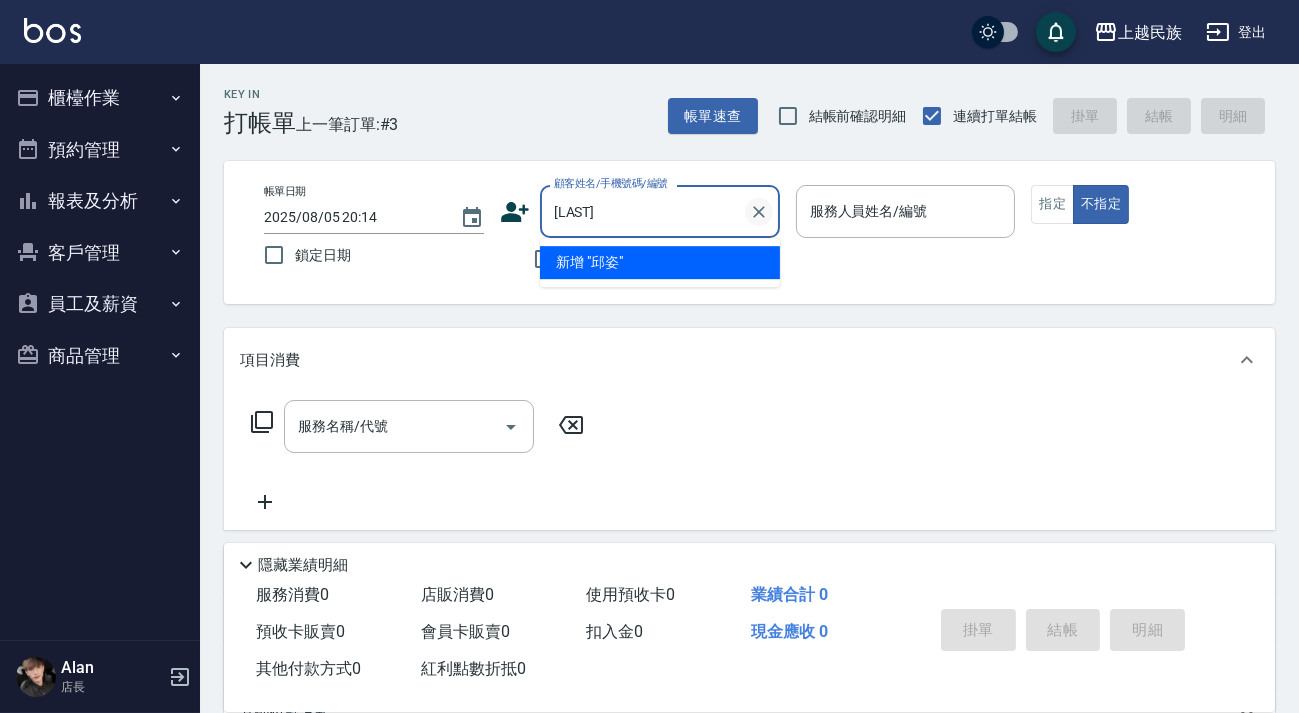 click at bounding box center (758, 211) 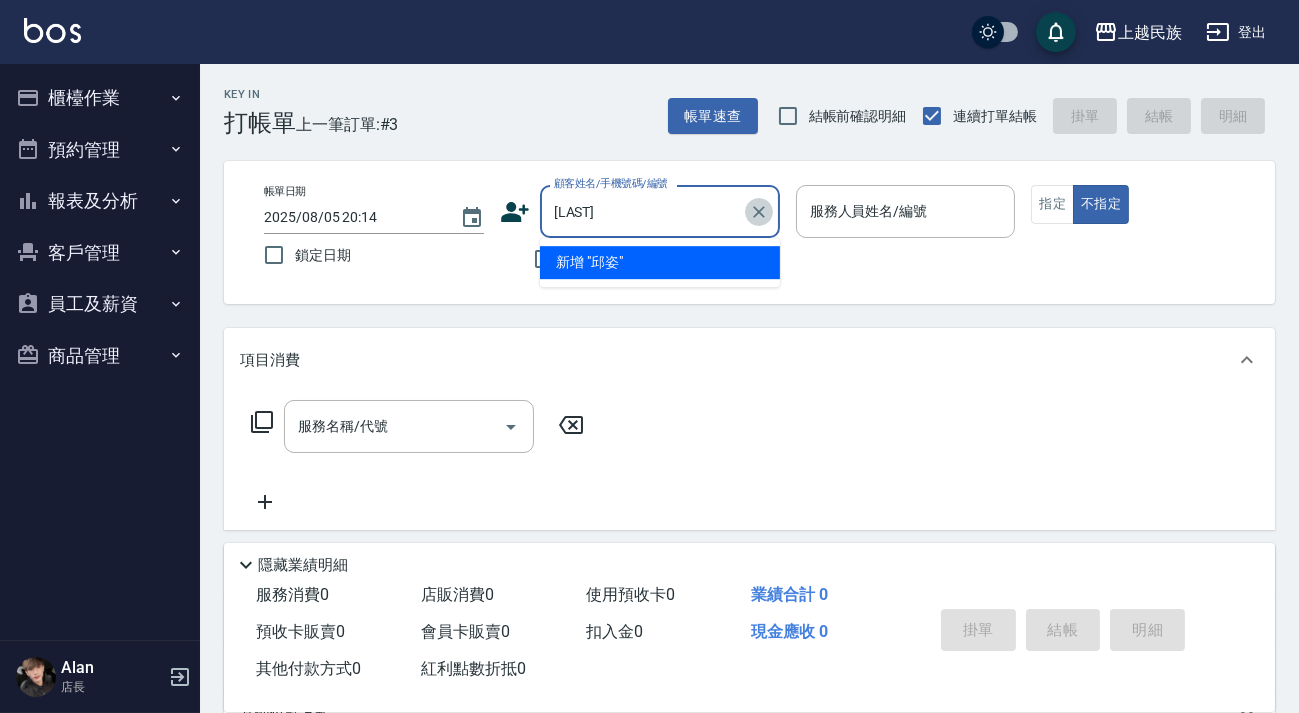drag, startPoint x: 757, startPoint y: 204, endPoint x: 741, endPoint y: 225, distance: 26.400757 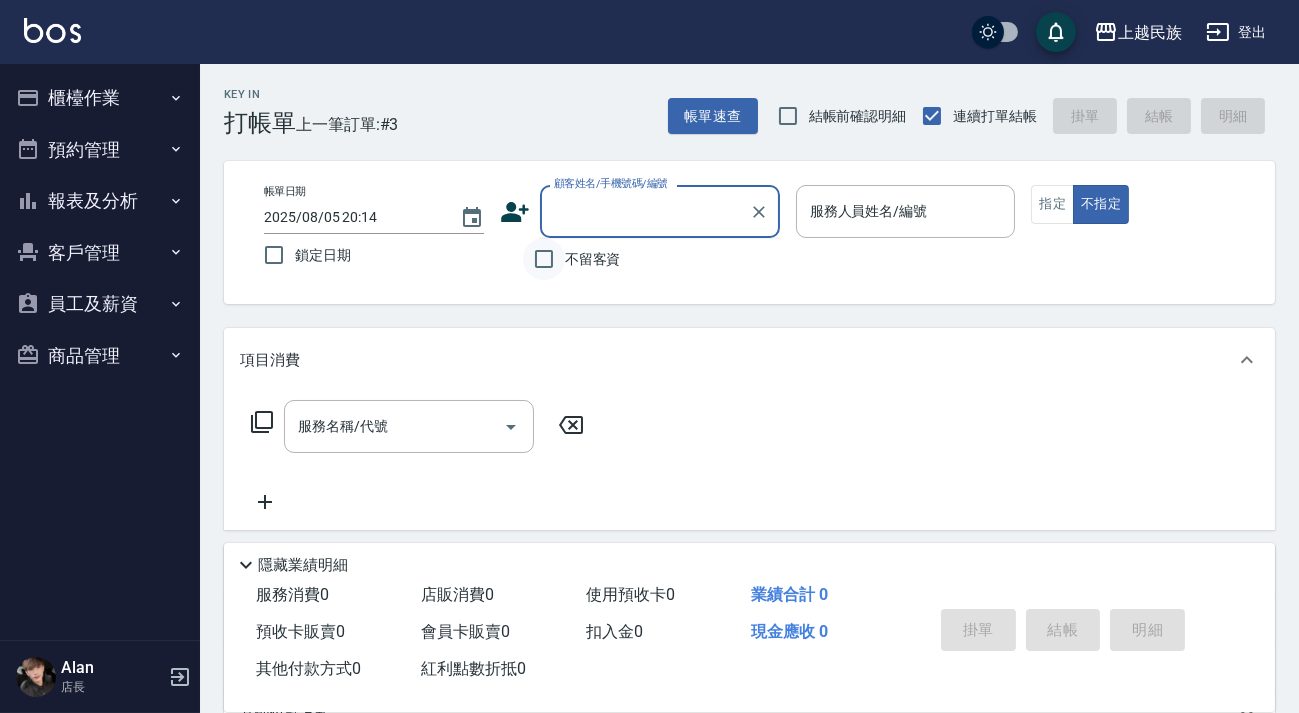click on "不留客資" at bounding box center (544, 259) 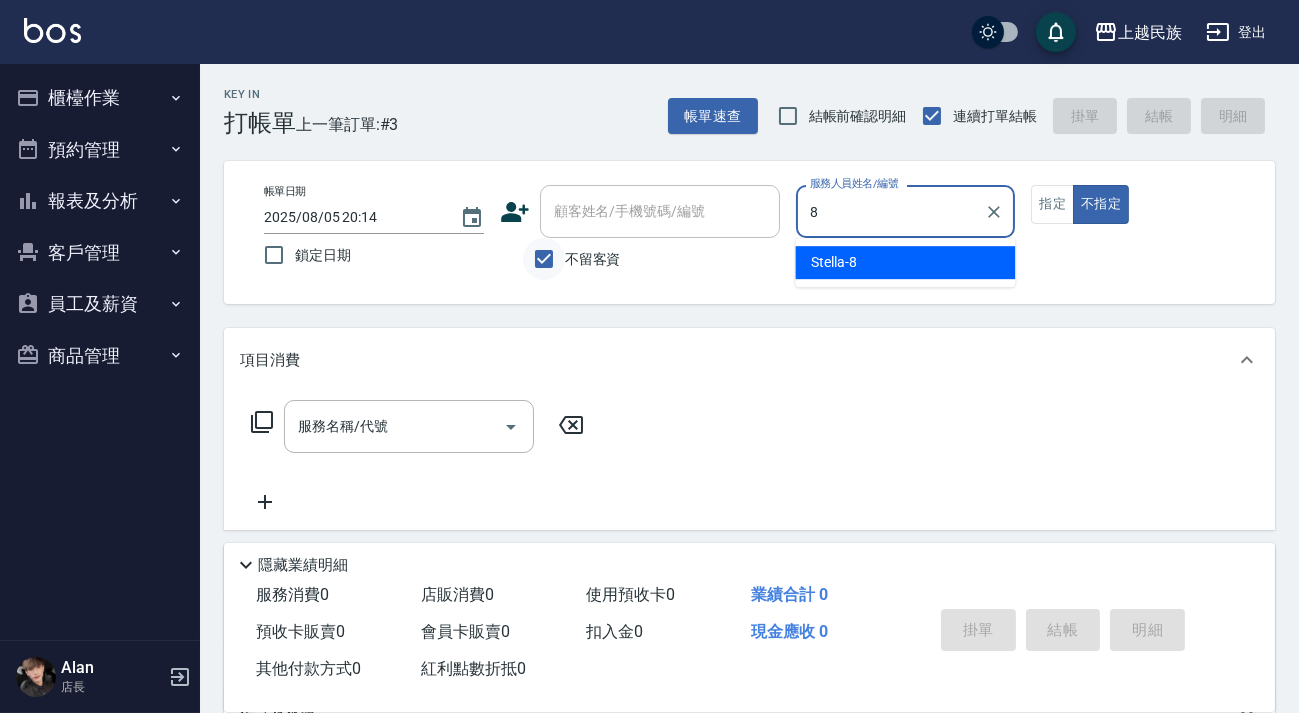 type on "Stella-8" 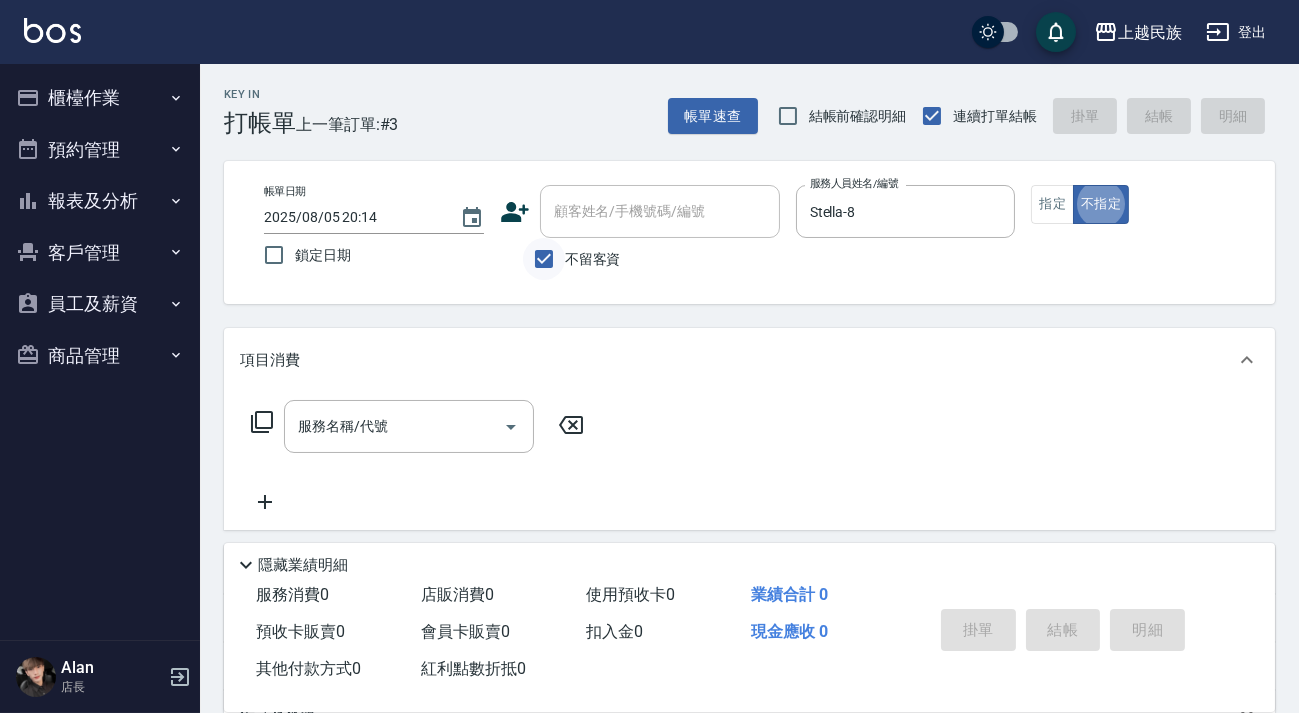 scroll, scrollTop: 36, scrollLeft: 0, axis: vertical 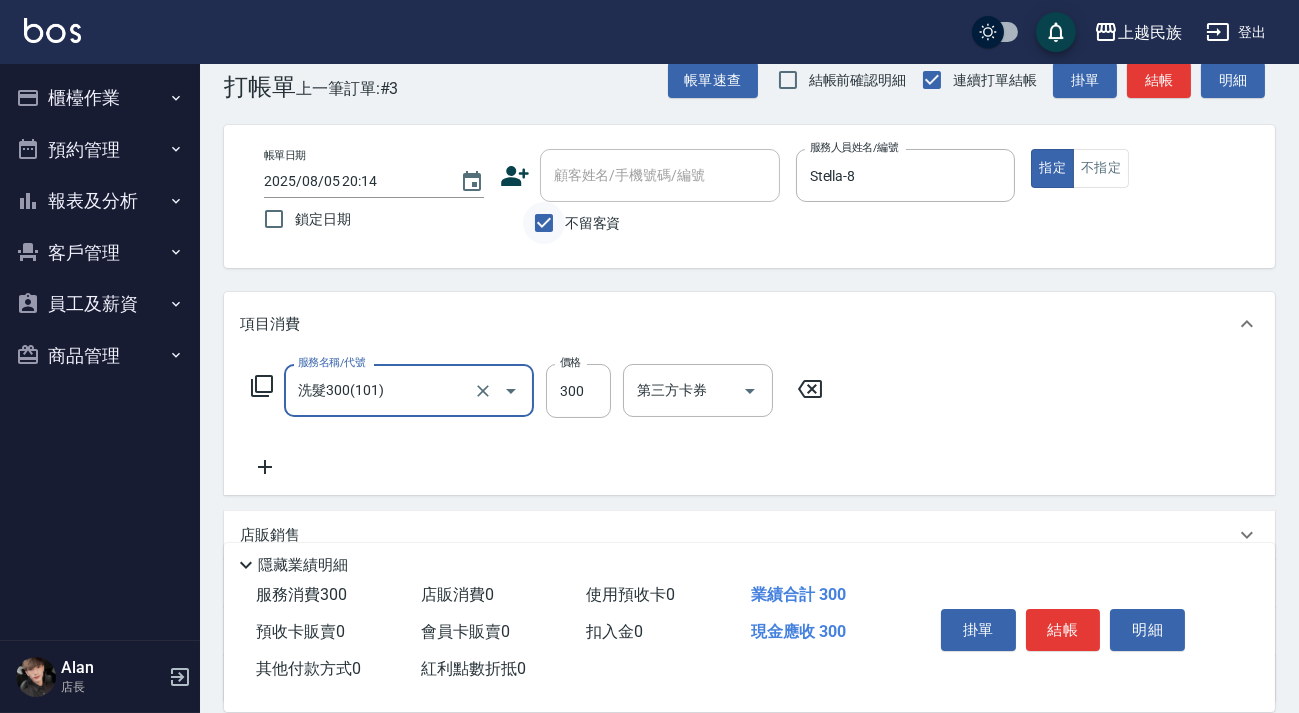 type on "洗髮300(101)" 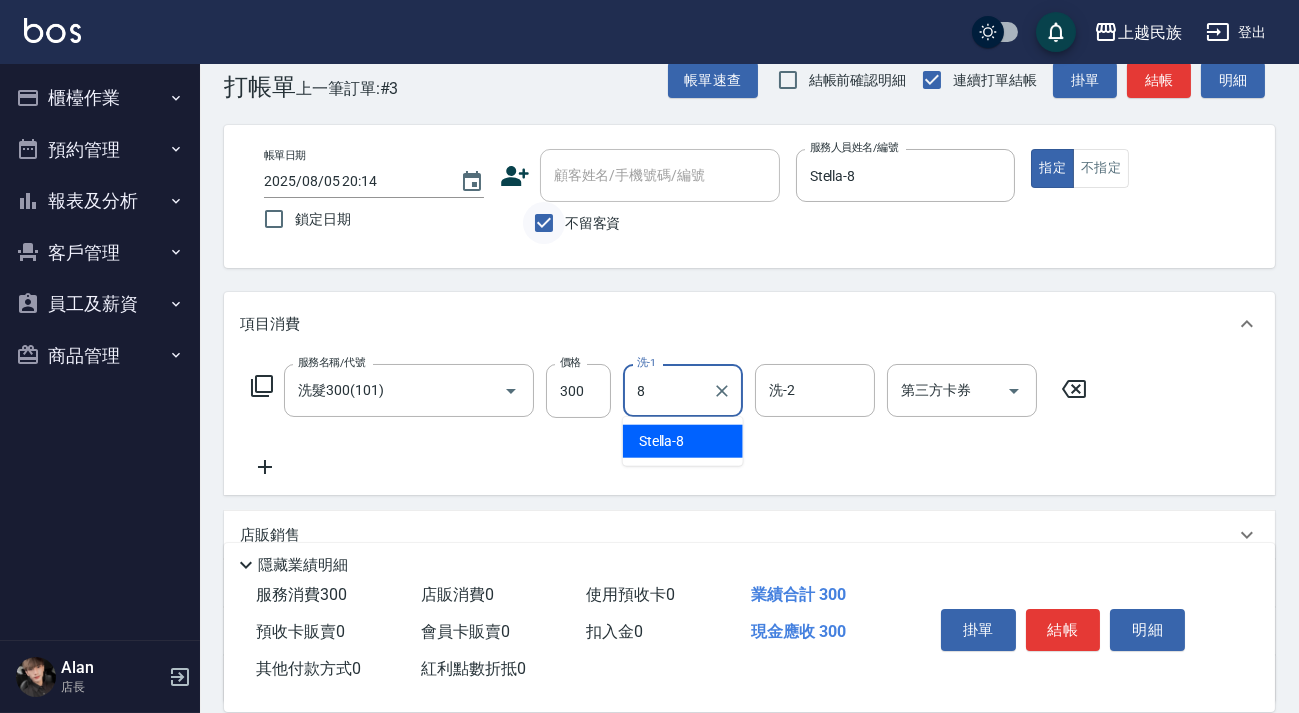 type on "Stella-8" 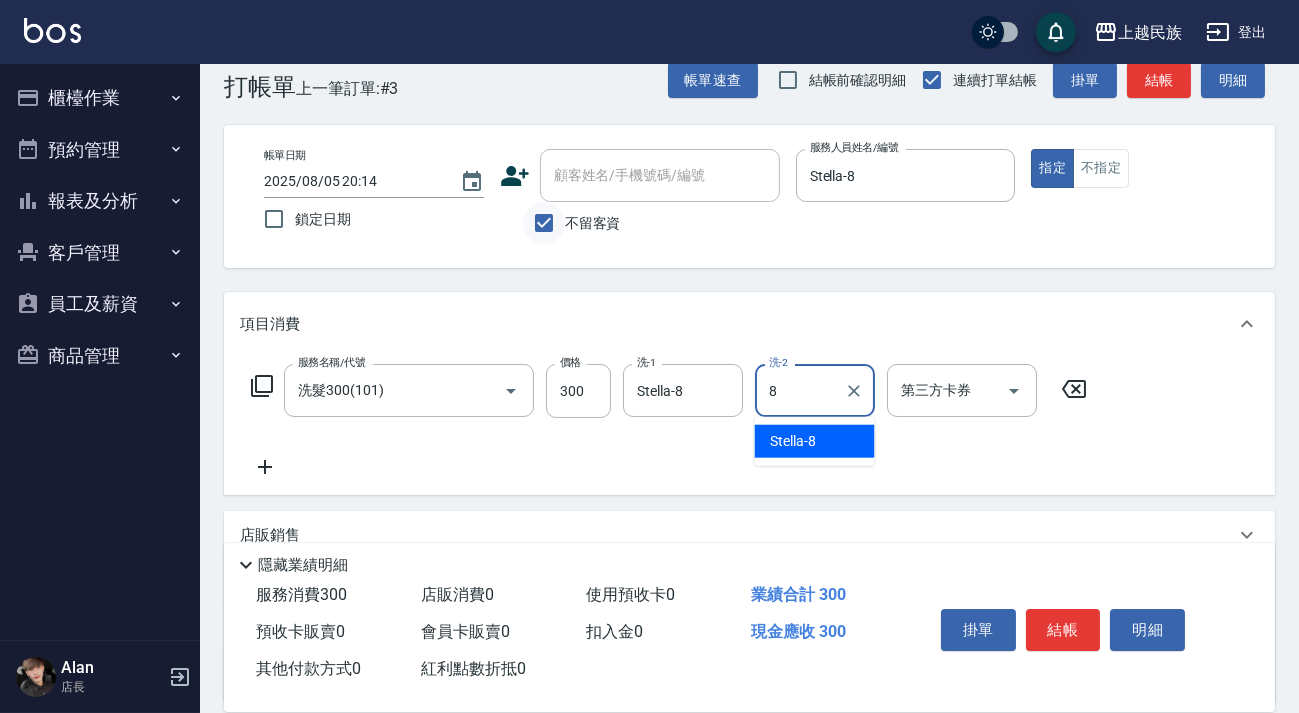 type on "Stella-8" 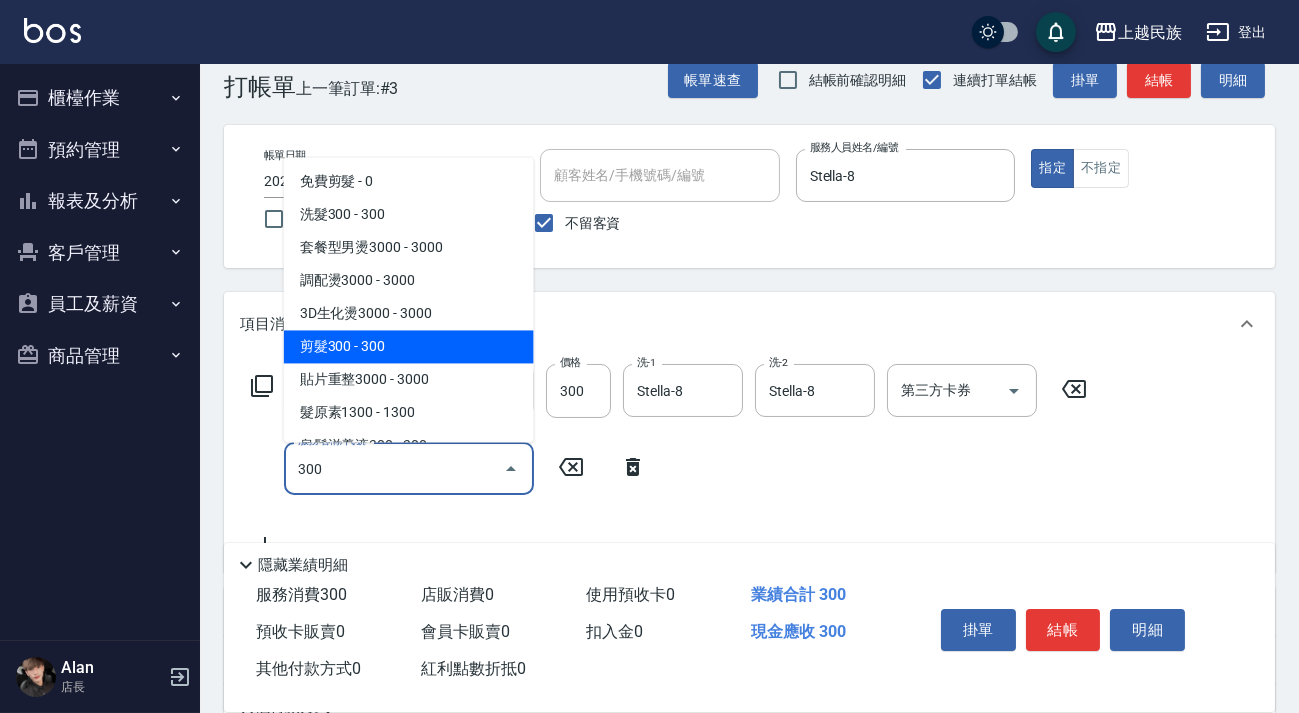 click on "剪髮300 - 300" at bounding box center (409, 346) 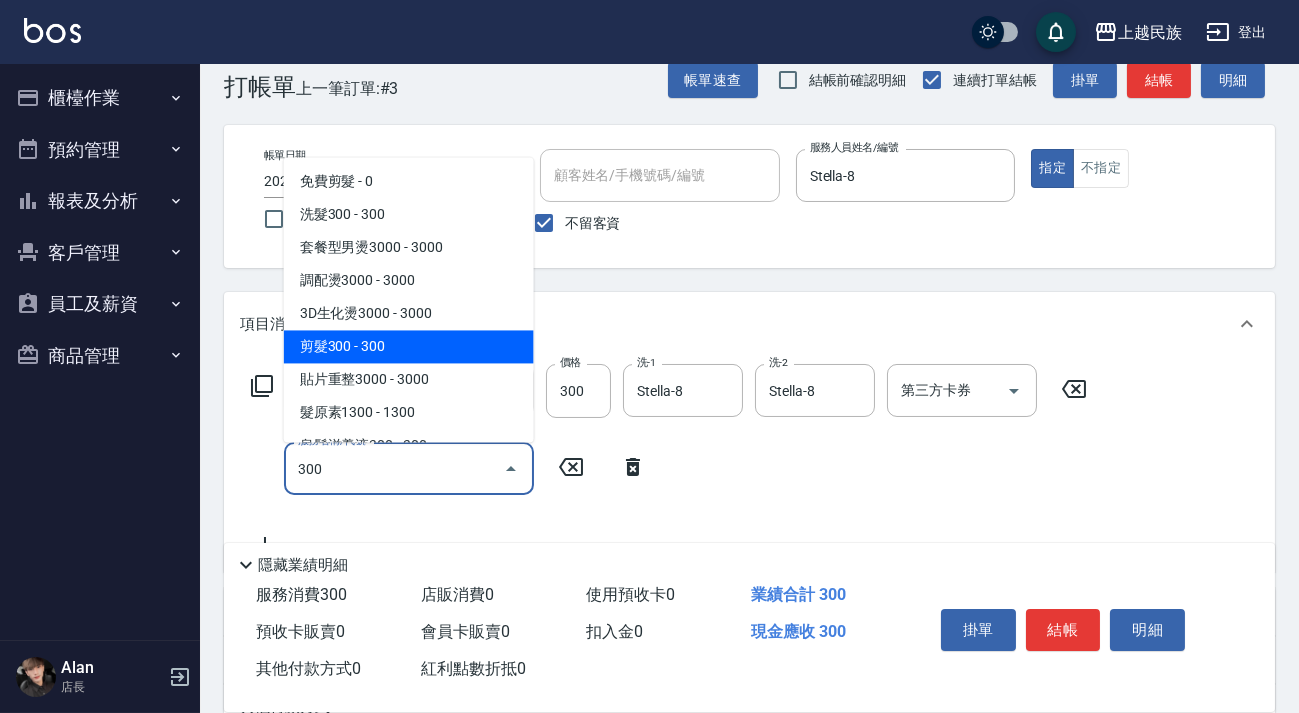 type on "剪髮300(305)" 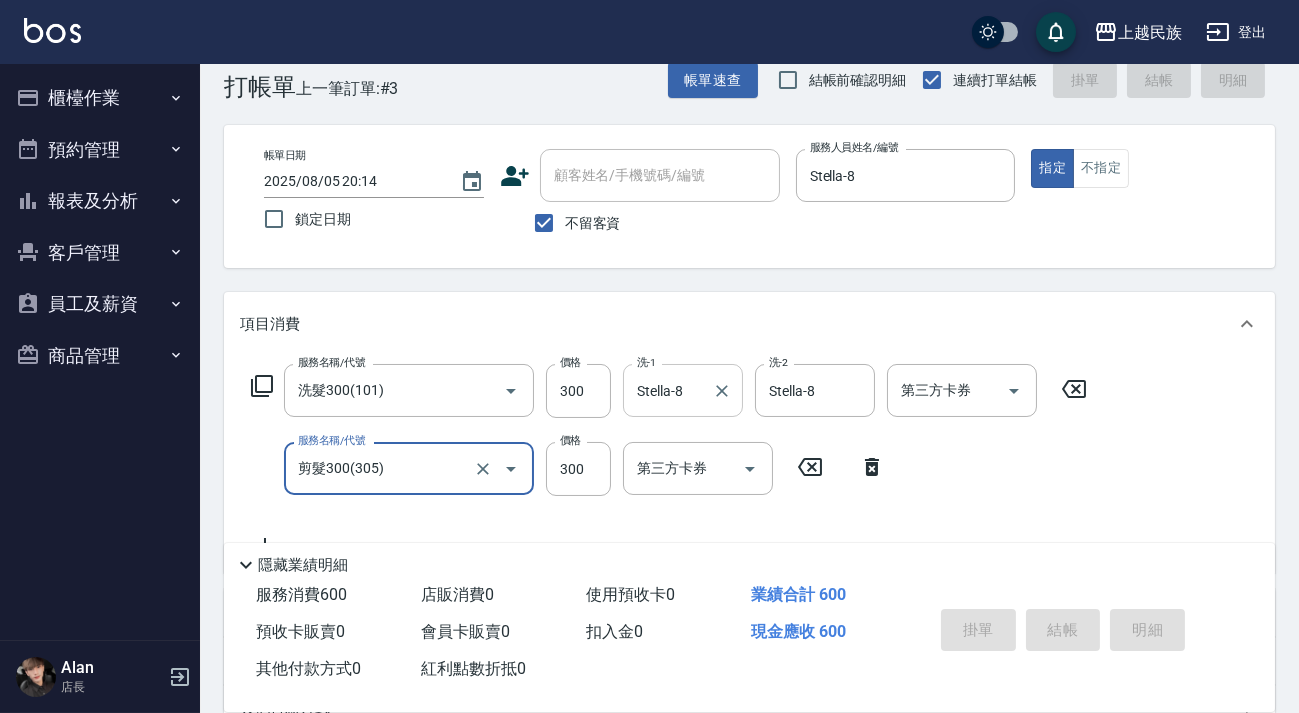 type on "2025/08/05 20:15" 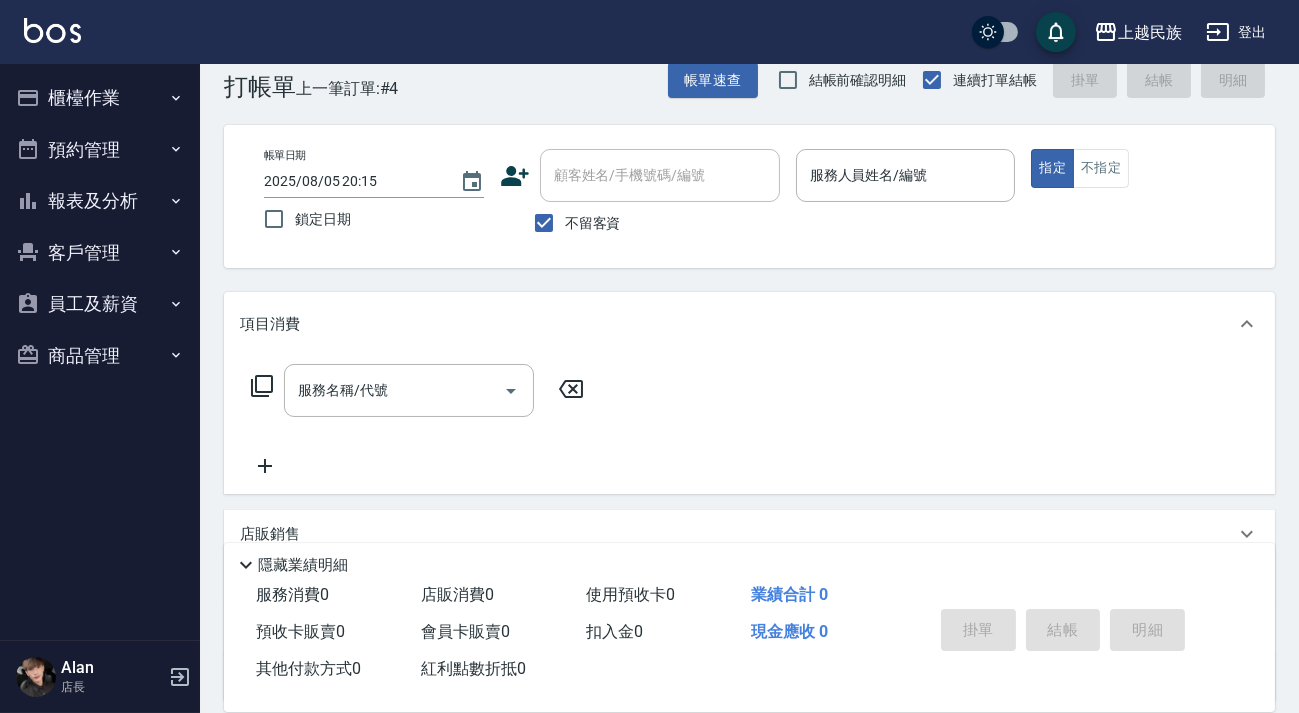 click on "不留客資" at bounding box center [593, 223] 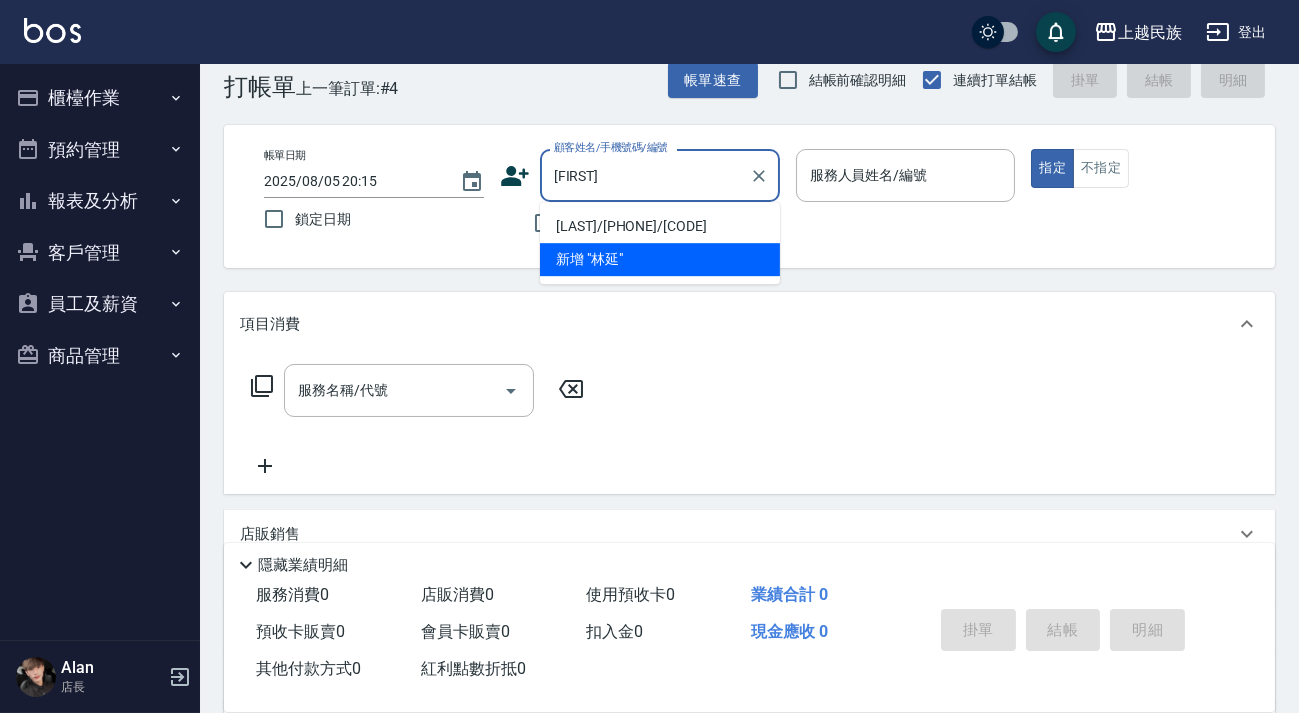 click on "[LAST]/[PHONE]/[CODE]" at bounding box center [660, 226] 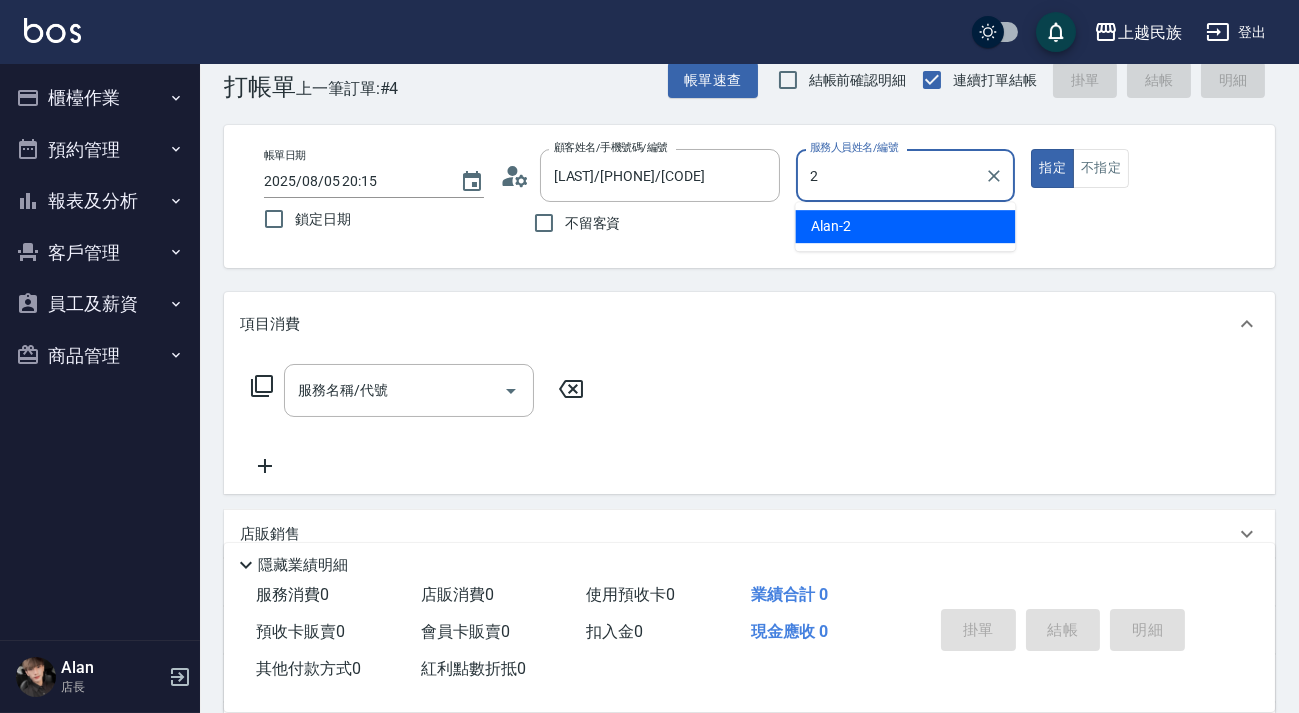 type on "Alan-2" 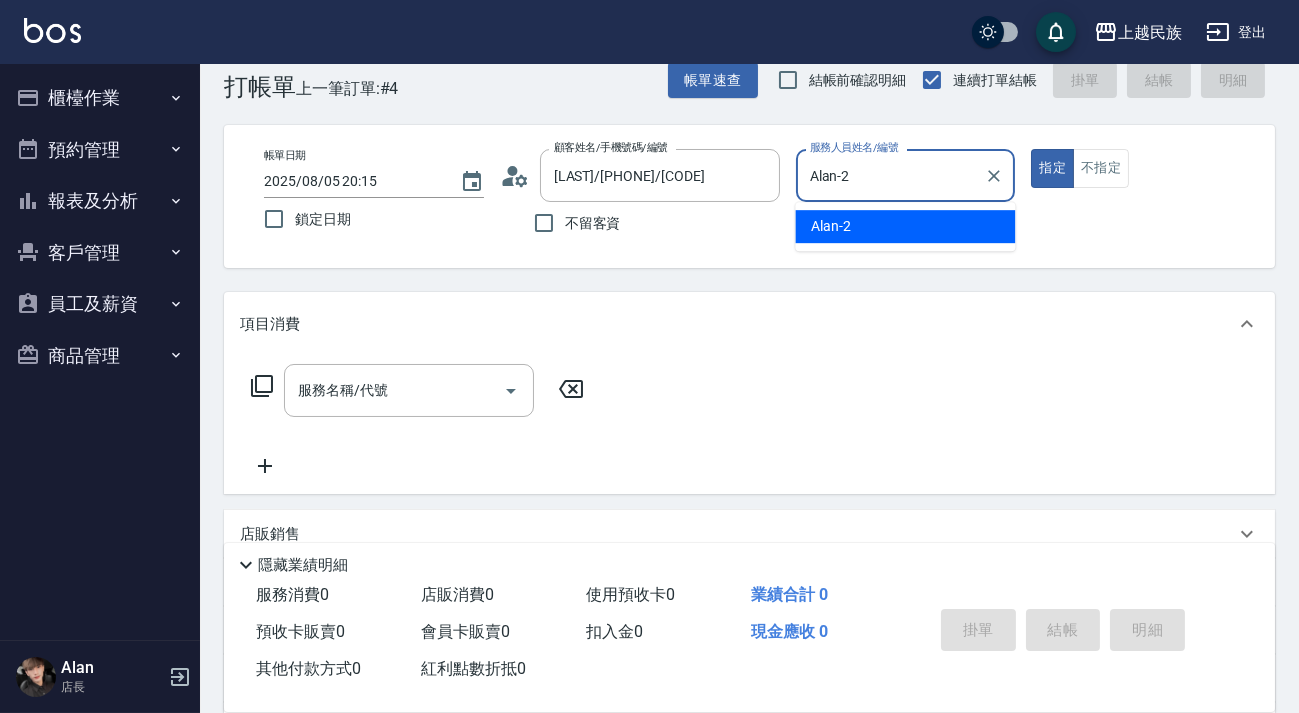 type on "true" 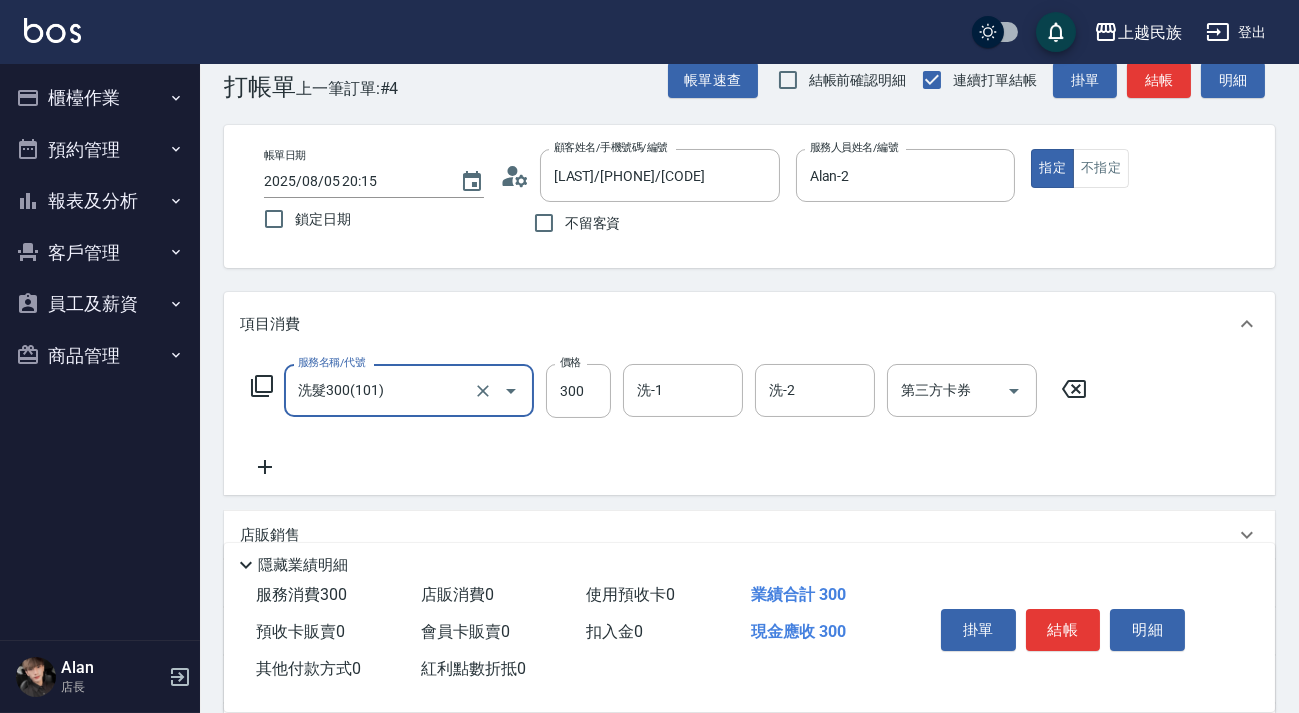 type on "洗髮300(101)" 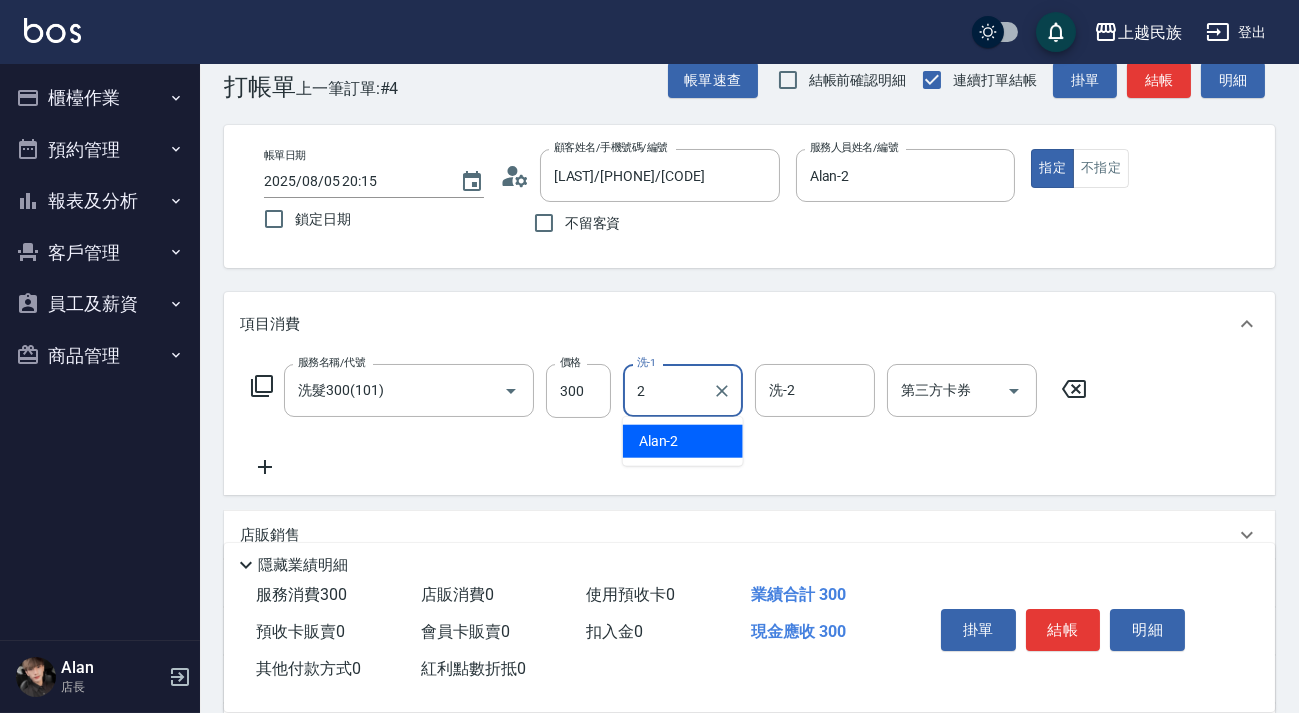 type on "Alan-2" 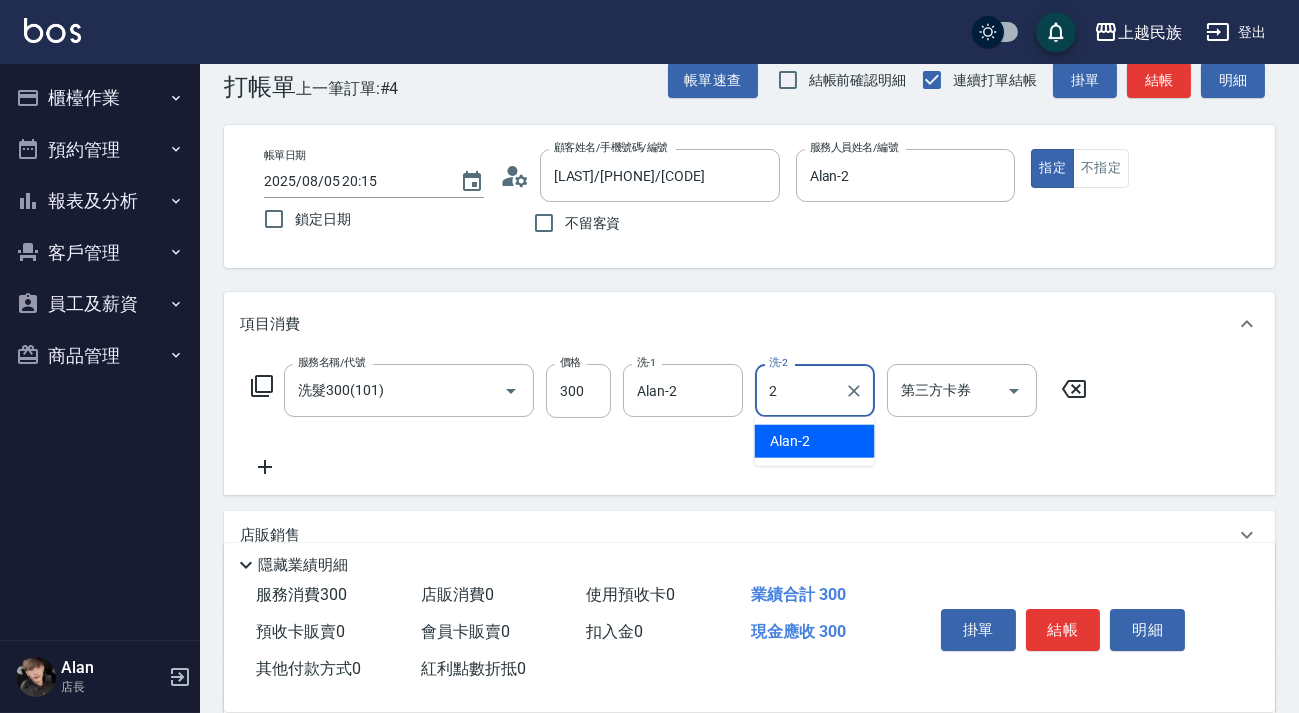 type on "Alan-2" 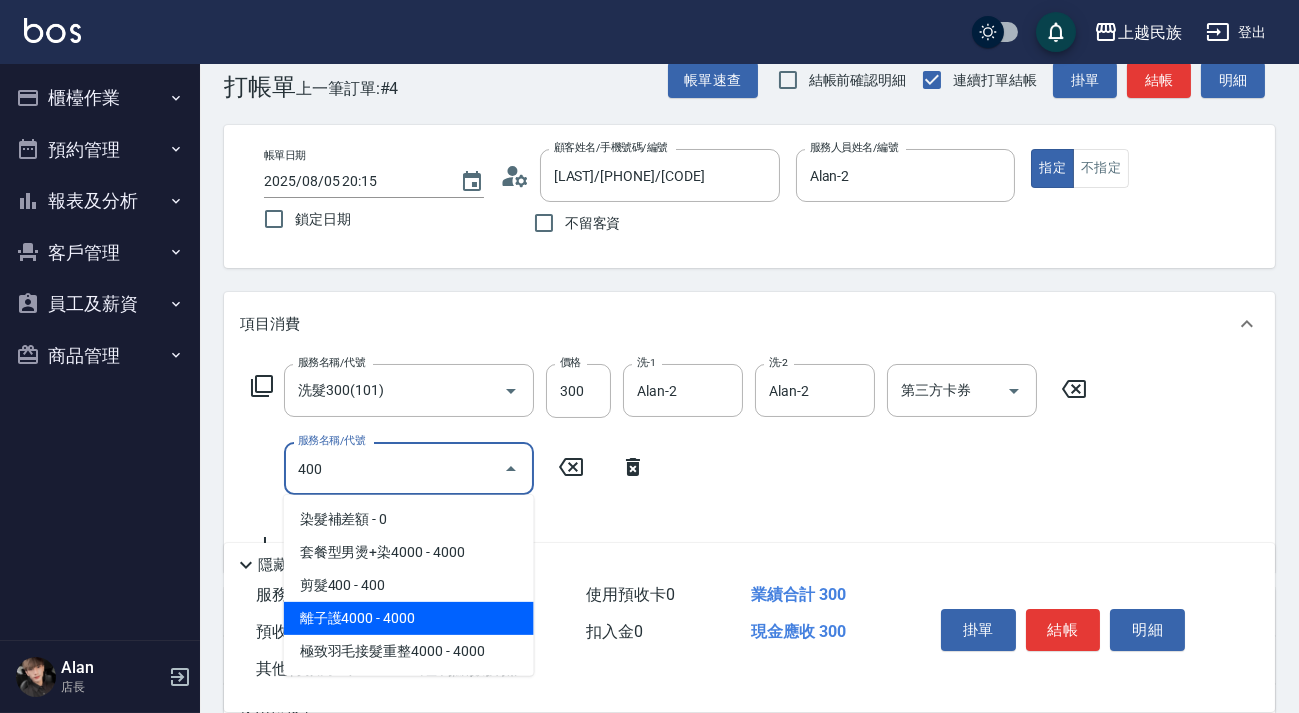 drag, startPoint x: 435, startPoint y: 593, endPoint x: 439, endPoint y: 582, distance: 11.7046995 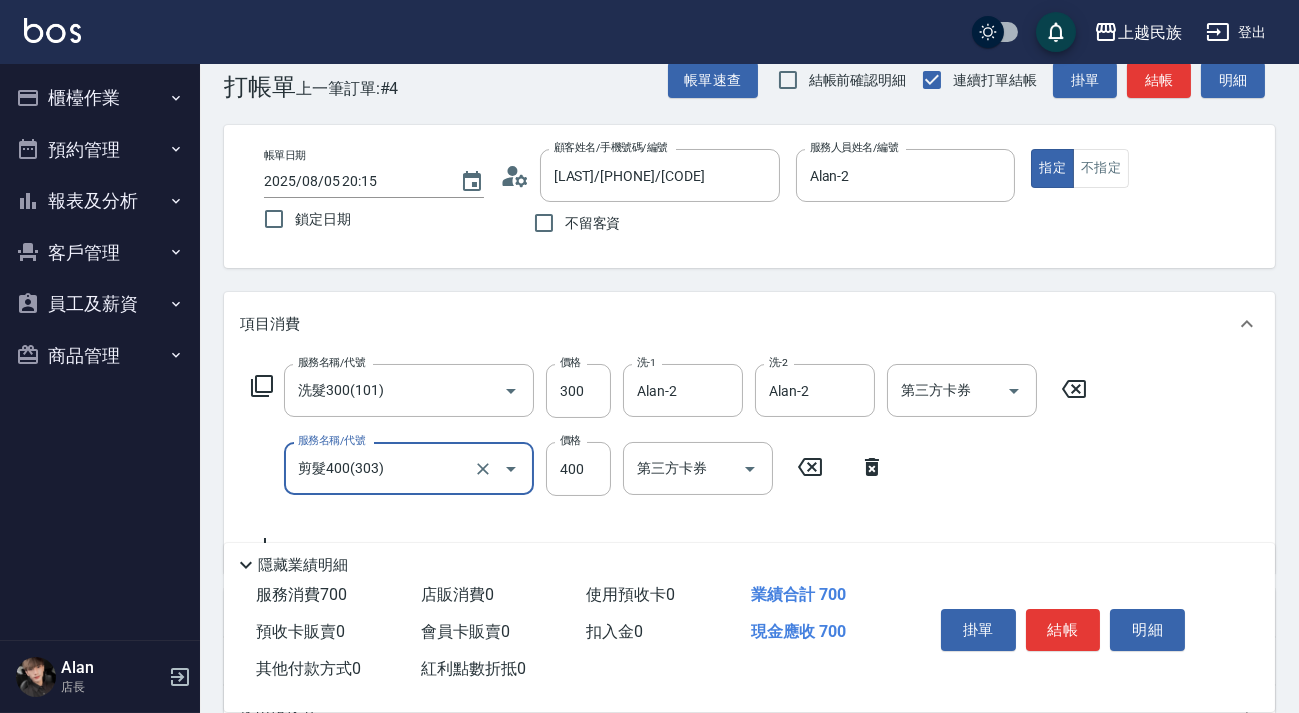 scroll, scrollTop: 218, scrollLeft: 0, axis: vertical 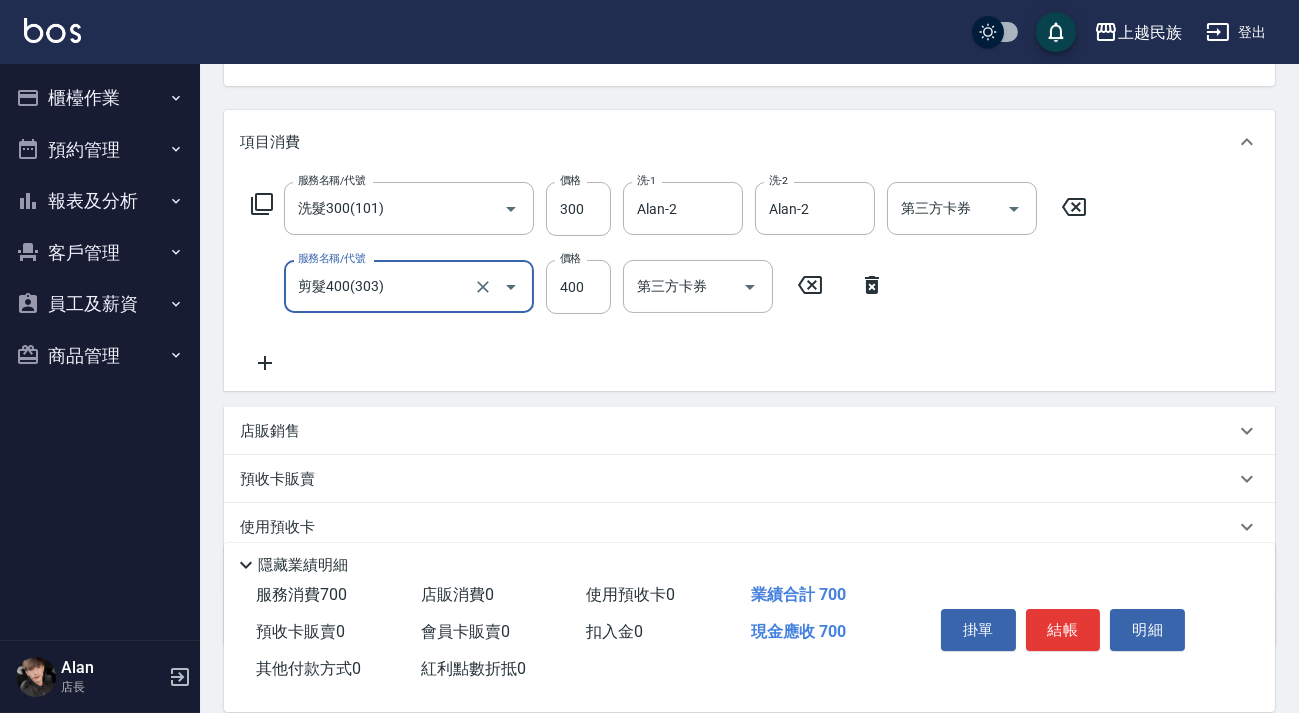 type on "剪髮400(303)" 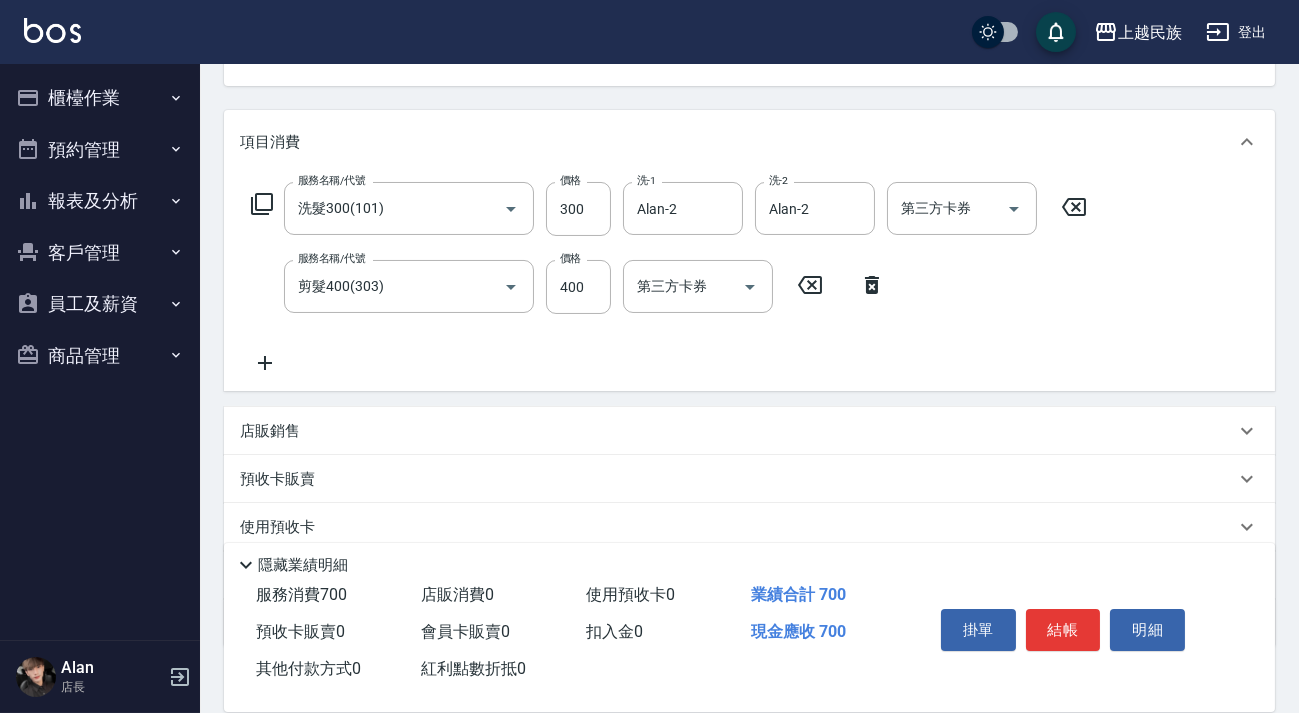 click on "店販銷售" at bounding box center (737, 431) 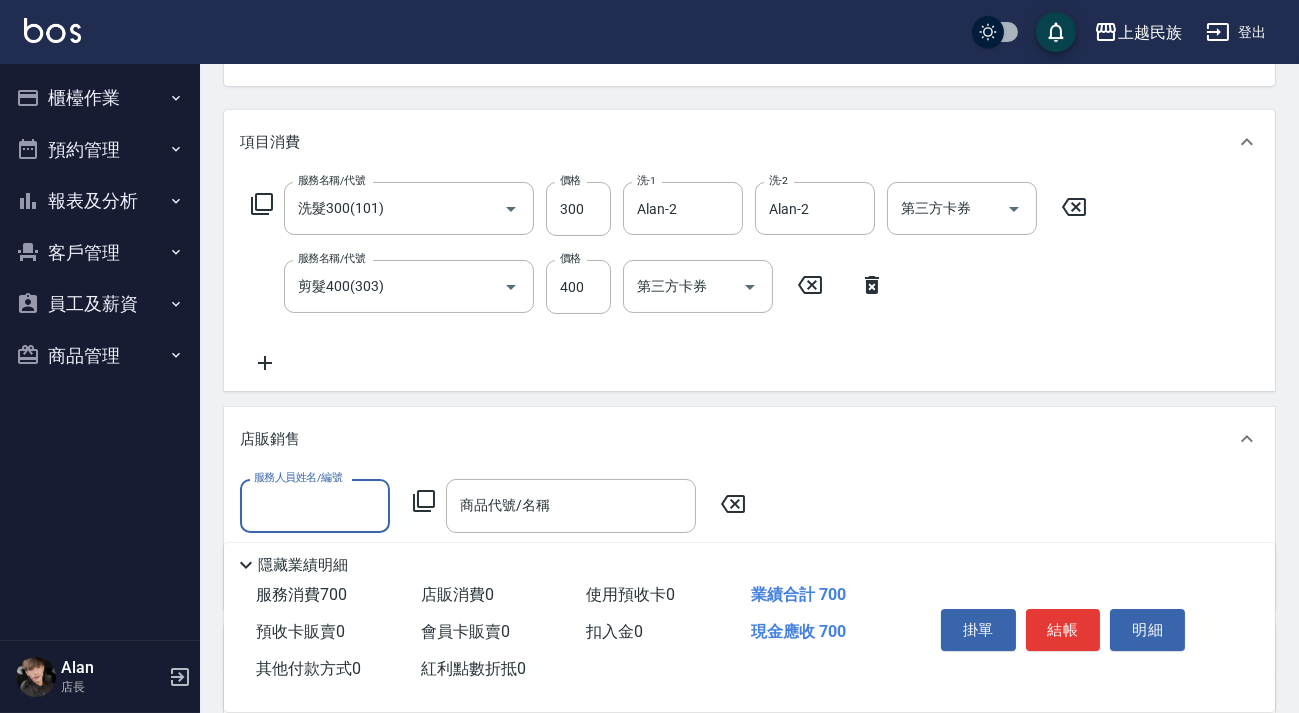 scroll, scrollTop: 0, scrollLeft: 0, axis: both 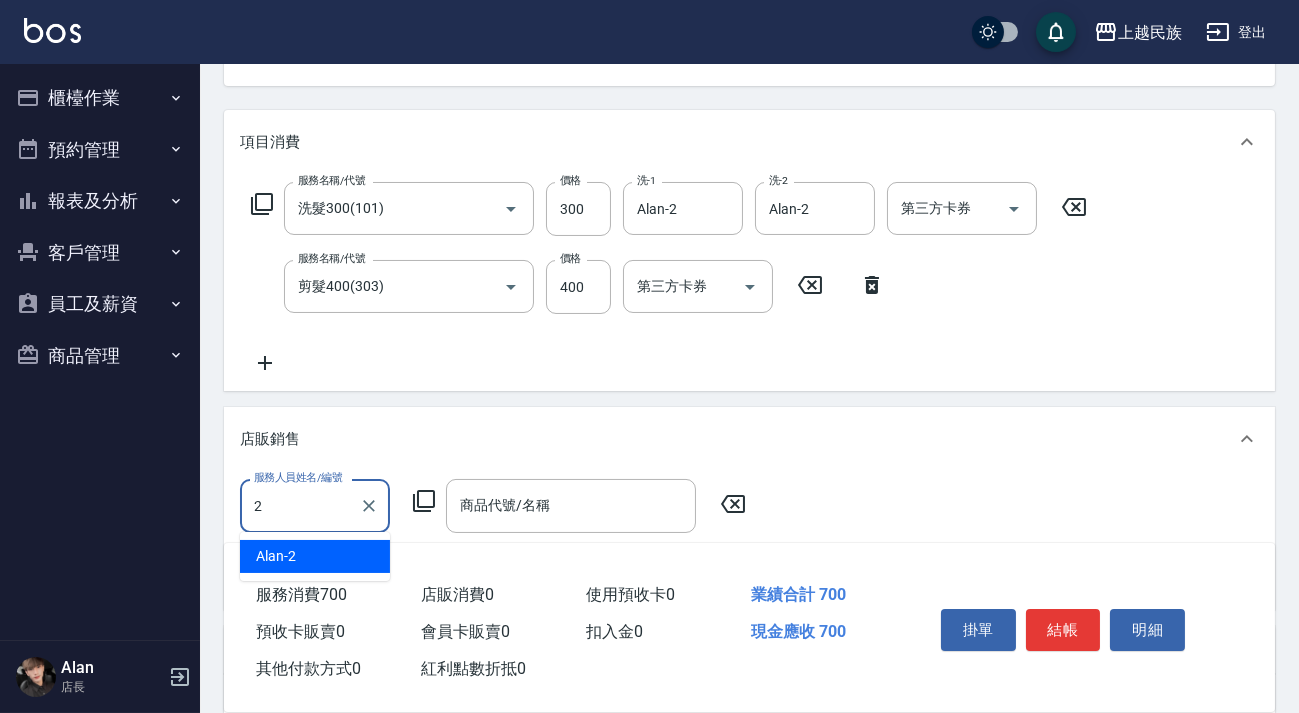 type on "Alan-2" 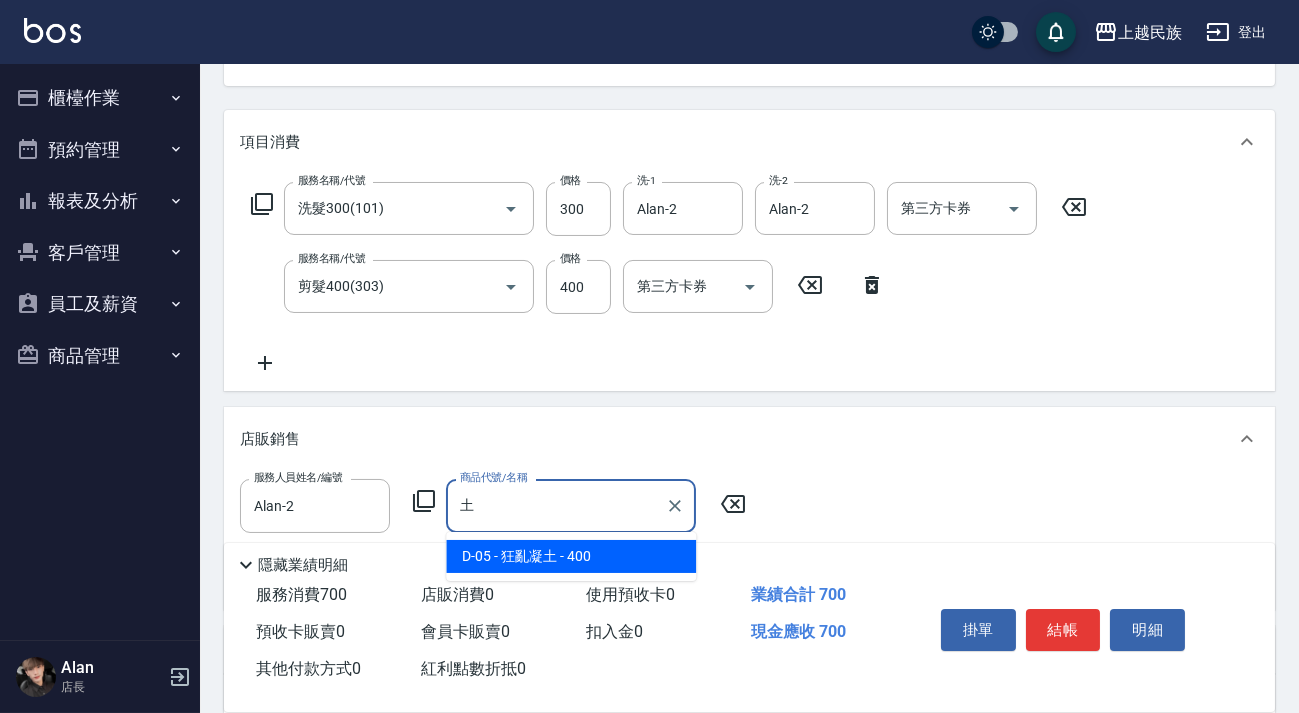 click on "D-05 - 狂亂凝土 - 400" at bounding box center (571, 556) 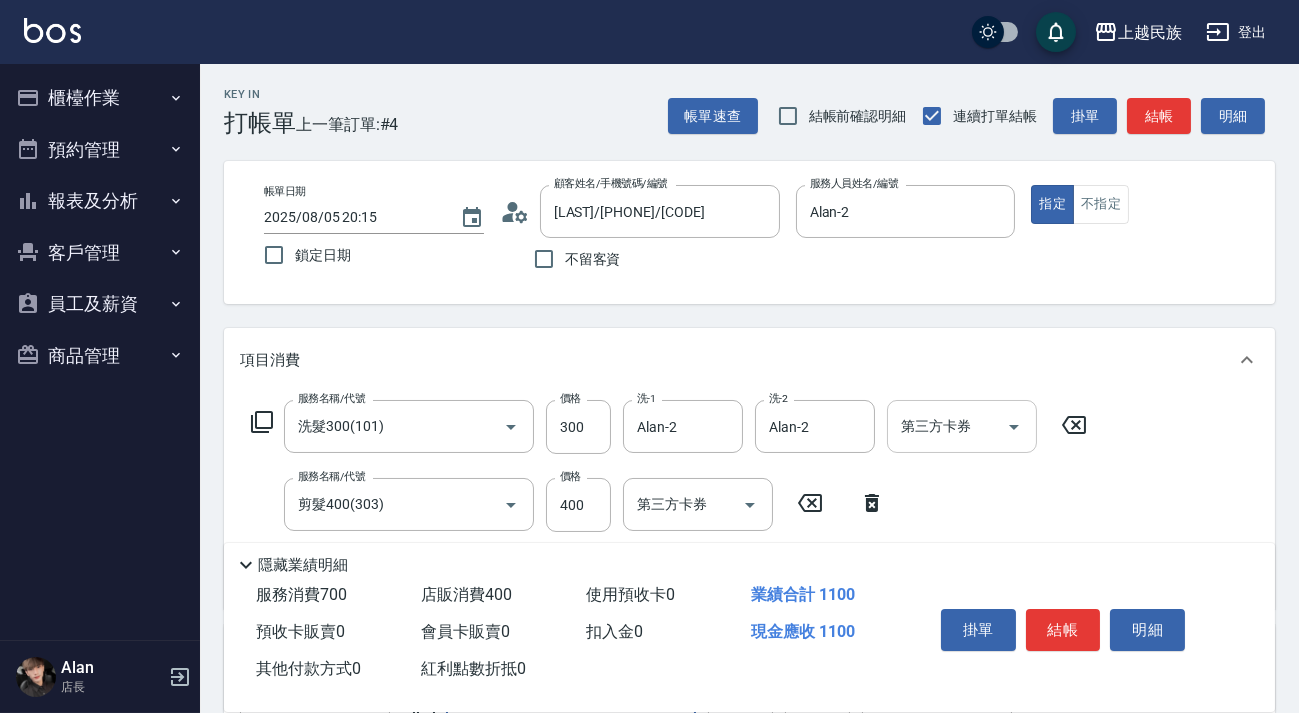 scroll, scrollTop: 0, scrollLeft: 0, axis: both 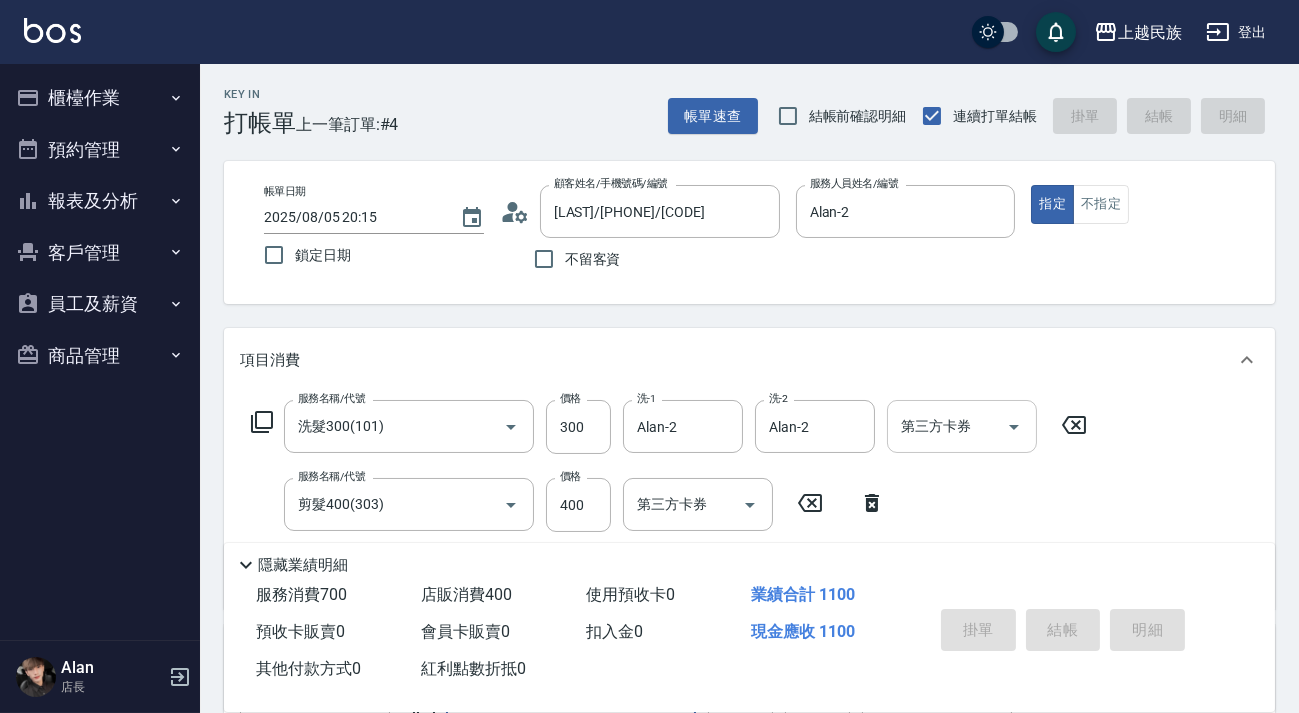 type on "狂亂凝土" 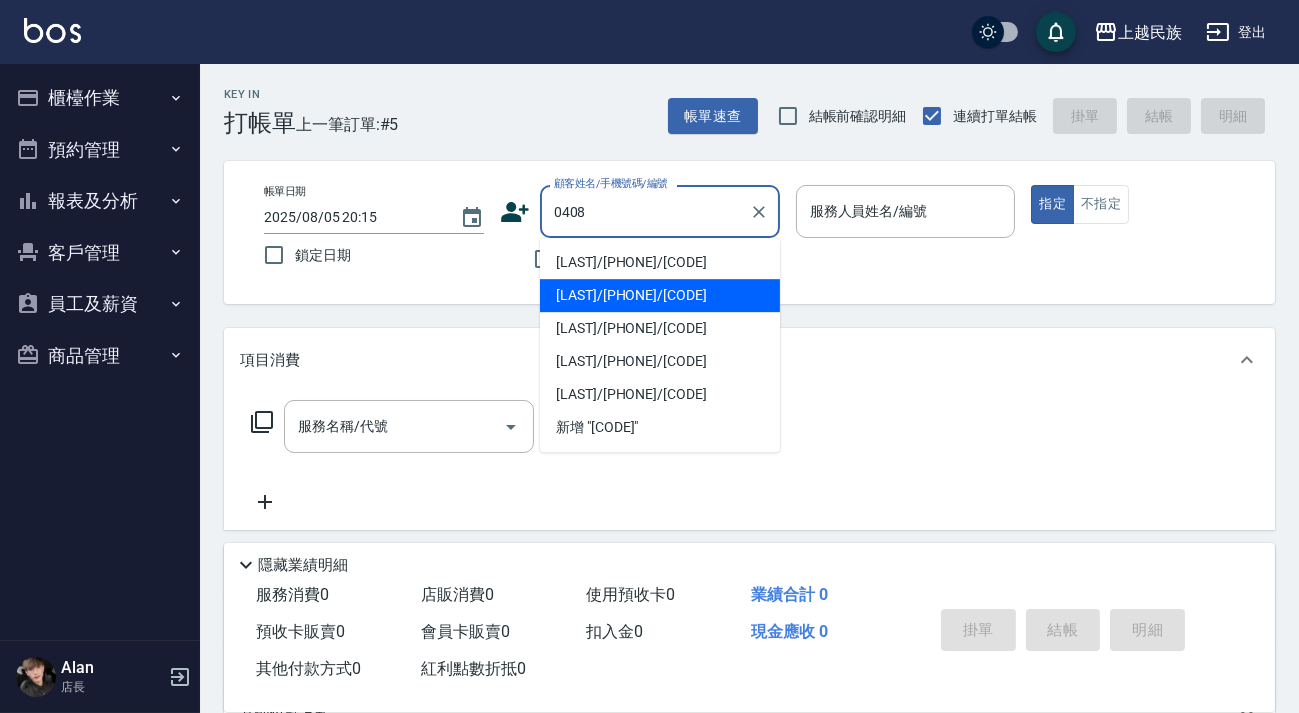 click on "[LAST]/[PHONE]/[CODE]" at bounding box center (660, 295) 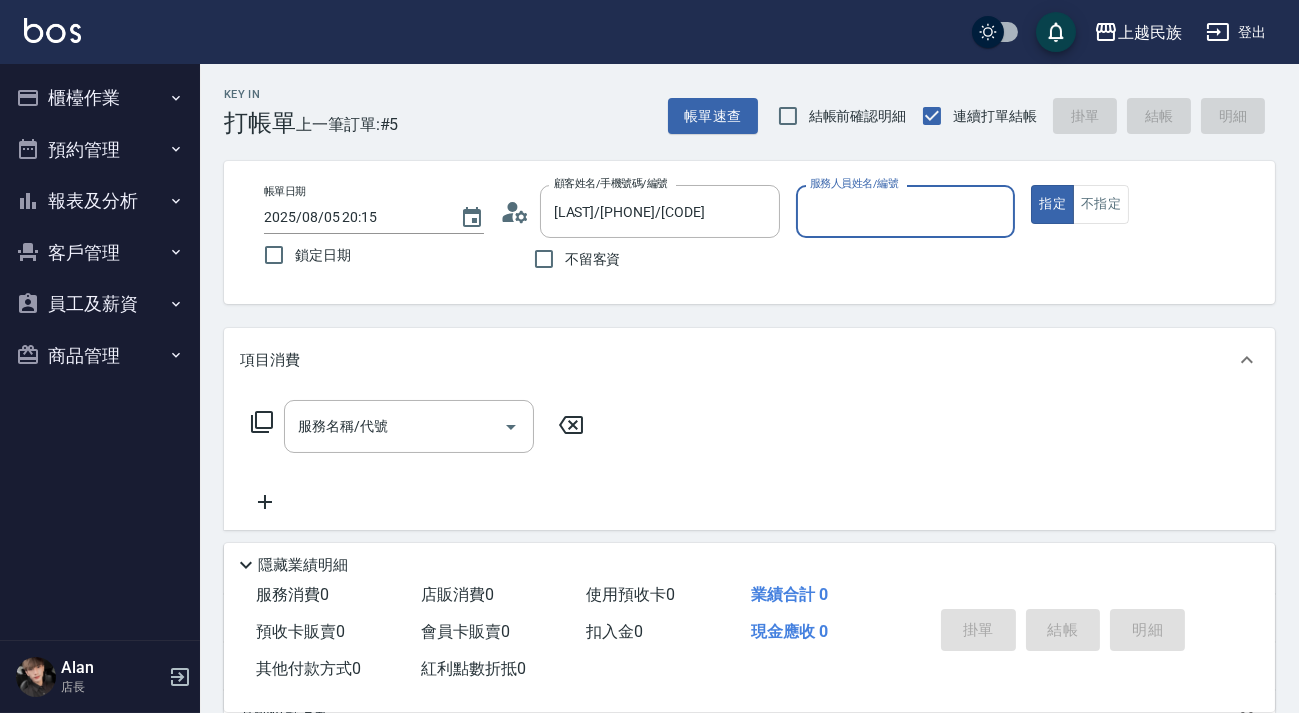 type on "Effie-5" 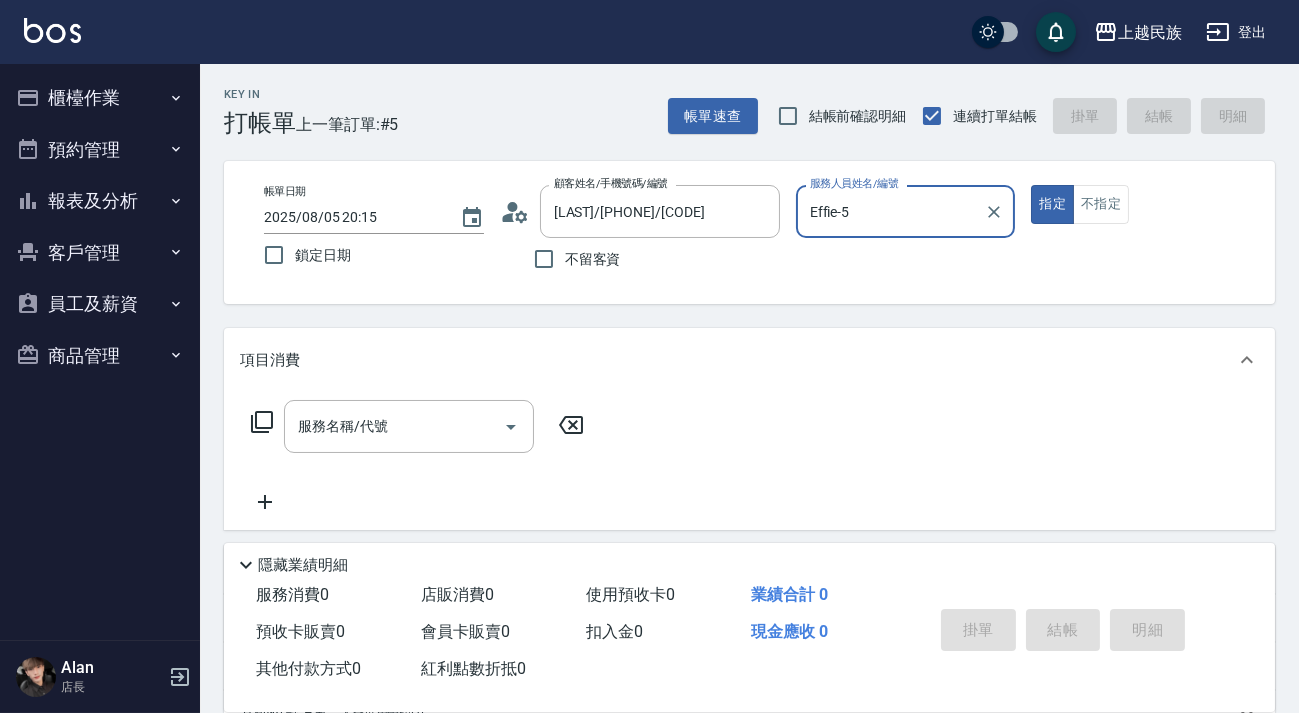click on "指定" at bounding box center [1052, 204] 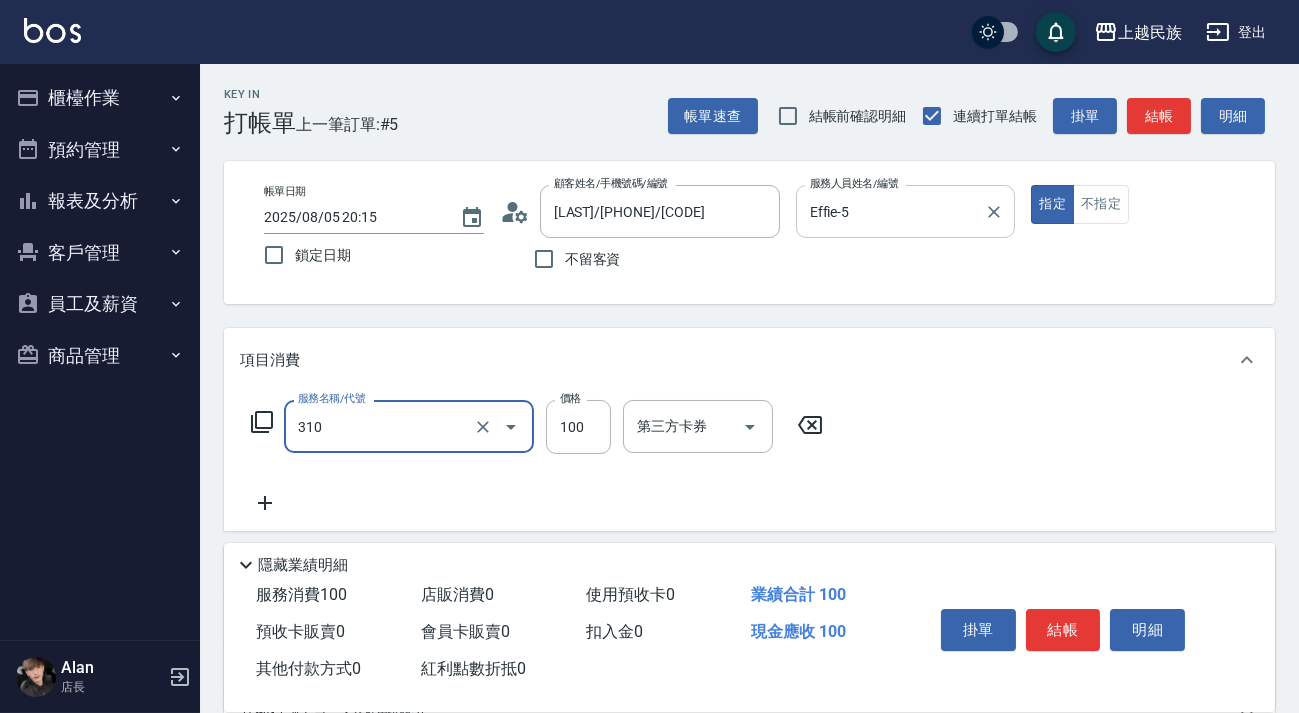 type on "瀏海100(310)" 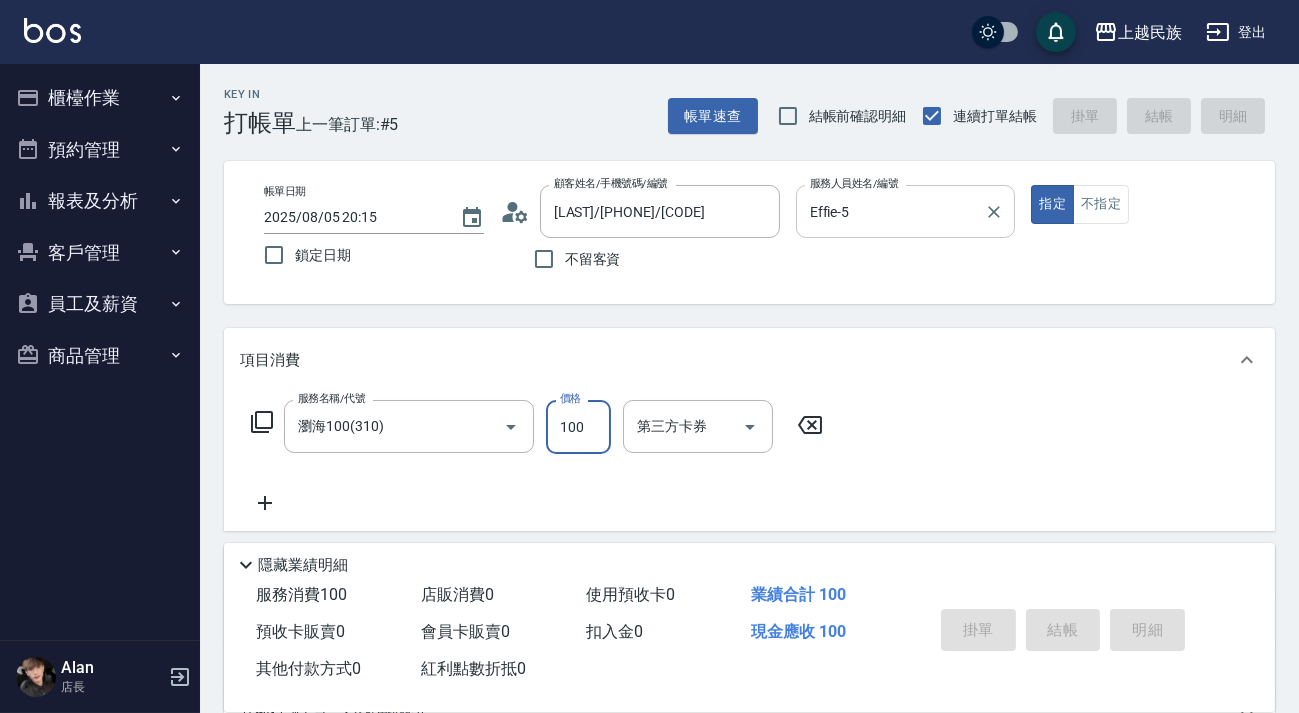 type 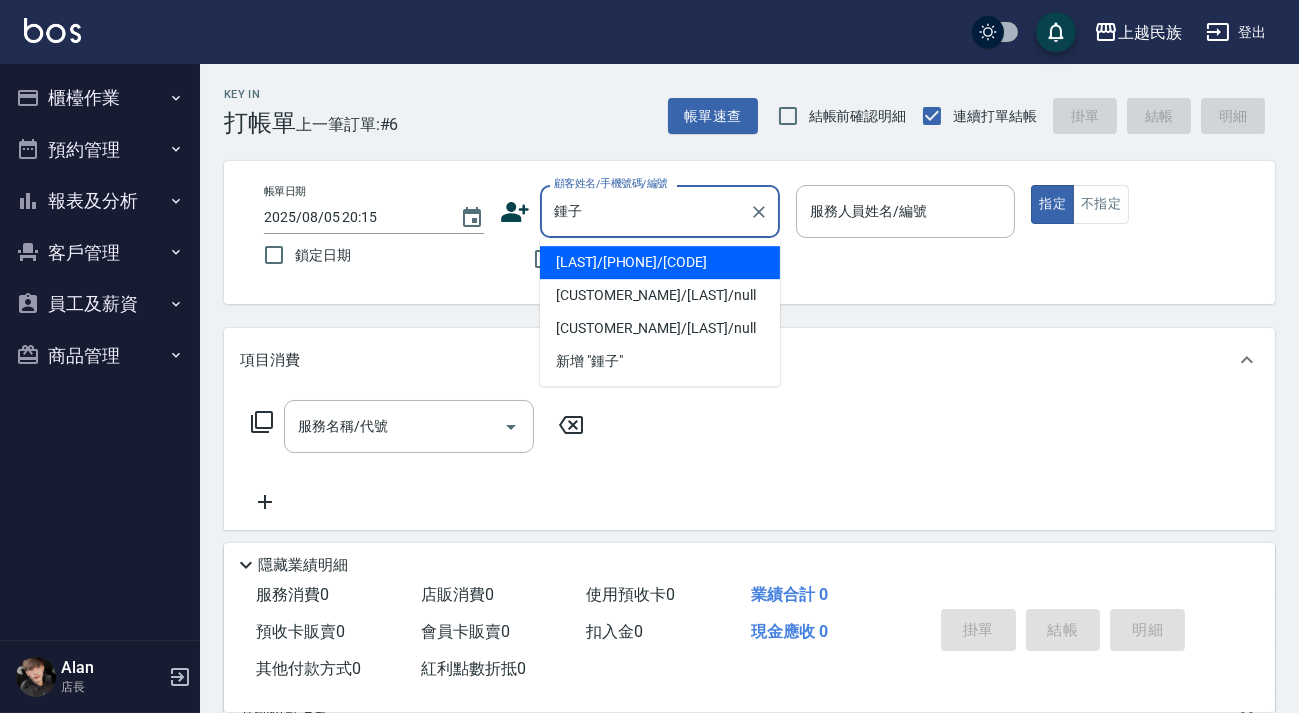 drag, startPoint x: 742, startPoint y: 262, endPoint x: 909, endPoint y: 495, distance: 286.66705 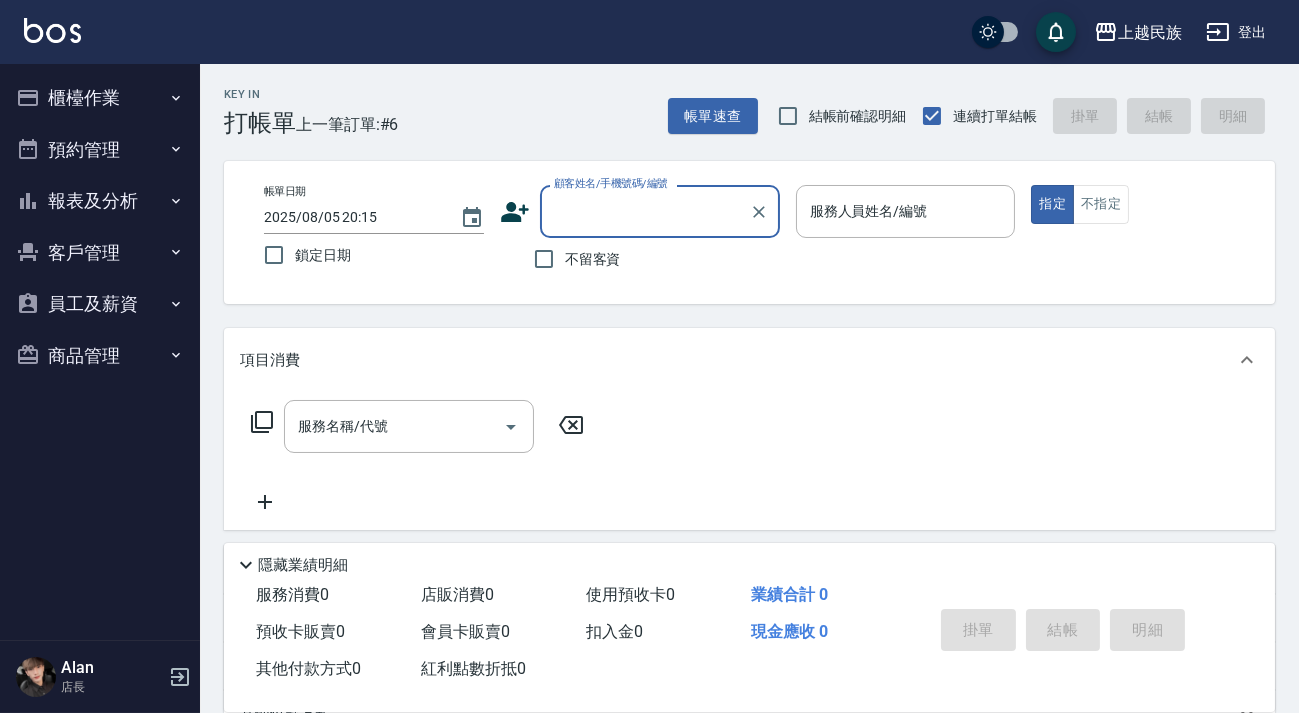 click on "顧客姓名/手機號碼/編號 顧客姓名/手機號碼/編號" at bounding box center (660, 211) 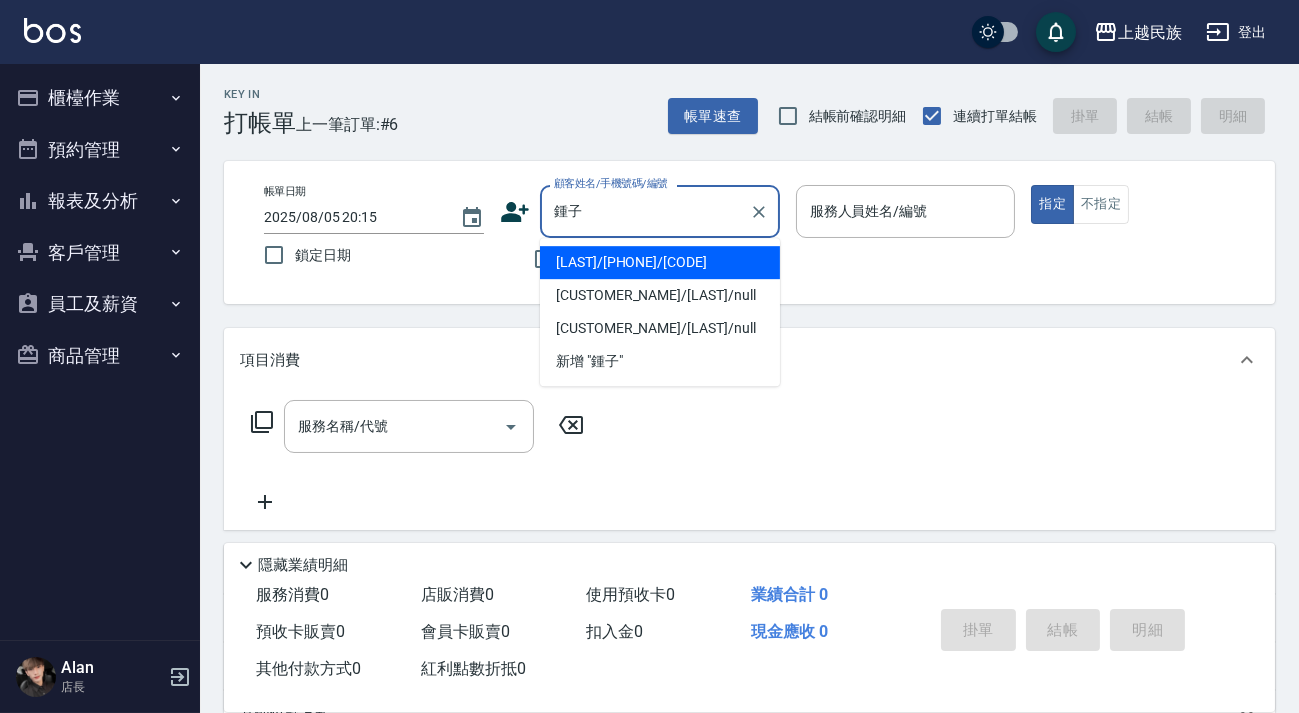 click on "[LAST]/[PHONE]/[CODE]" at bounding box center (660, 262) 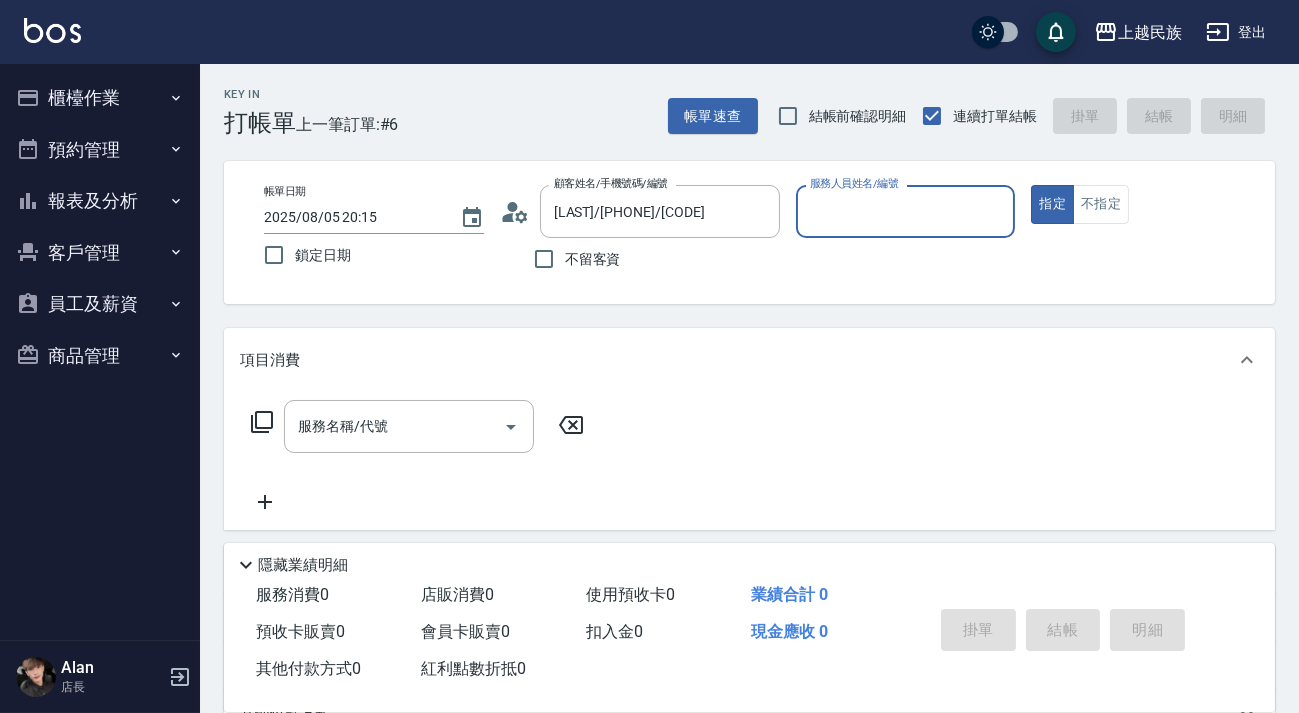 type on "Stella-8" 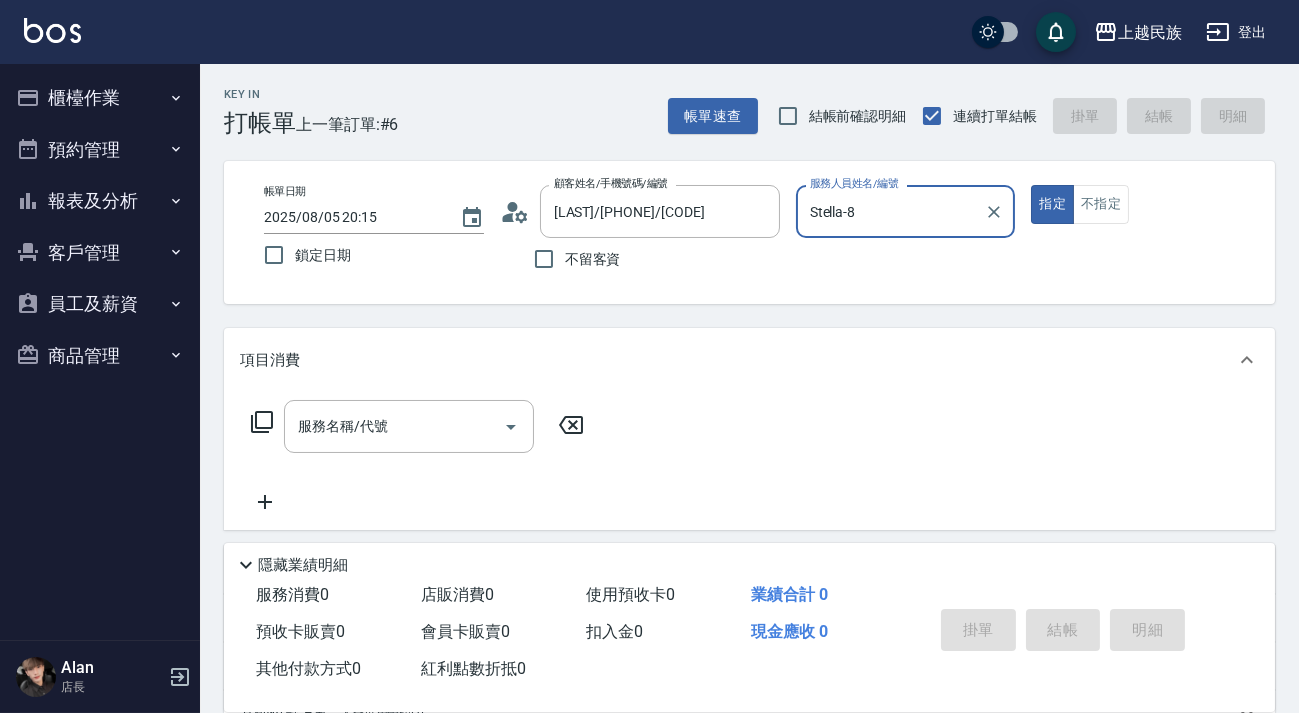 click on "指定" at bounding box center (1052, 204) 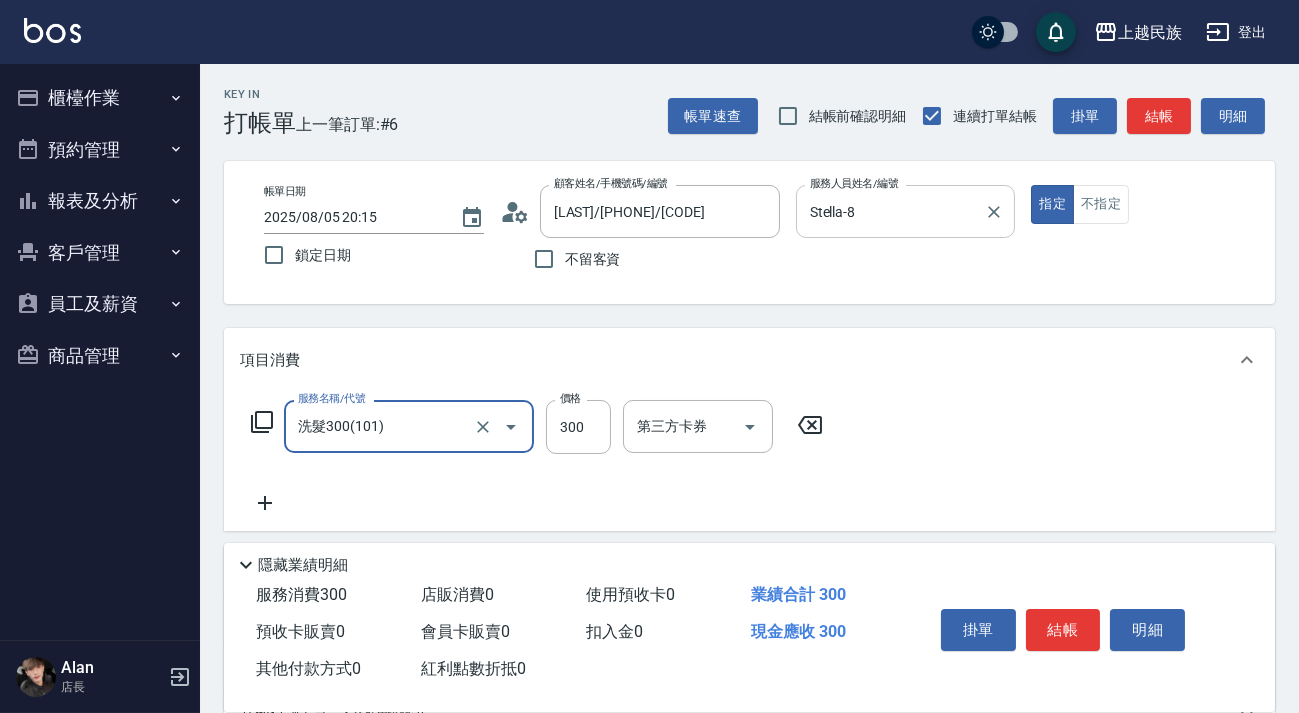 type on "洗髮300(101)" 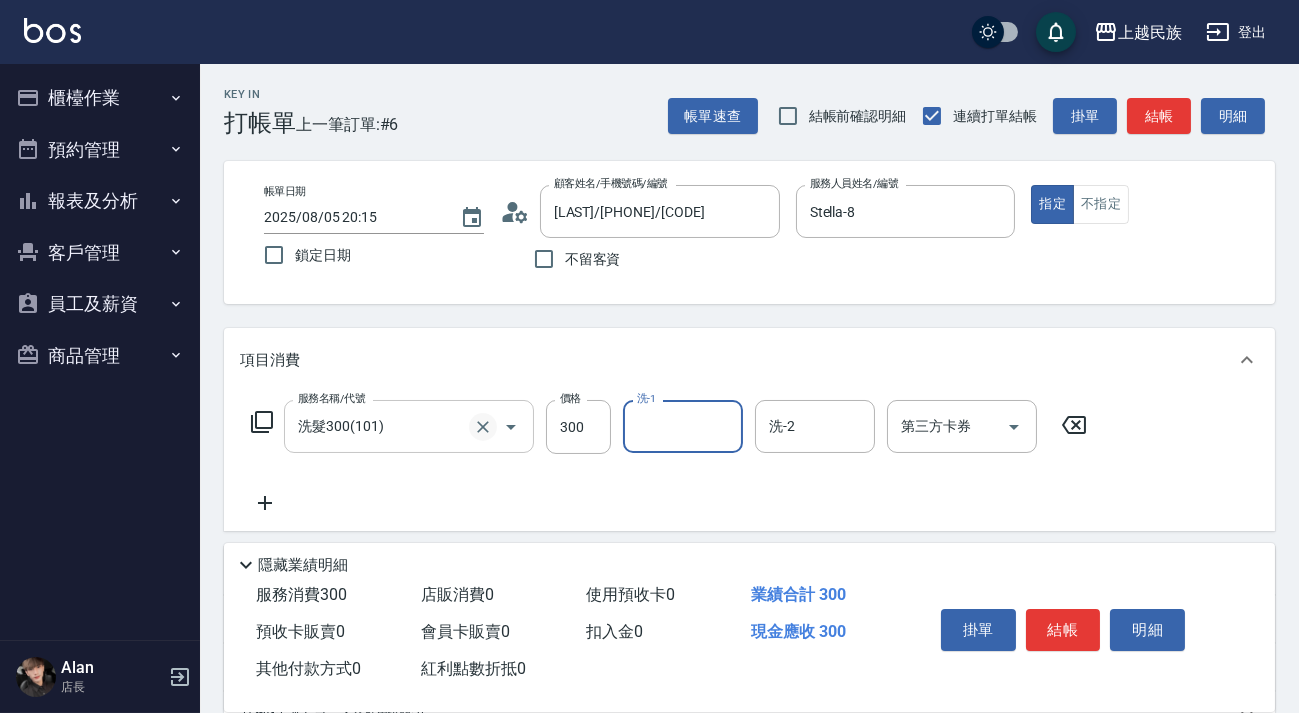 click 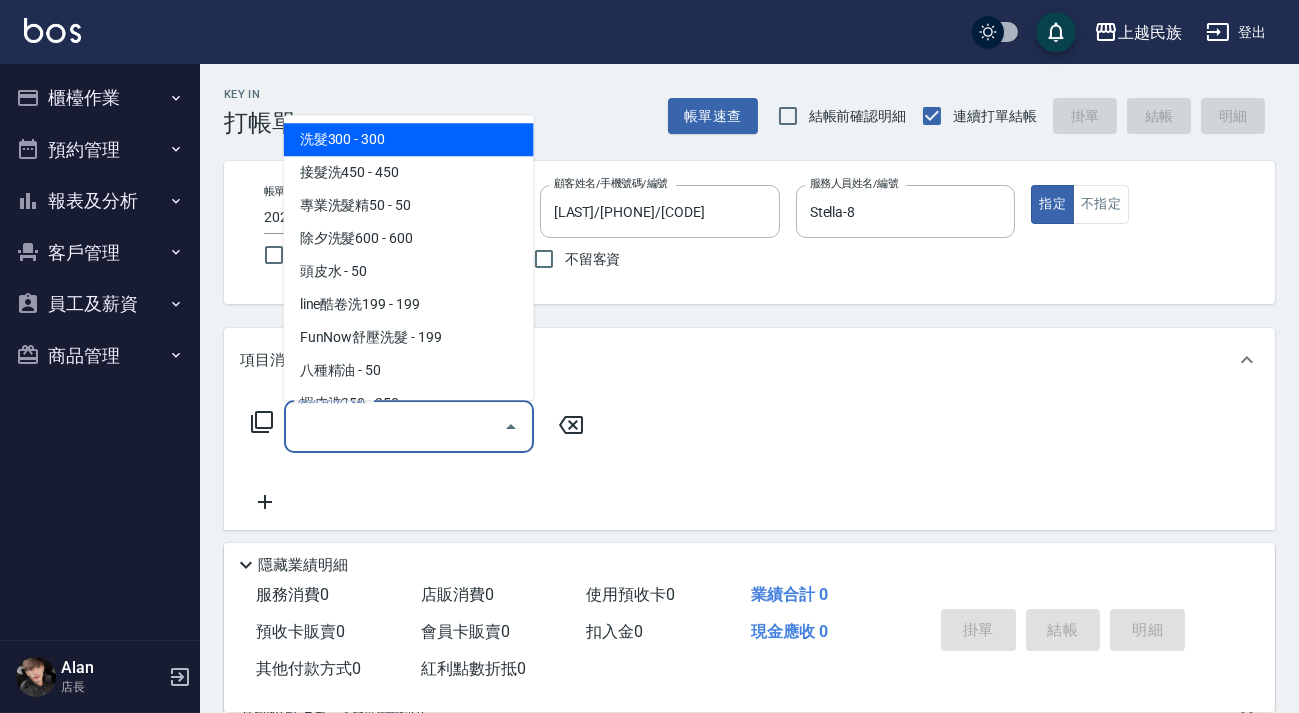 type on "9" 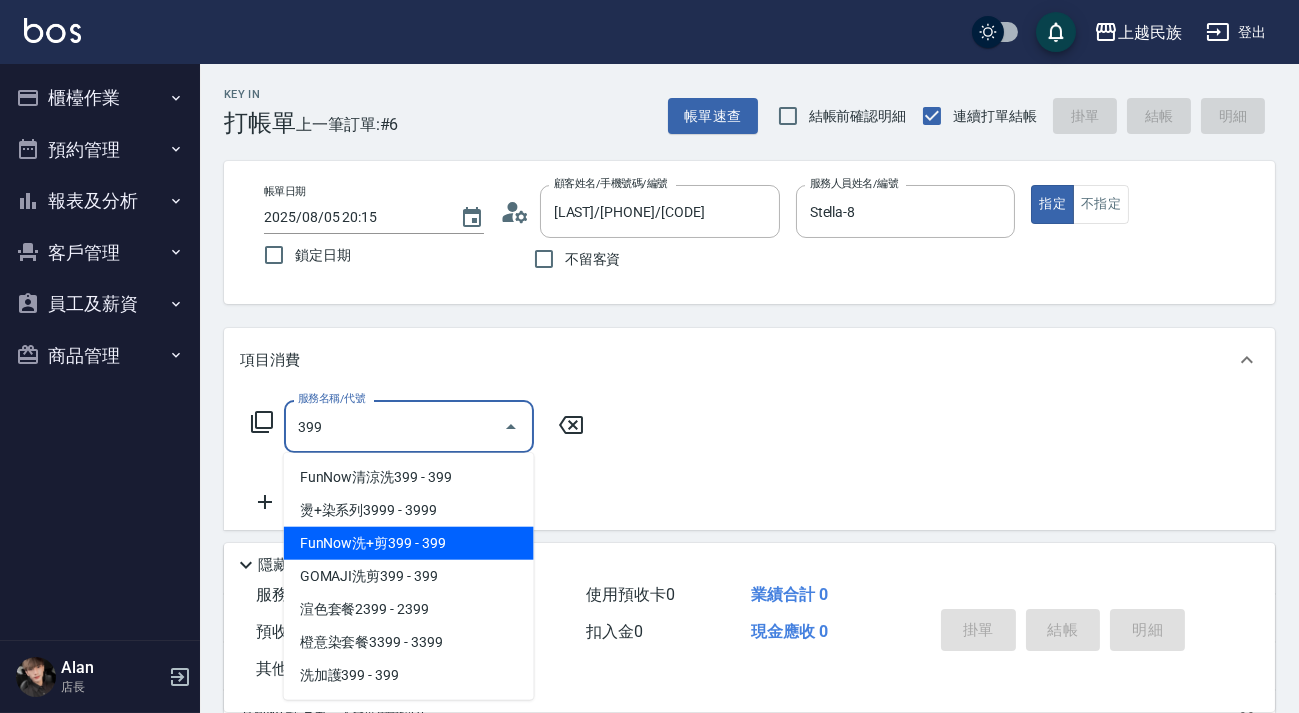 click on "FunNow洗+剪399 - 399" at bounding box center (409, 543) 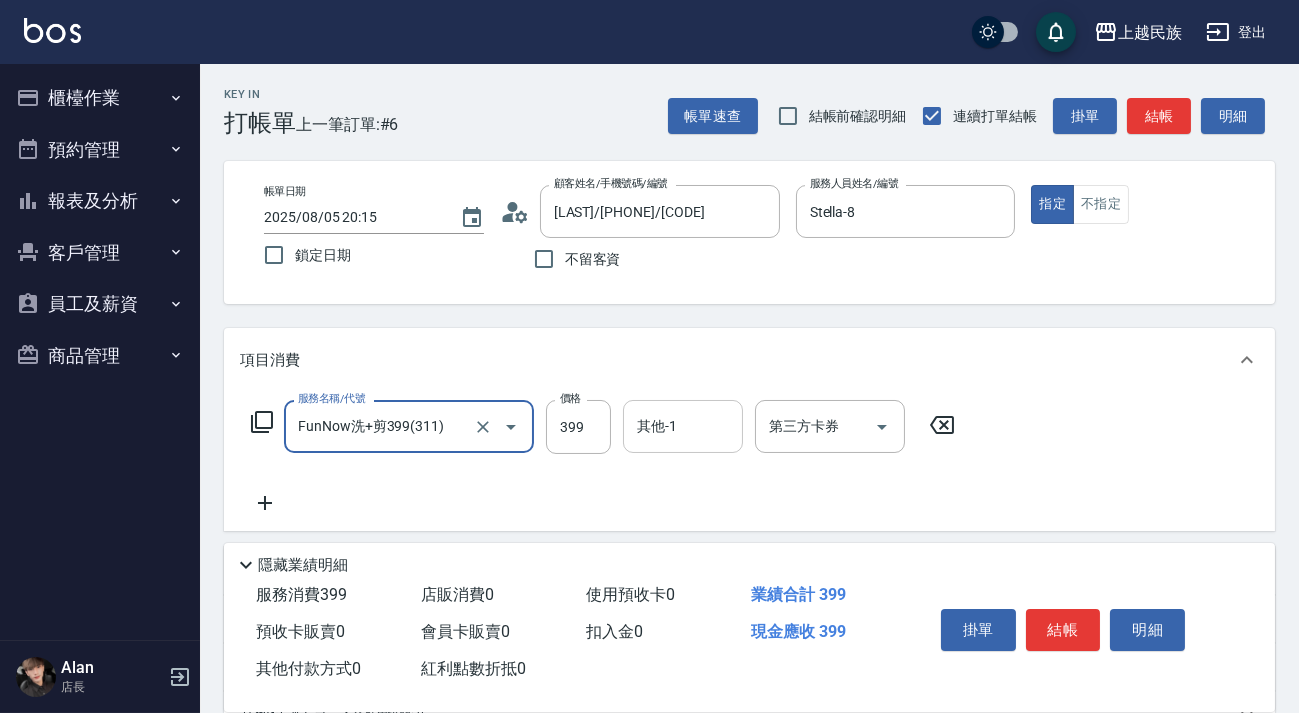 type on "FunNow洗+剪399(311)" 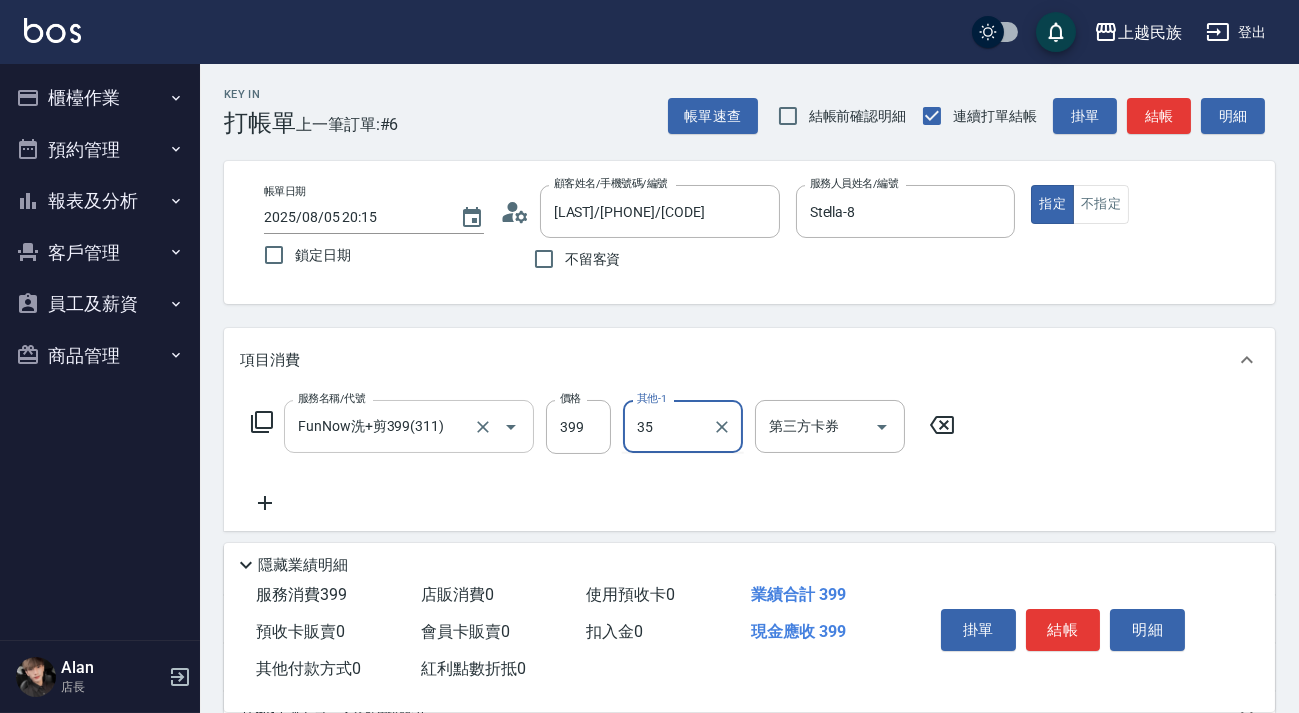 type on "35" 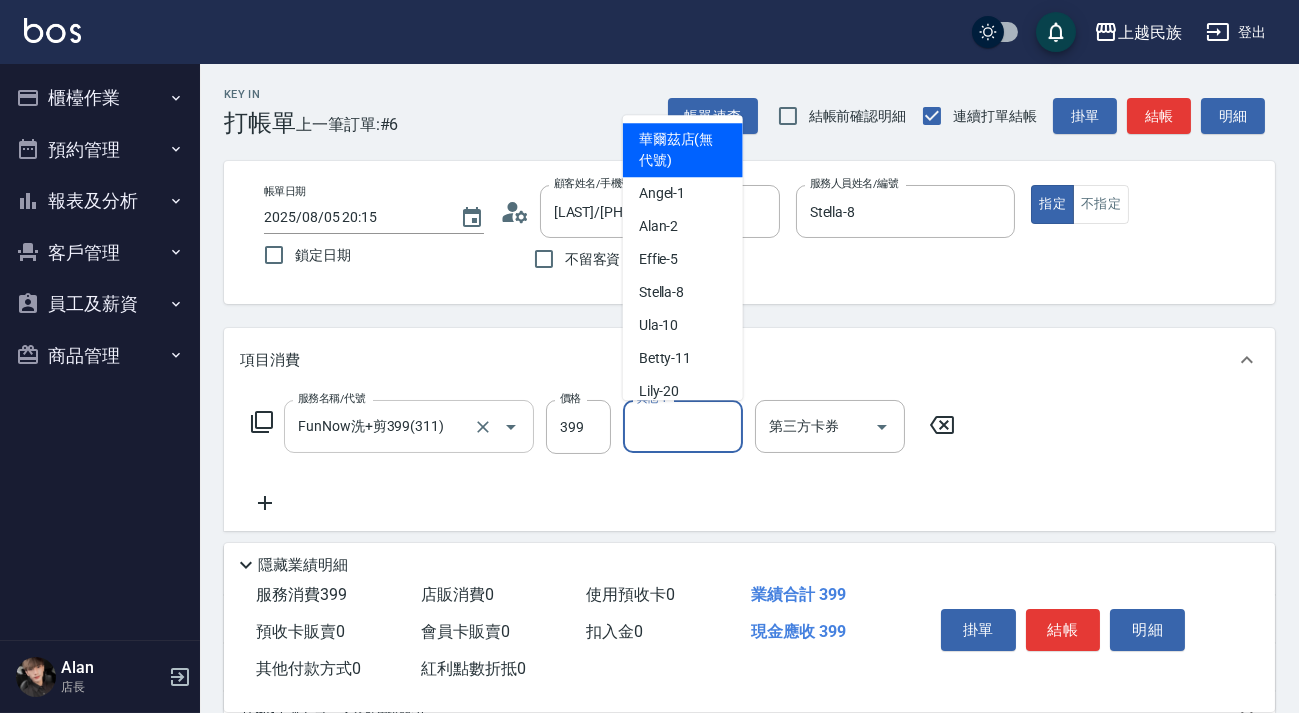 click on "其他-1" at bounding box center (683, 426) 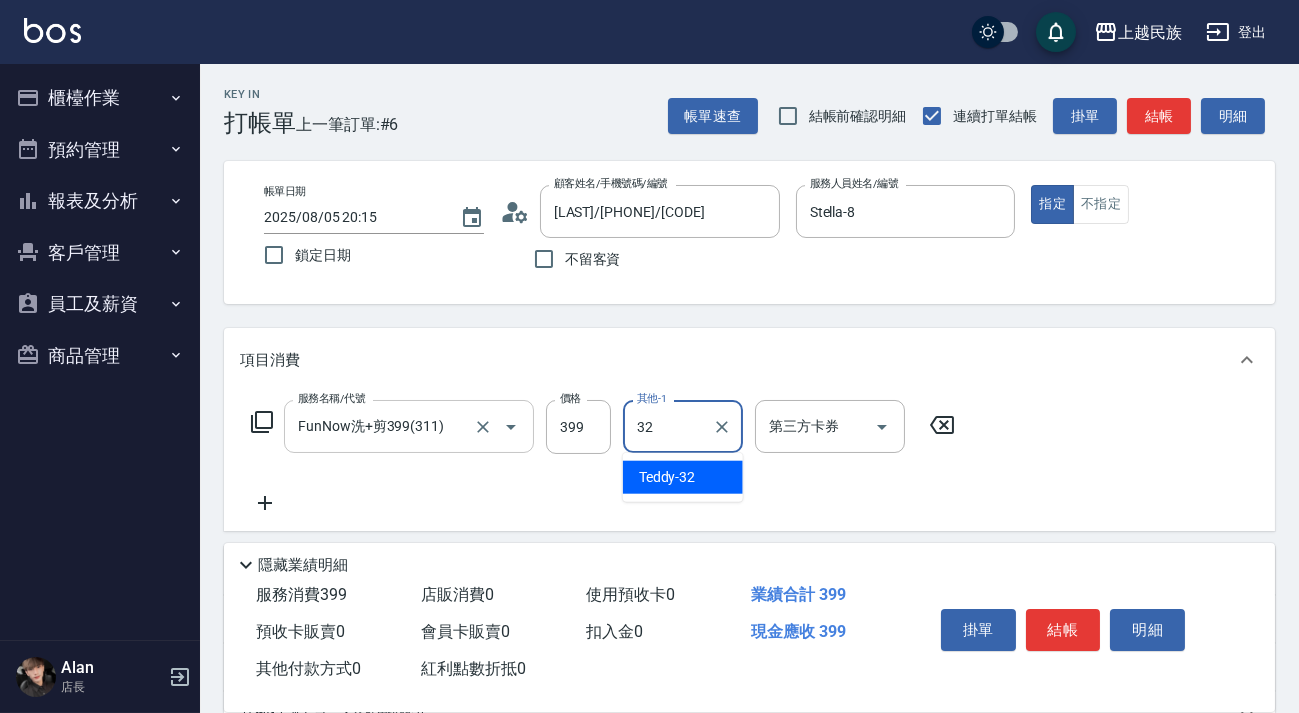 type on "Teddy-32" 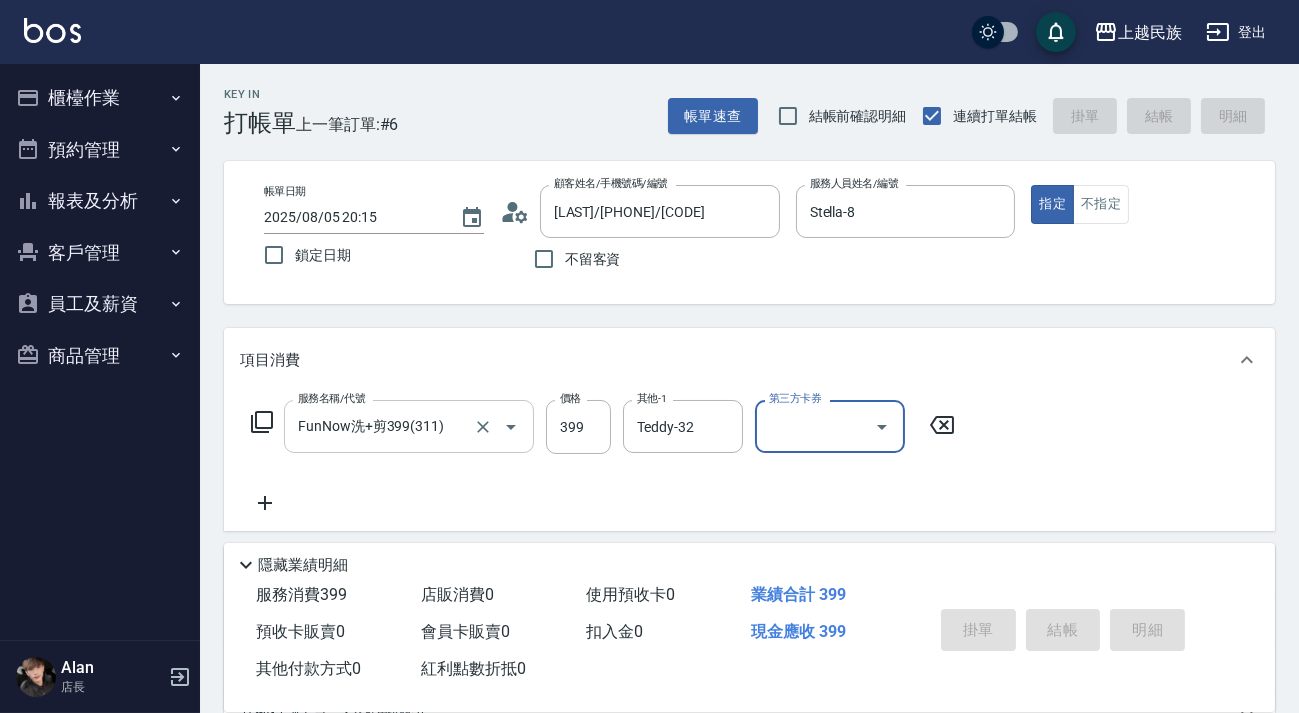 type on "2025/08/05 20:16" 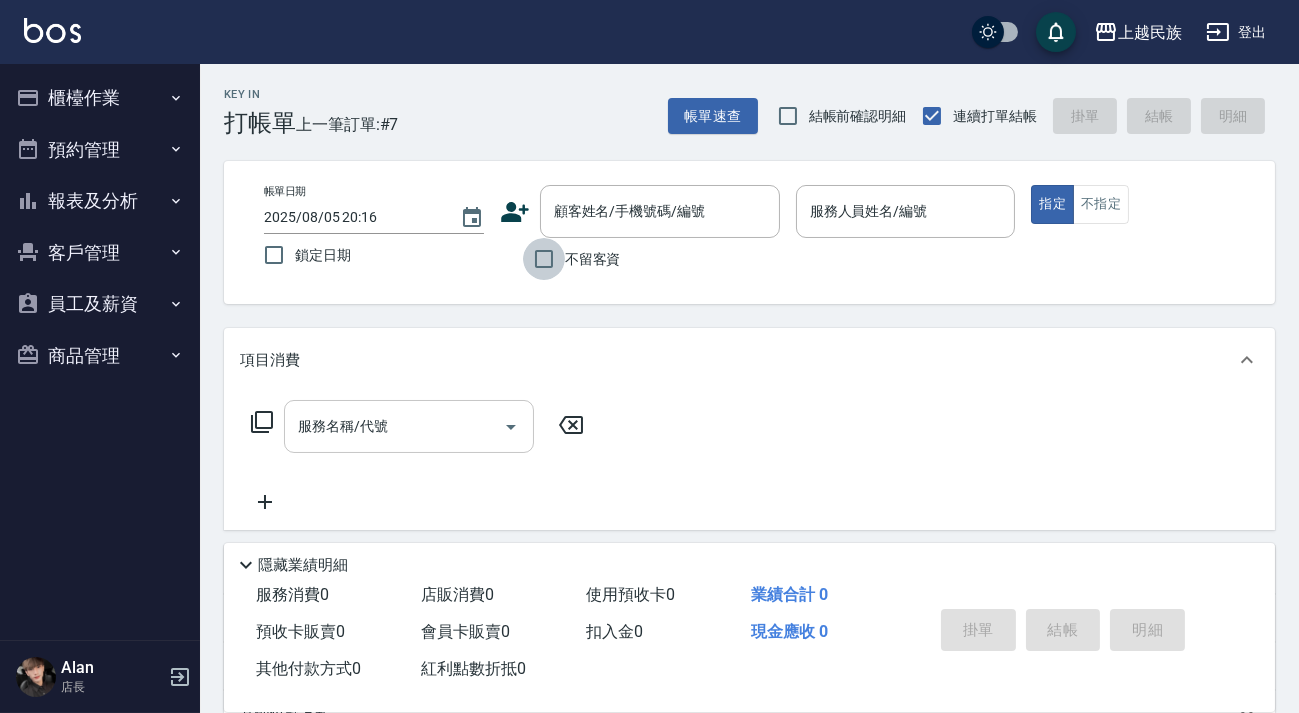 click on "不留客資" at bounding box center (544, 259) 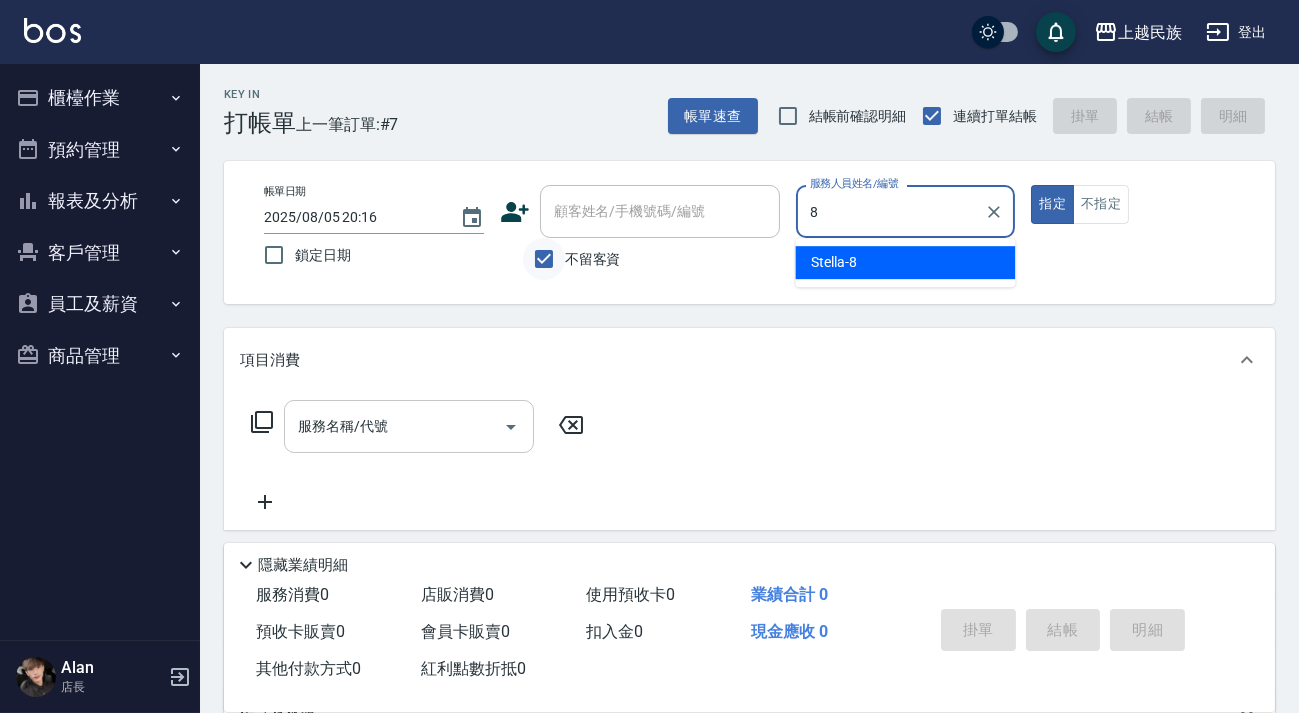 type on "Stella-8" 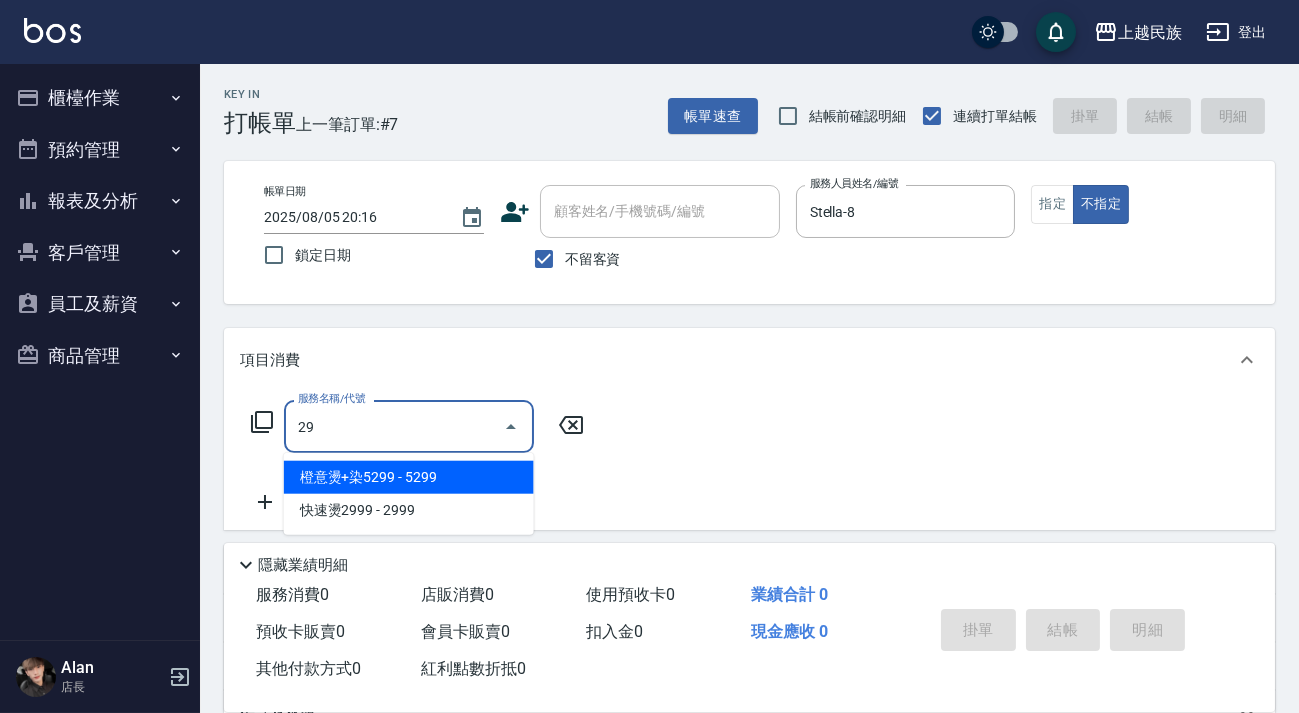 type on "2" 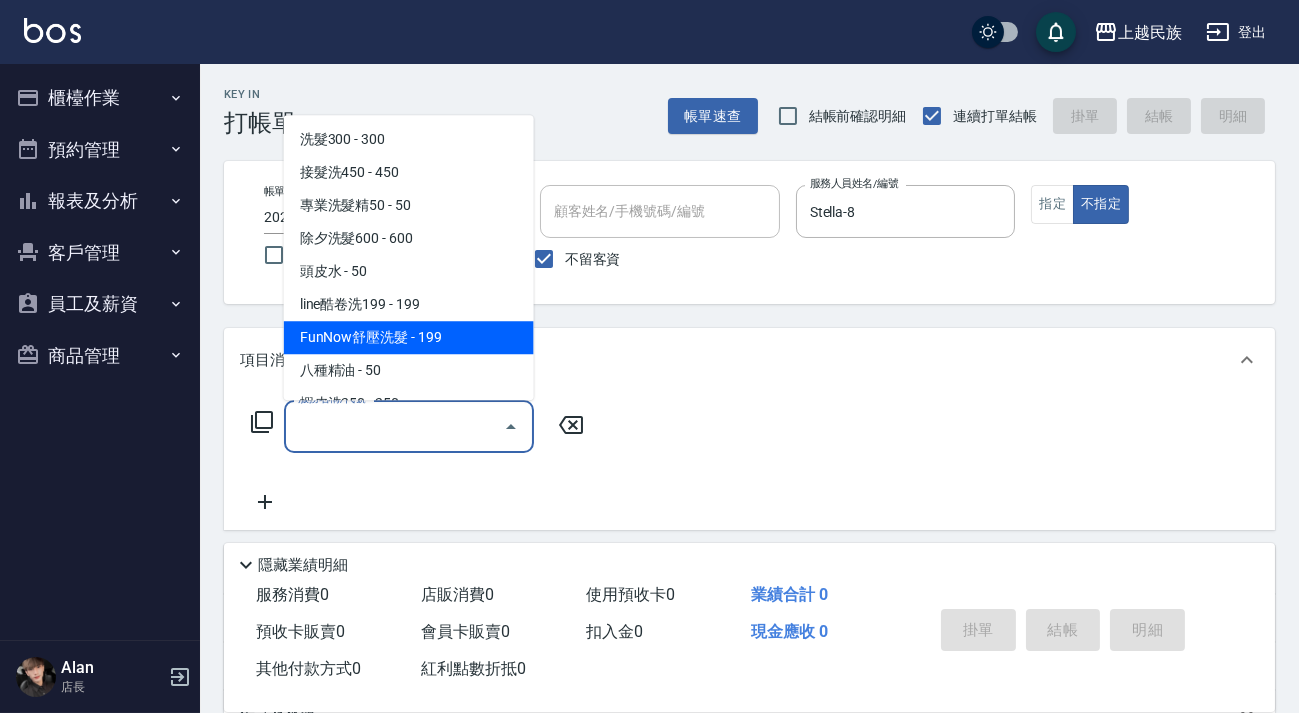 click on "FunNow舒壓洗髮 - 199" at bounding box center [409, 337] 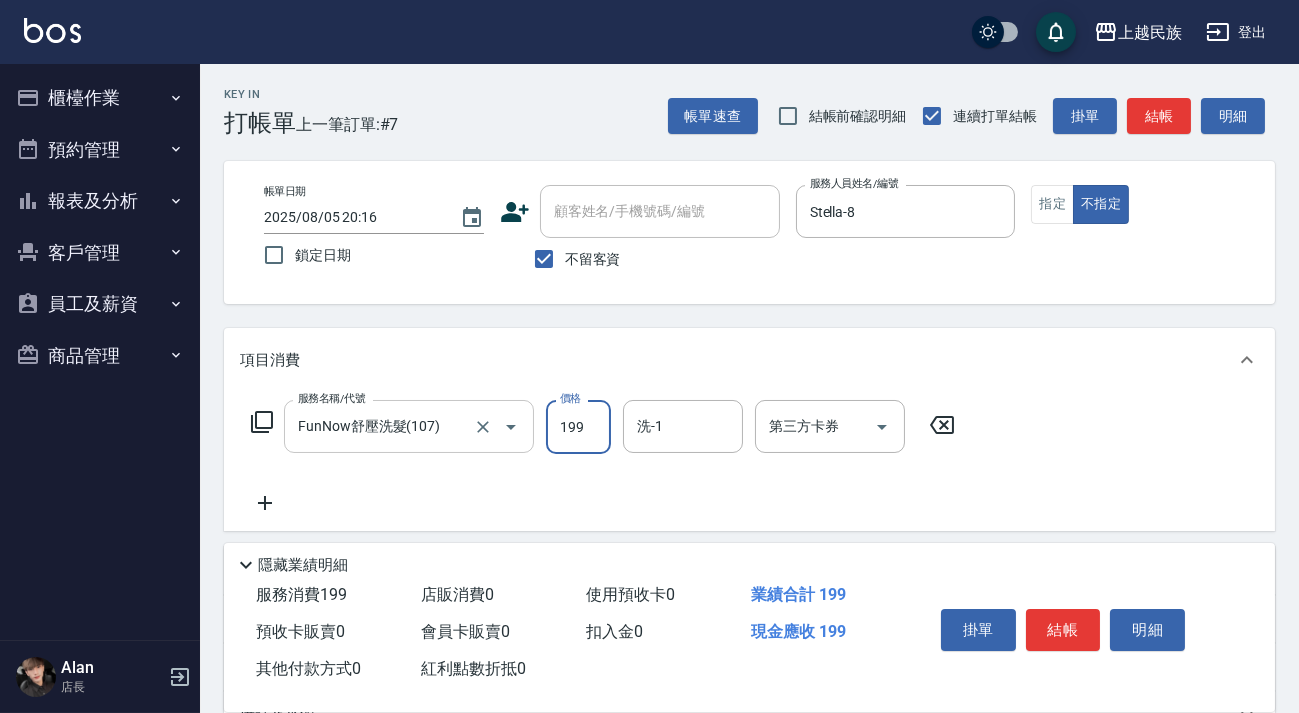 click on "199" at bounding box center (578, 427) 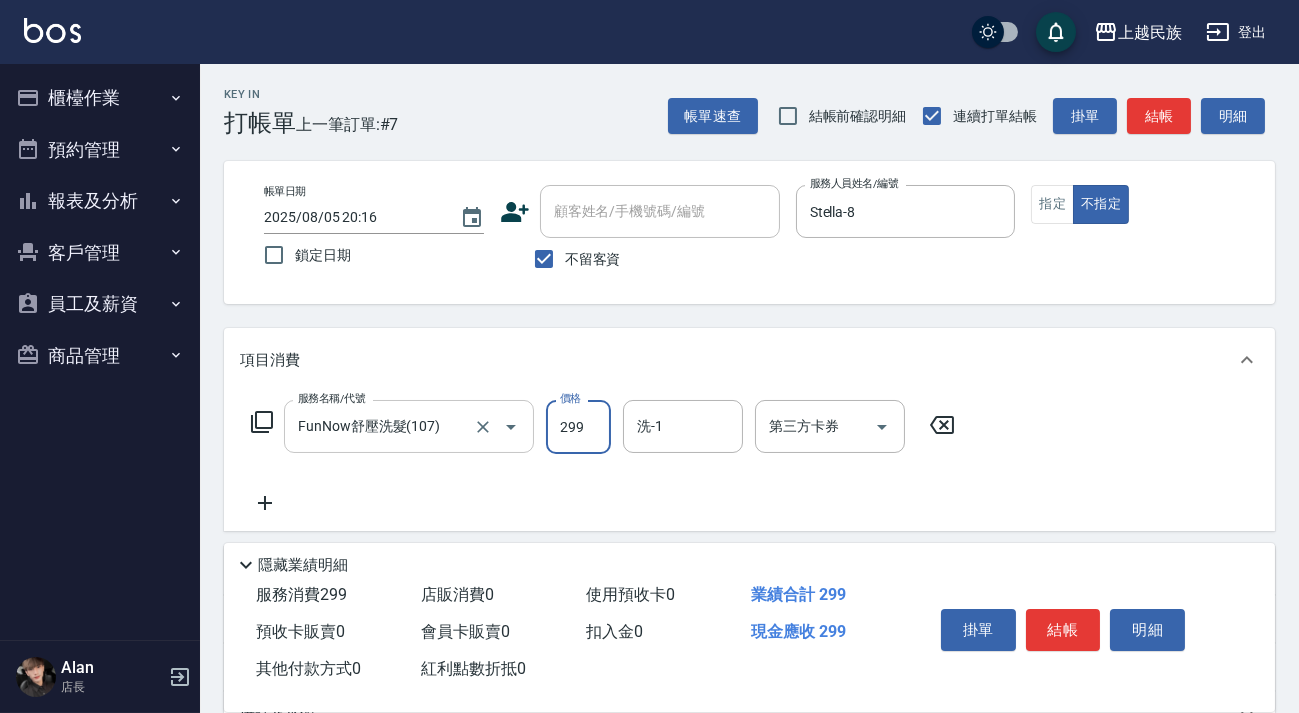 type on "299" 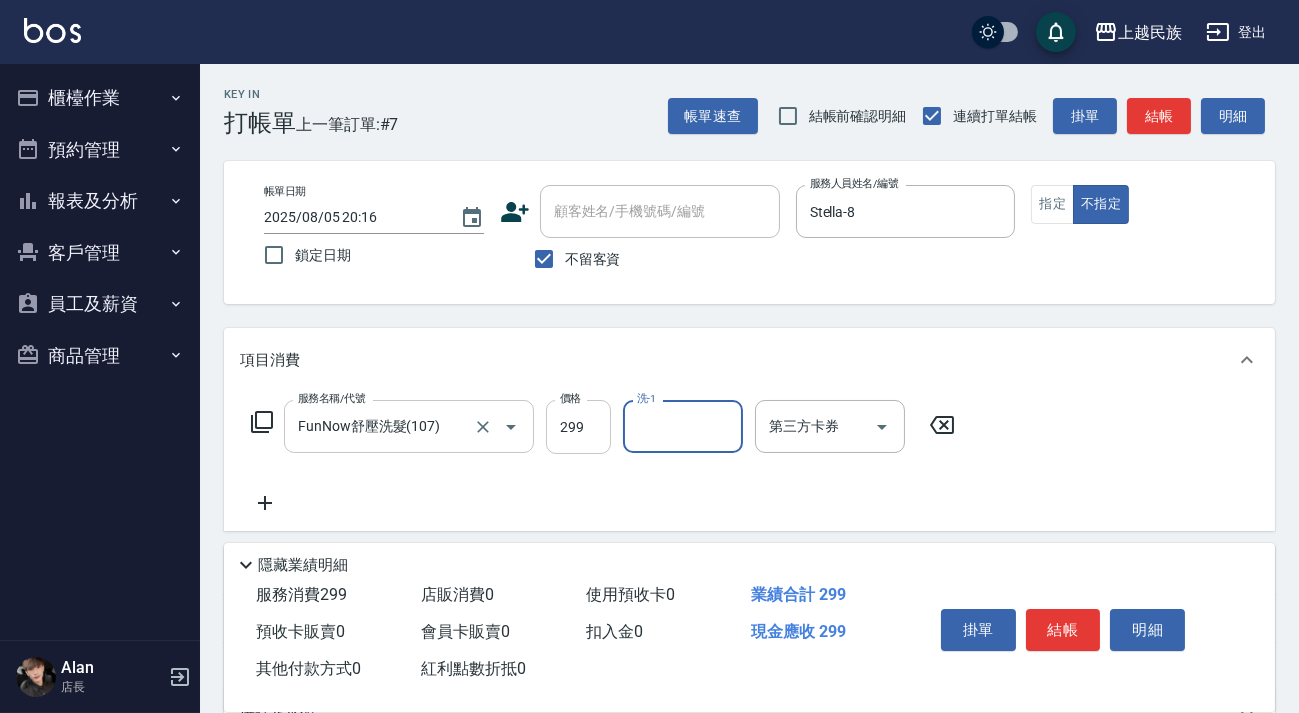 type on "2" 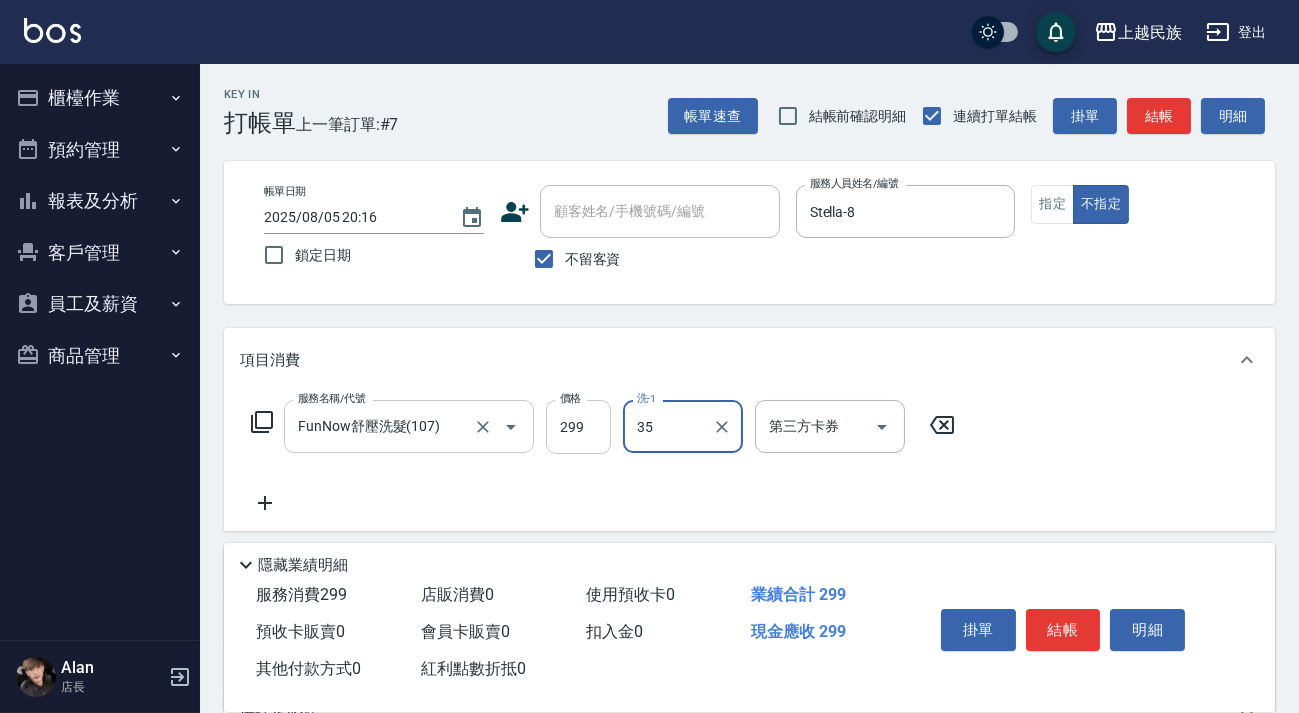 type on "35" 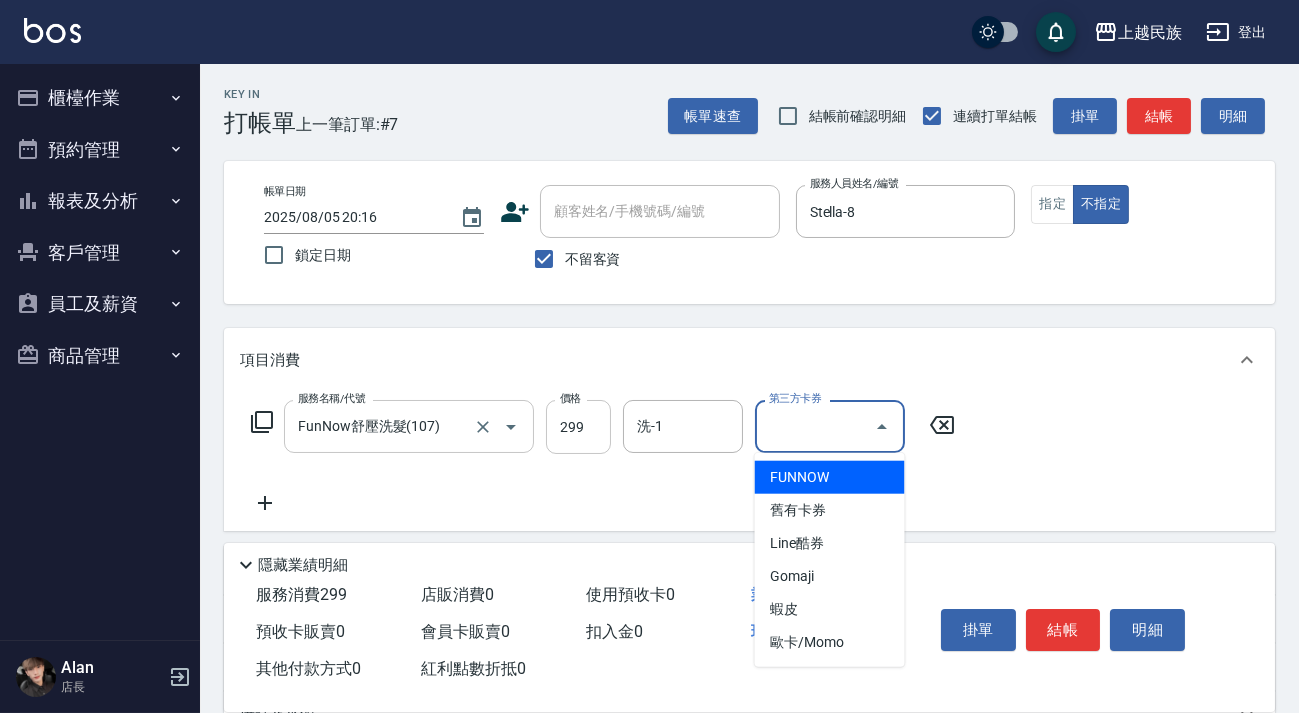 type 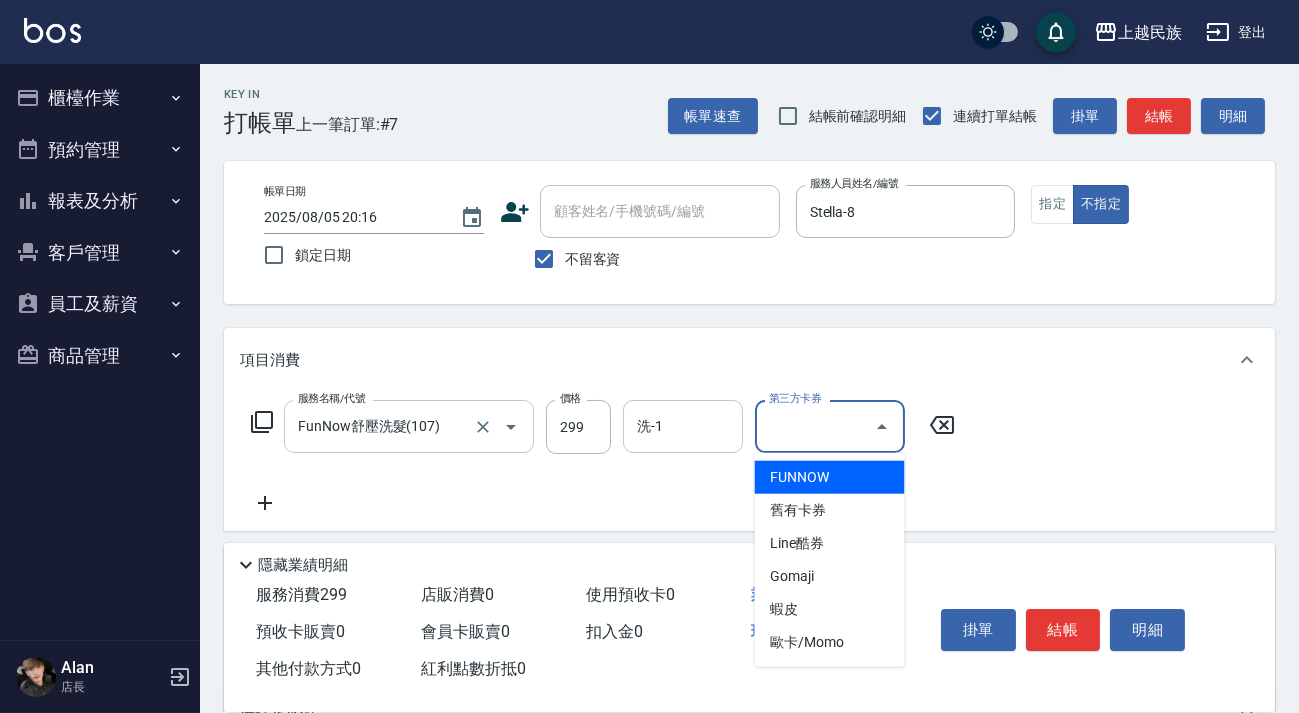 click on "洗-1" at bounding box center (683, 426) 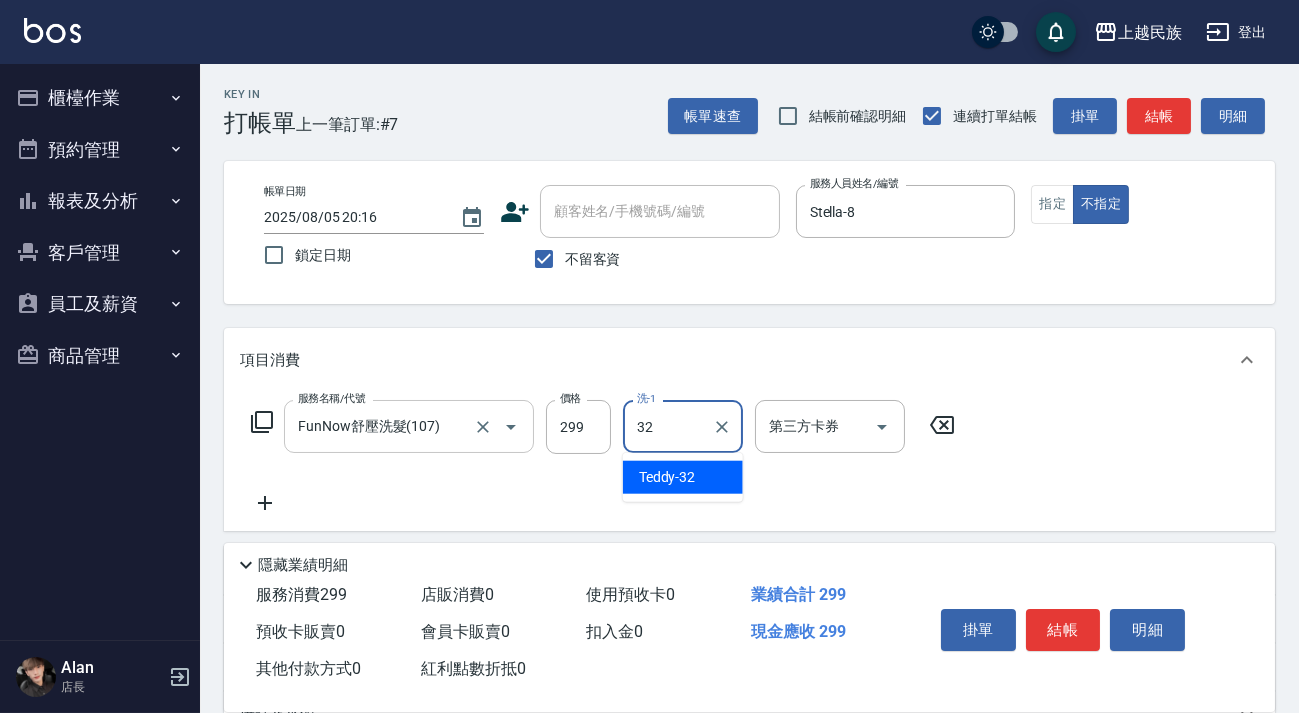 click on "[FIRST] -[NUMBER]" at bounding box center (683, 477) 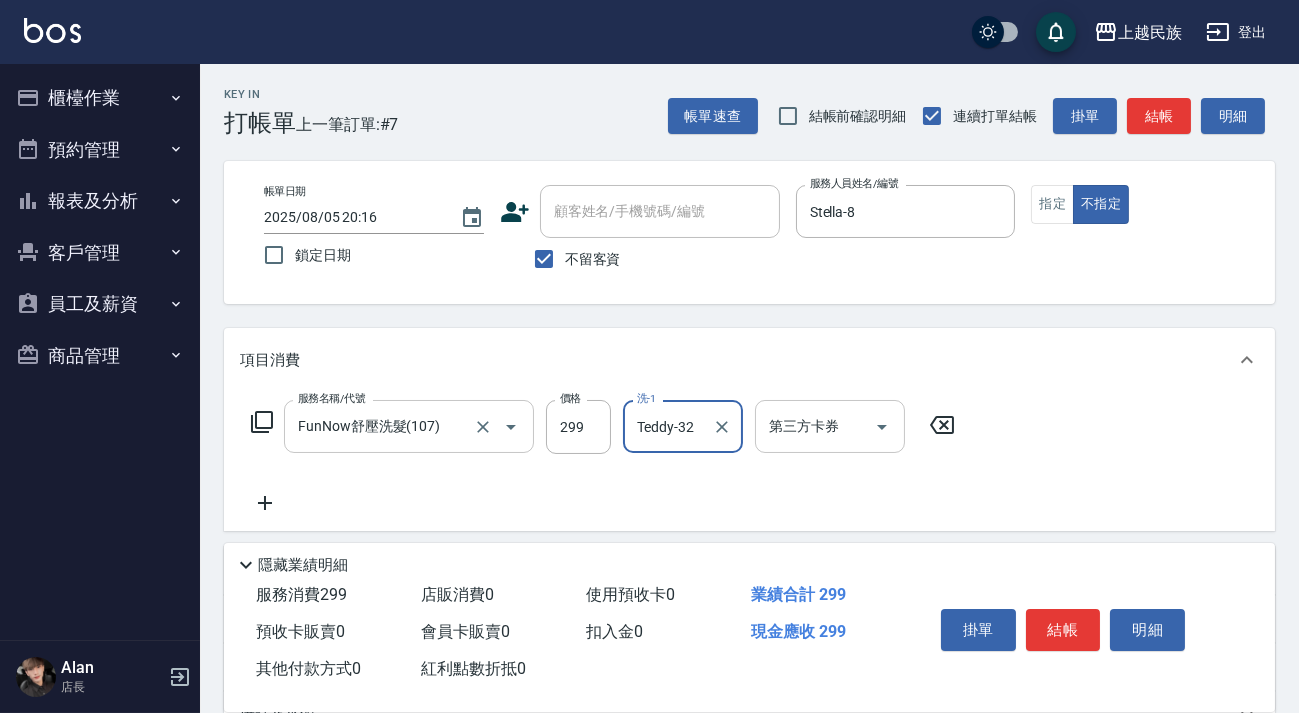 type on "Teddy-32" 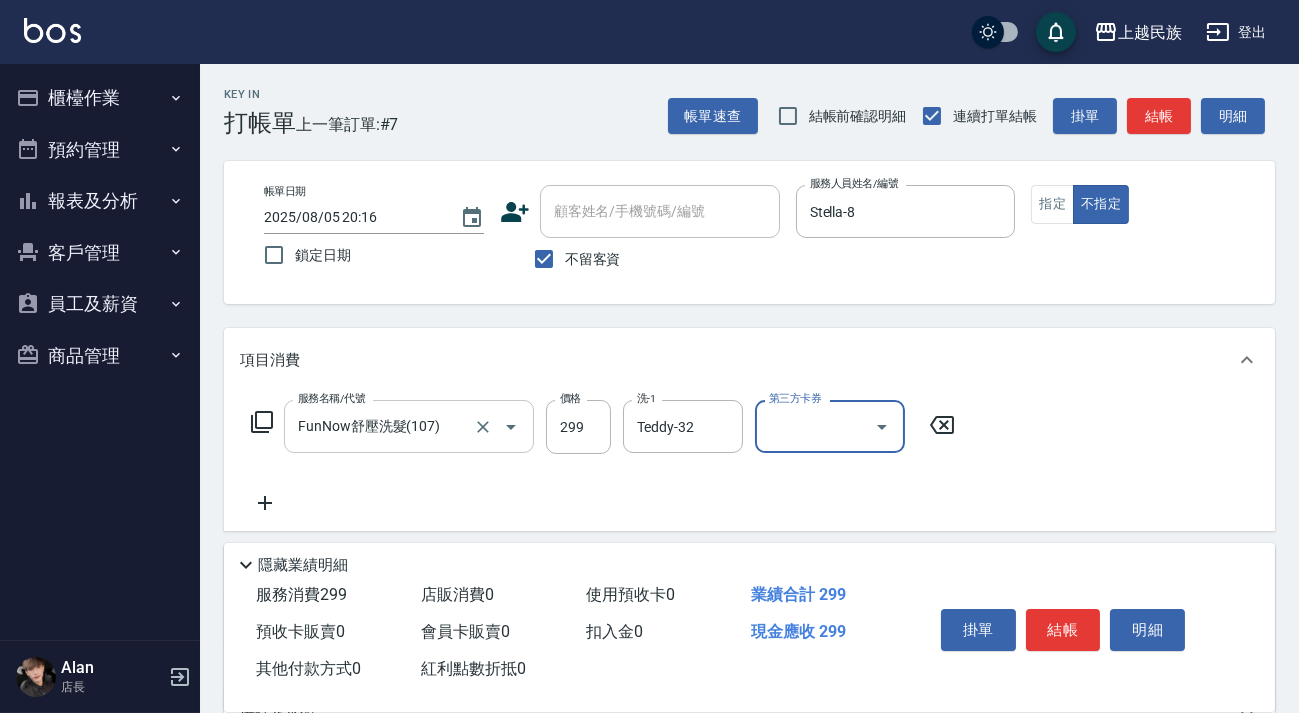 click 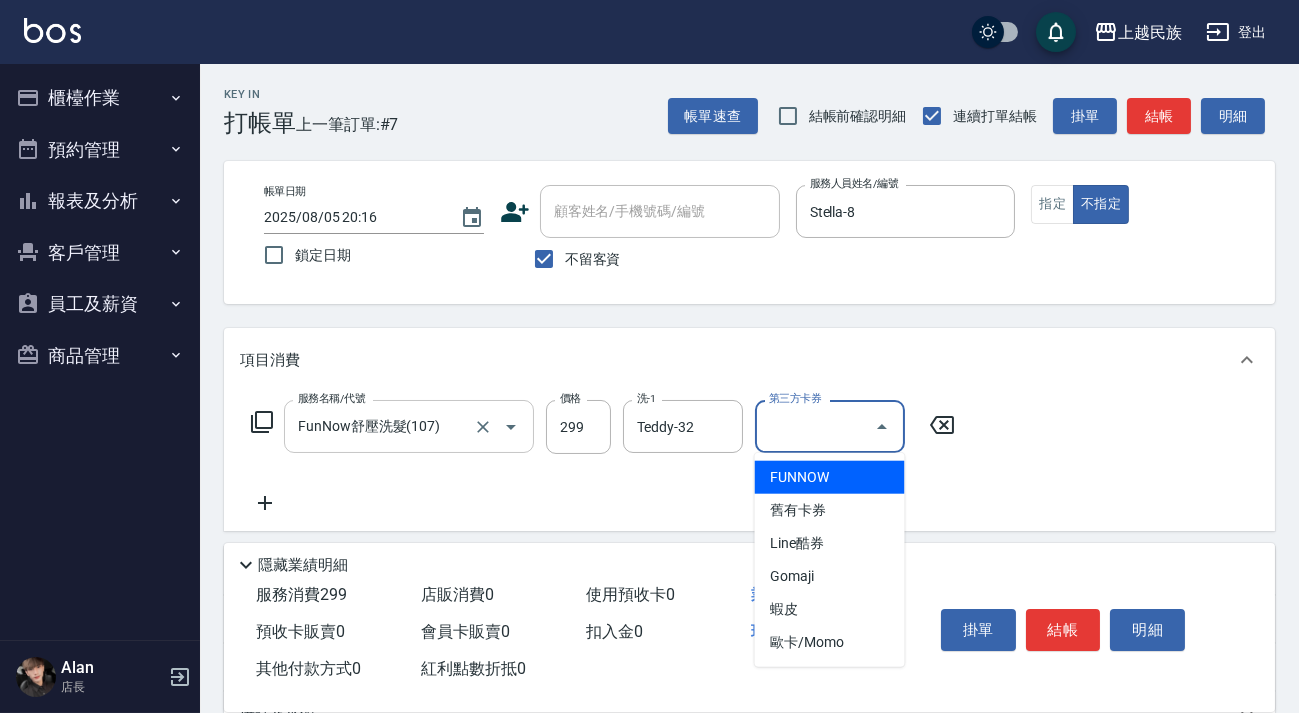 click on "FUNNOW" at bounding box center (830, 477) 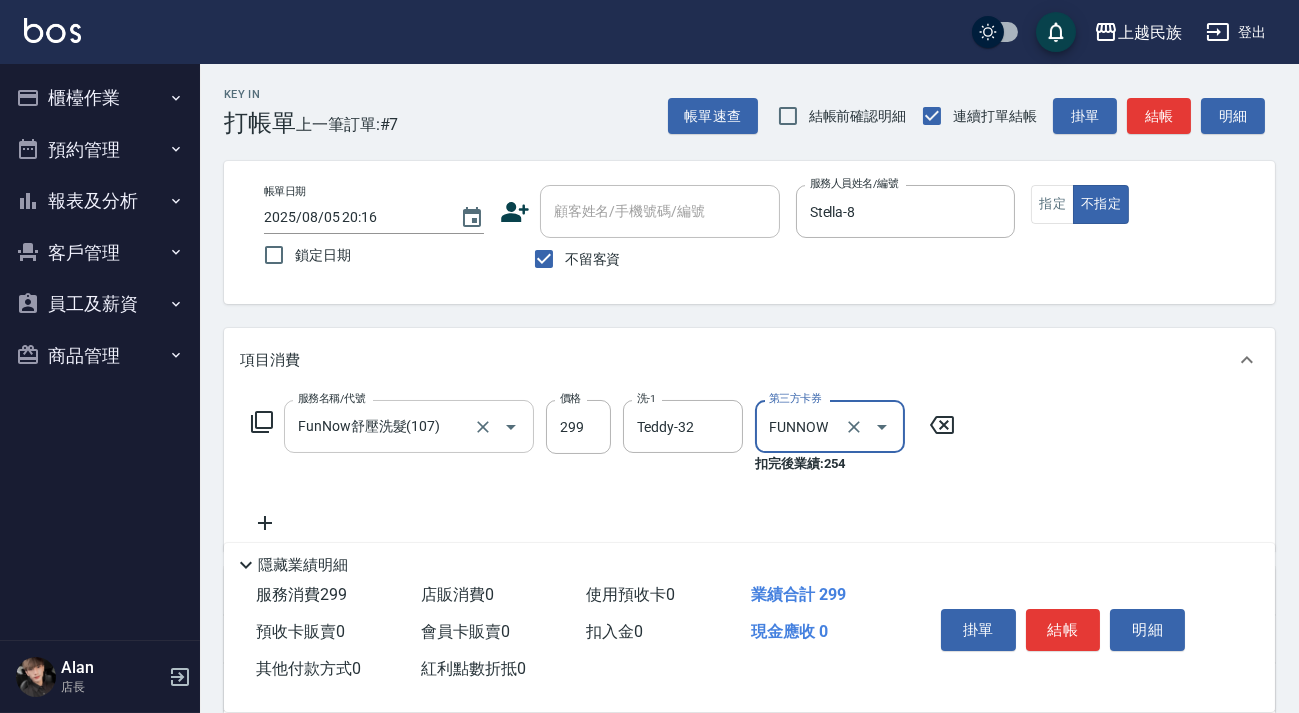 click on "結帳" at bounding box center [1063, 630] 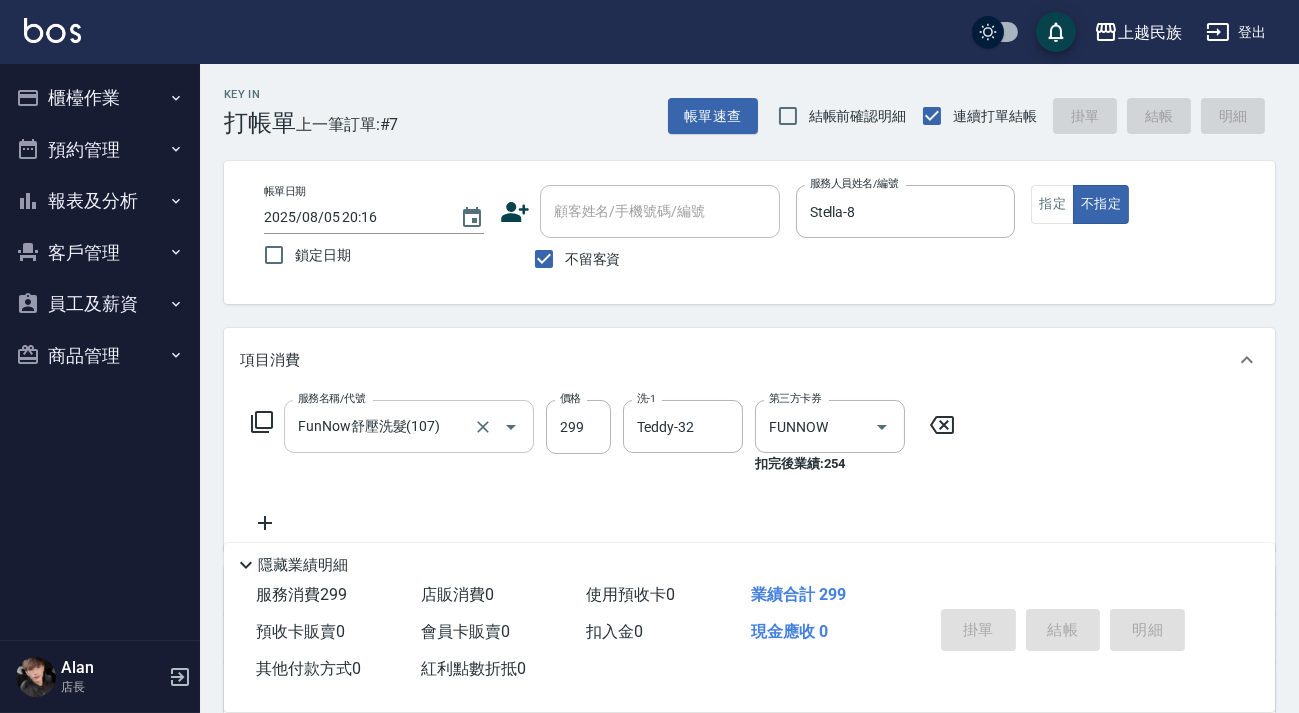 type 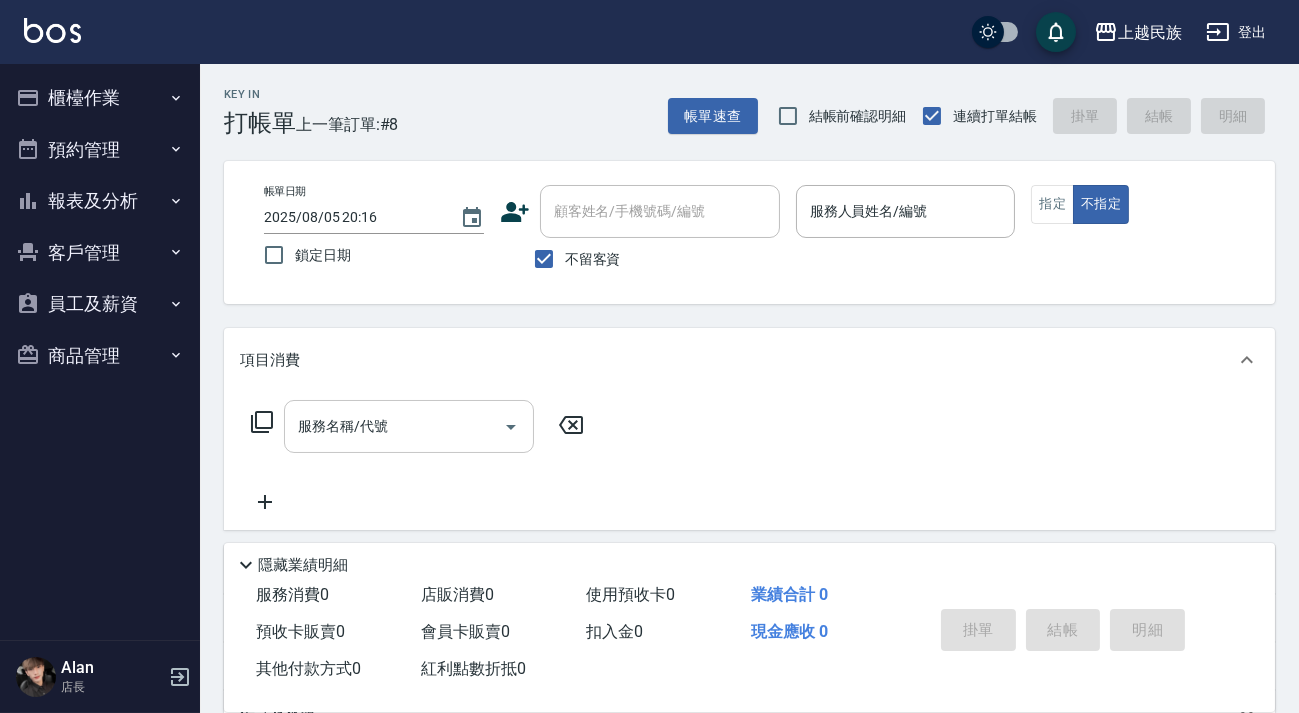 drag, startPoint x: 588, startPoint y: 253, endPoint x: 632, endPoint y: 200, distance: 68.88396 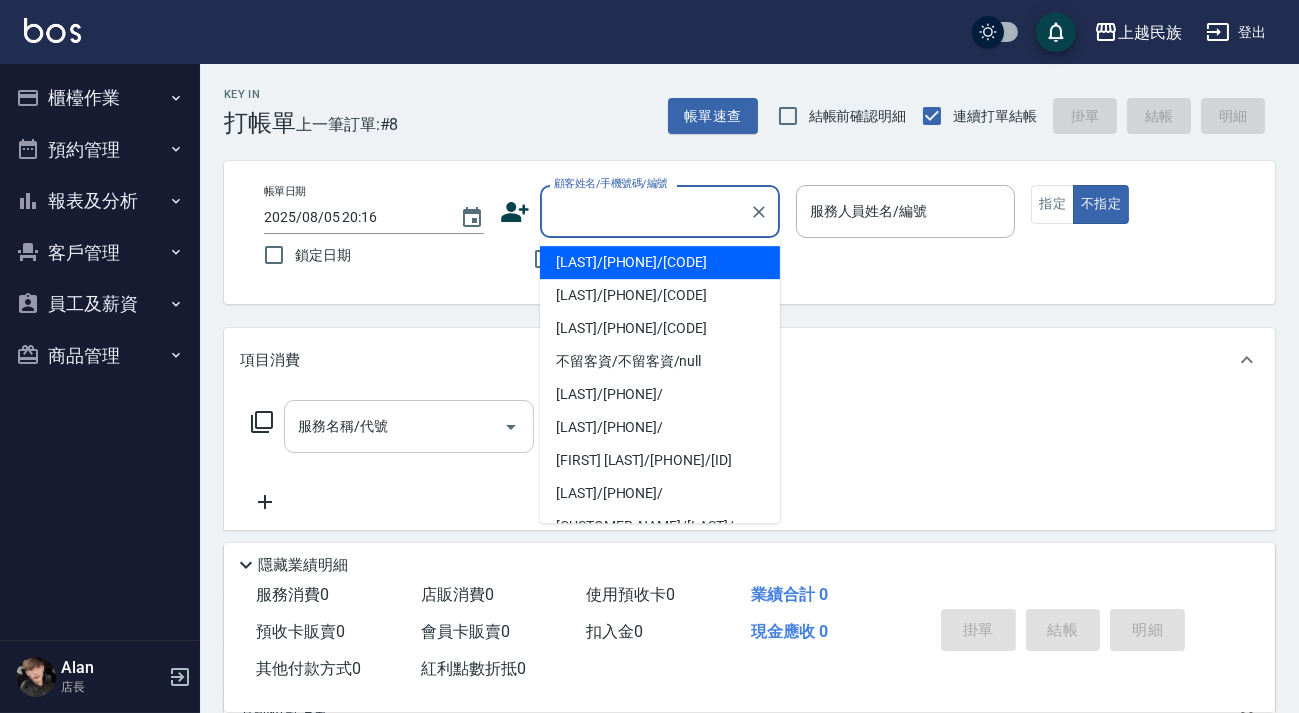 click on "顧客姓名/手機號碼/編號 顧客姓名/手機號碼/編號" at bounding box center [660, 211] 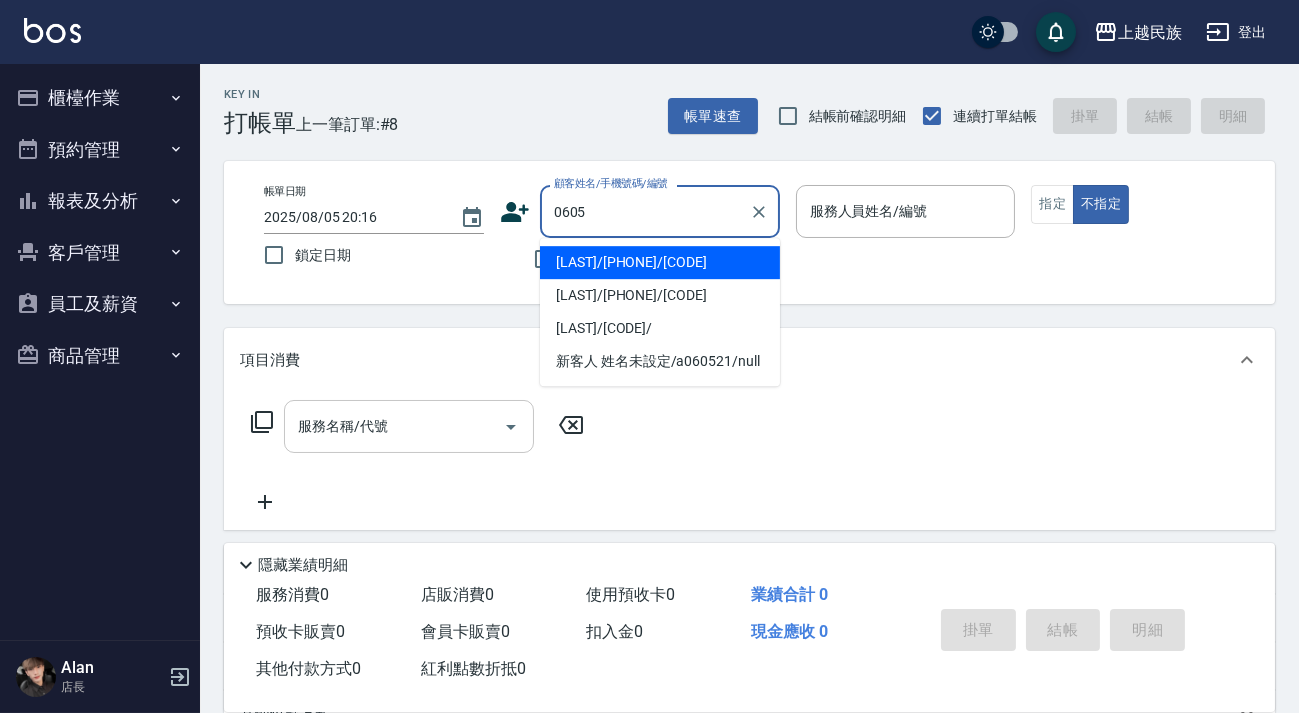 click on "[LAST]/[PHONE]/[CODE]" at bounding box center [660, 262] 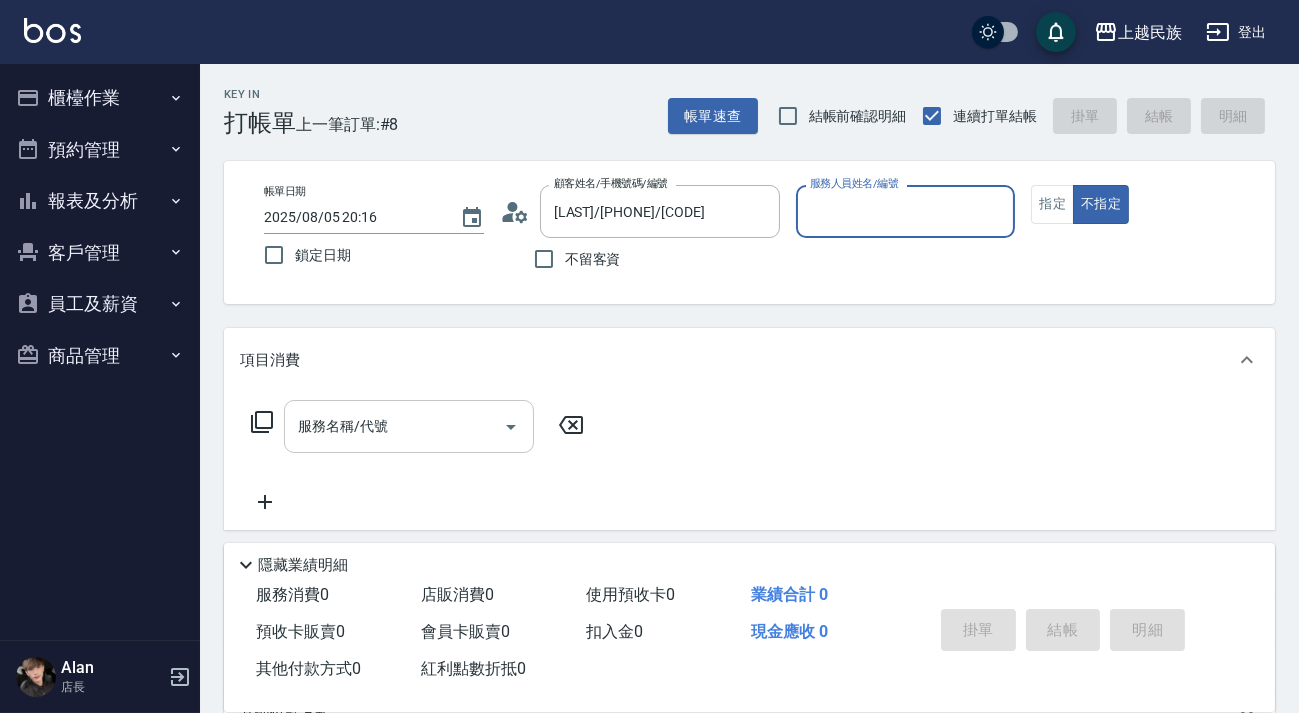 type on "Alan-2" 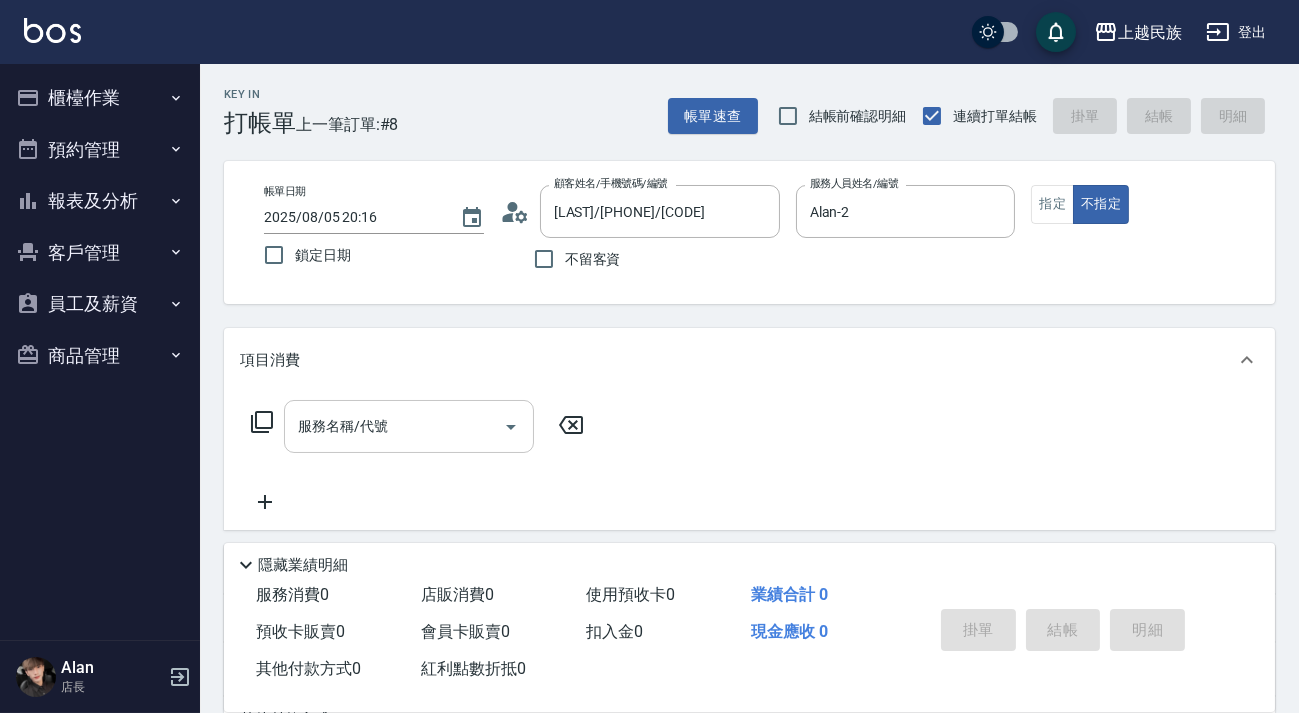 click on "服務名稱/代號 服務名稱/代號" at bounding box center (749, 461) 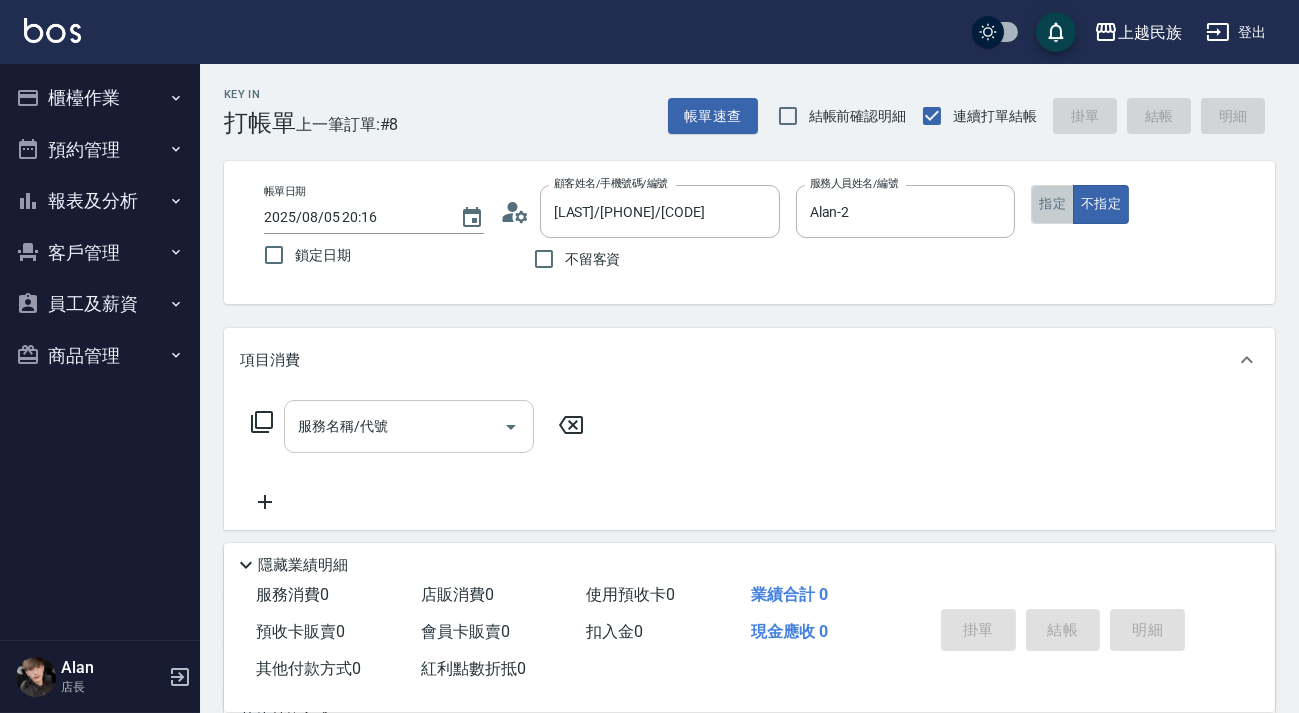click on "指定" at bounding box center (1052, 204) 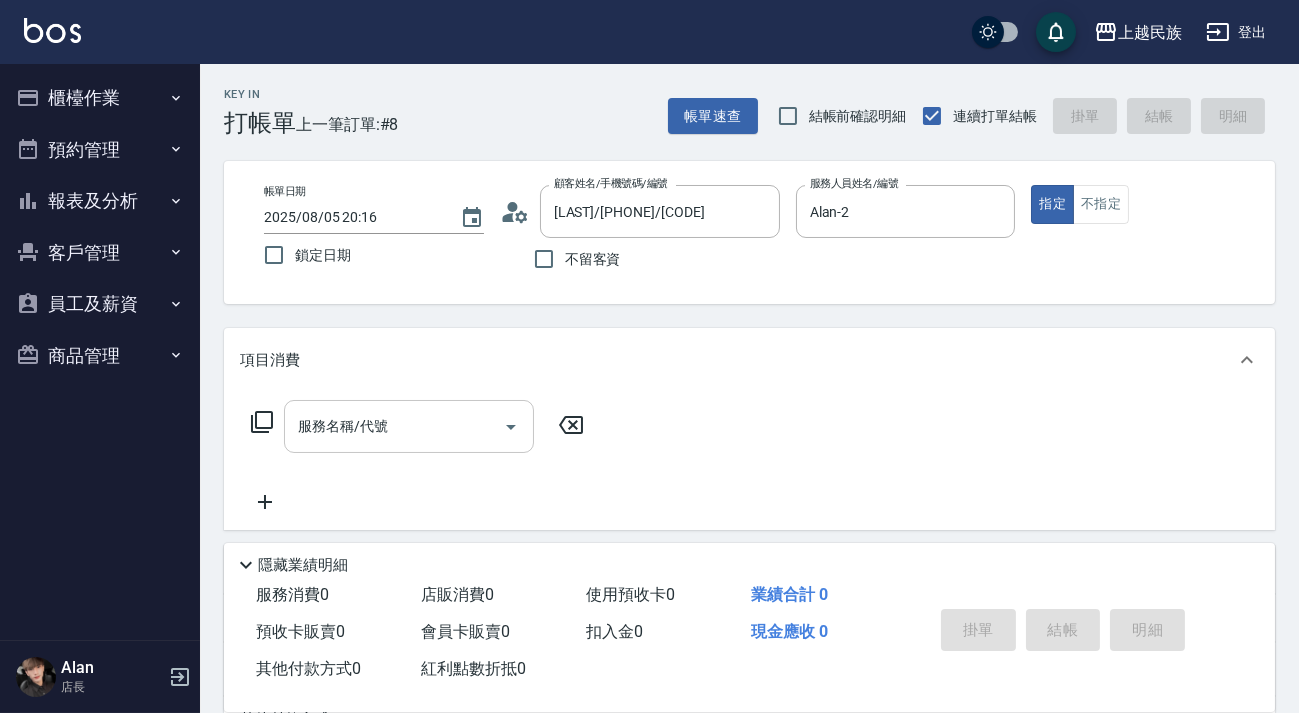 click on "服務名稱/代號" at bounding box center (394, 426) 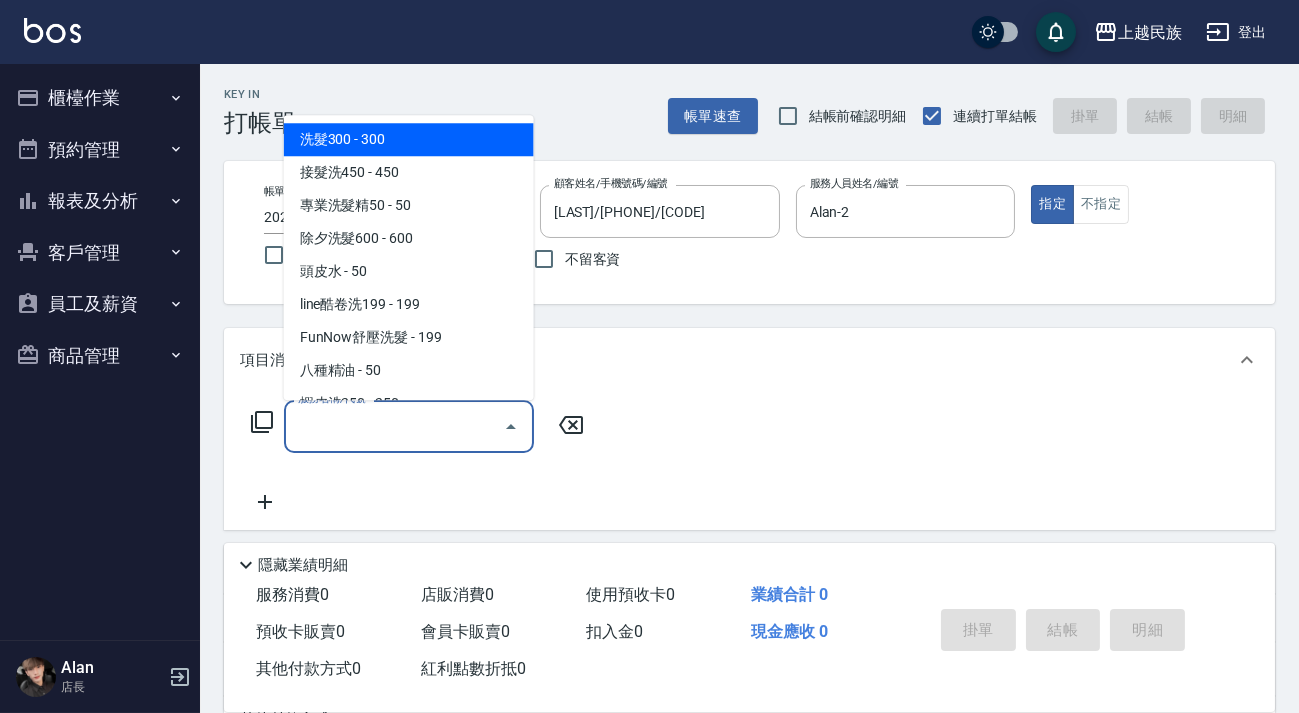 drag, startPoint x: 389, startPoint y: 144, endPoint x: 428, endPoint y: 162, distance: 42.953465 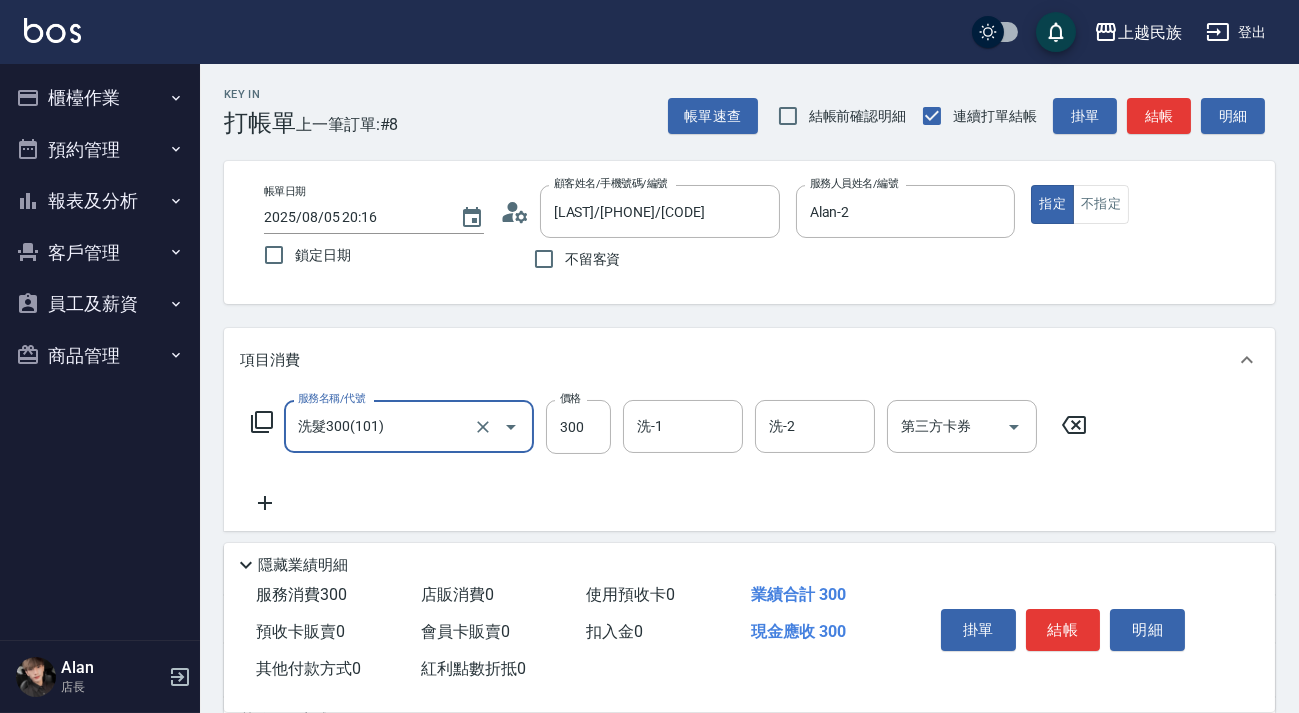 click 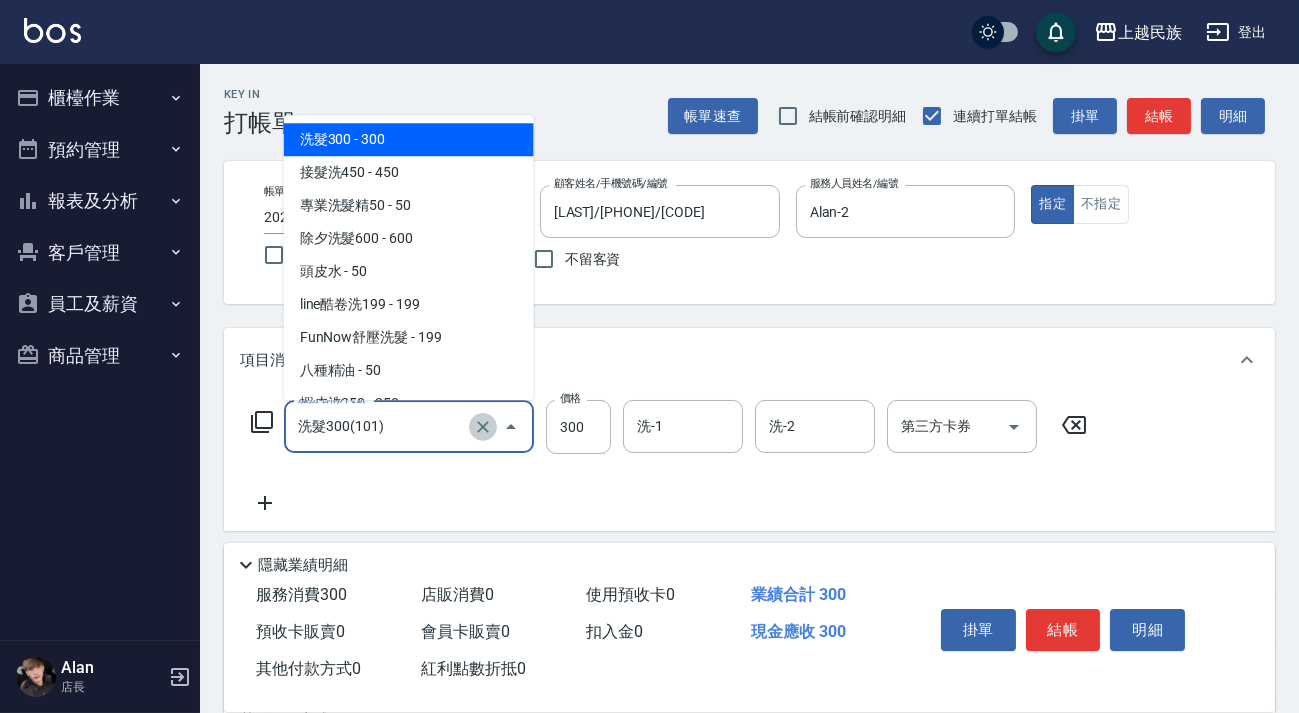 click 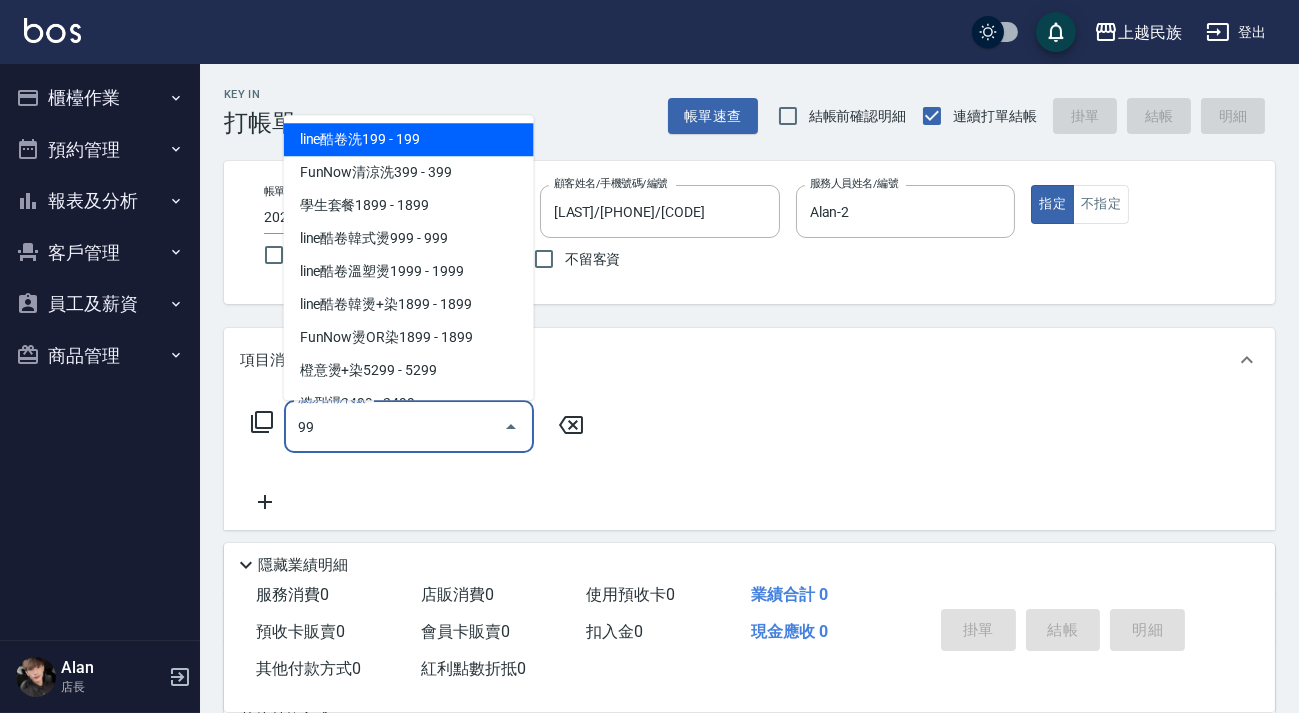 type on "9" 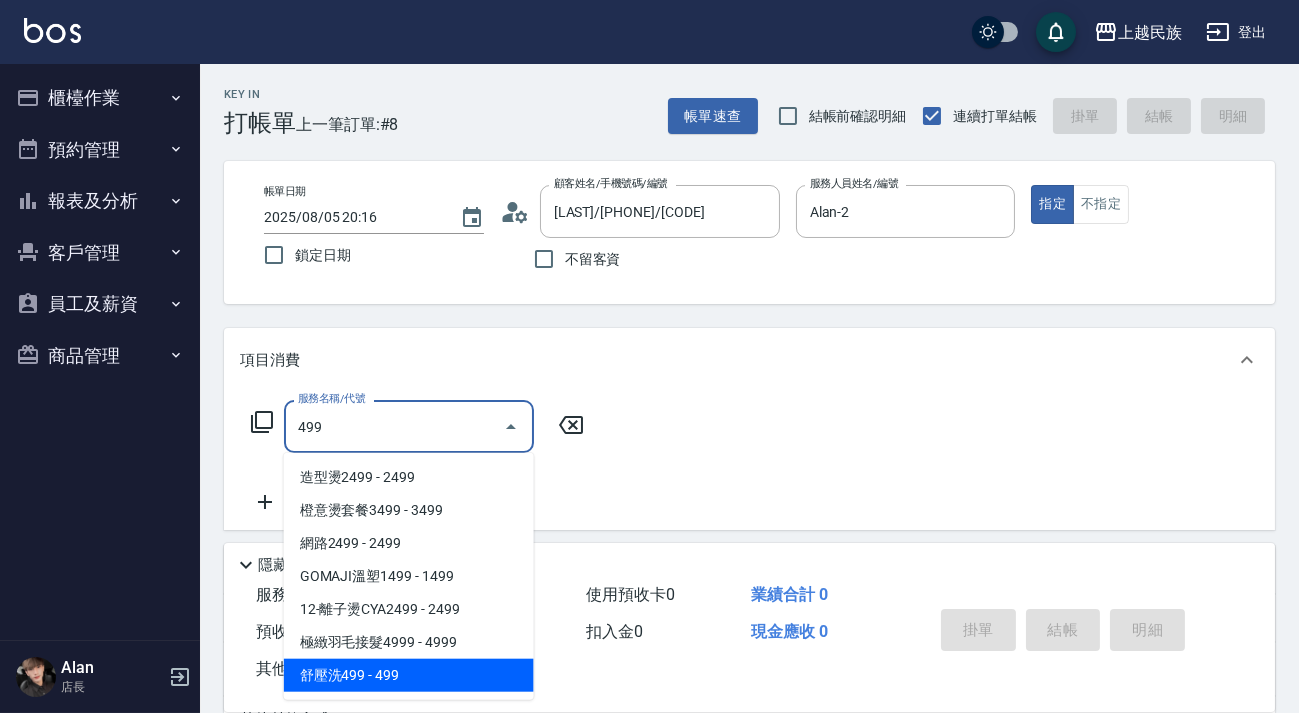 drag, startPoint x: 410, startPoint y: 680, endPoint x: 485, endPoint y: 590, distance: 117.15375 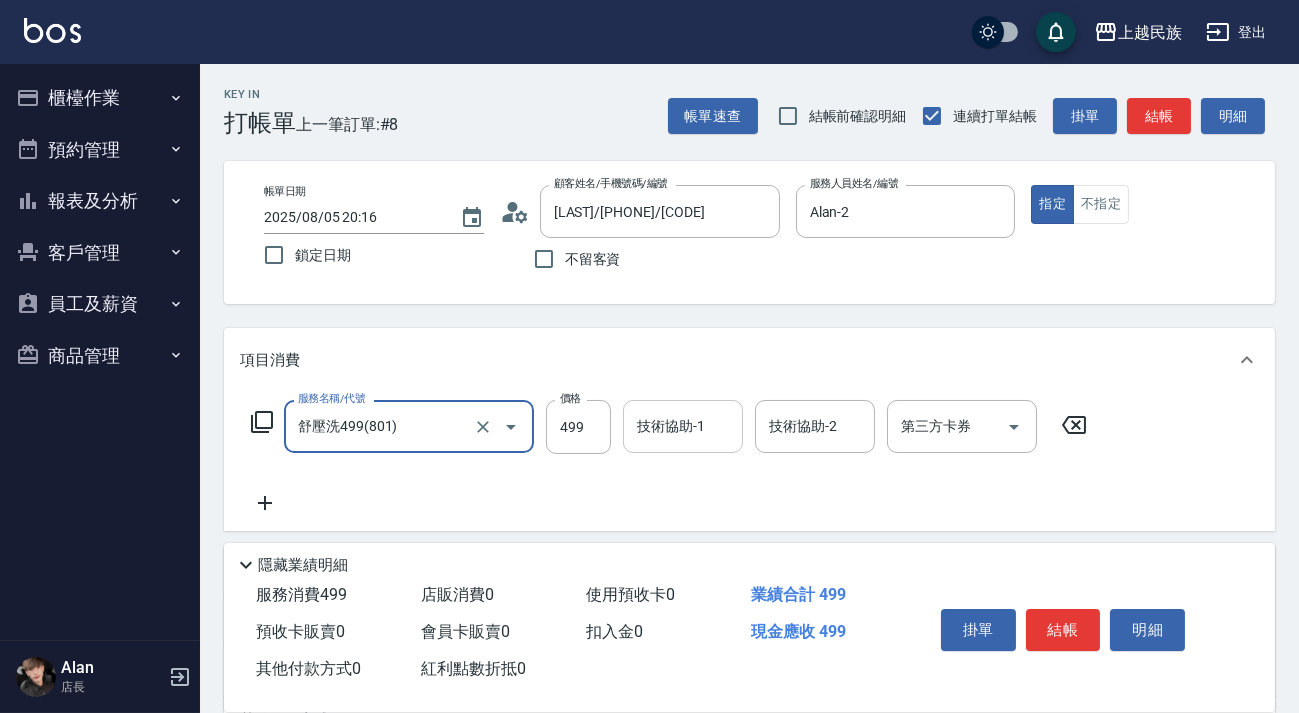 type on "舒壓洗499(801)" 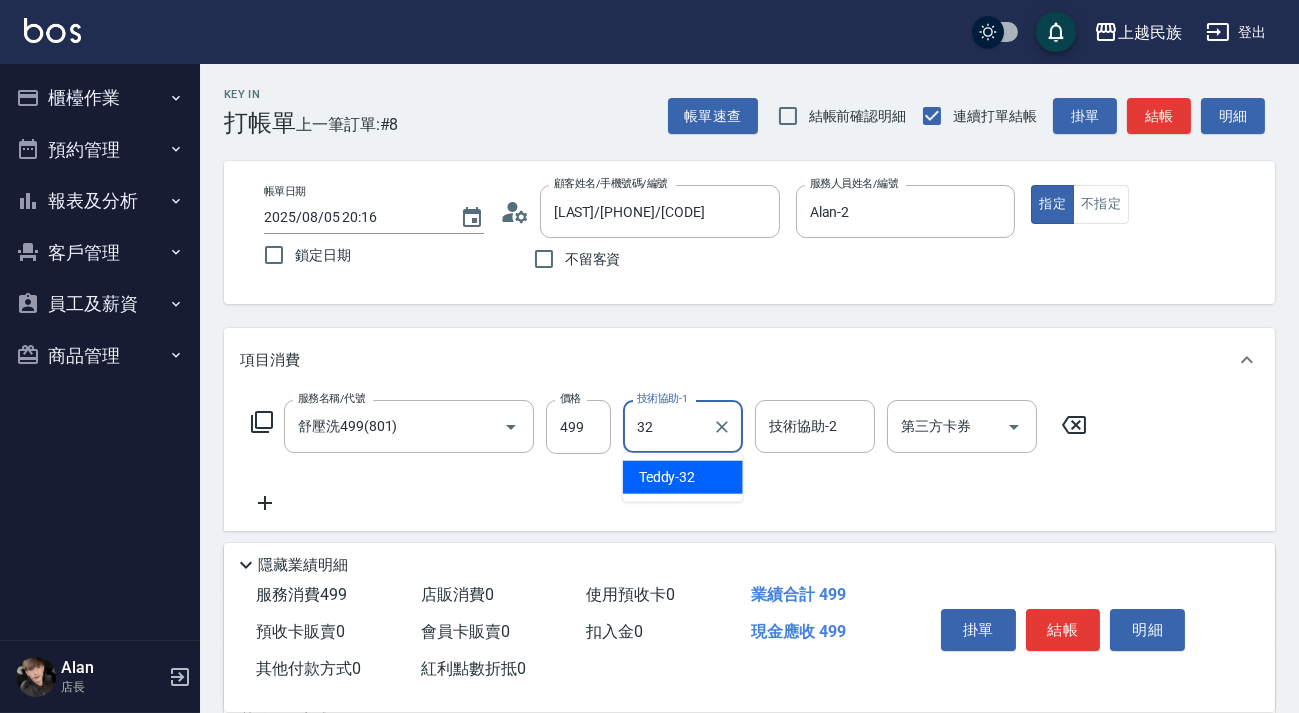 type on "Teddy-32" 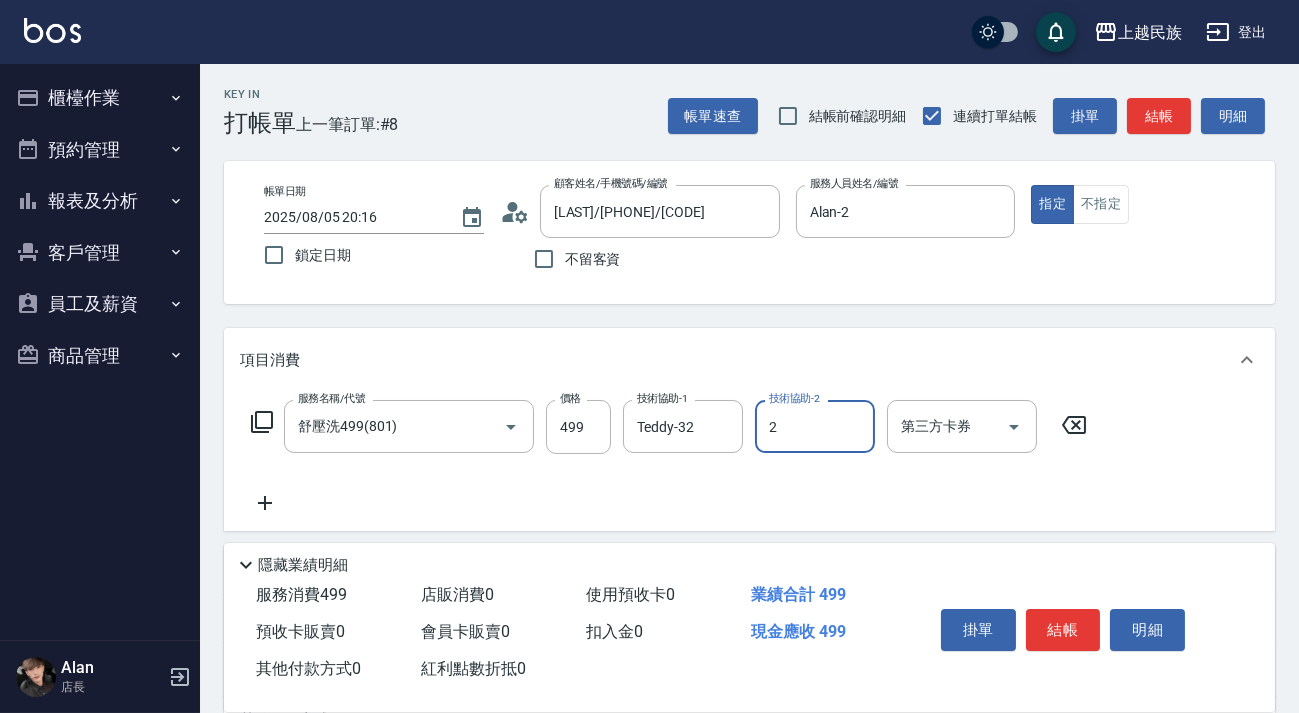 type on "Alan-2" 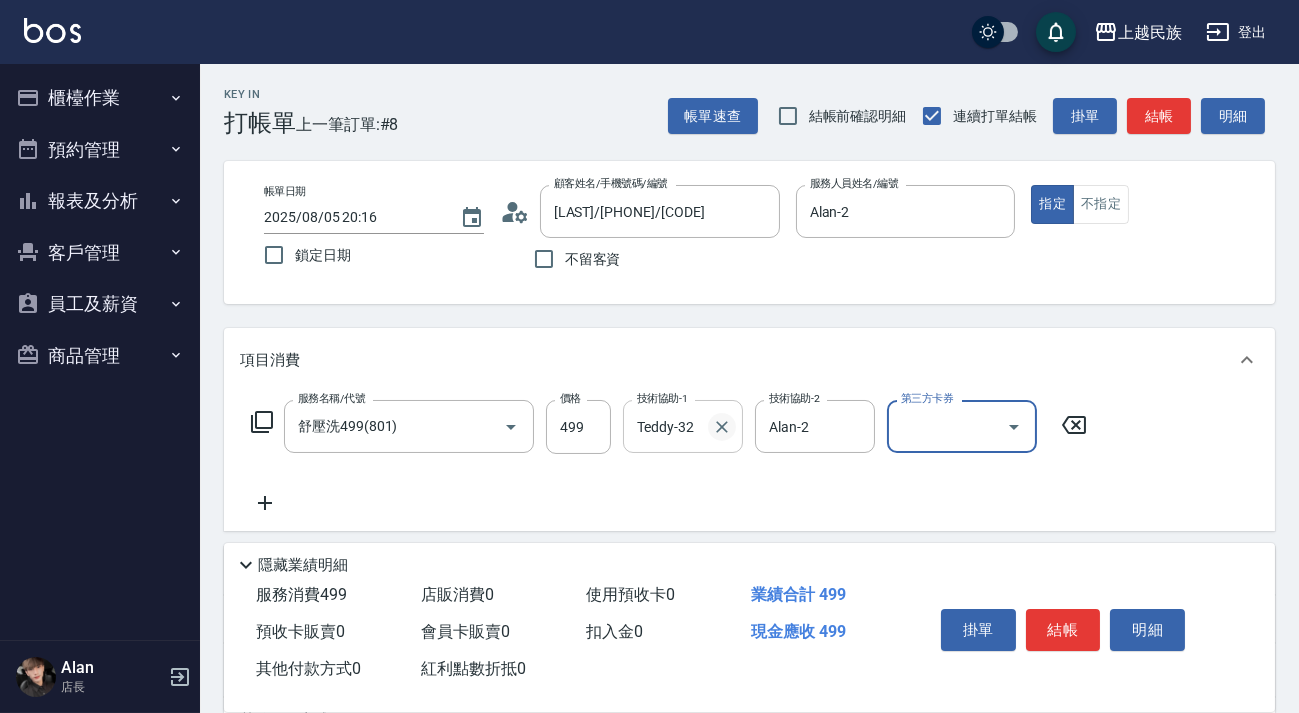 click 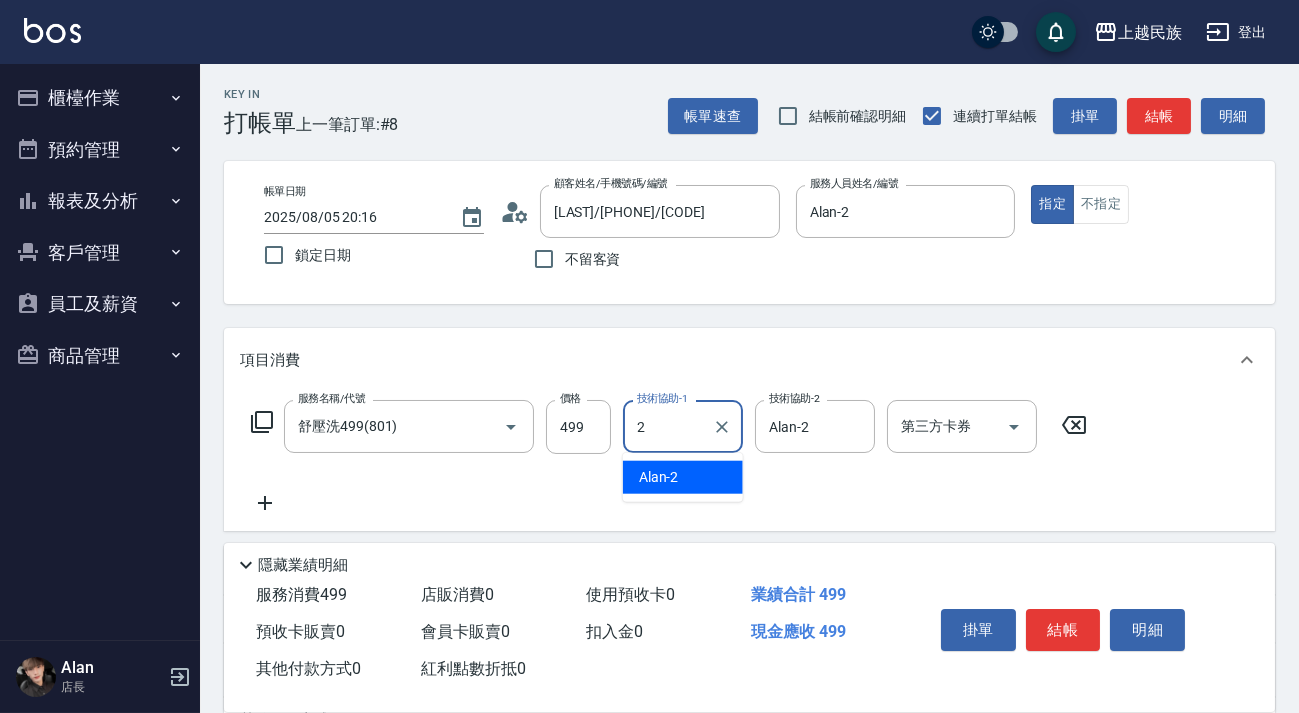 type on "Alan-2" 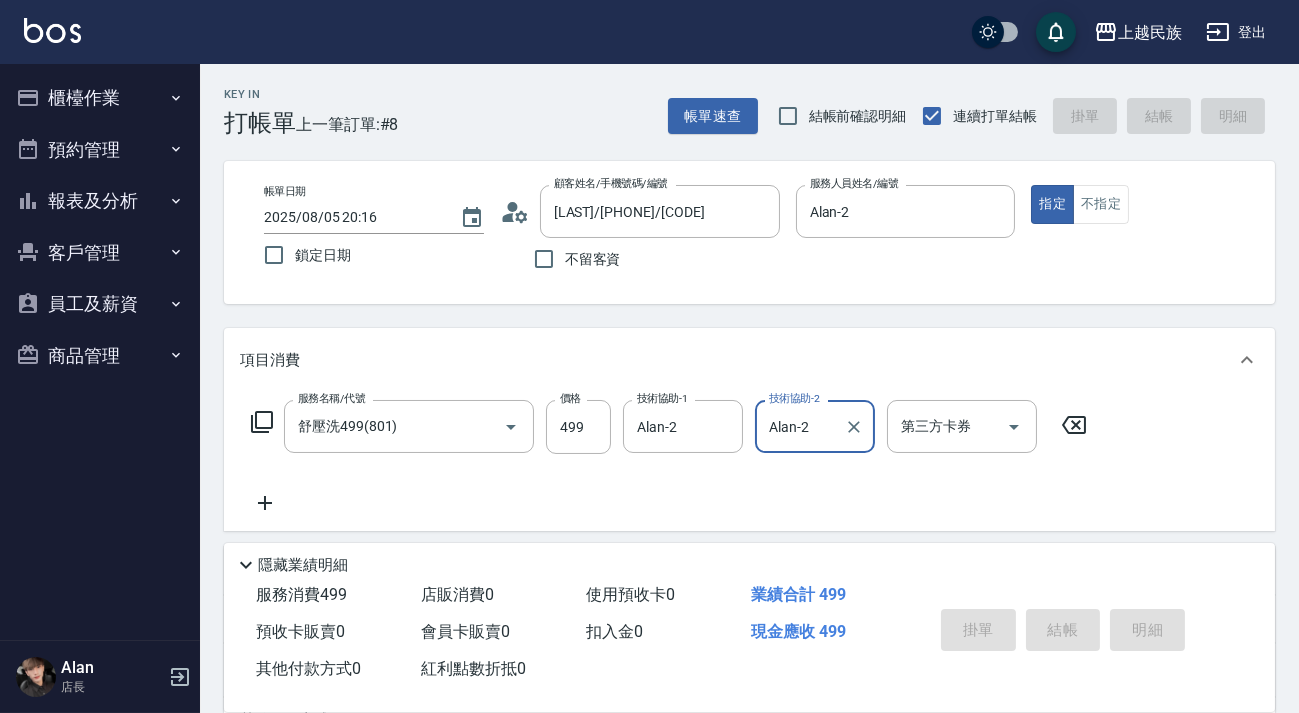 type on "2025/08/05 20:17" 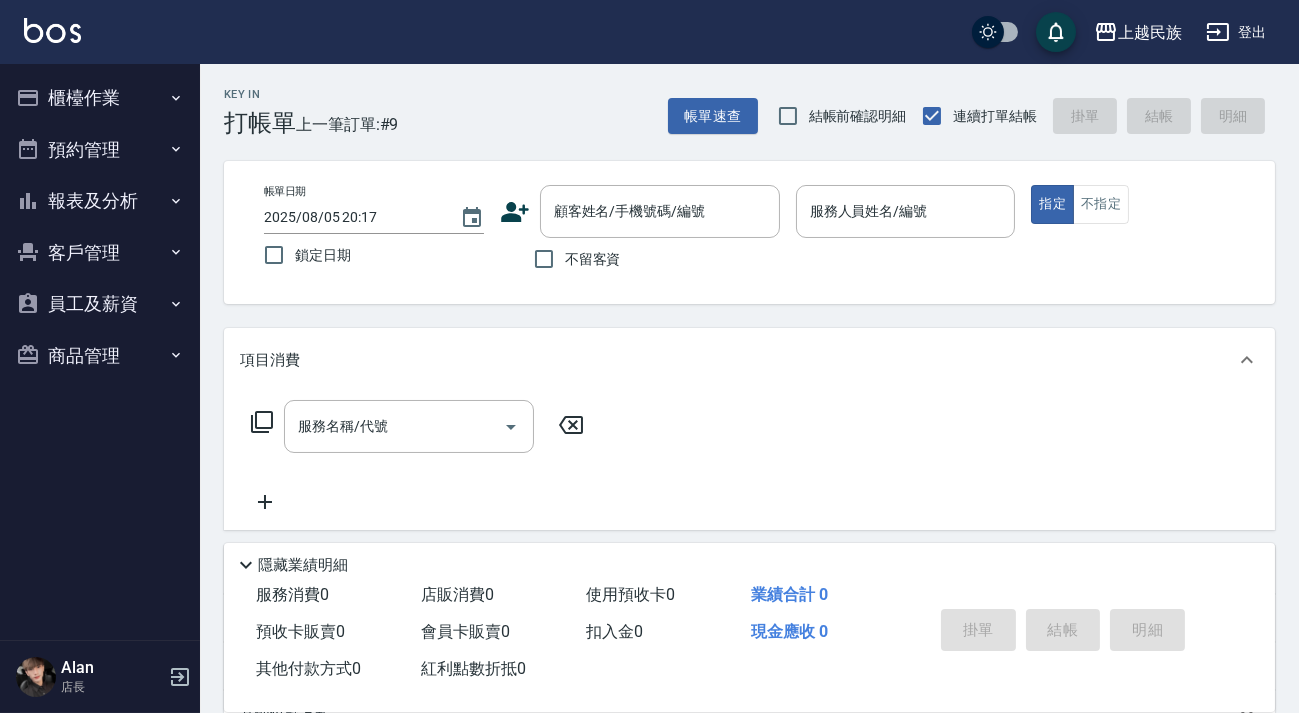 click on "不留客資" at bounding box center [593, 259] 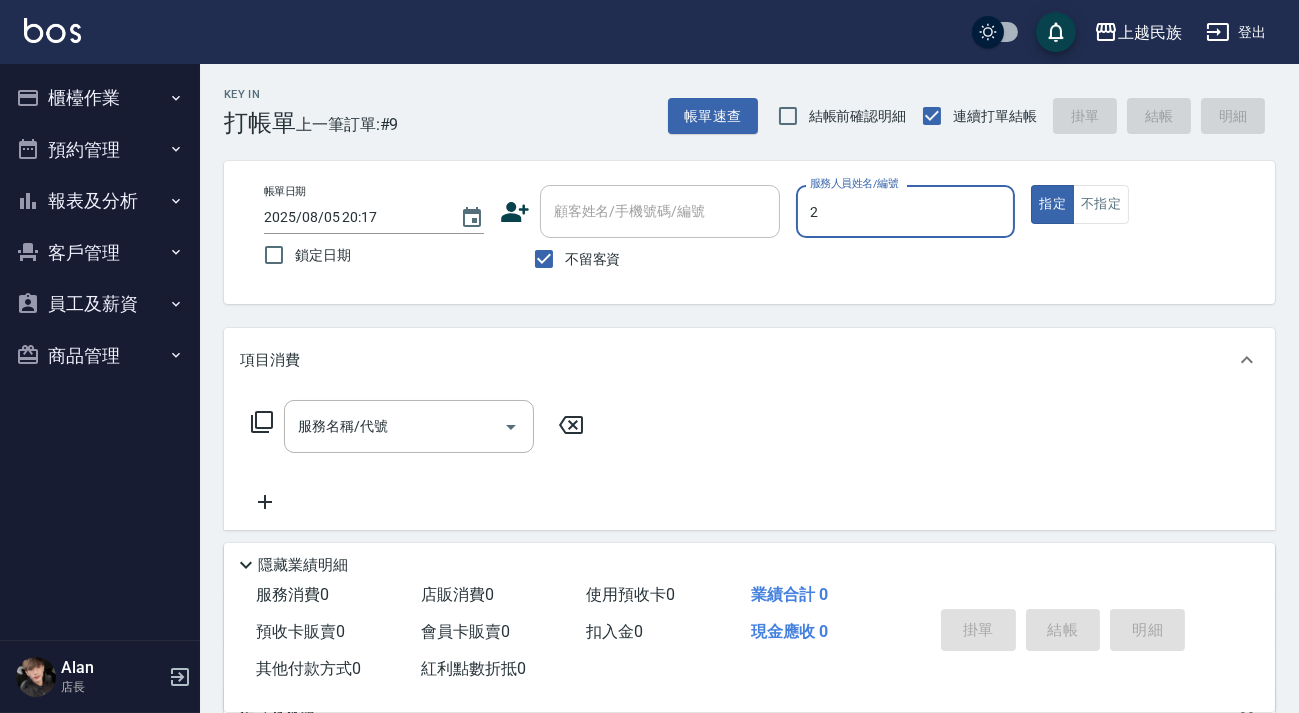 type on "Alan-2" 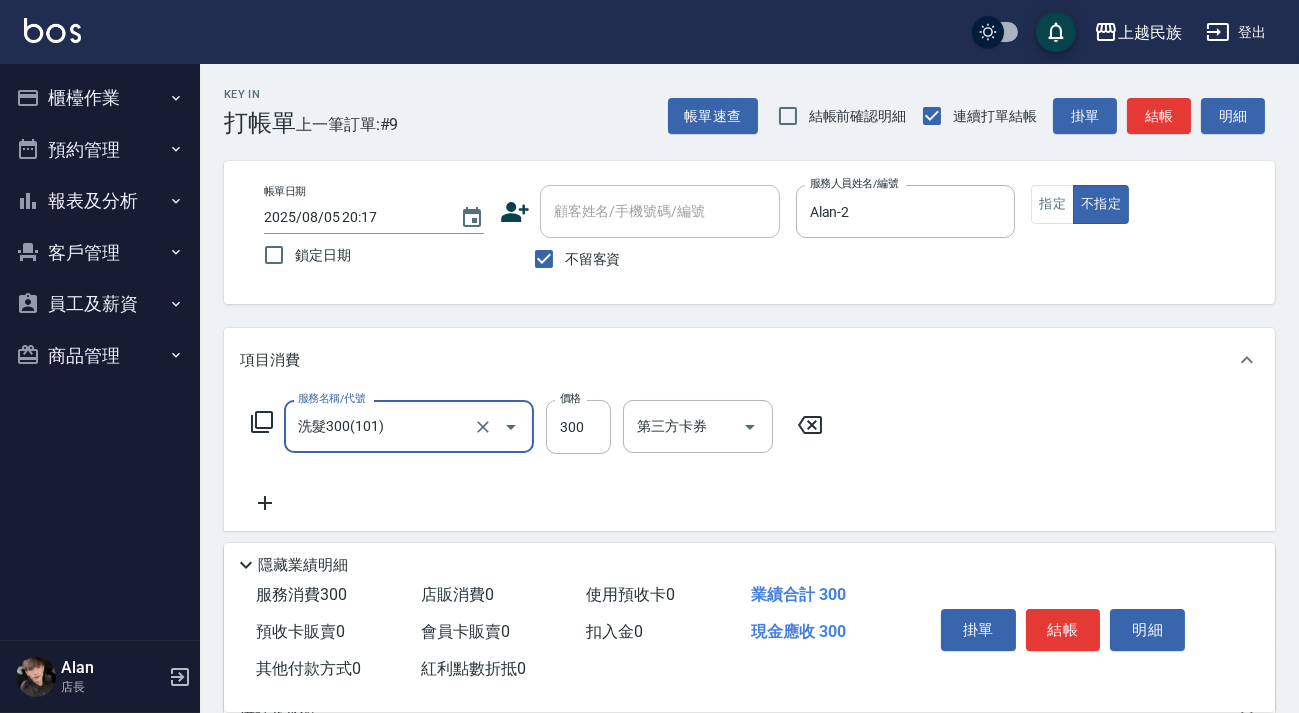 type on "洗髮300(101)" 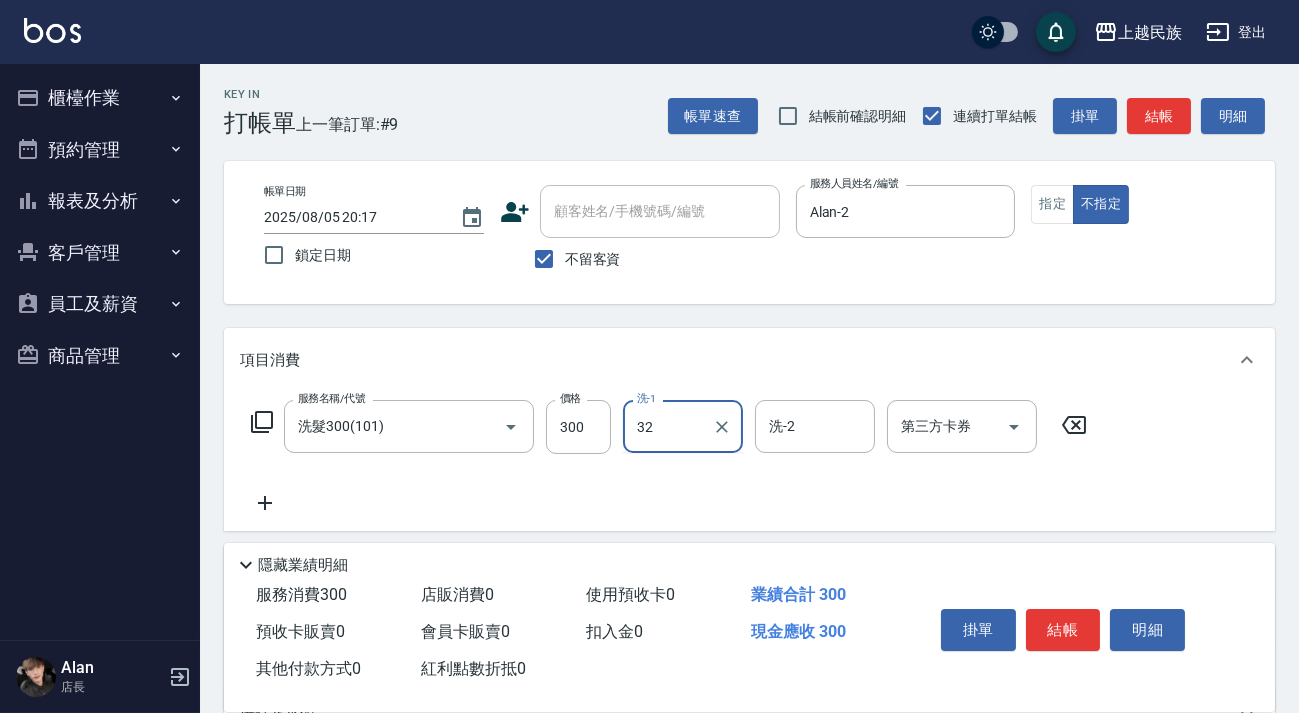 type on "Teddy-32" 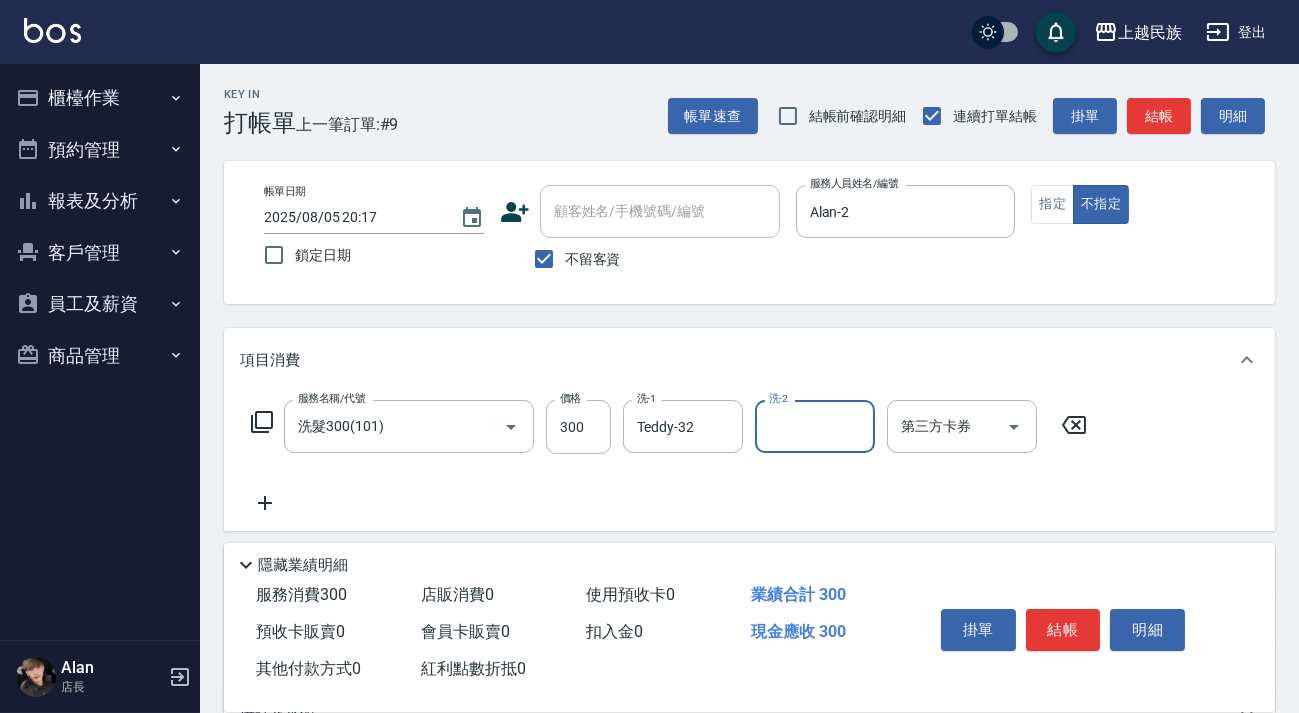 type on "2" 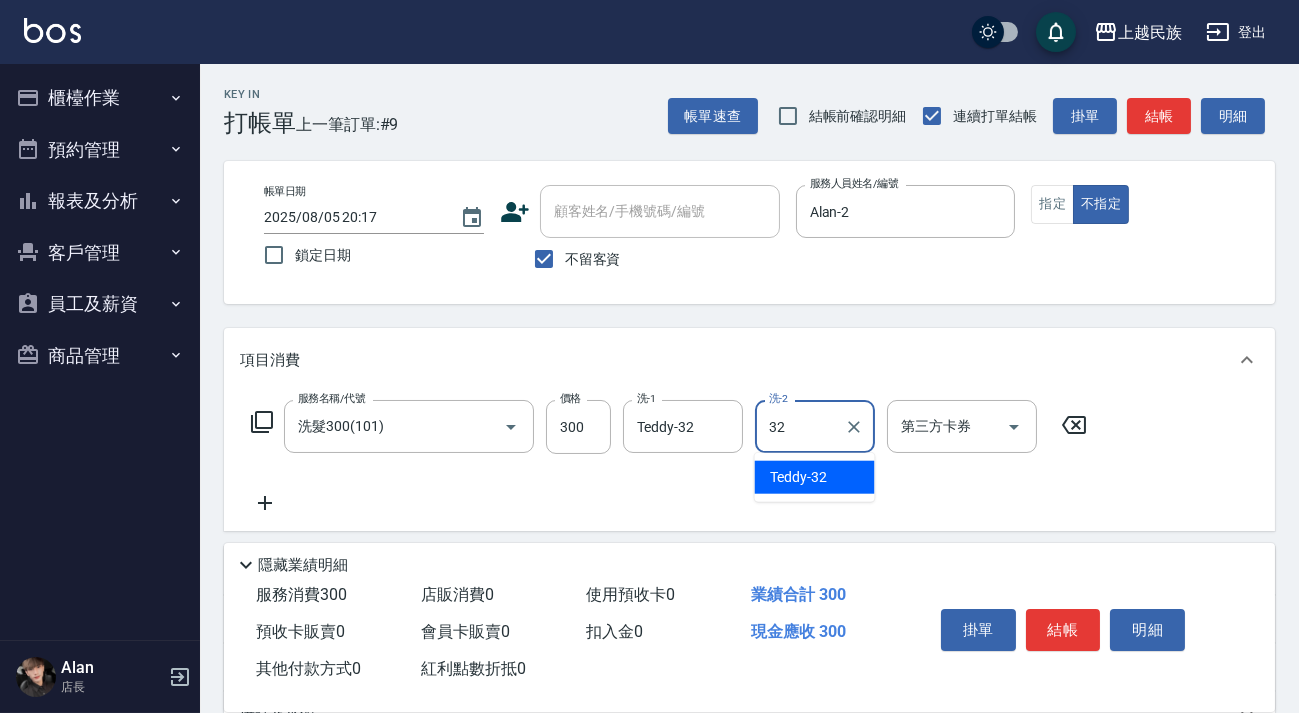 type on "Teddy-32" 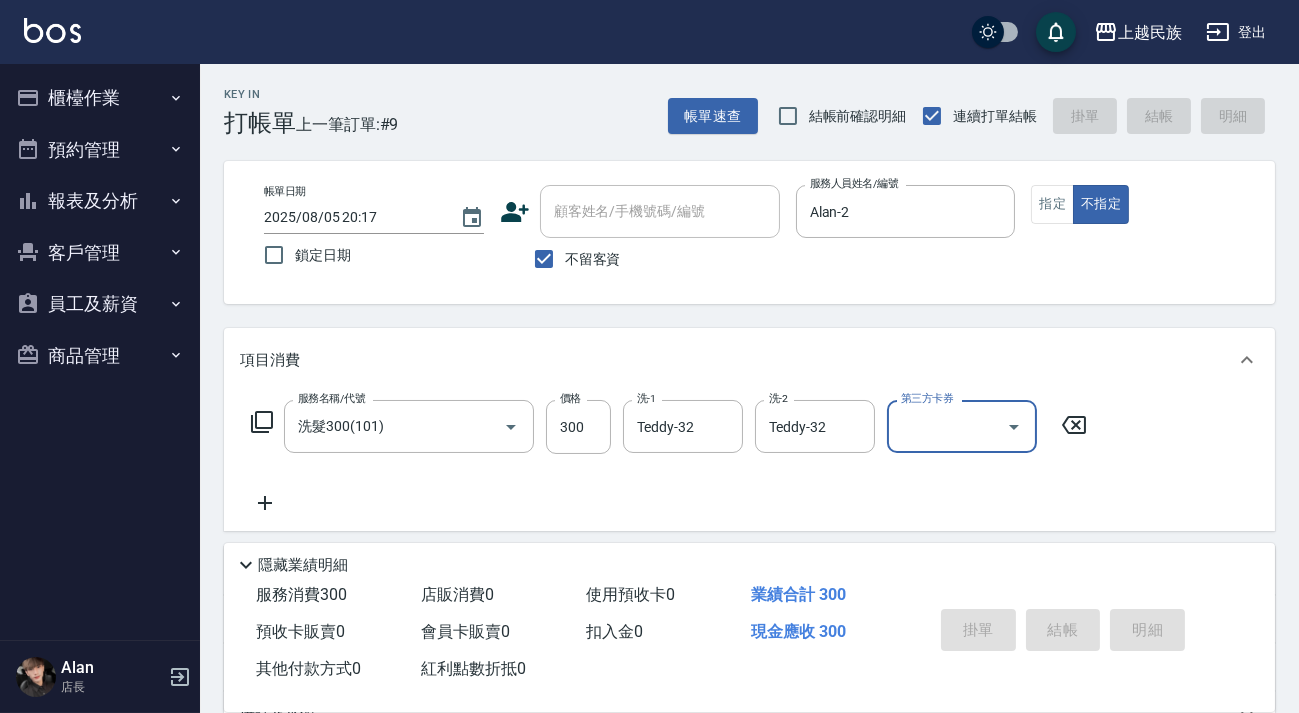 type on "2025/08/05 20:18" 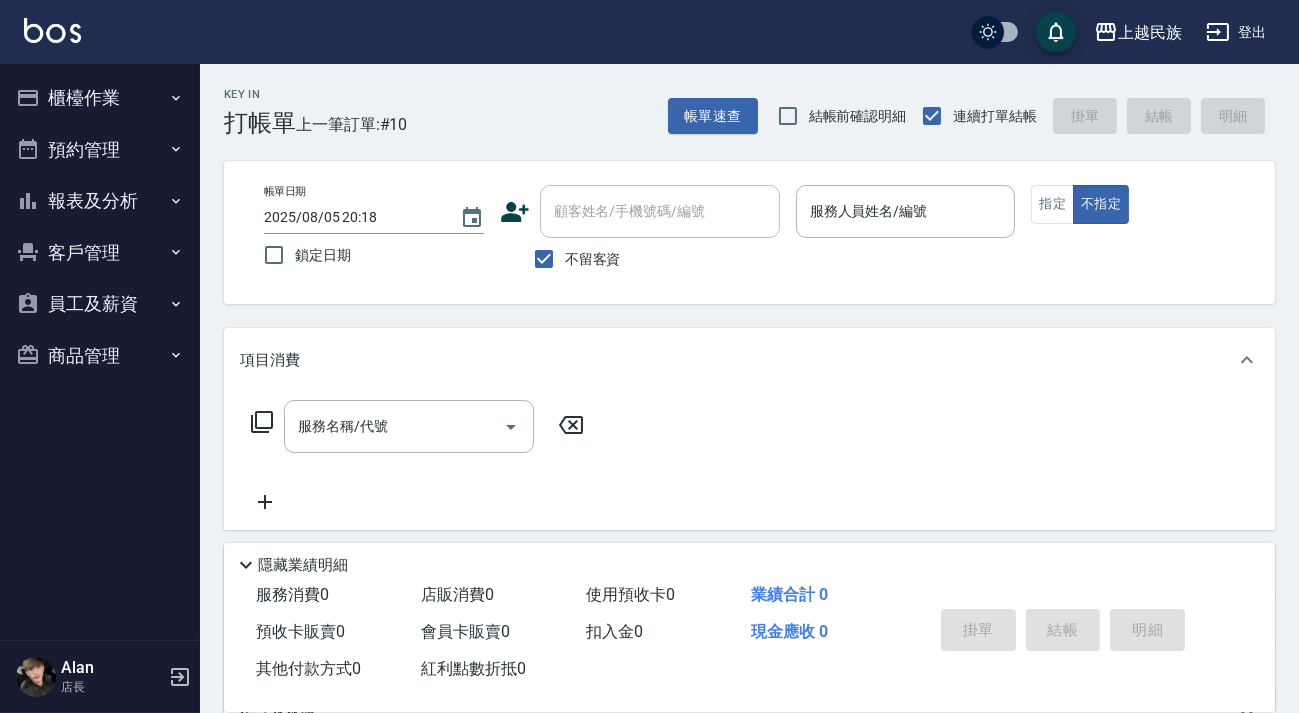 click on "不留客資" at bounding box center (593, 259) 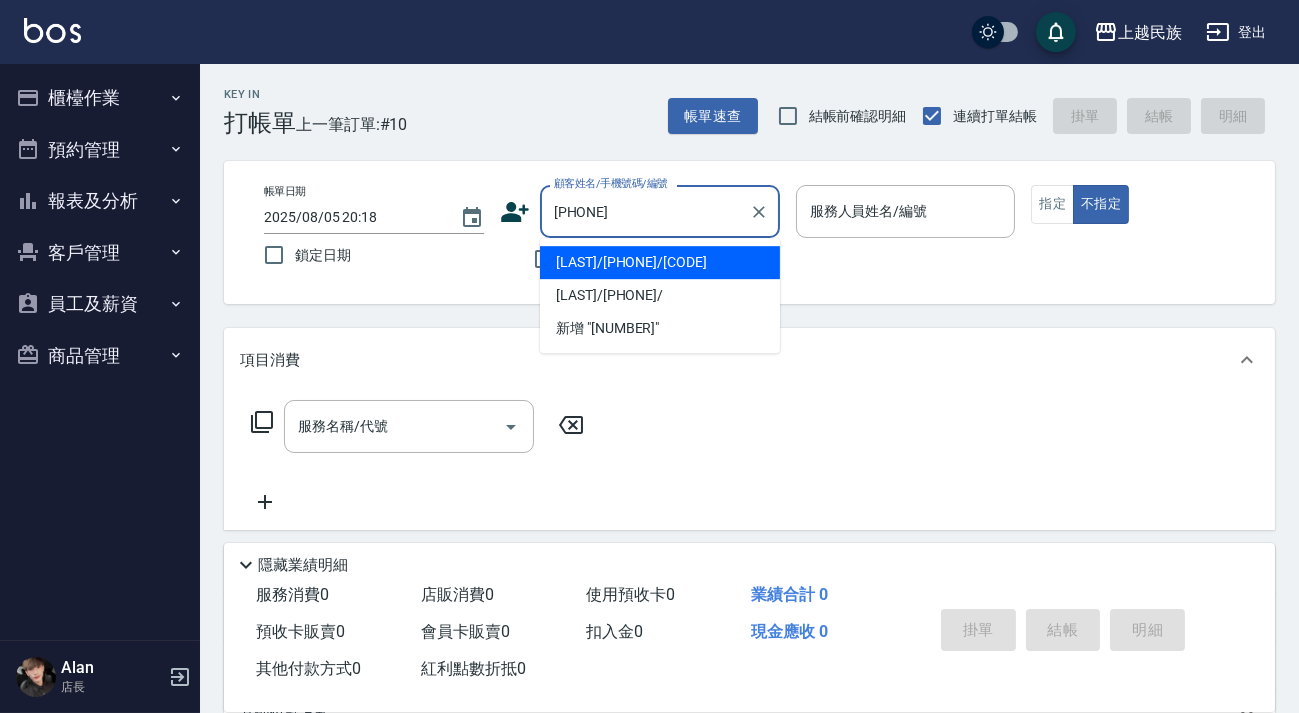 click on "[LAST]/[PHONE]/[CODE]" at bounding box center (660, 262) 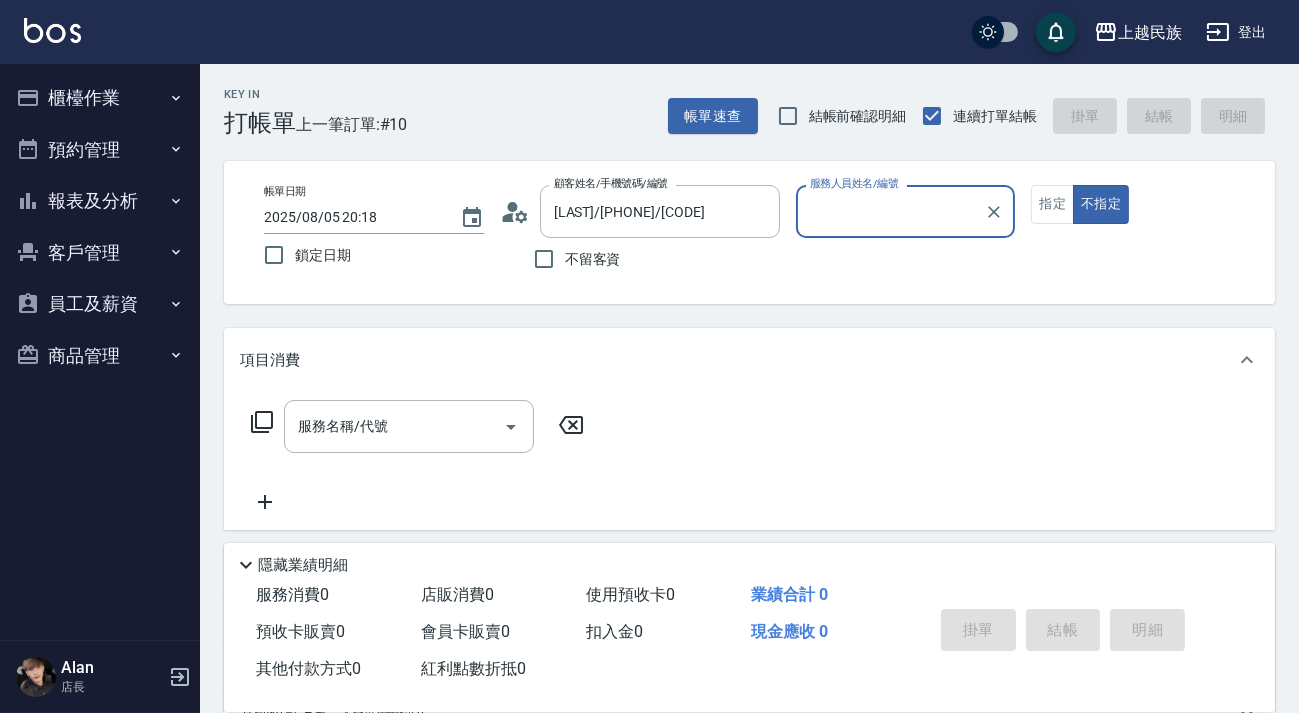 type on "Alan-2" 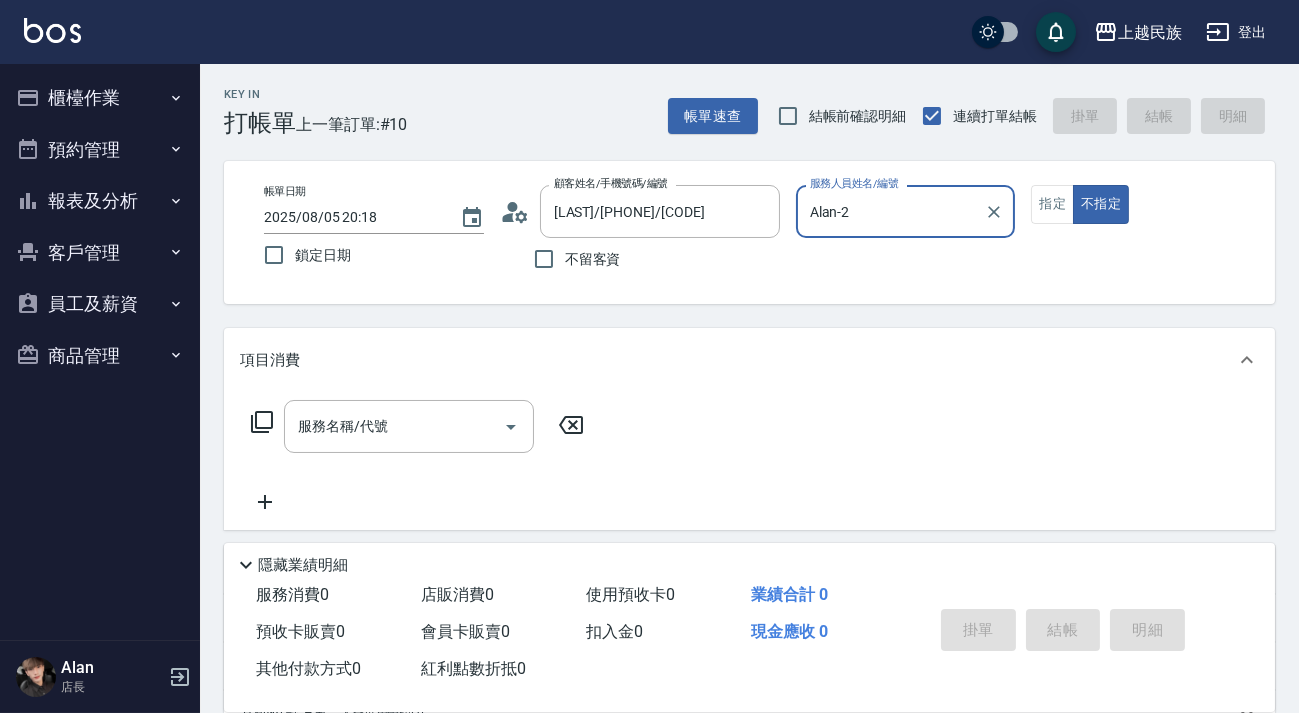 click on "不指定" at bounding box center [1101, 204] 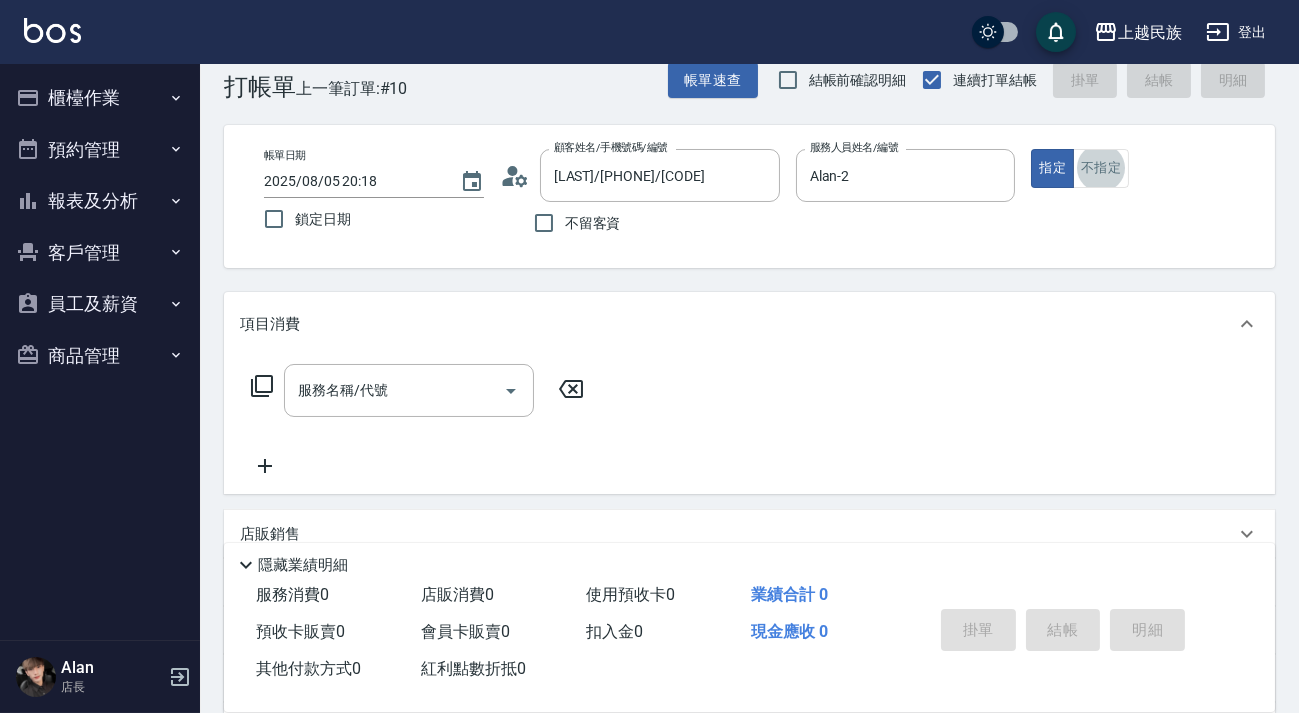 scroll, scrollTop: 72, scrollLeft: 0, axis: vertical 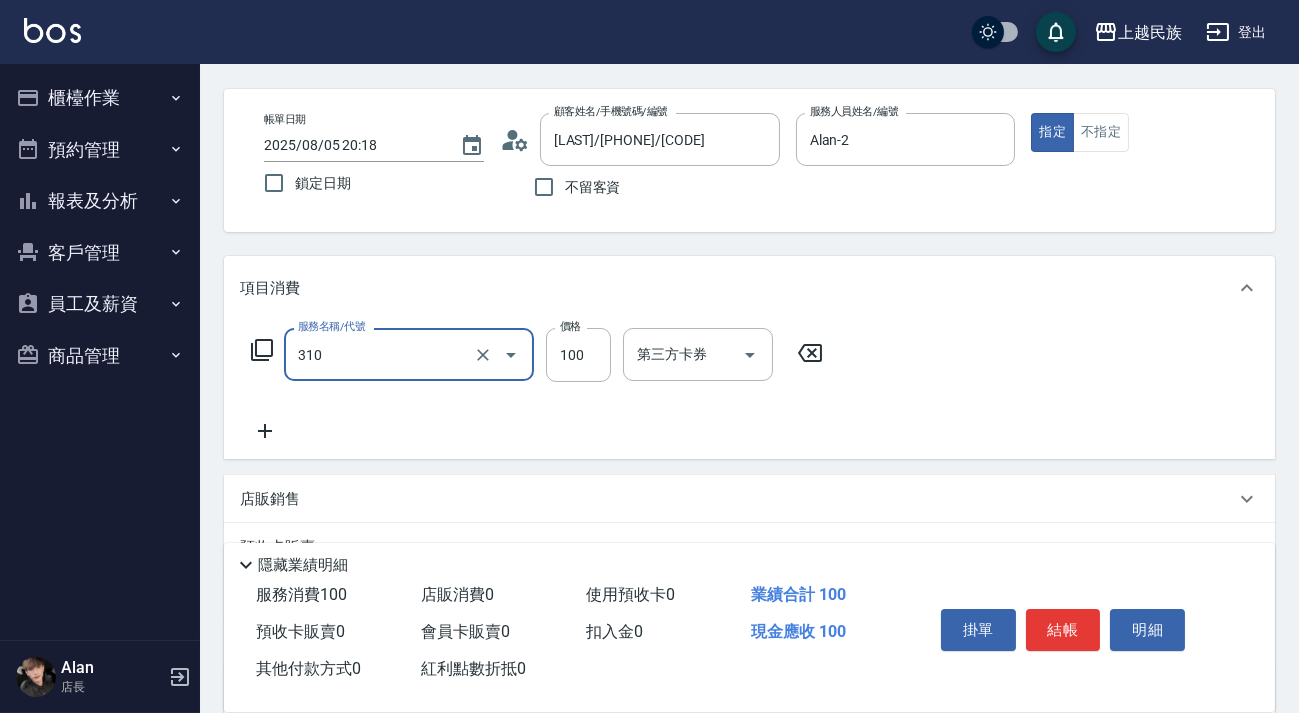 type on "瀏海100(310)" 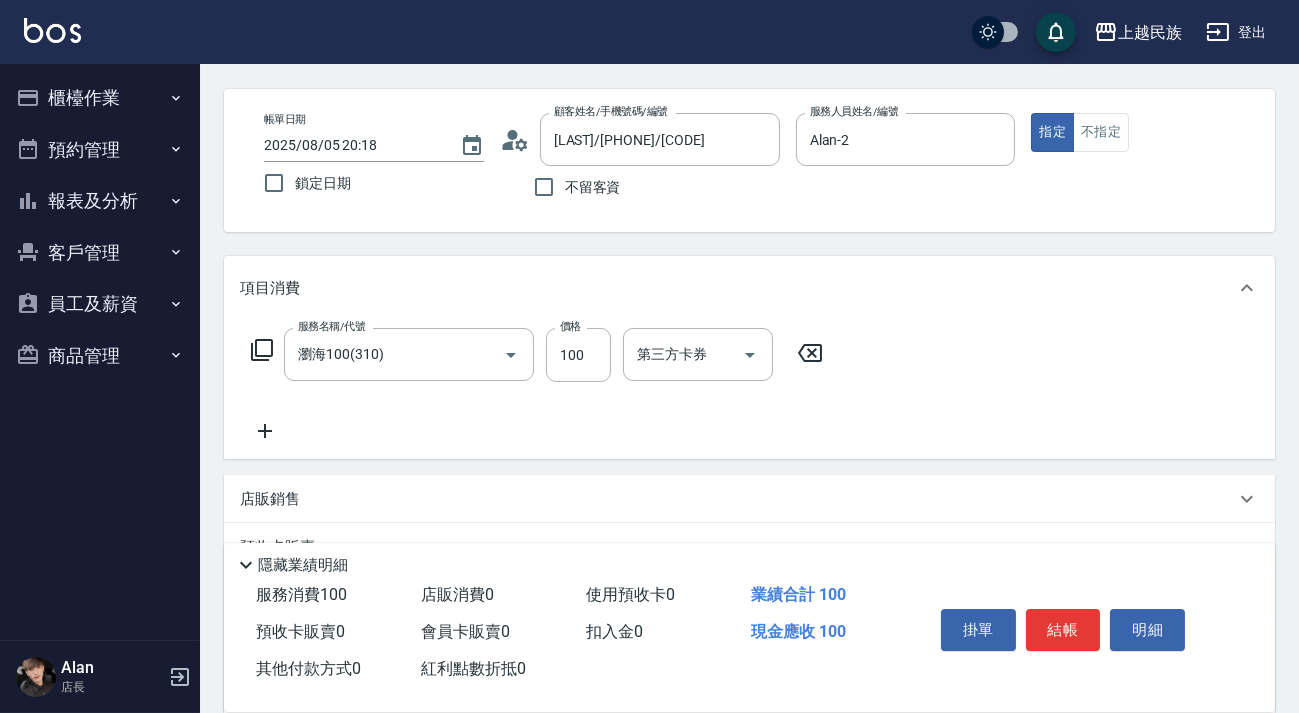 drag, startPoint x: 798, startPoint y: 481, endPoint x: 797, endPoint y: 469, distance: 12.0415945 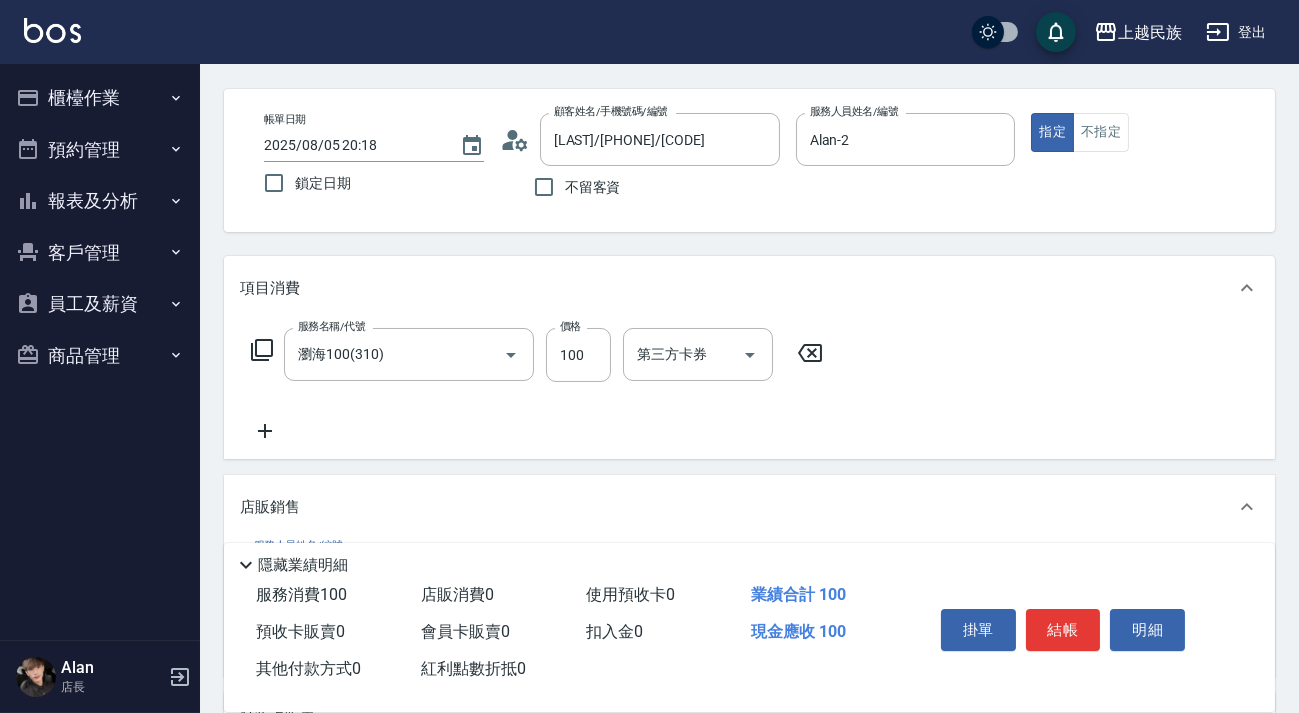 scroll, scrollTop: 0, scrollLeft: 0, axis: both 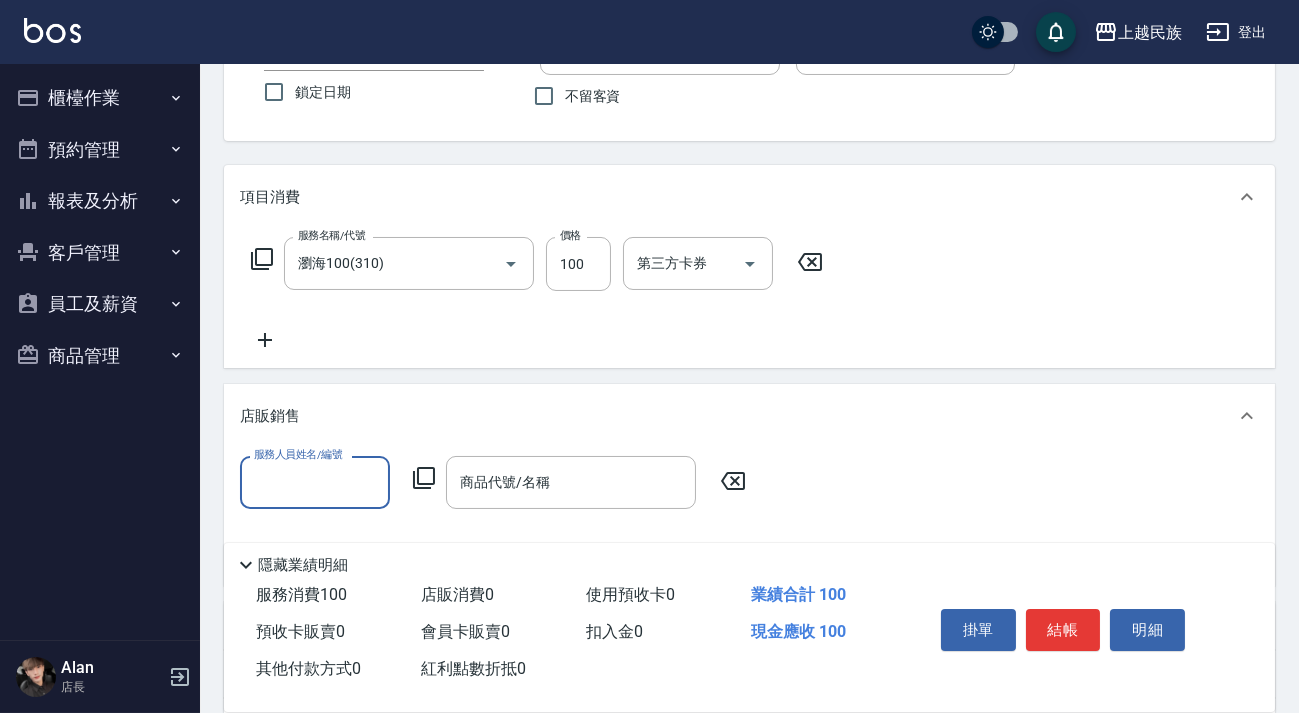 click on "店販銷售" at bounding box center (749, 416) 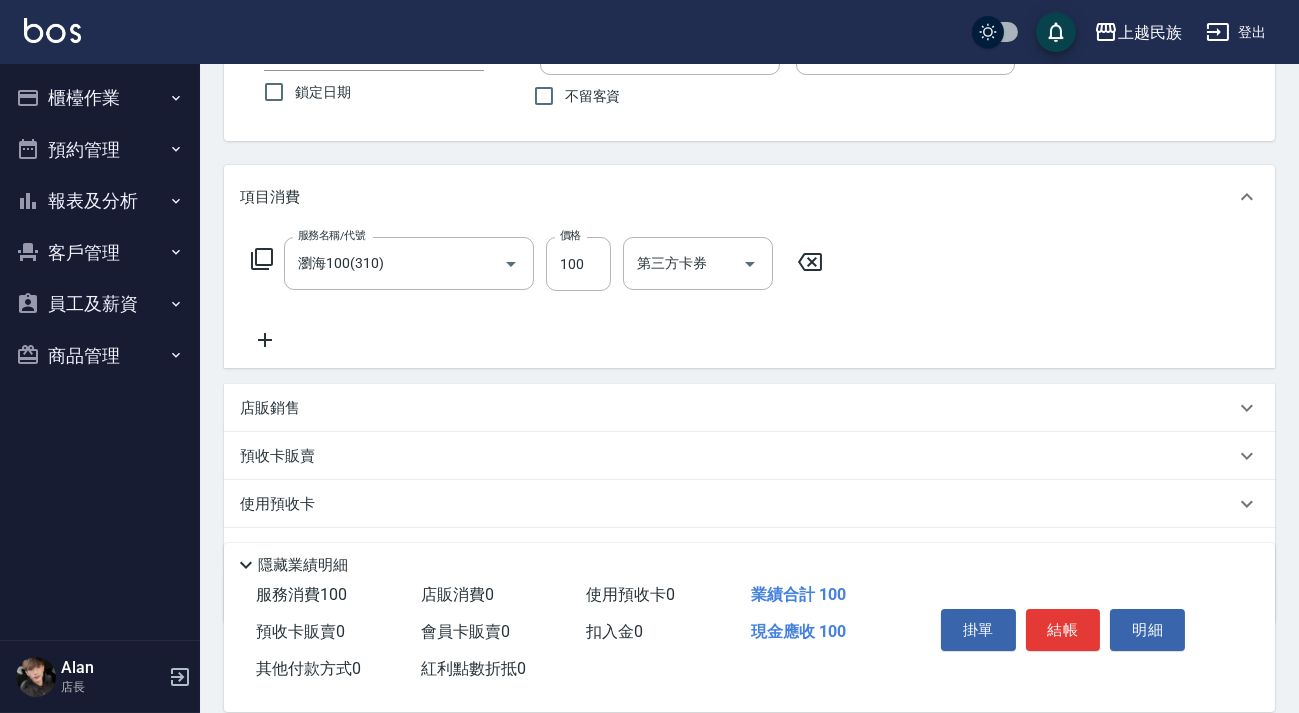 scroll, scrollTop: 0, scrollLeft: 0, axis: both 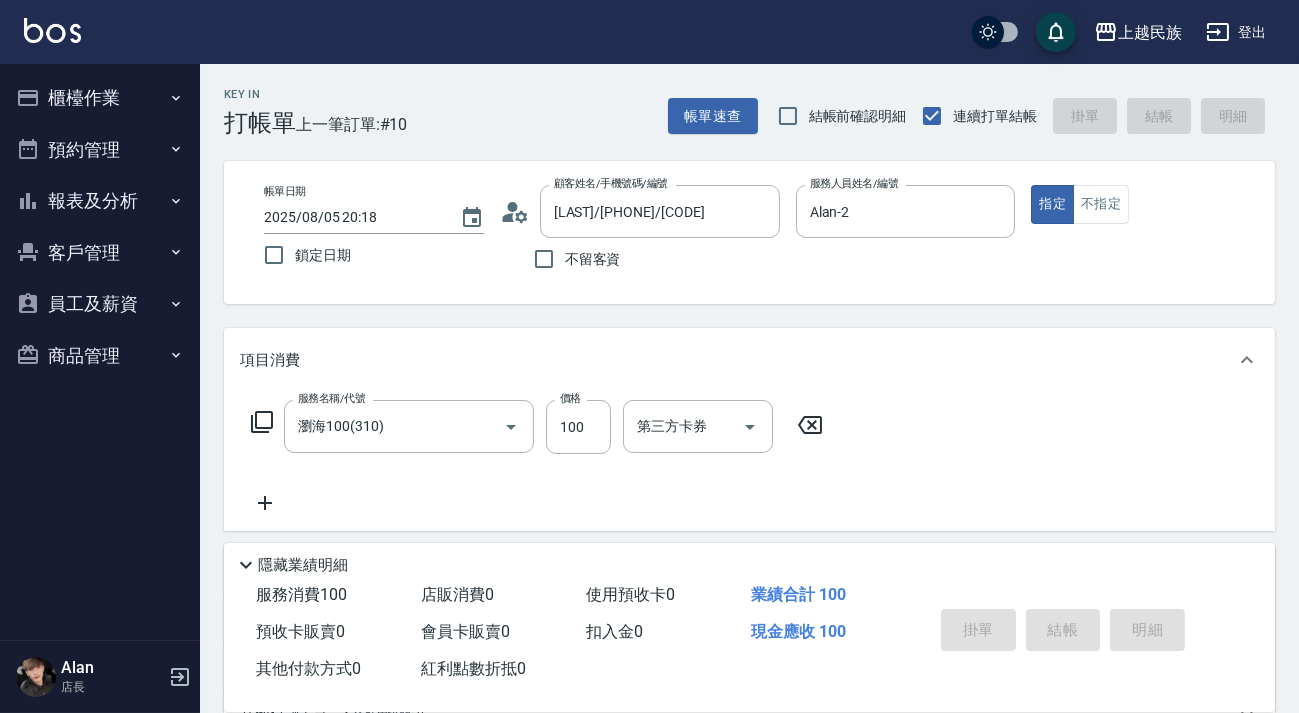 type 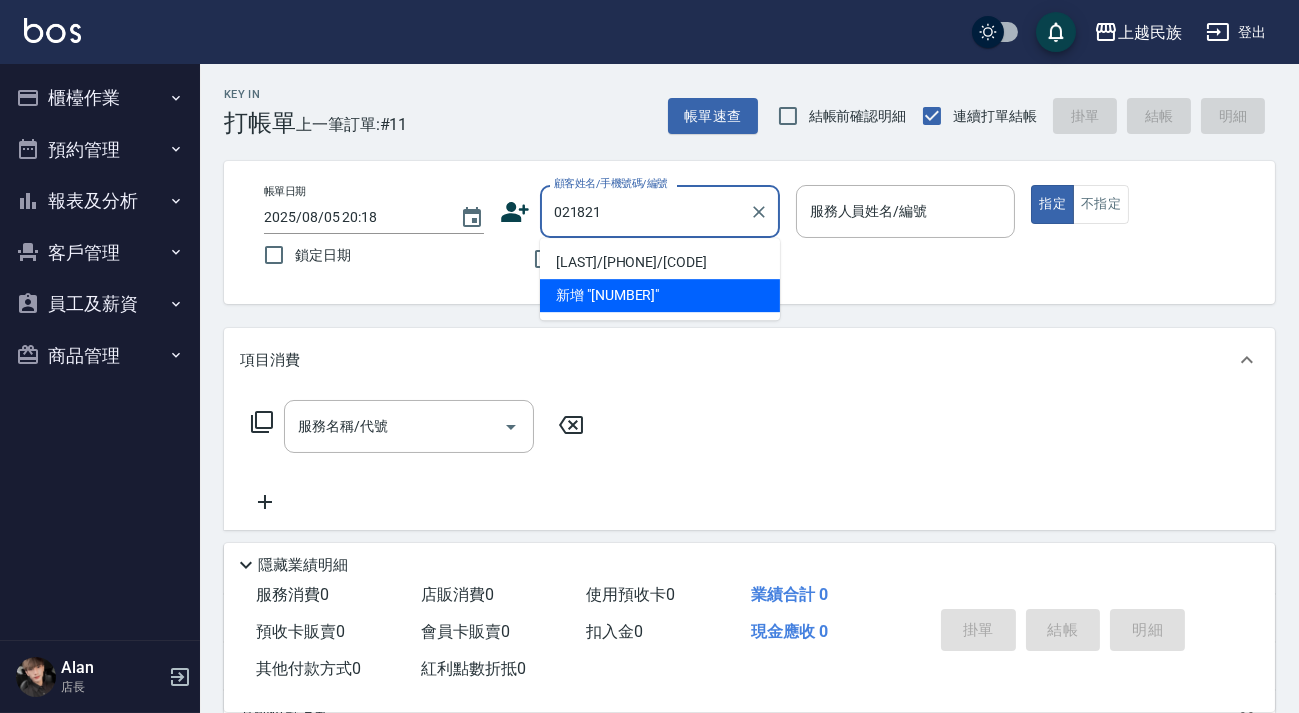drag, startPoint x: 733, startPoint y: 263, endPoint x: 832, endPoint y: 220, distance: 107.935165 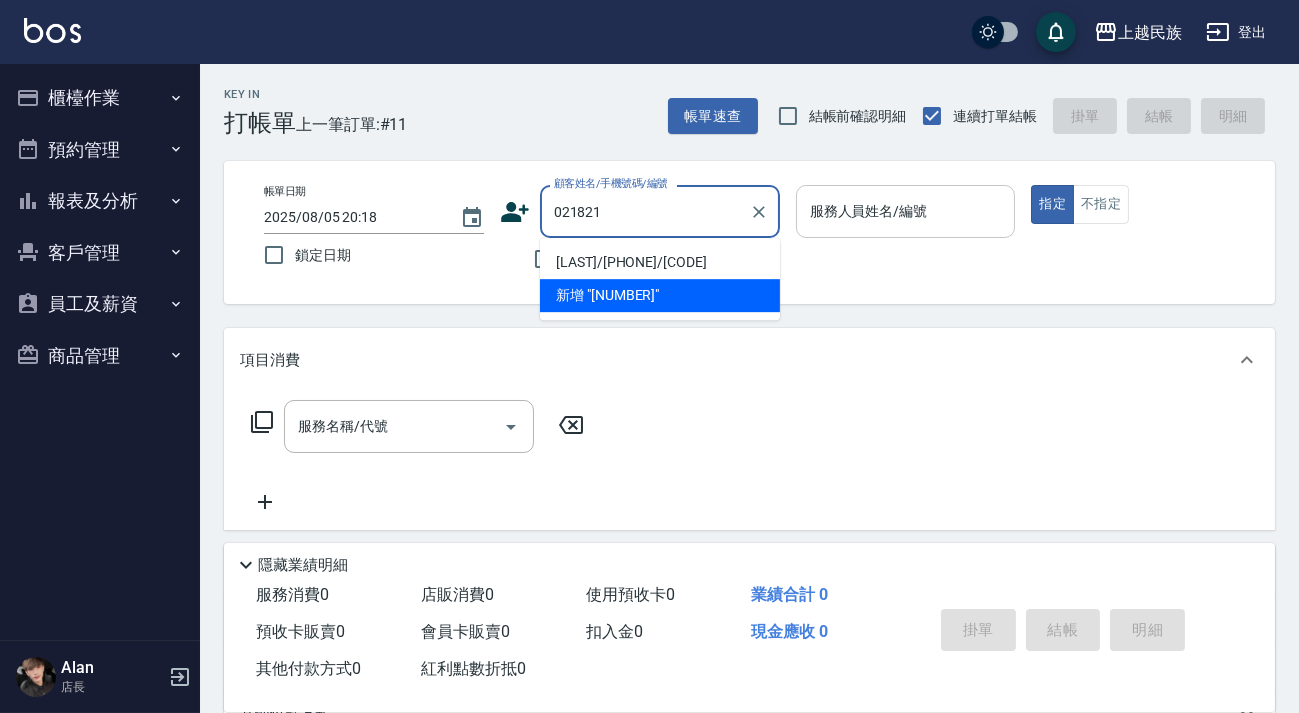 click on "[LAST]/[PHONE]/[CODE]" at bounding box center [660, 262] 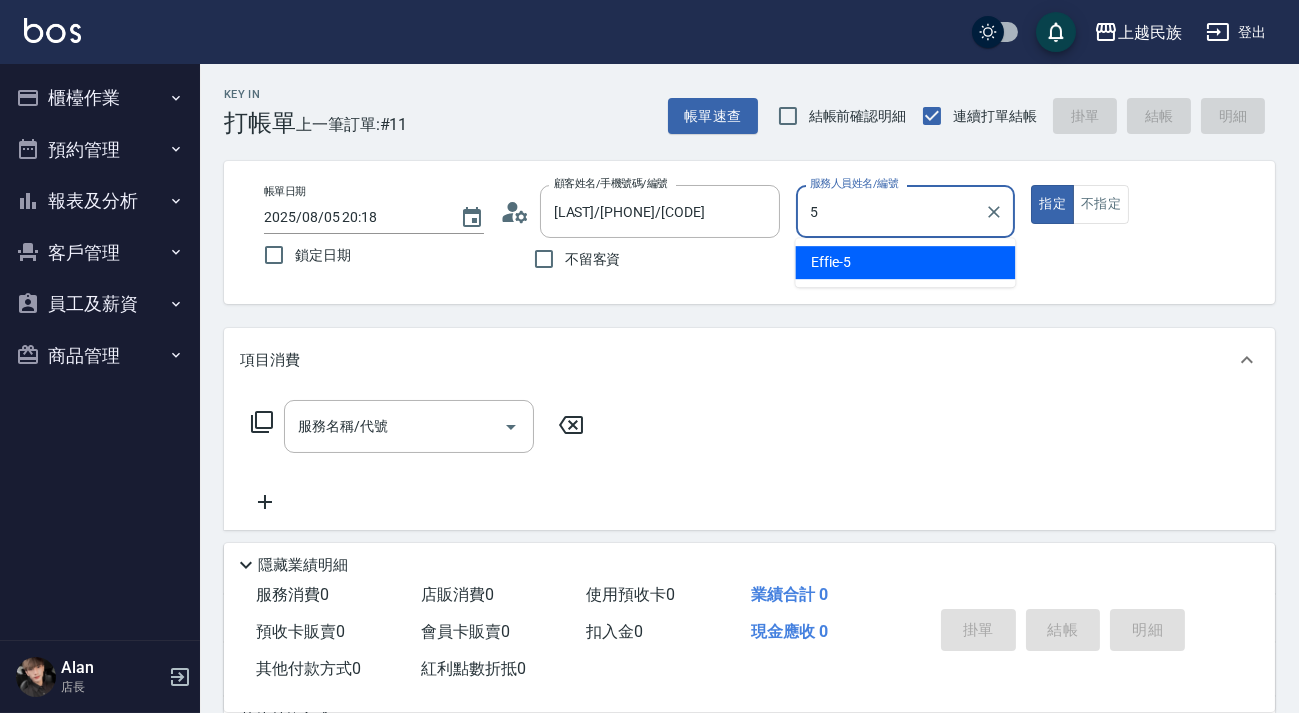 type on "Effie-5" 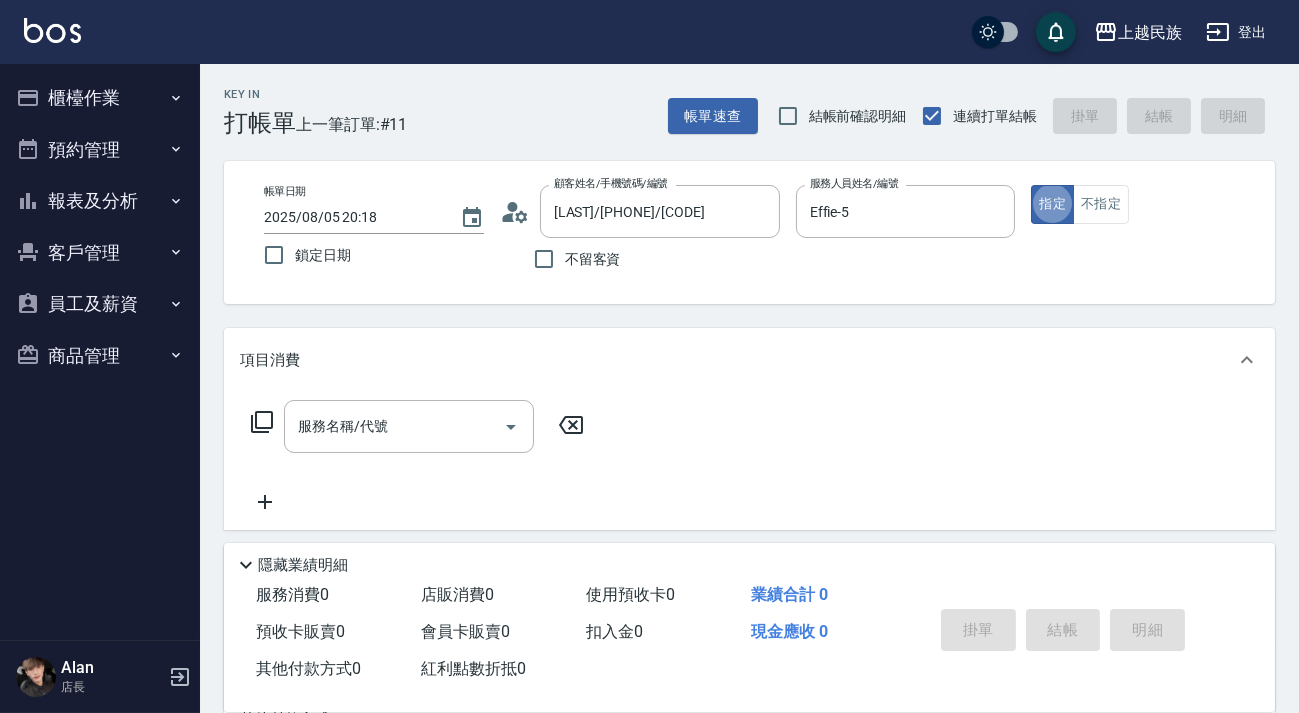 scroll, scrollTop: 267, scrollLeft: 0, axis: vertical 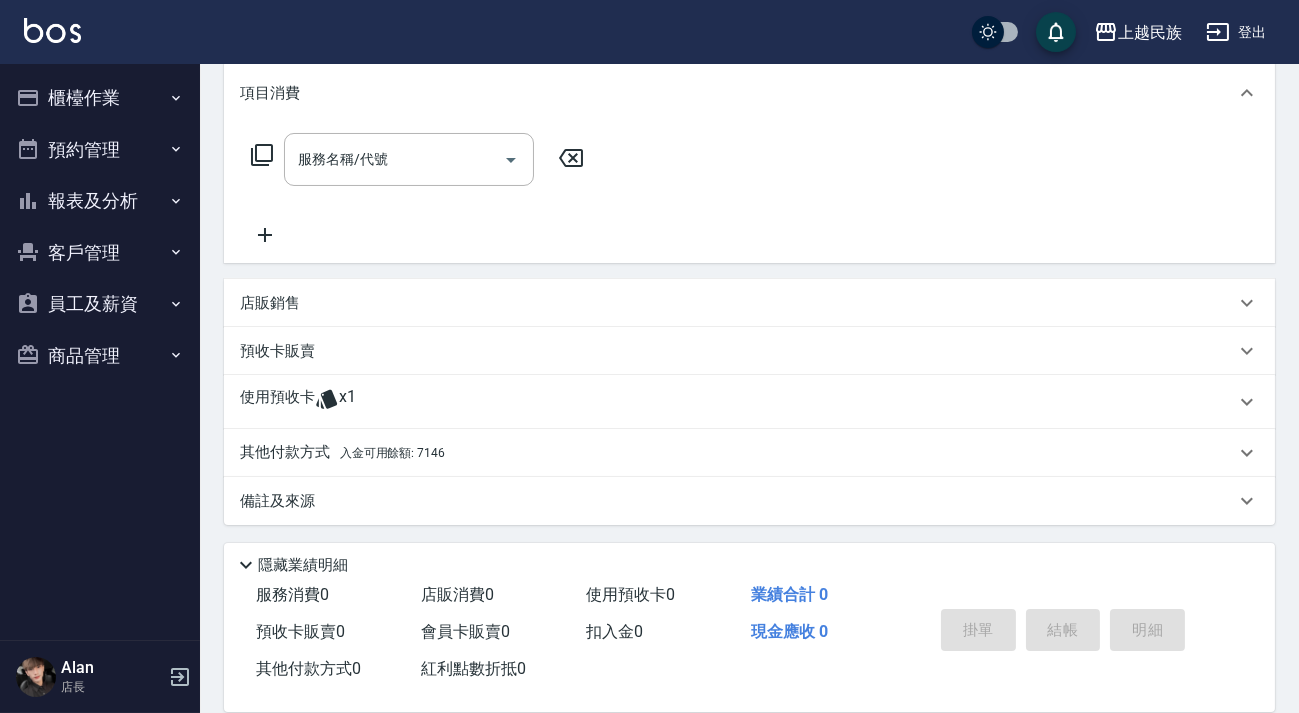 click on "店販銷售" at bounding box center (737, 303) 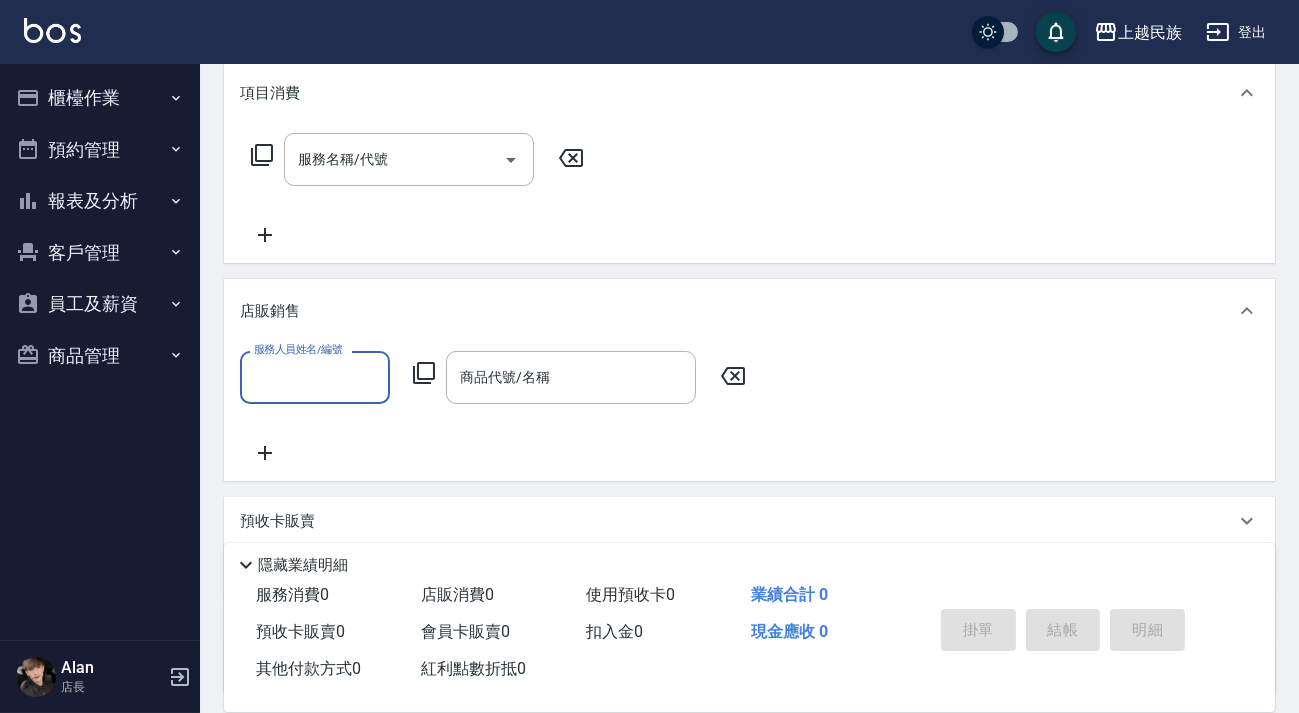 scroll, scrollTop: 0, scrollLeft: 0, axis: both 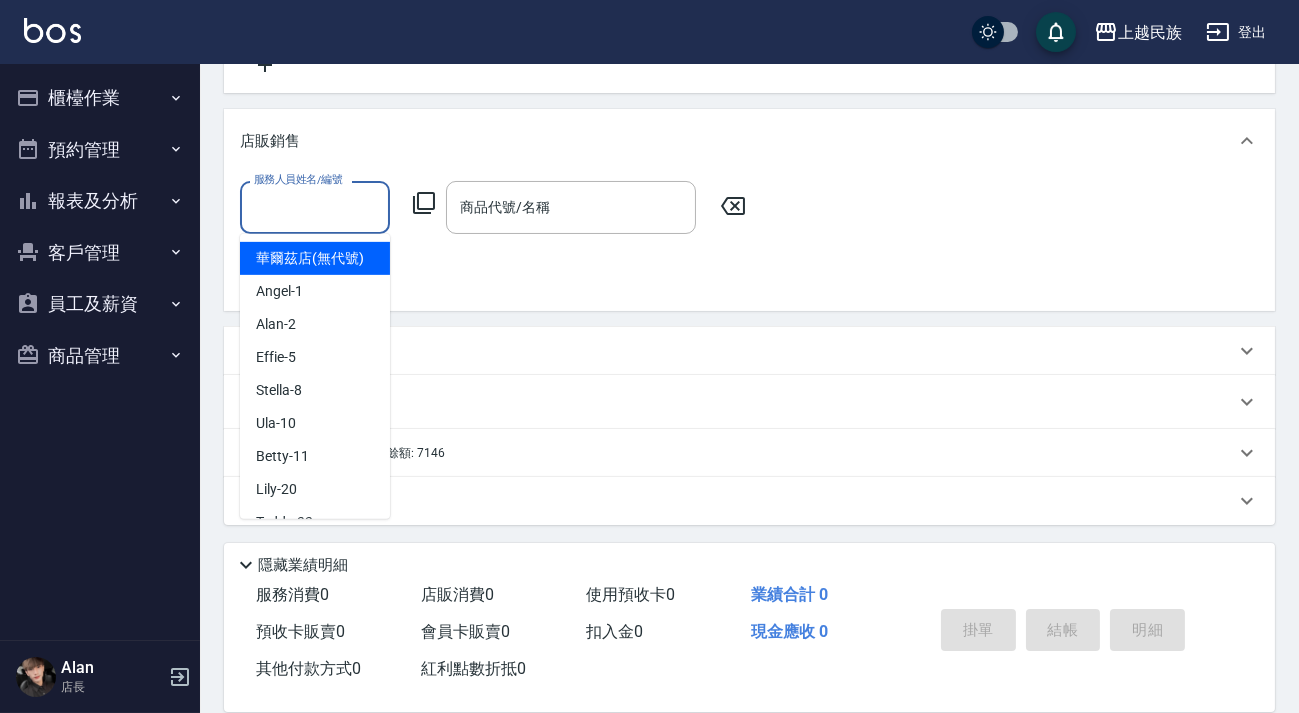 click on "服務人員姓名/編號" at bounding box center [315, 207] 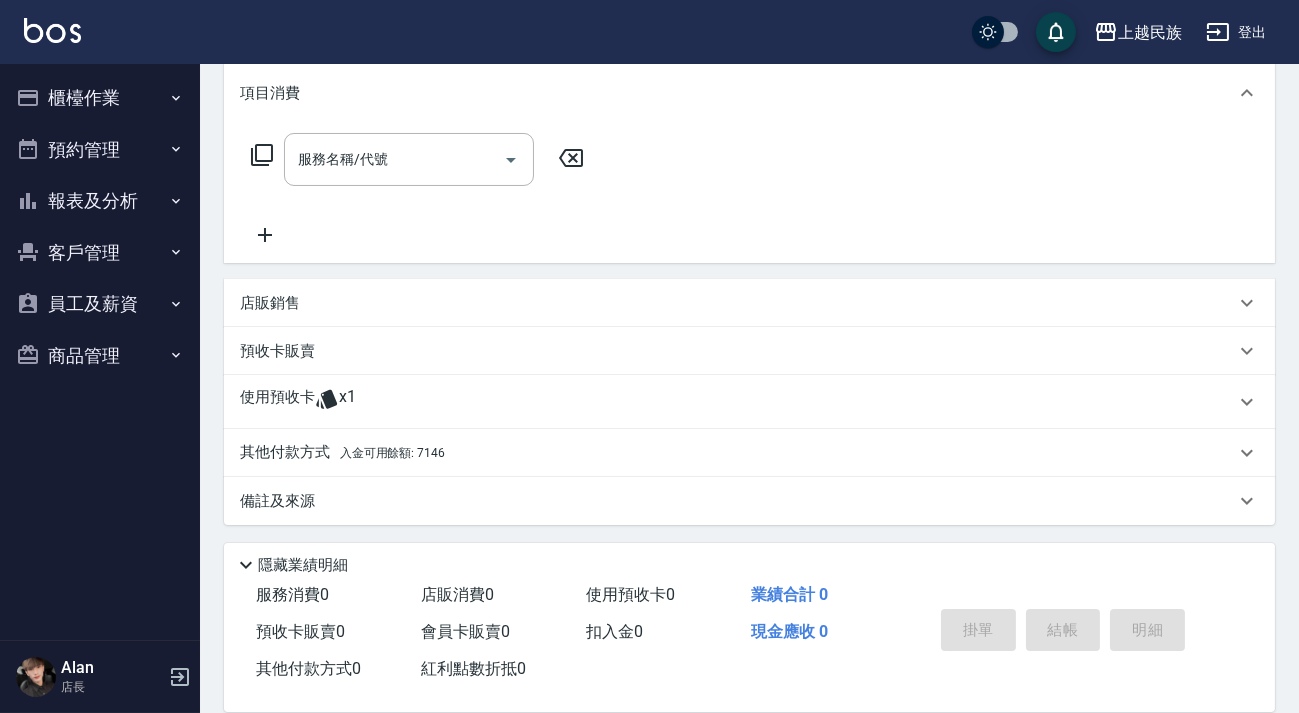 scroll, scrollTop: 267, scrollLeft: 0, axis: vertical 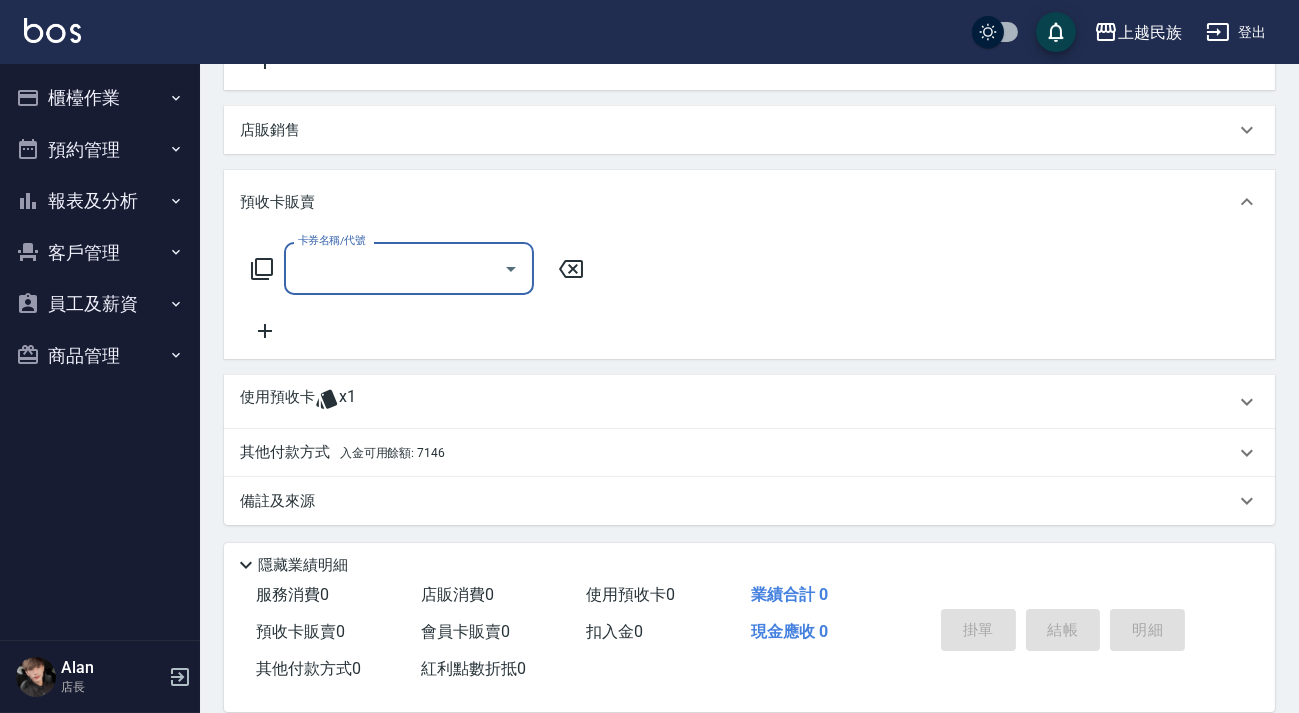 click on "卡券名稱/代號" at bounding box center [394, 268] 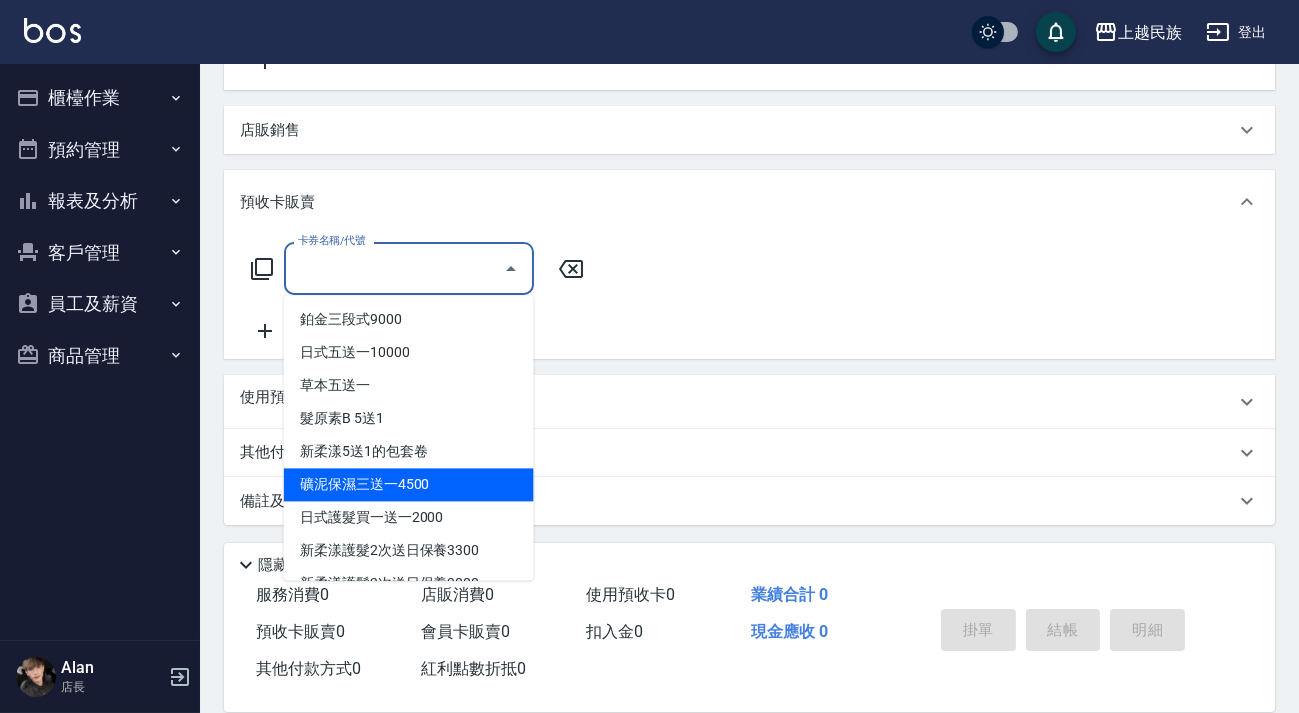 scroll, scrollTop: 181, scrollLeft: 0, axis: vertical 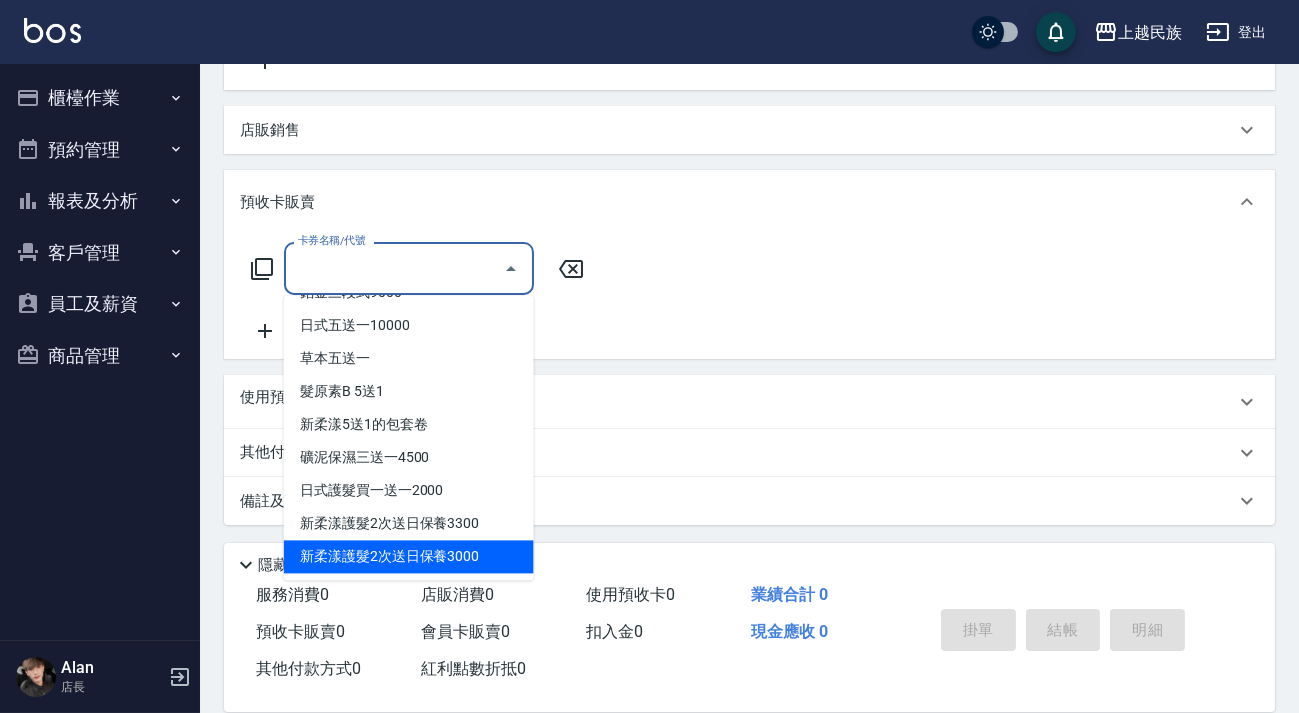 click on "新柔漾護髮2次送日保養3000" at bounding box center [409, 556] 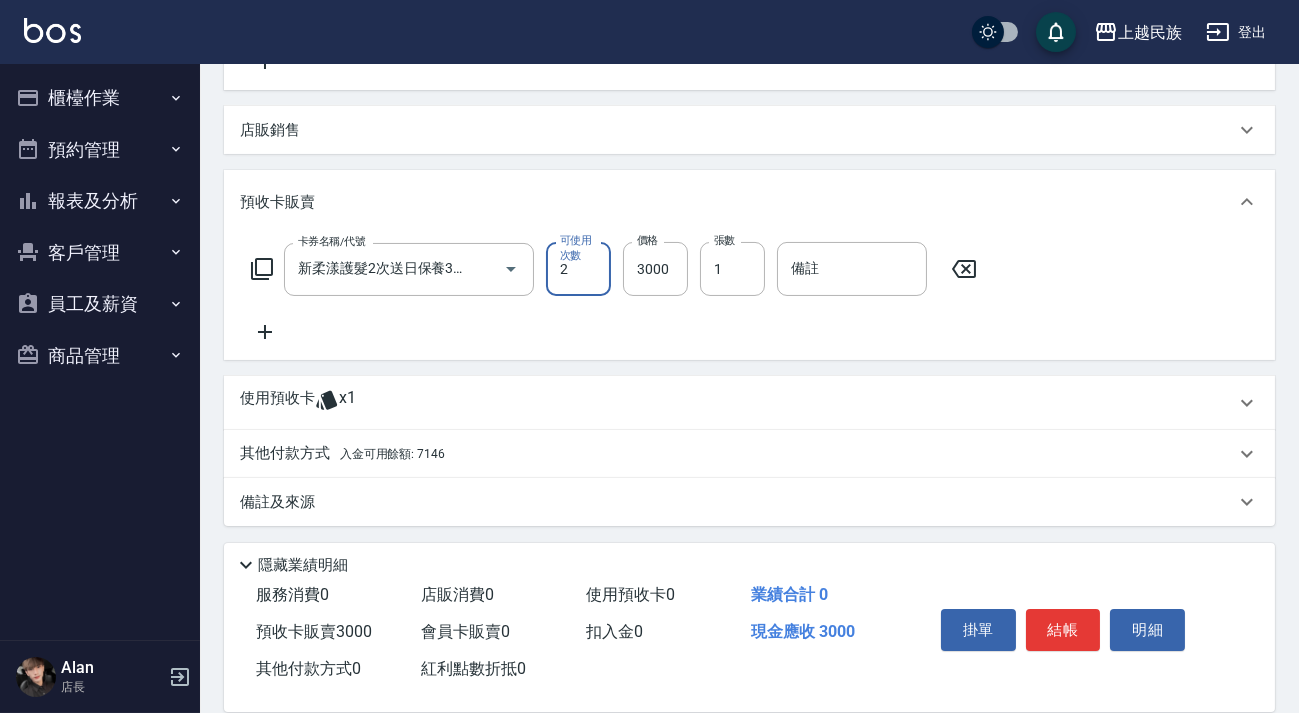 click on "卡券名稱/代號 新柔漾護髮2次送日保養3000(022) 卡券名稱/代號 可使用次數 2 可使用次數 價格 3000 價格 張數 1 張數 備註 備註" at bounding box center [749, 293] 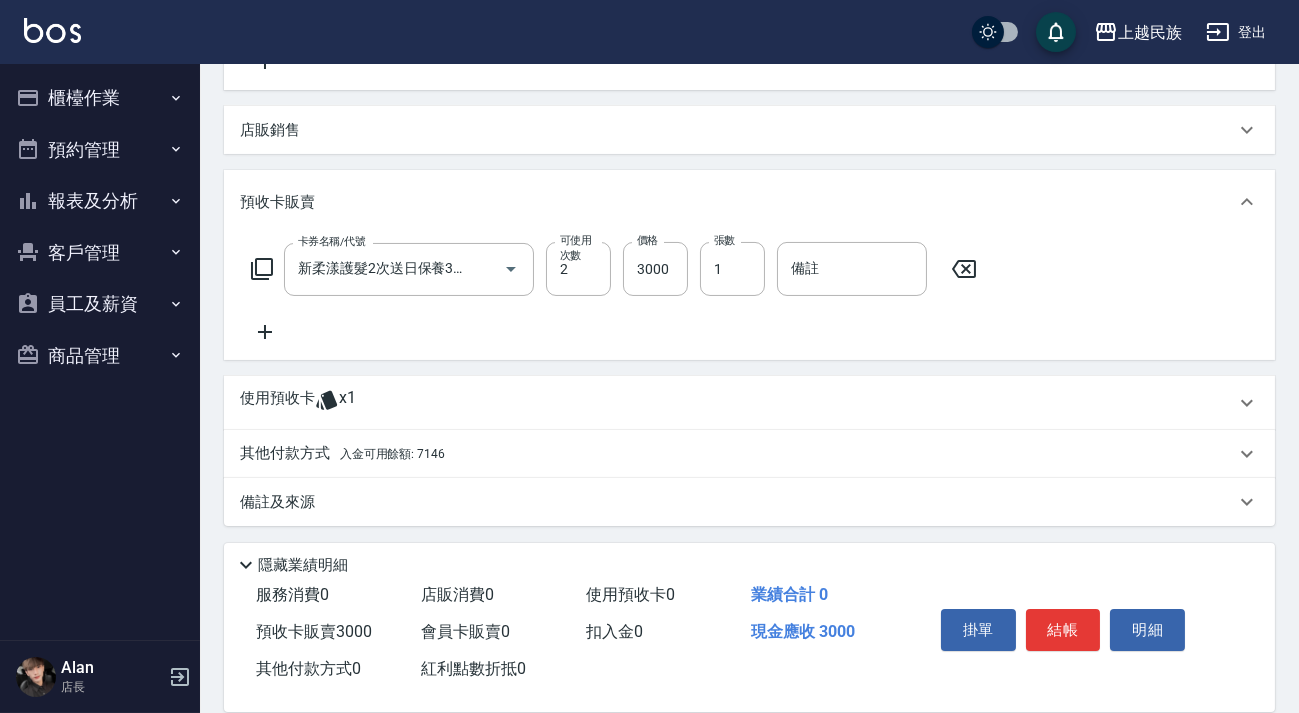 scroll, scrollTop: 440, scrollLeft: 0, axis: vertical 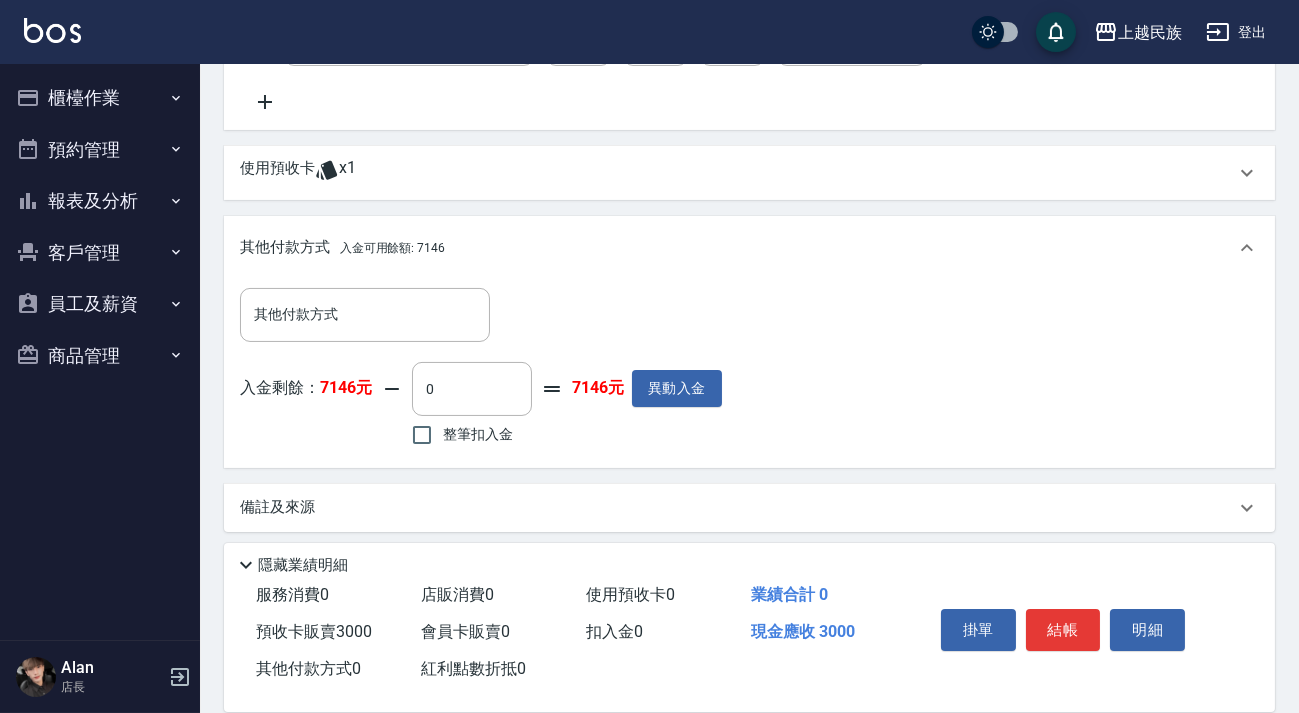 click on "整筆扣入金" at bounding box center [478, 434] 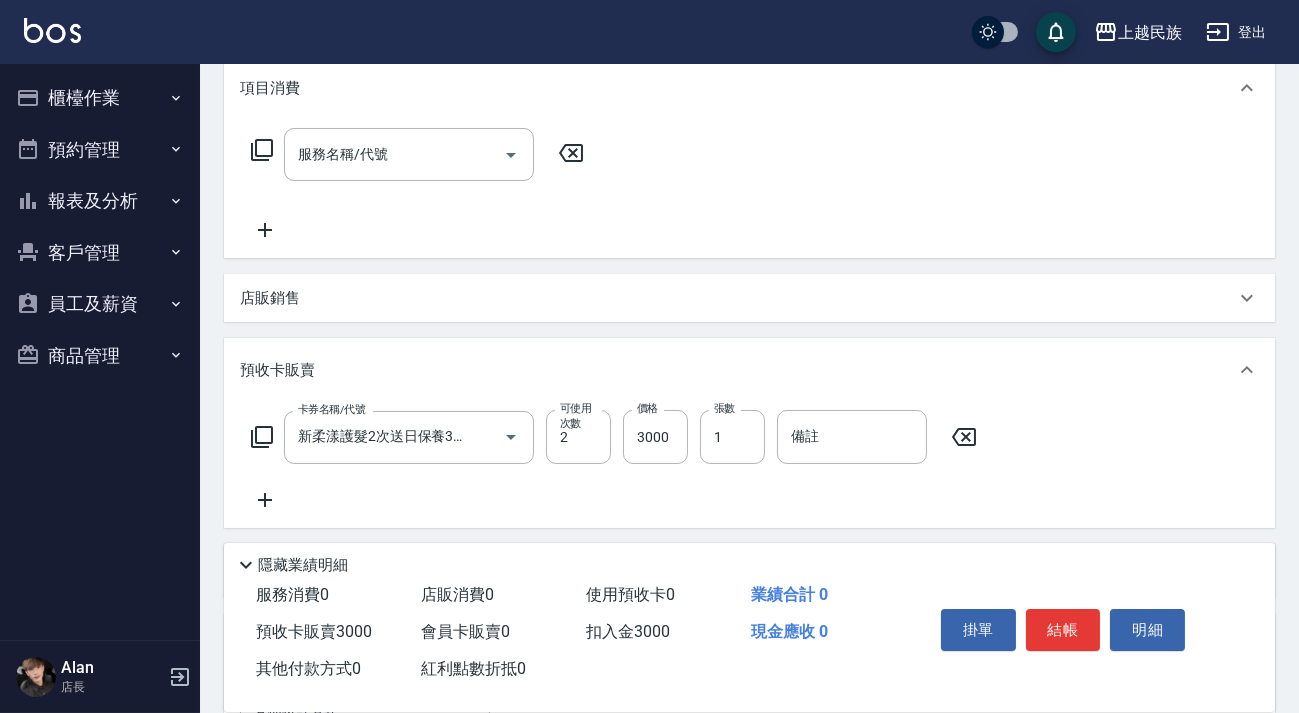 scroll, scrollTop: 545, scrollLeft: 0, axis: vertical 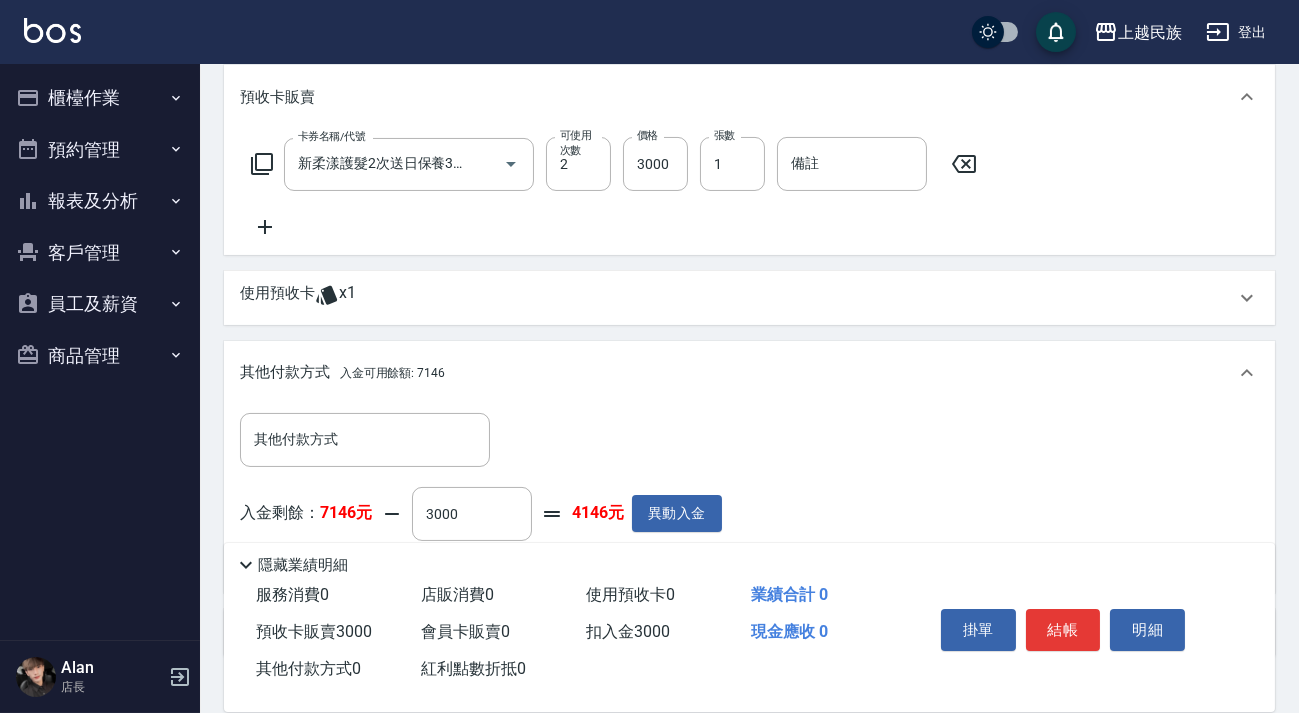 click on "使用預收卡 x1" at bounding box center (737, 298) 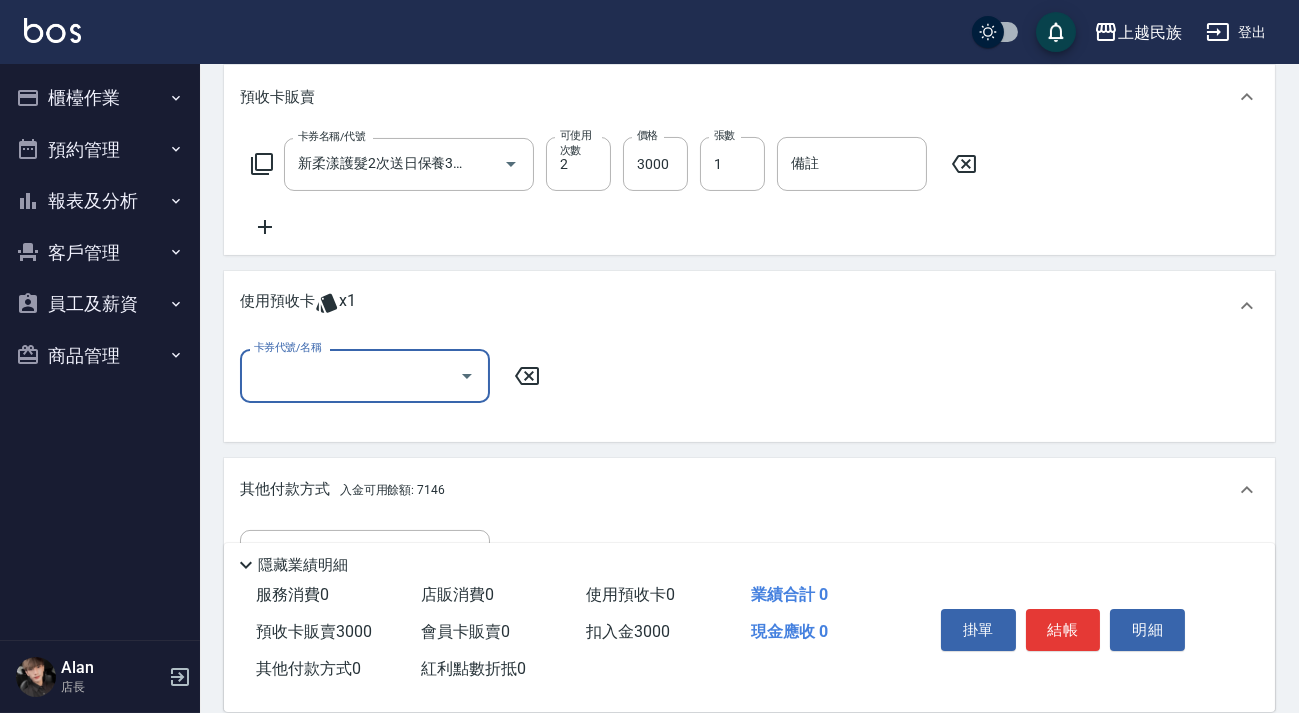 scroll, scrollTop: 0, scrollLeft: 0, axis: both 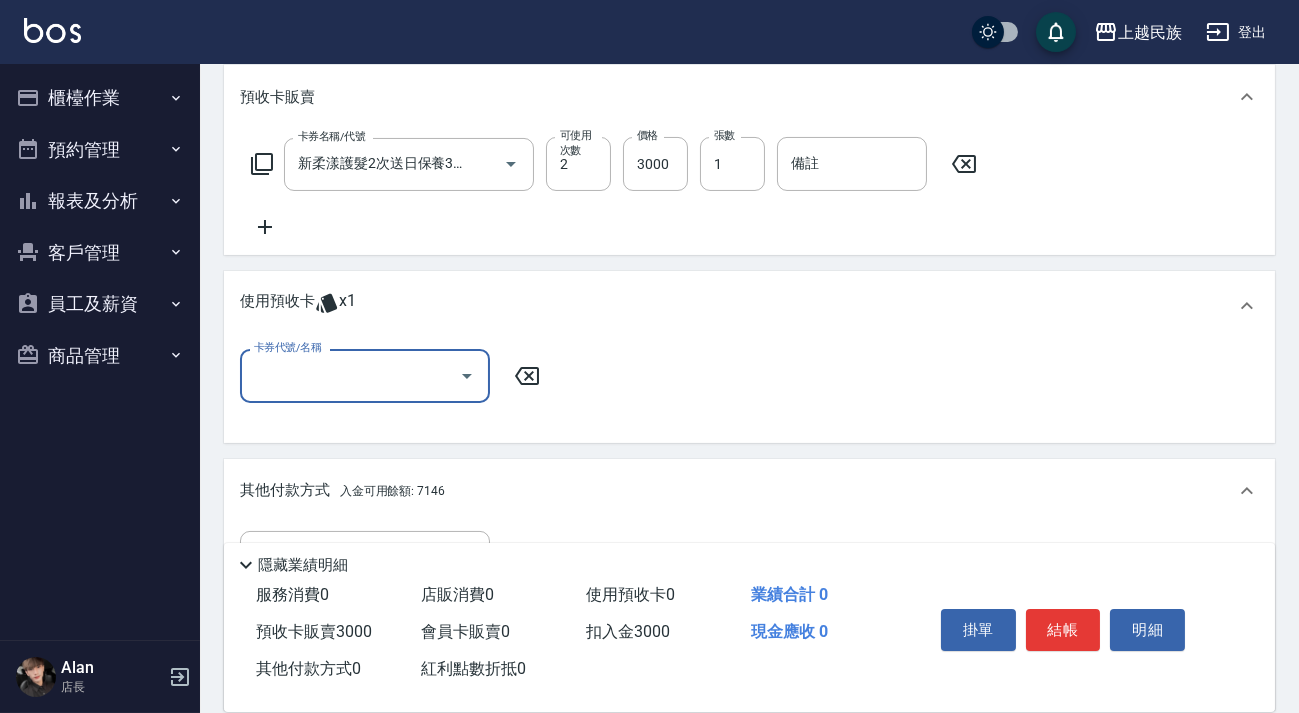 click on "卡券代號/名稱" at bounding box center [365, 375] 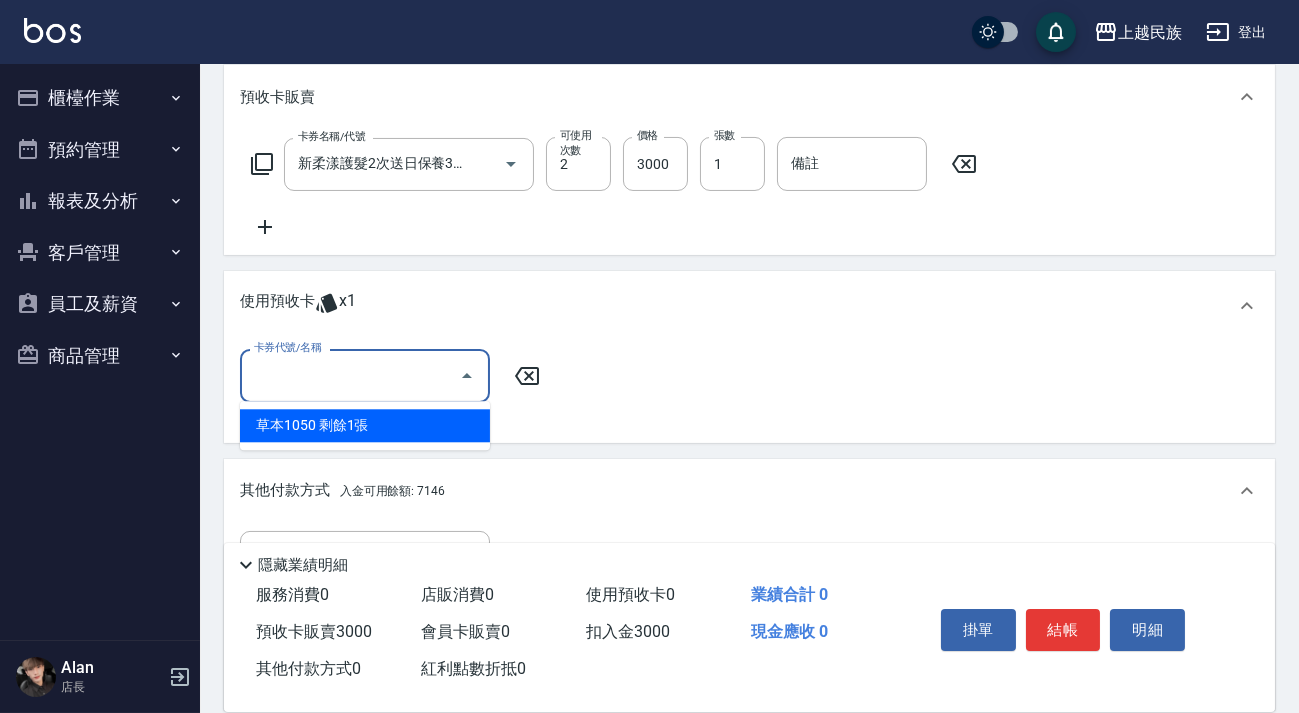 click on "草本1050 剩餘1張" at bounding box center [365, 425] 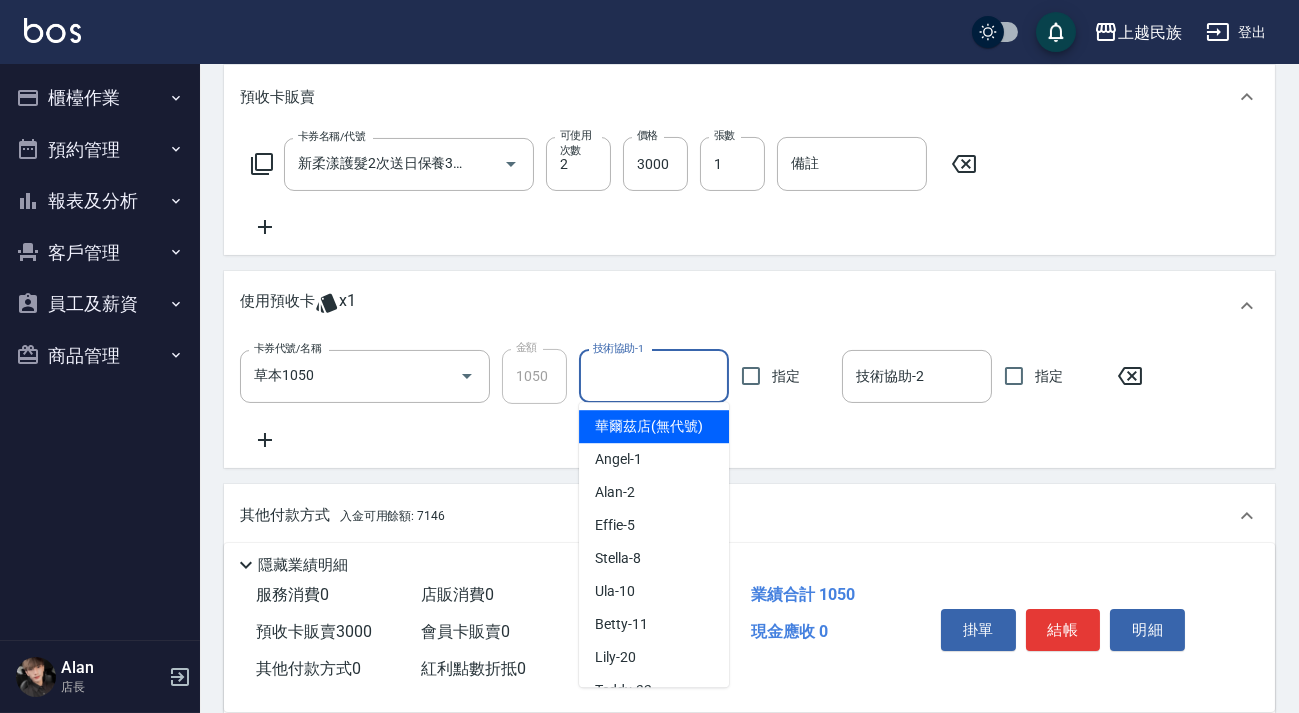 click on "技術協助-1 技術協助-1" at bounding box center (654, 376) 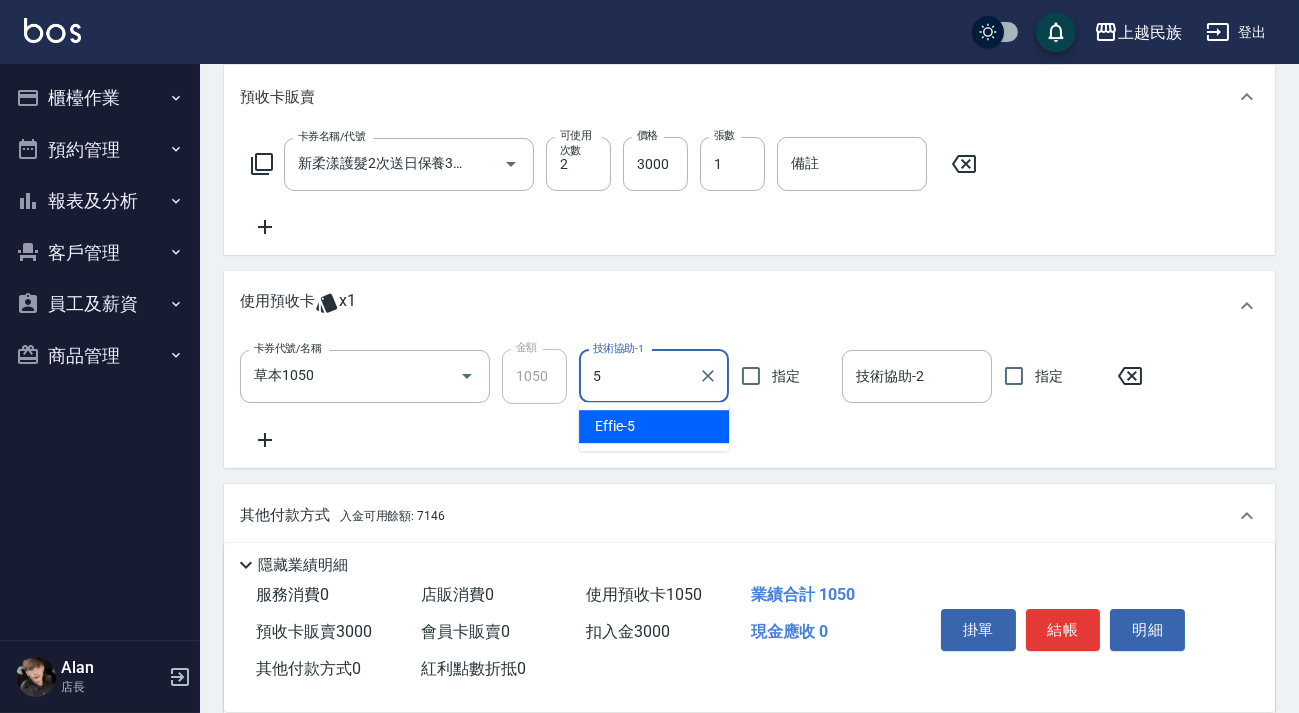 type on "Effie-5" 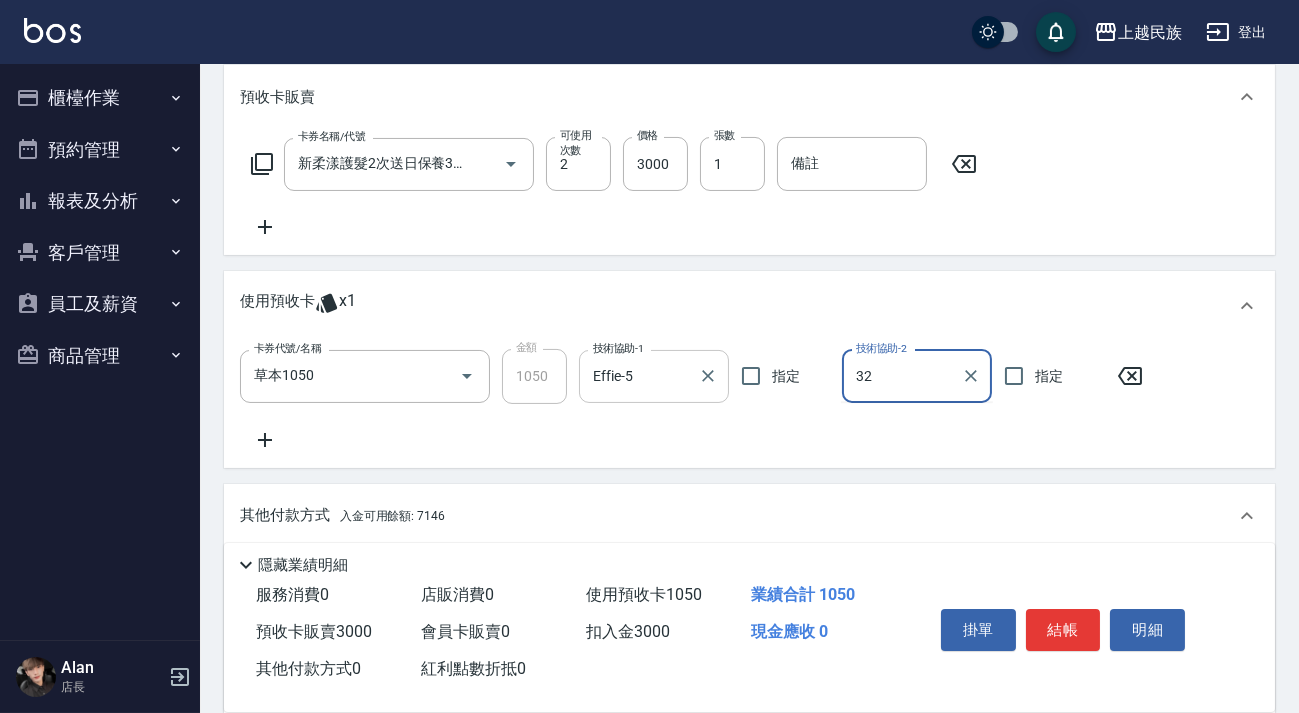 type on "Teddy-32" 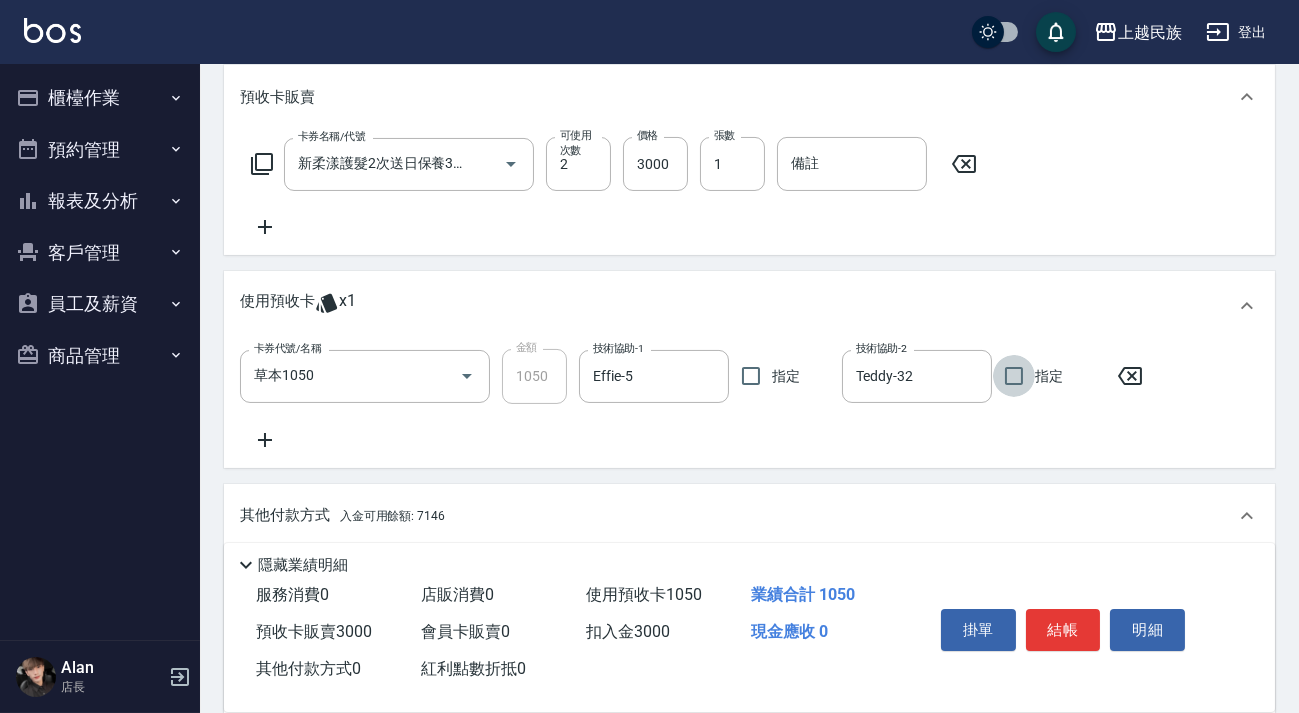 drag, startPoint x: 1076, startPoint y: 620, endPoint x: 1040, endPoint y: 540, distance: 87.72685 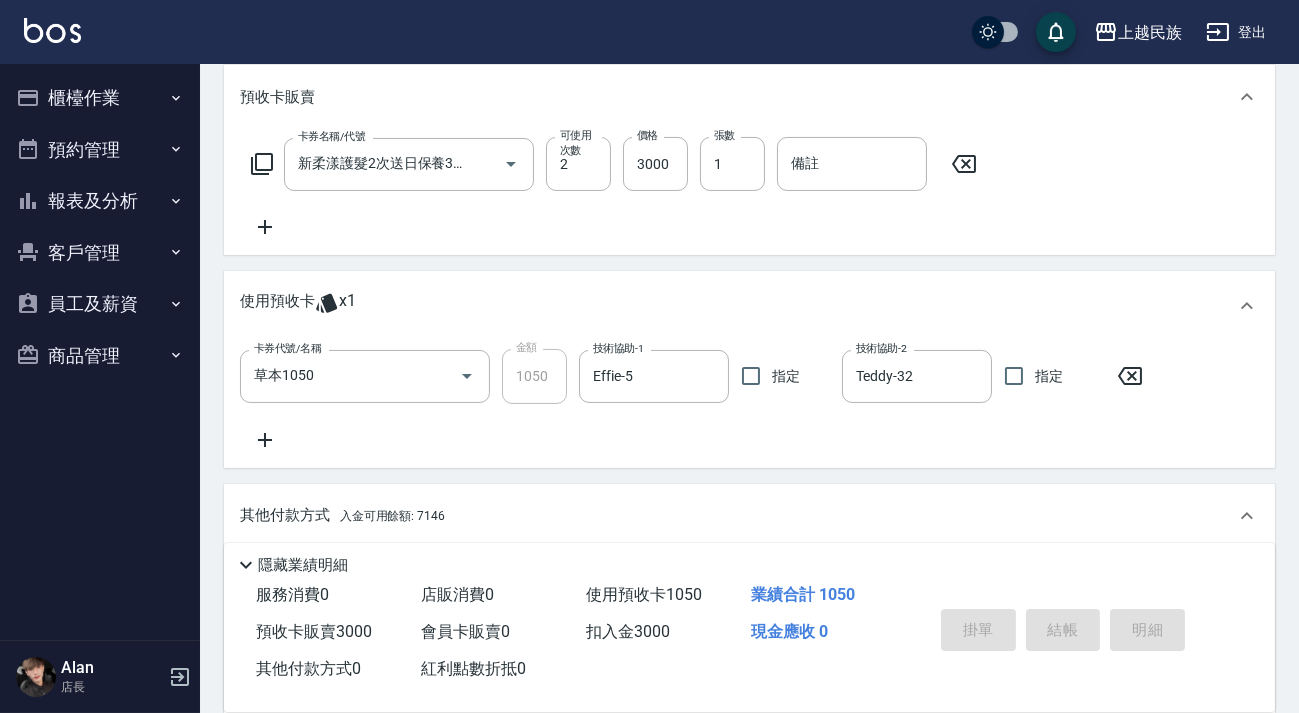 type on "2025/08/05 20:19" 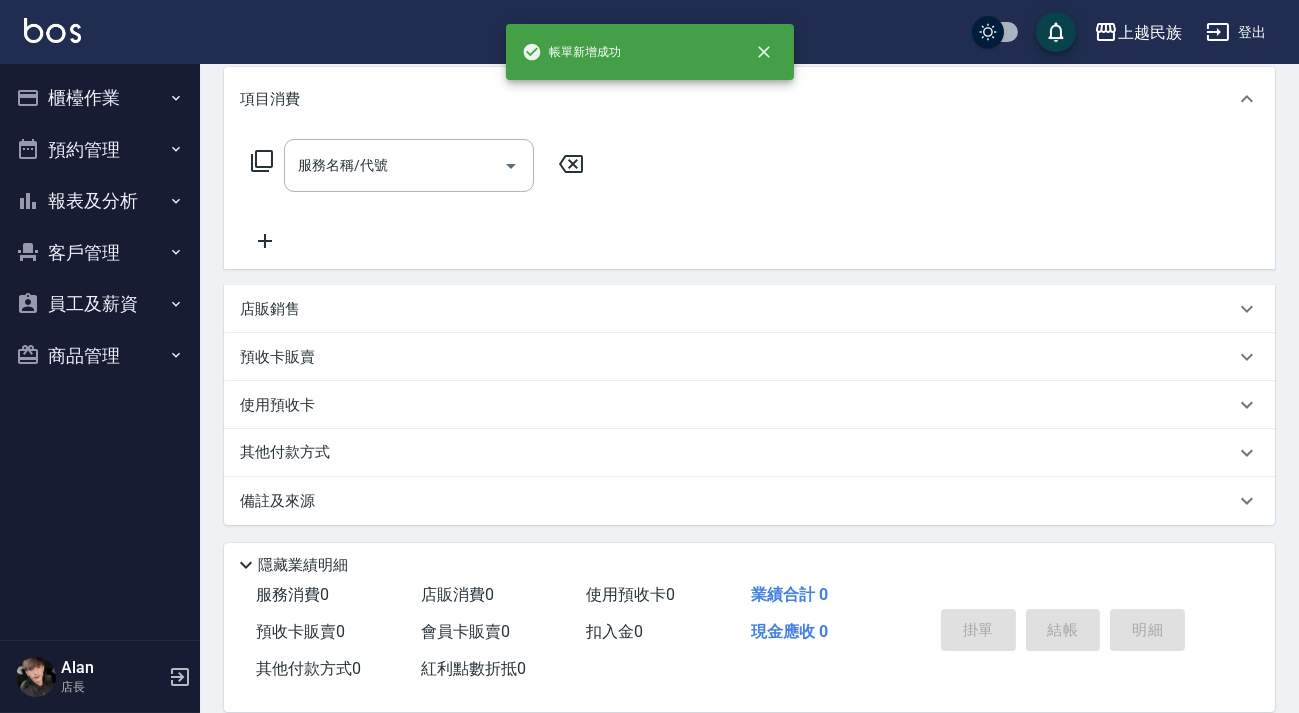 scroll, scrollTop: 0, scrollLeft: 0, axis: both 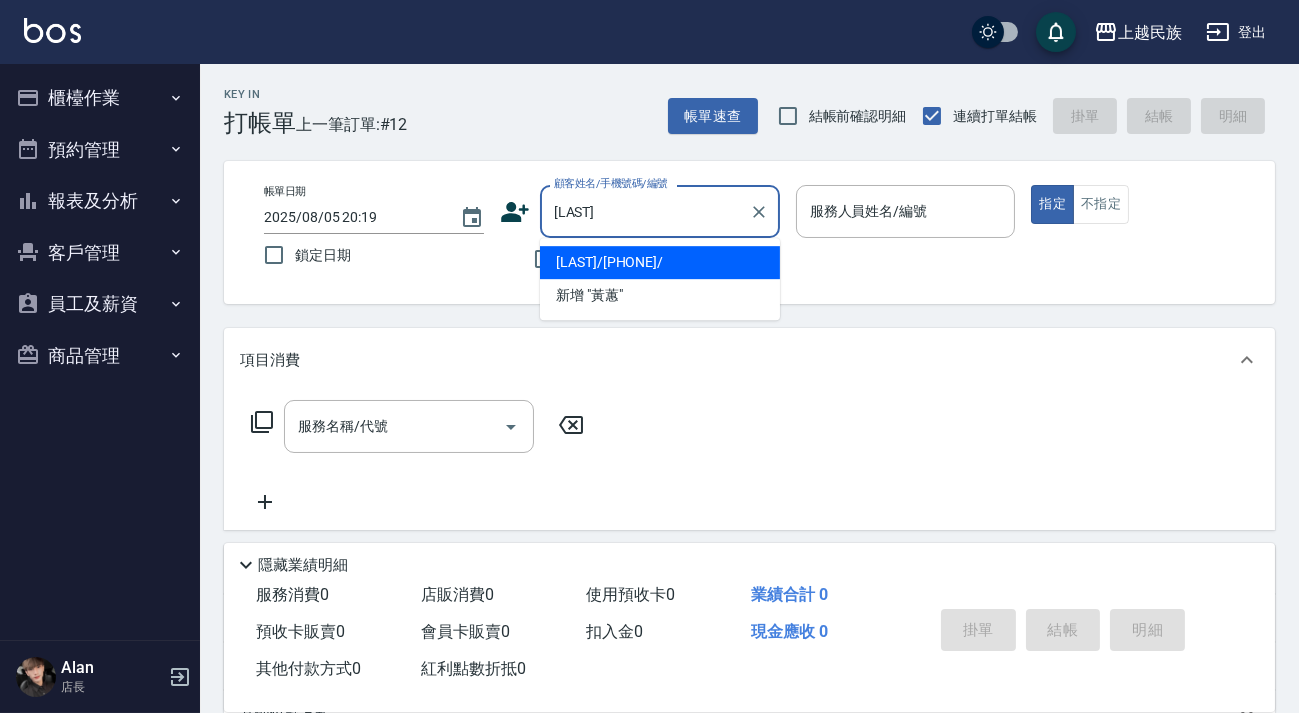 click on "[LAST]/[PHONE]/" at bounding box center (660, 262) 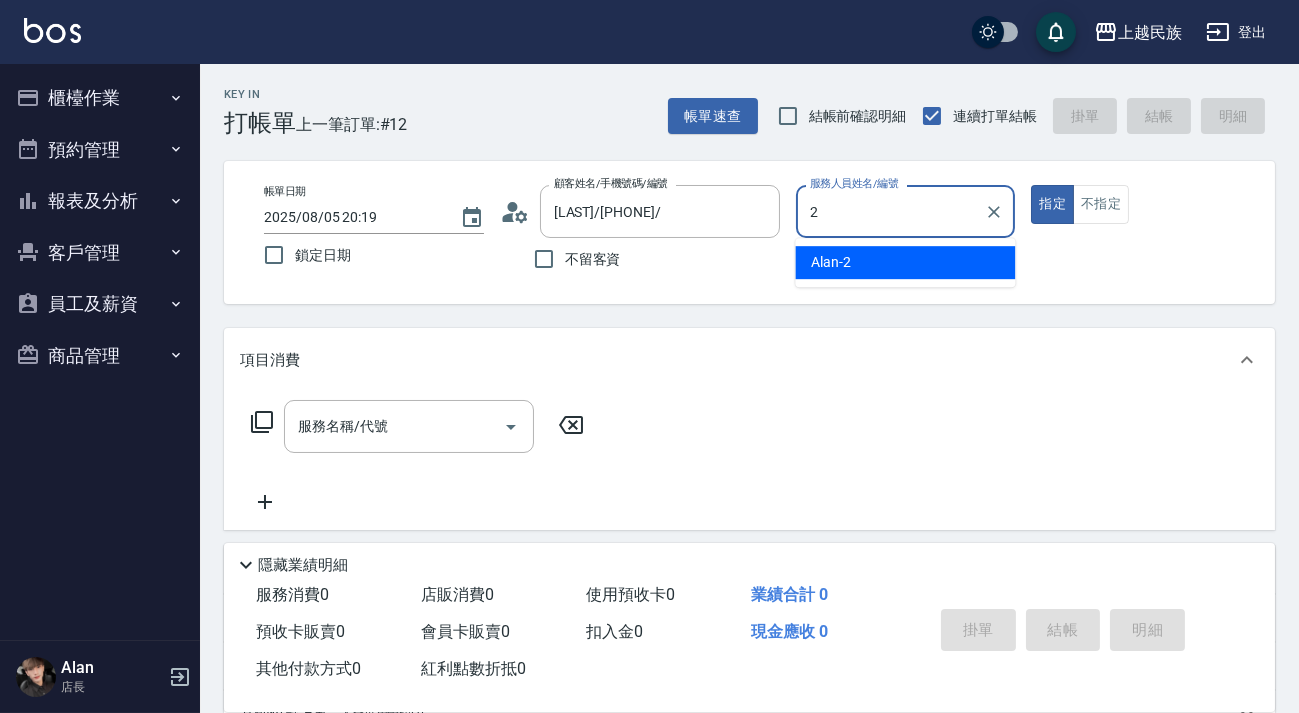 type on "Alan-2" 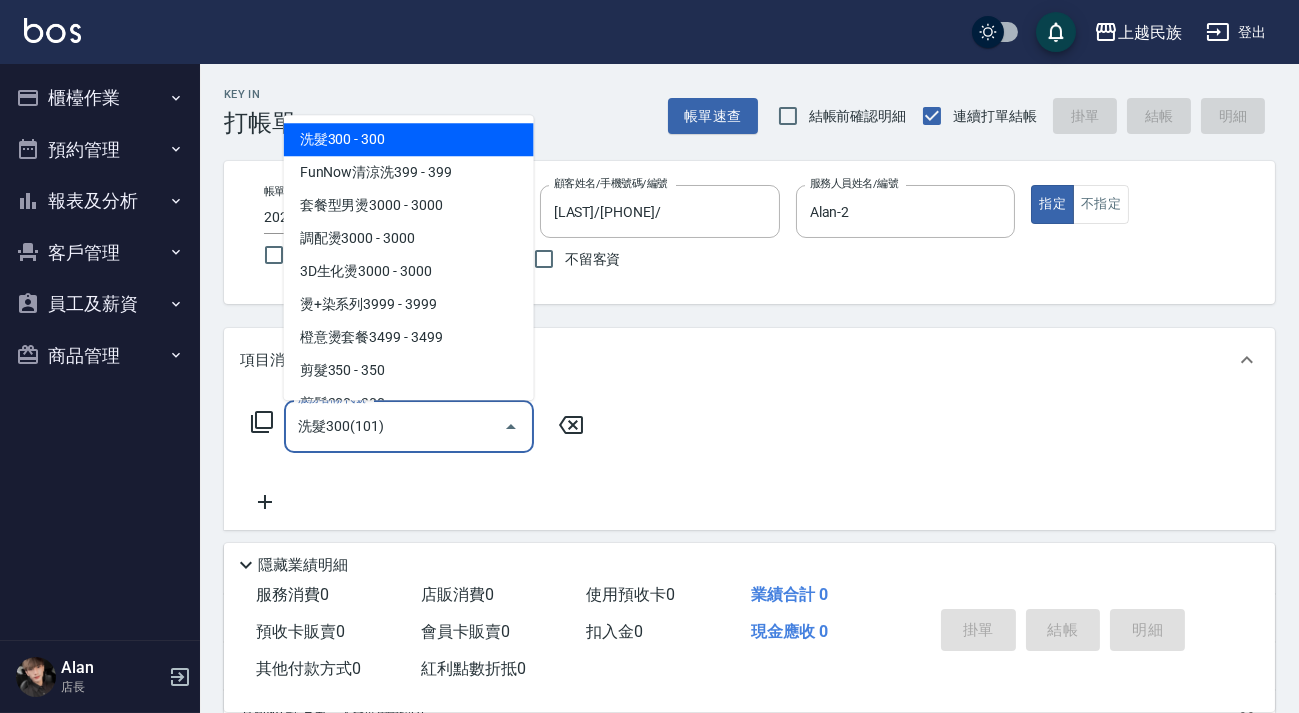 type on "洗髮300(101)" 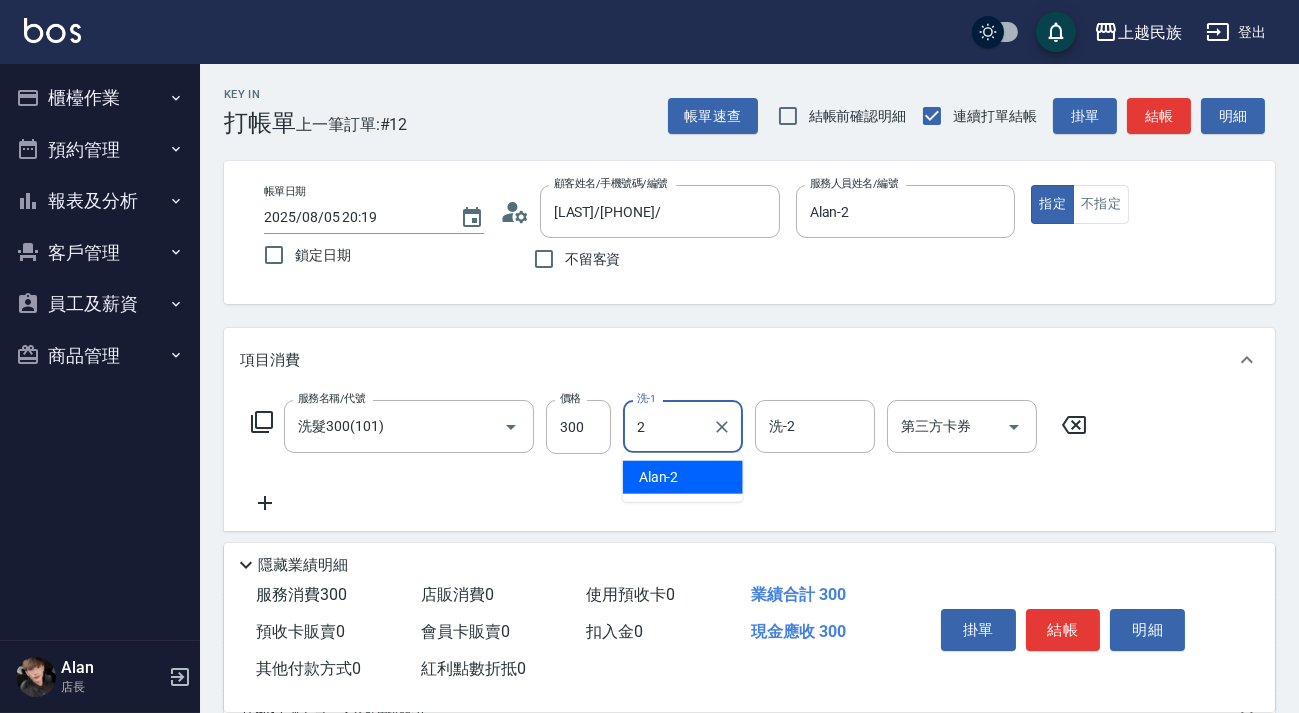 type on "Alan-2" 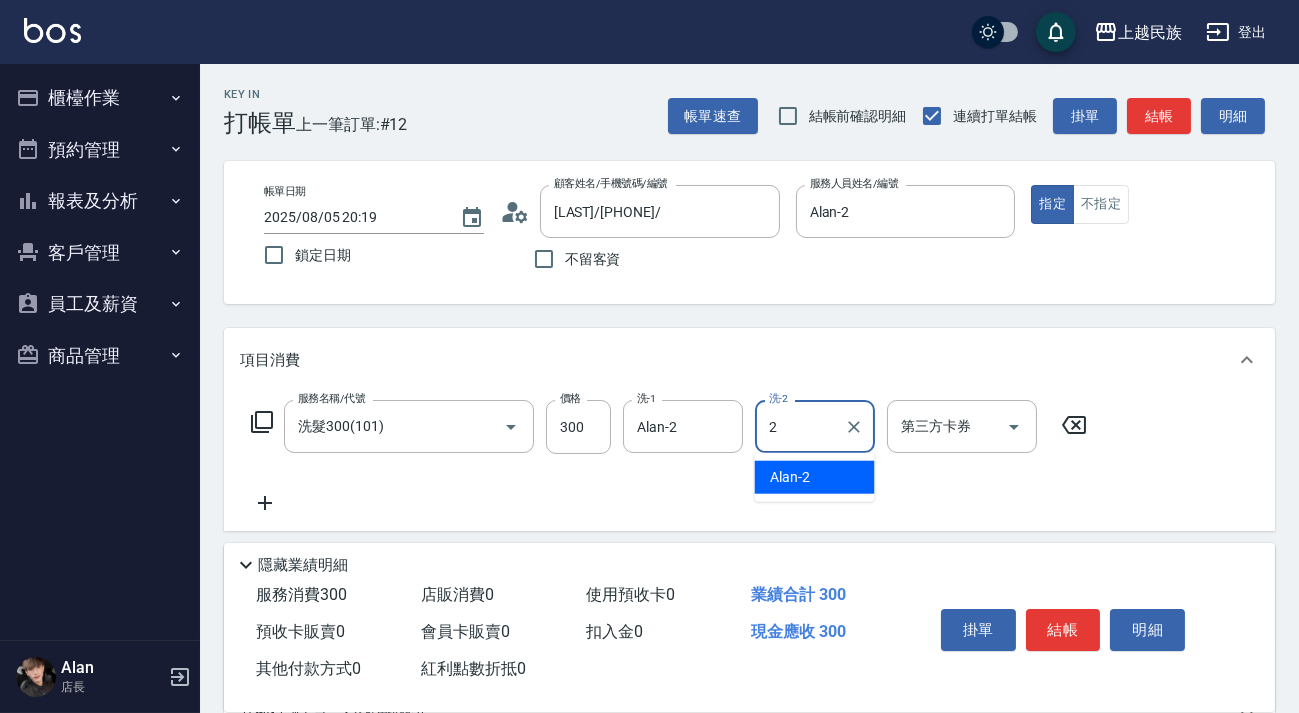 type on "Alan-2" 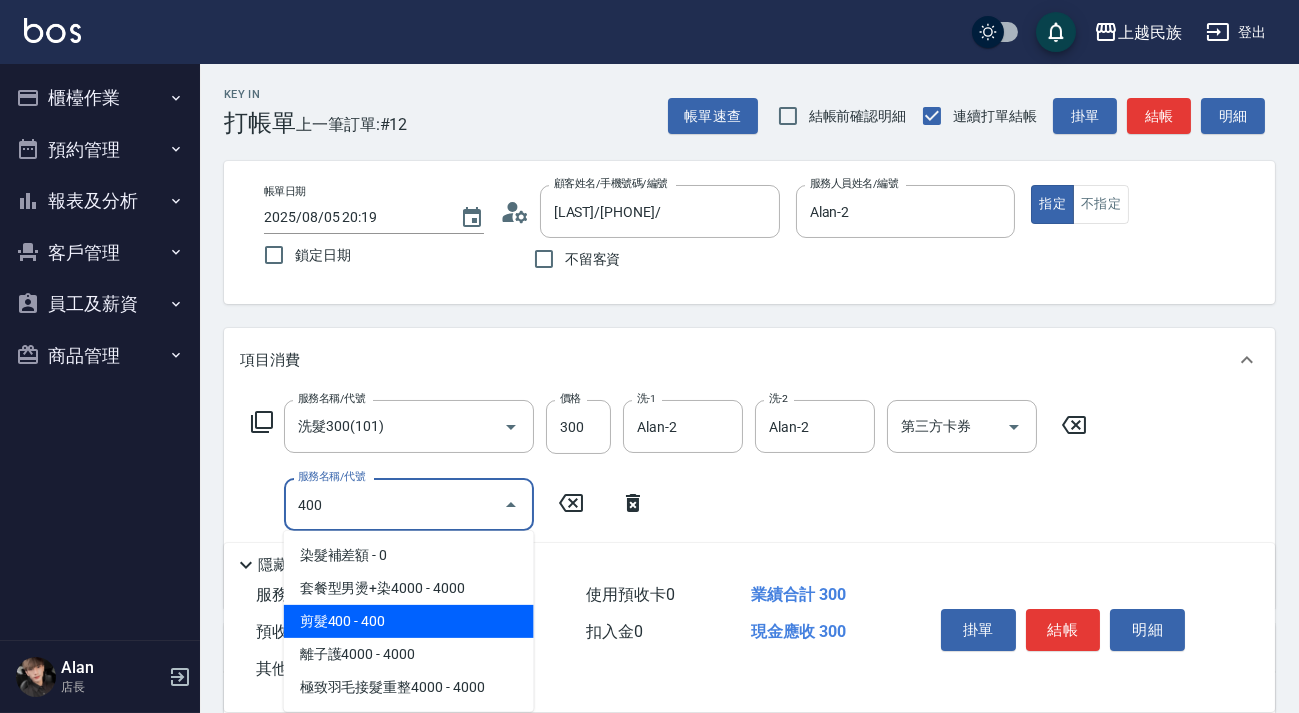 type on "剪髮400(303)" 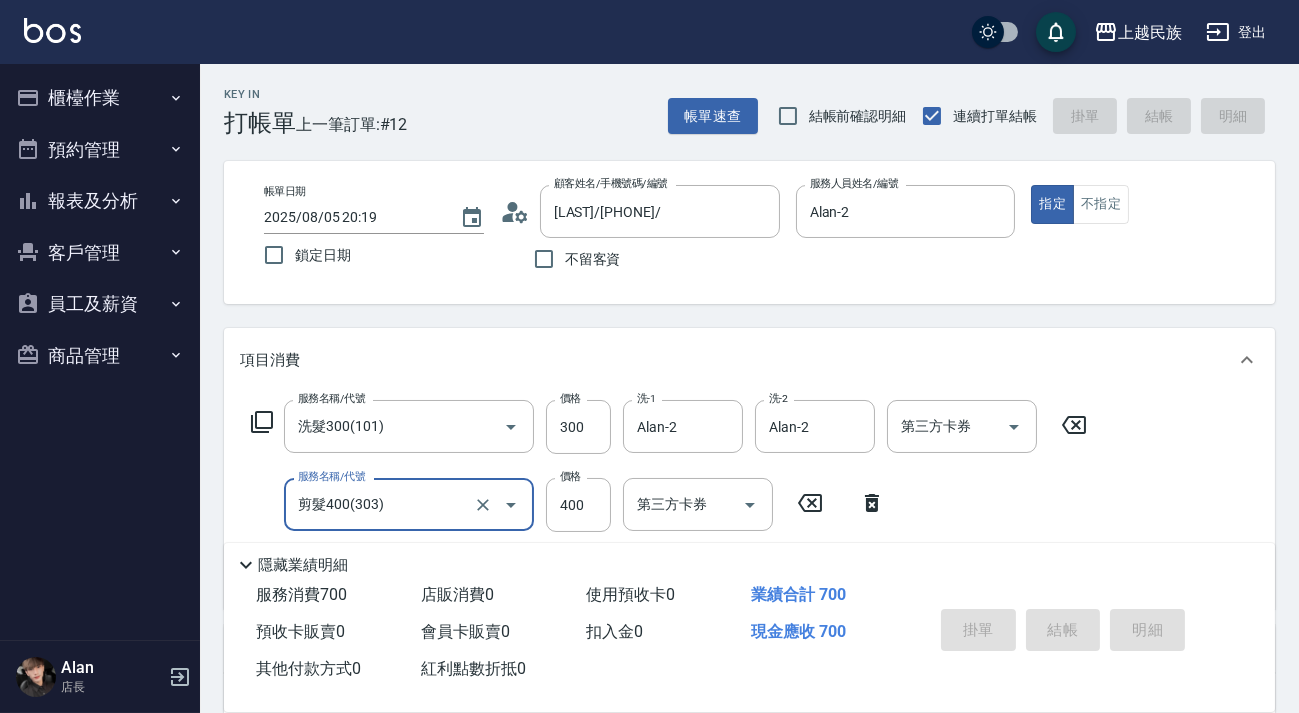 type 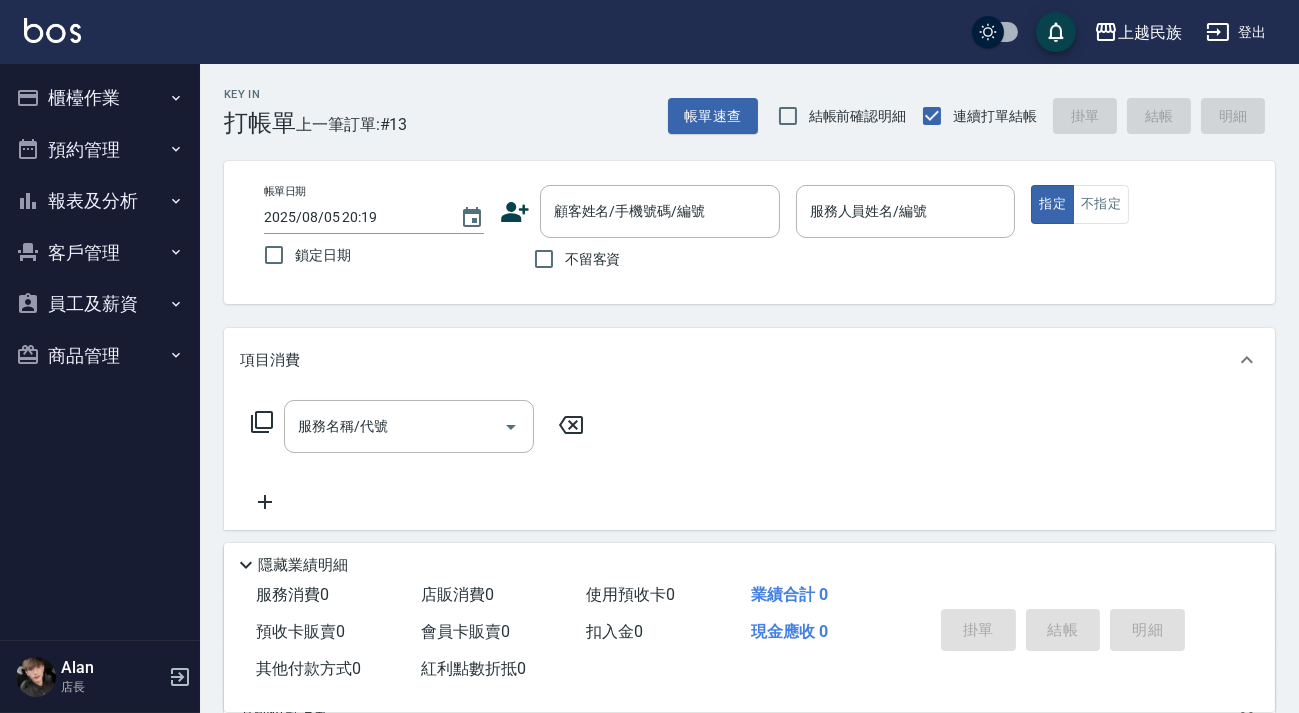 drag, startPoint x: 606, startPoint y: 259, endPoint x: 774, endPoint y: 231, distance: 170.31735 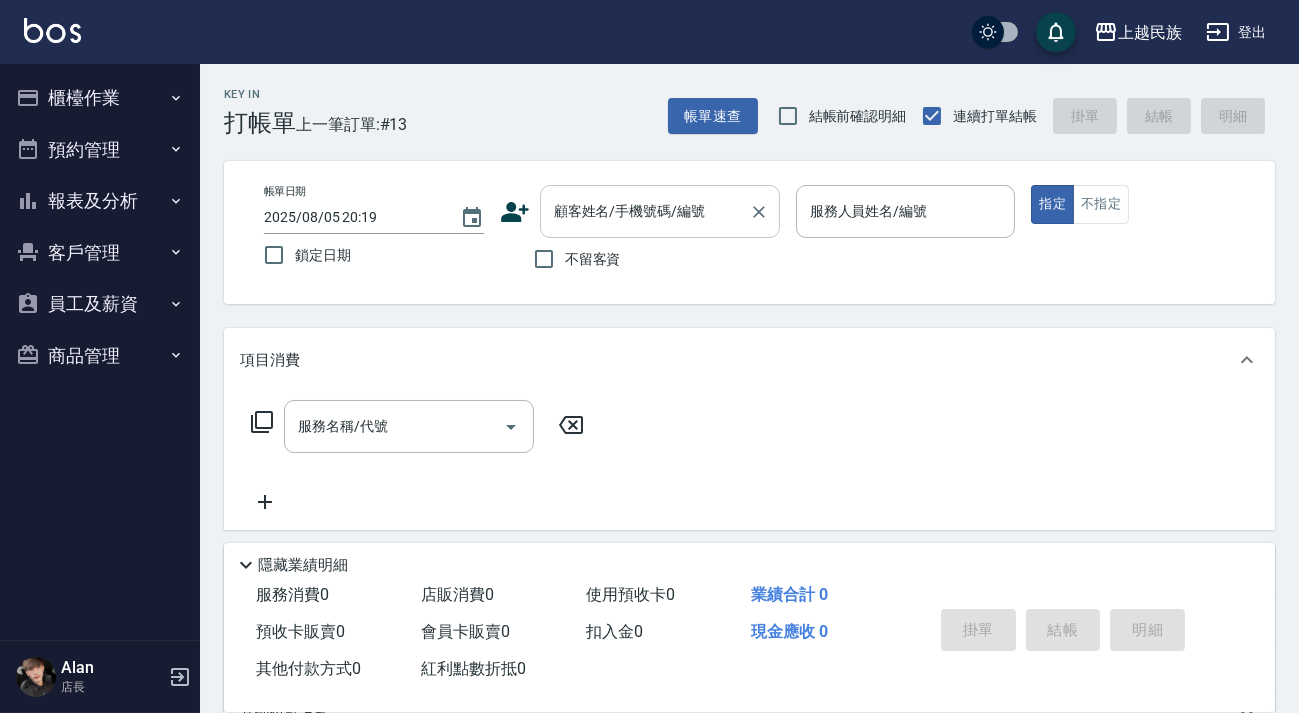 click on "不留客資" at bounding box center (593, 259) 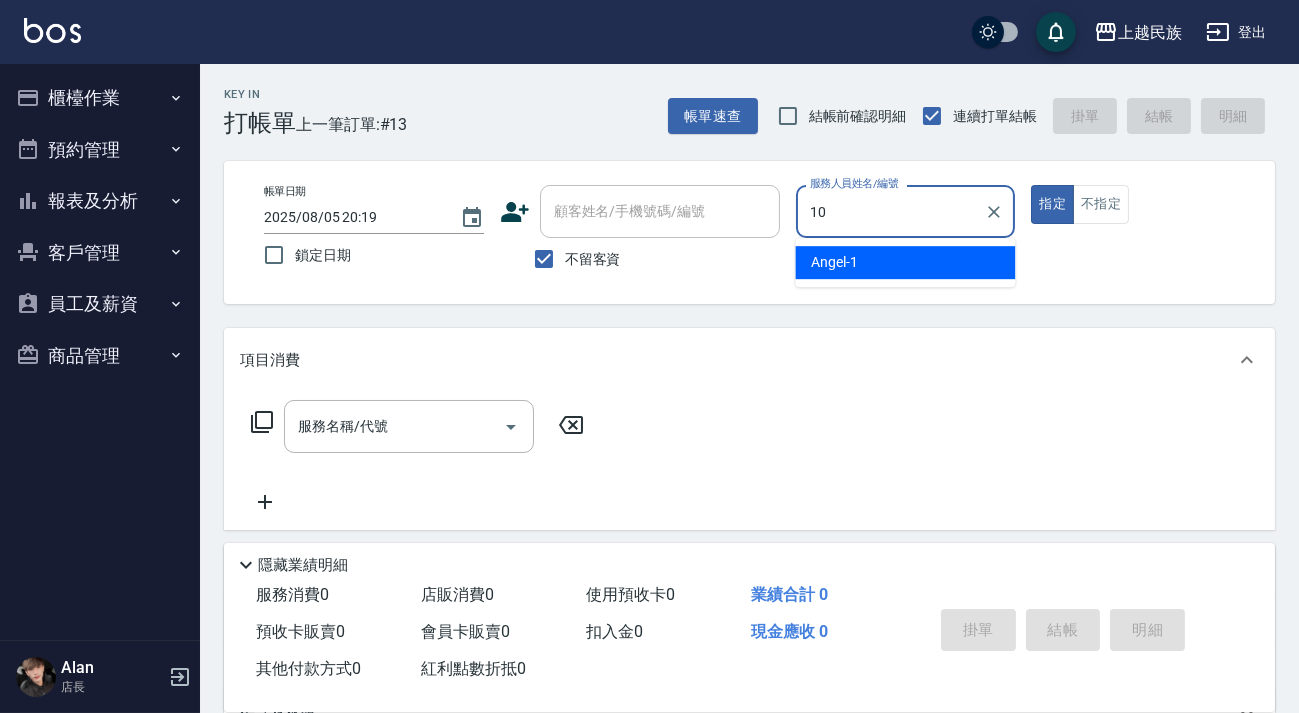 type on "Ula-10" 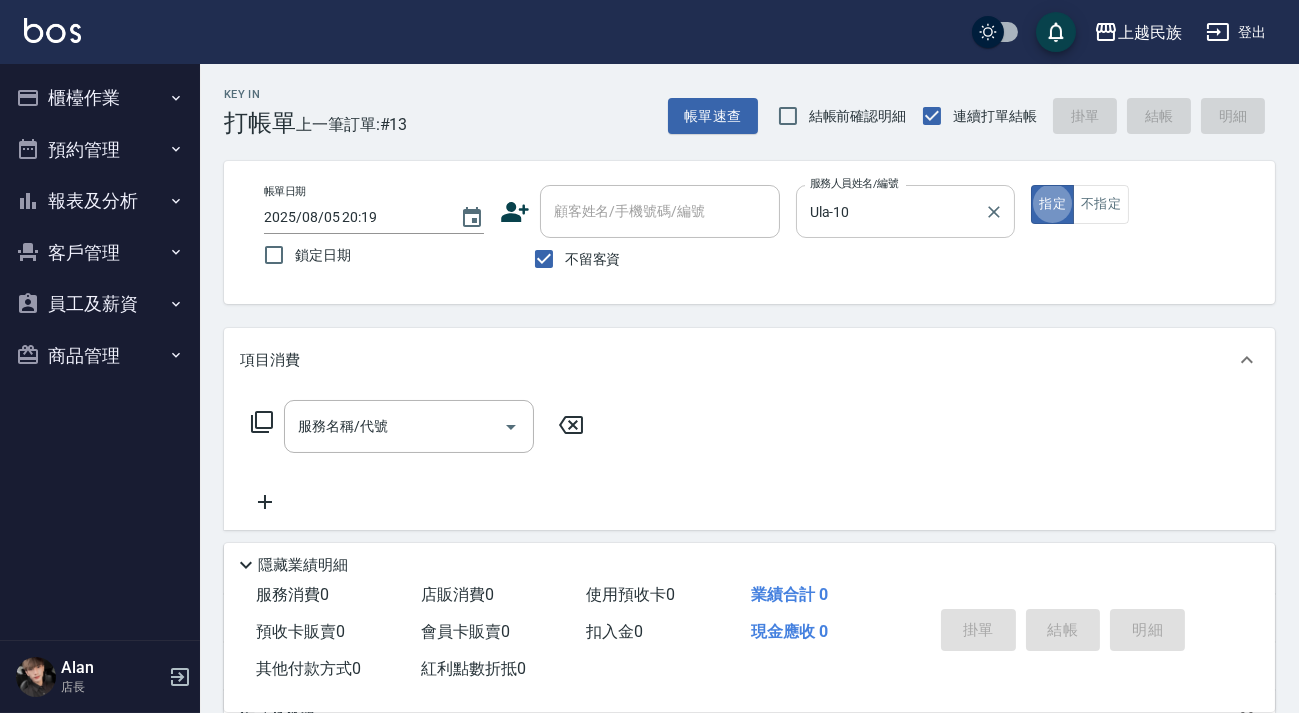 scroll, scrollTop: 36, scrollLeft: 0, axis: vertical 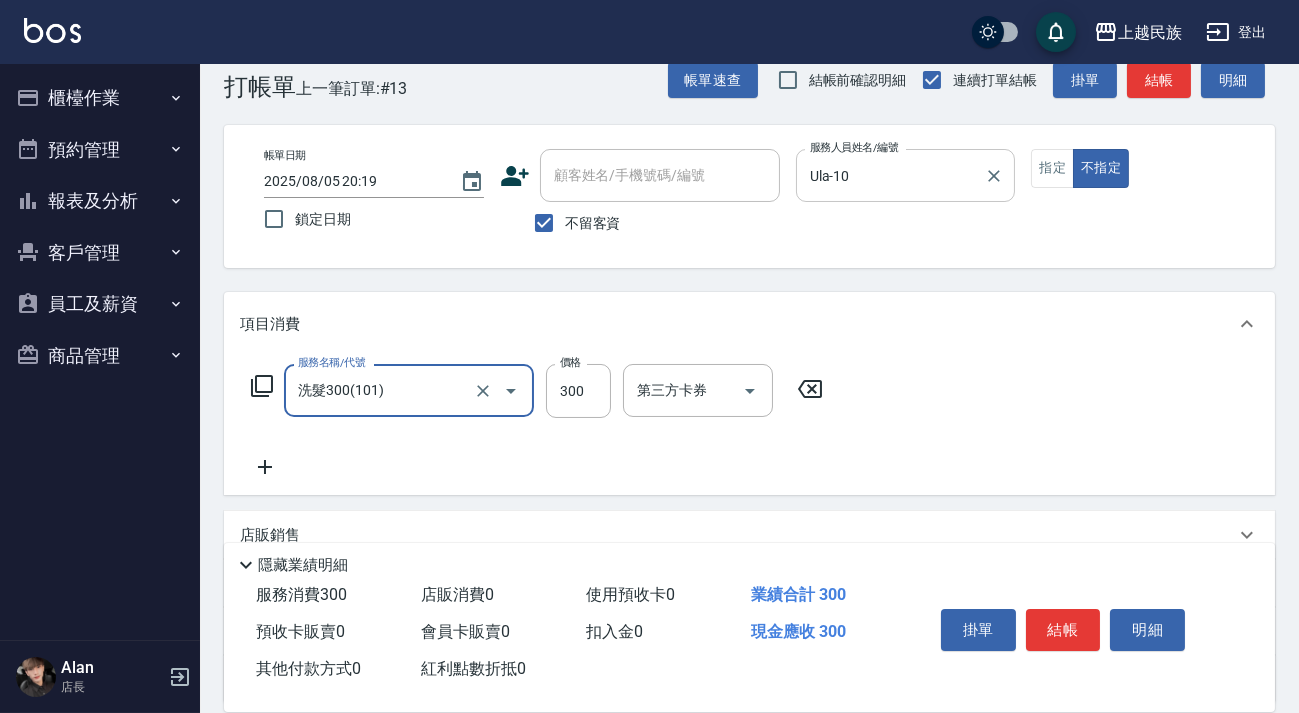type on "洗髮300(101)" 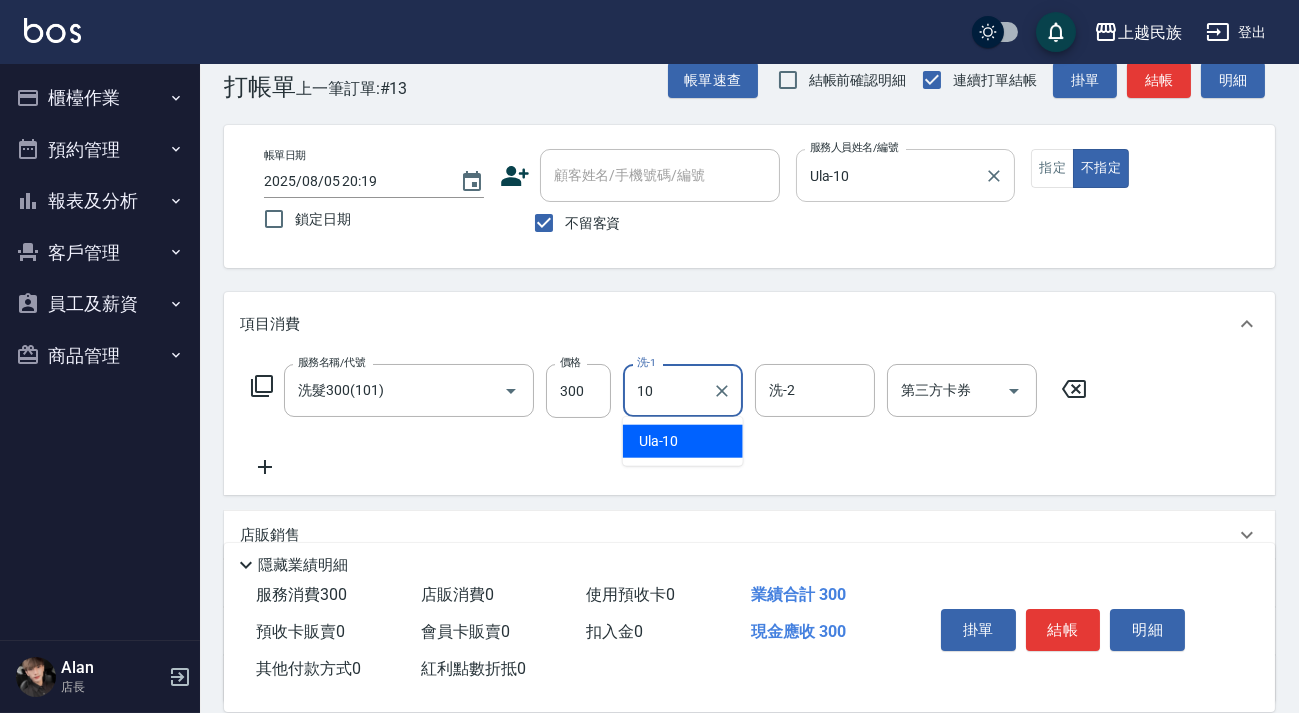 type on "Ula-10" 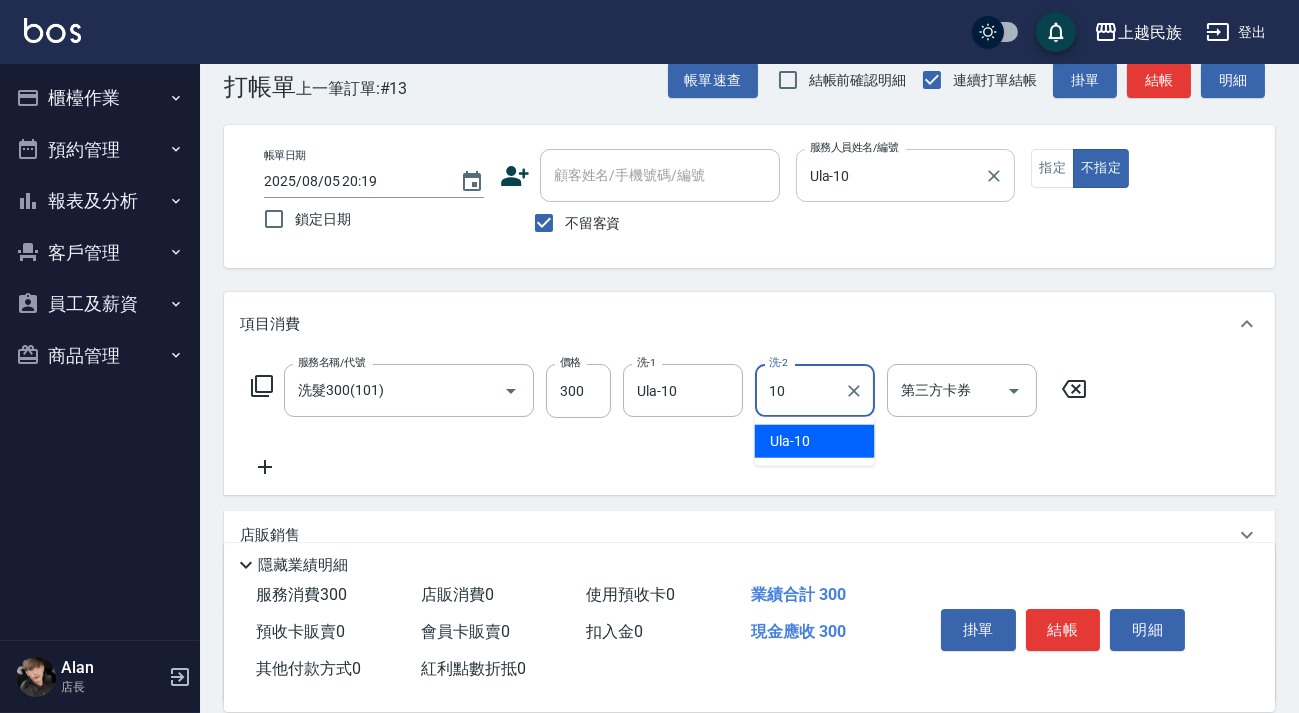 type on "Ula-10" 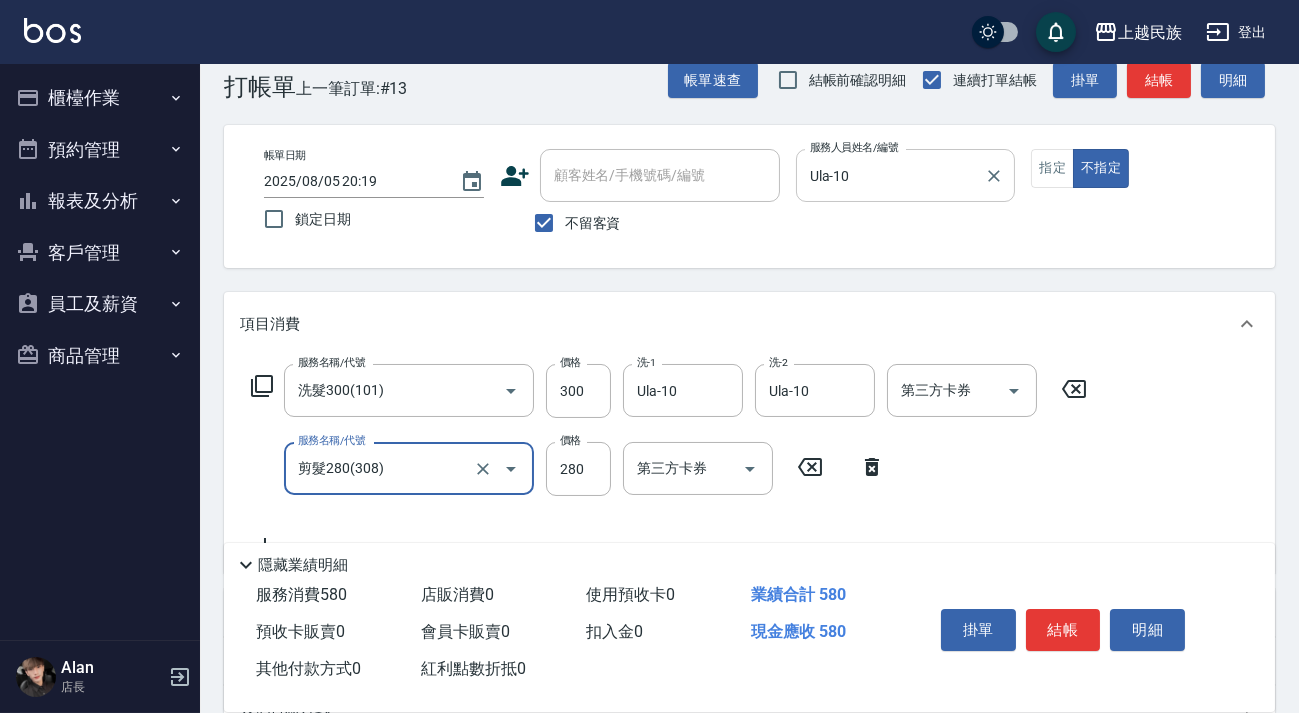type on "剪髮280(308)" 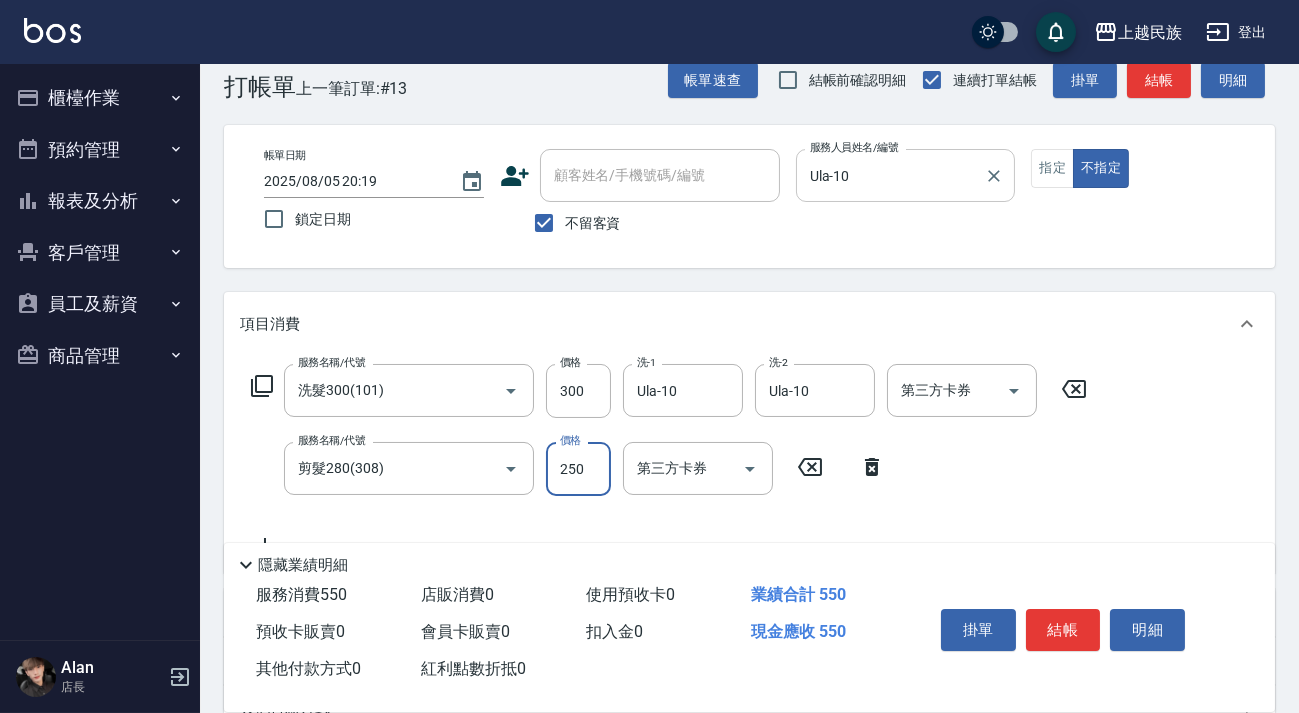 type on "250" 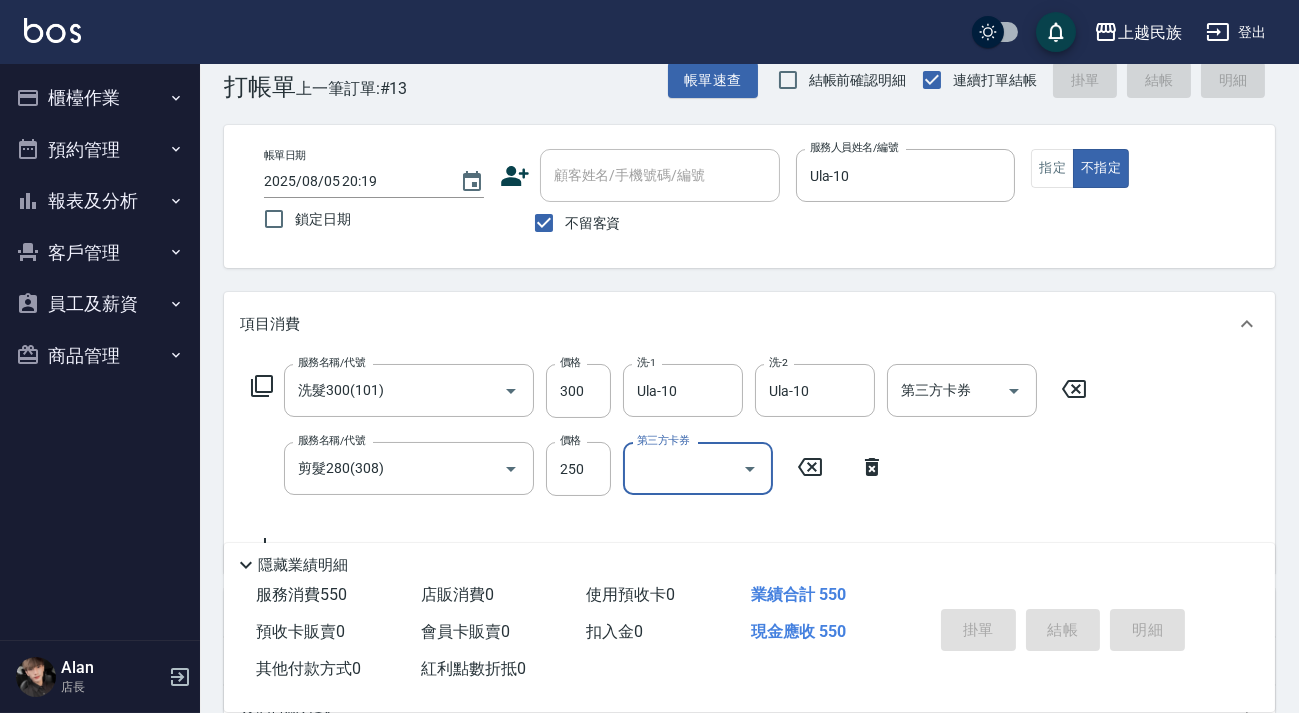 type on "2025/08/05 20:20" 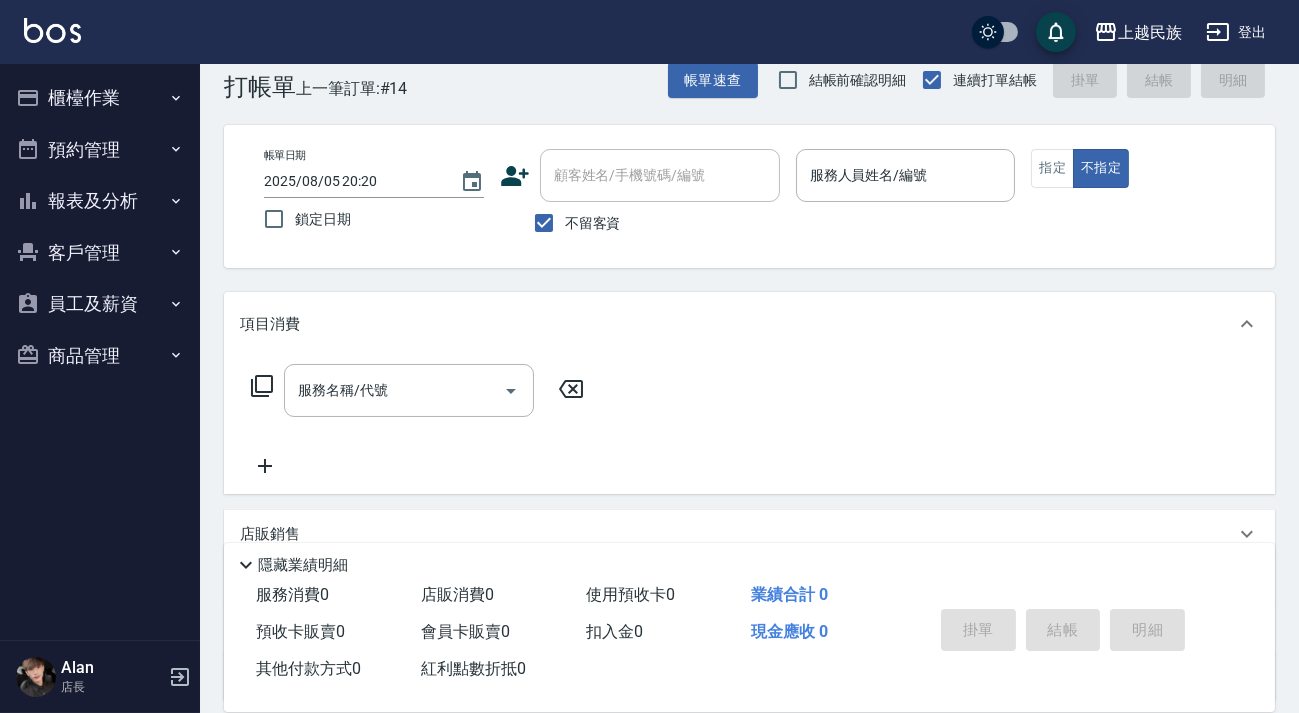 click on "不留客資" at bounding box center (593, 223) 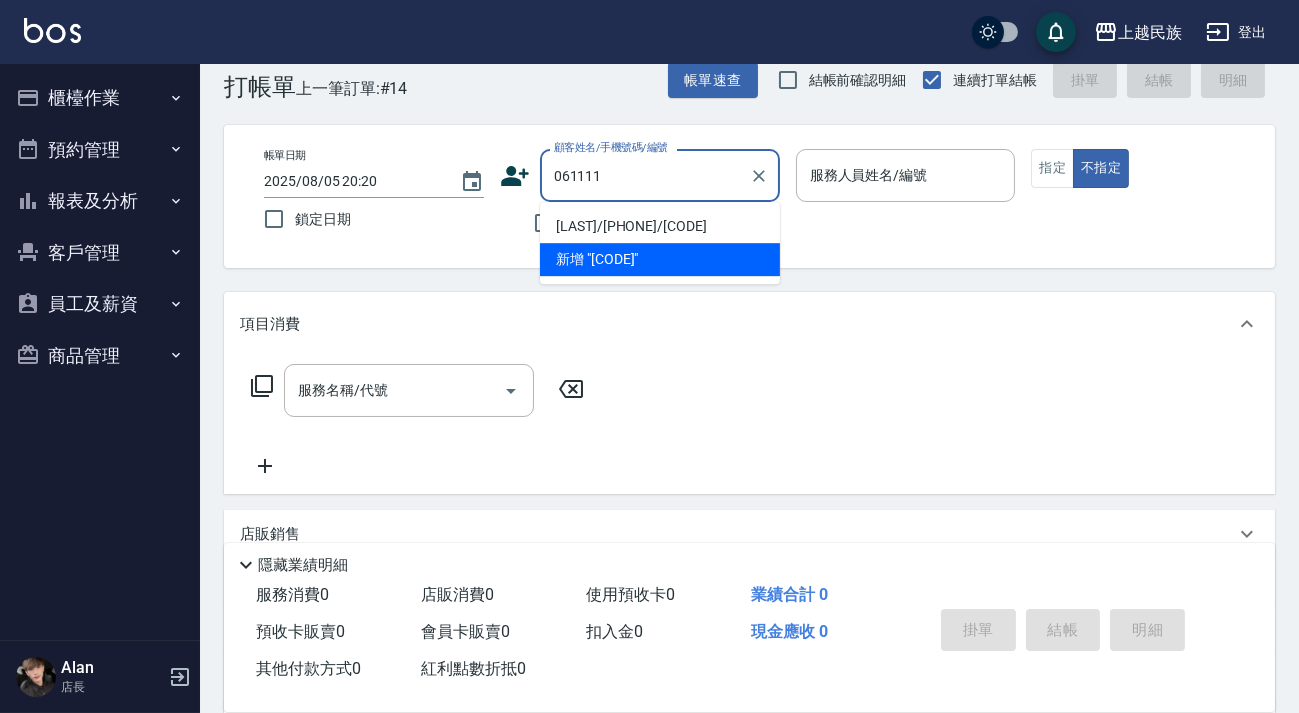 click on "[LAST]/[PHONE]/[CODE]" at bounding box center [660, 226] 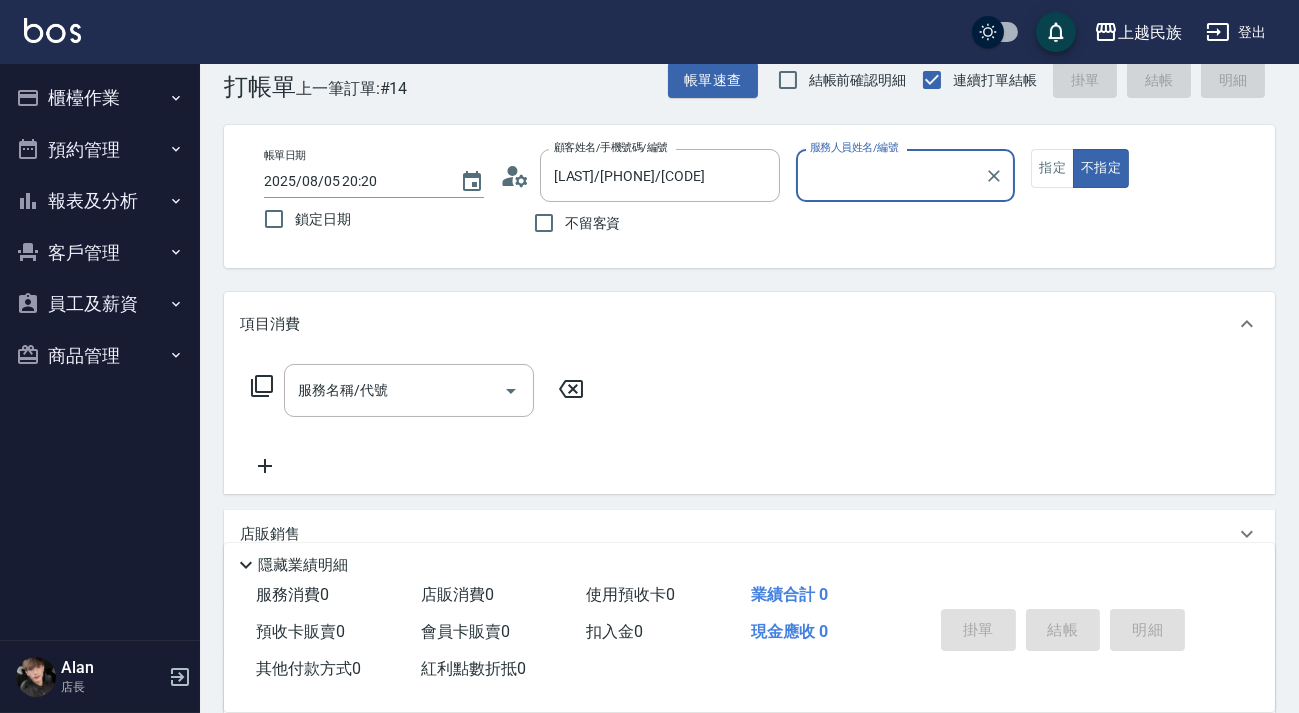 type on "Alan-2" 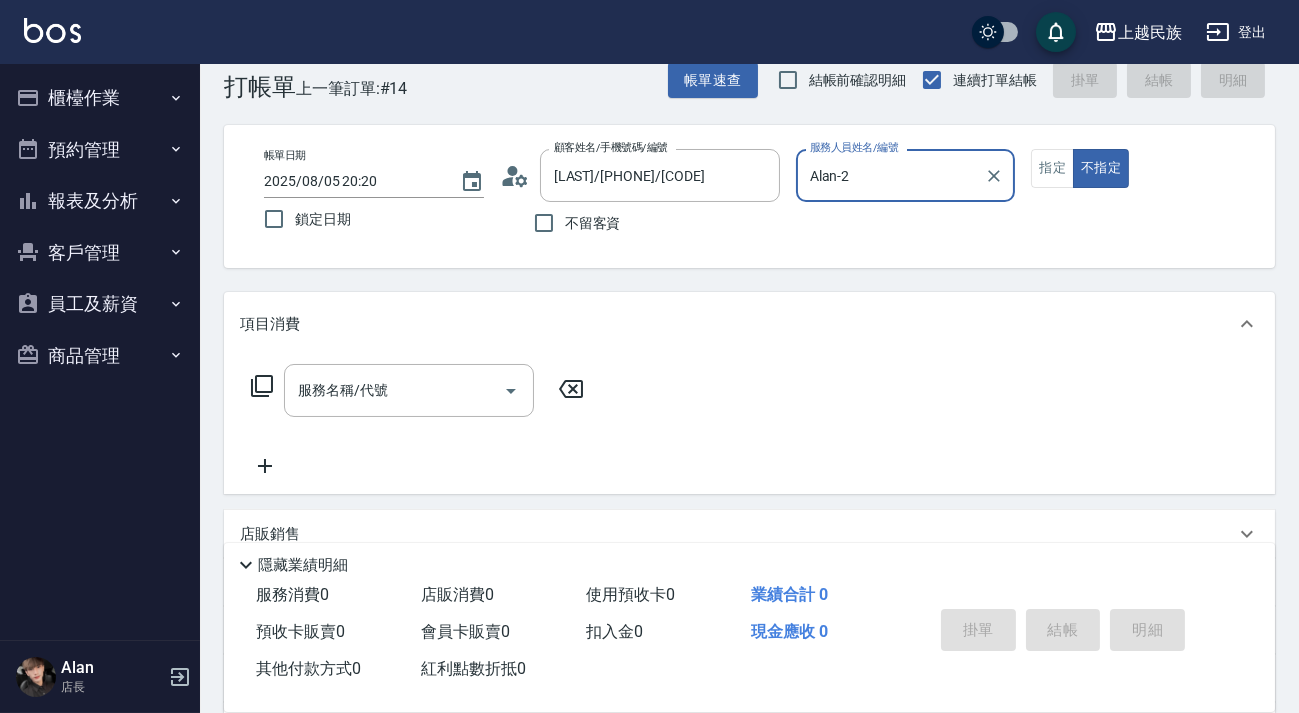 click on "不指定" at bounding box center [1101, 168] 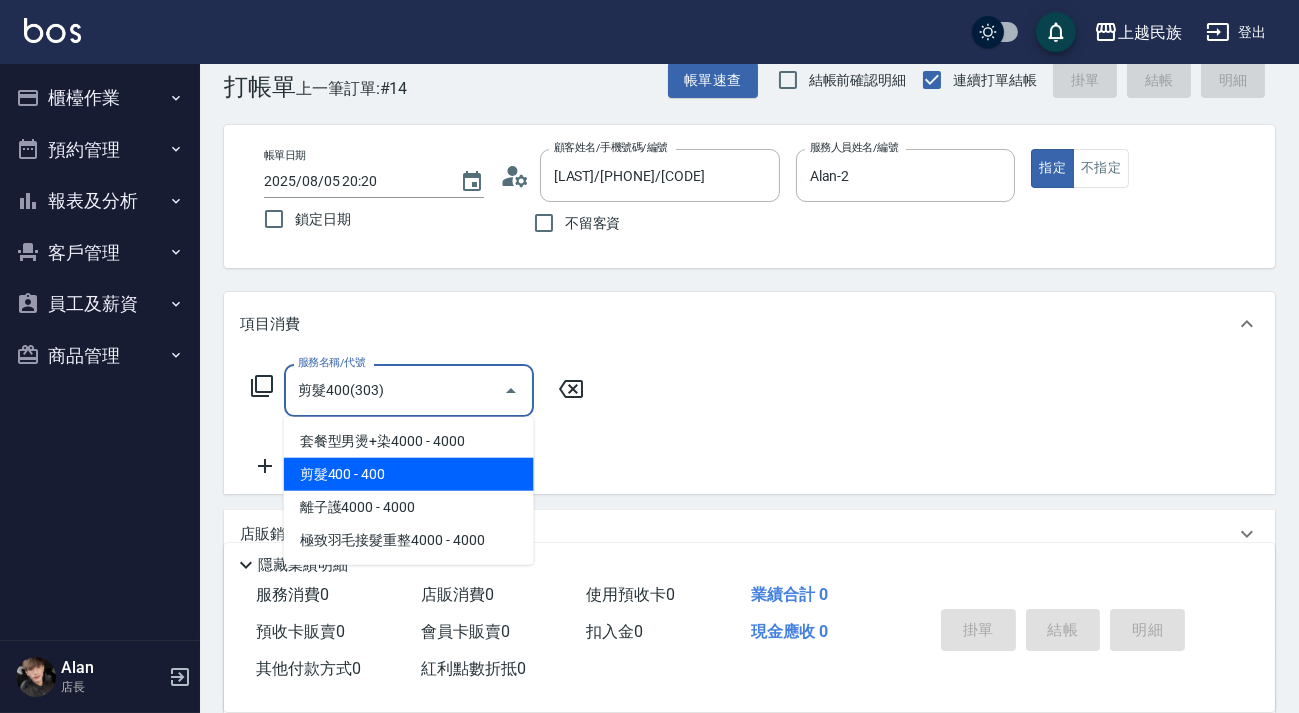 type on "剪髮400(303)" 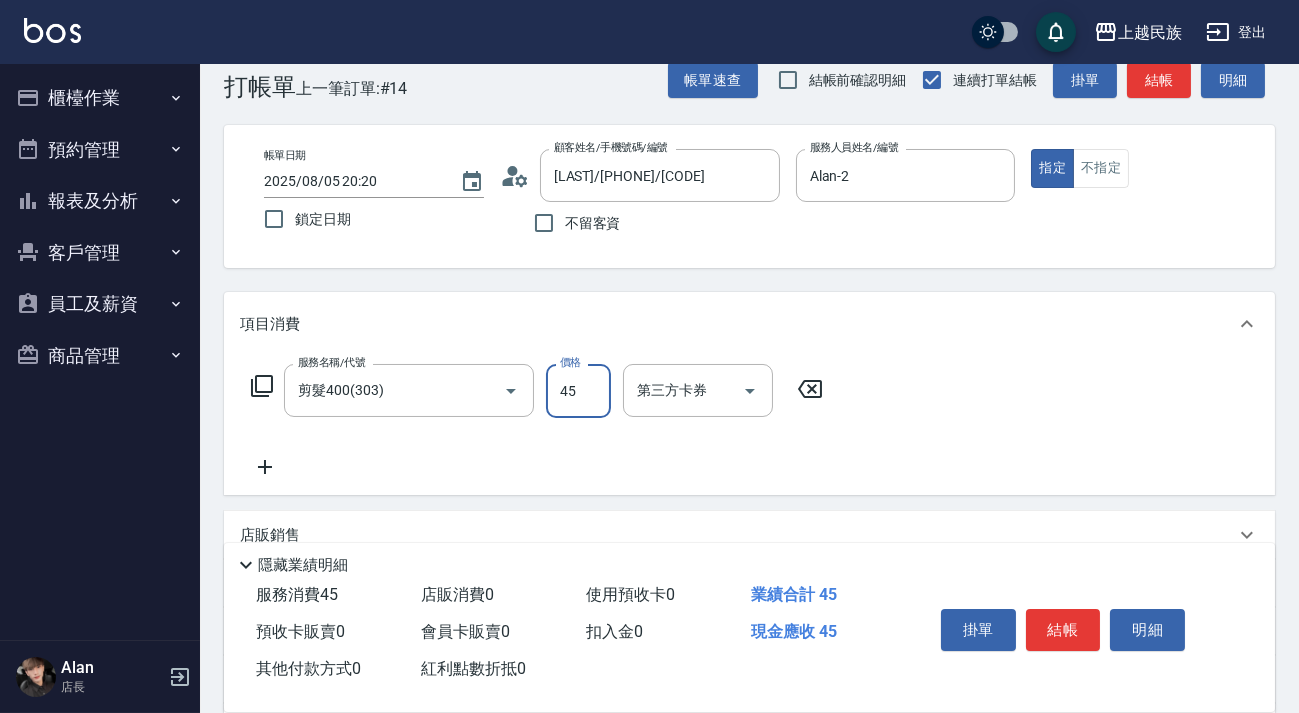 type on "450" 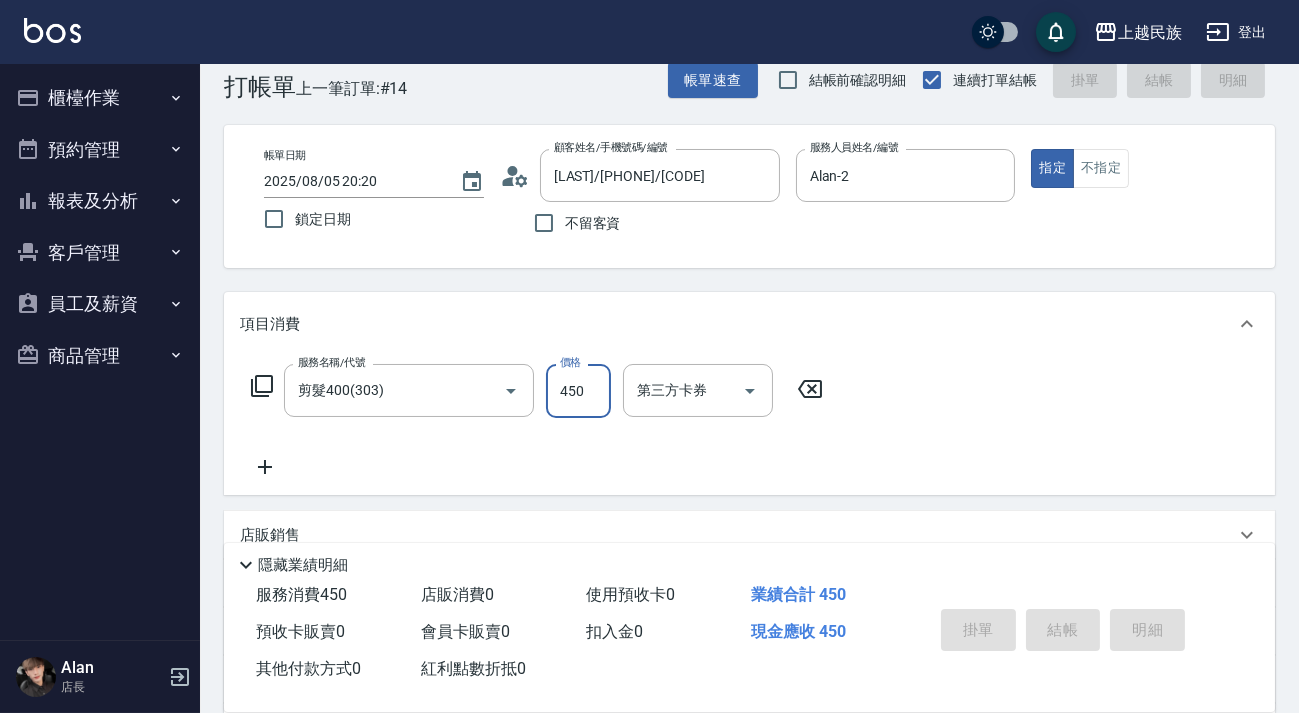 type 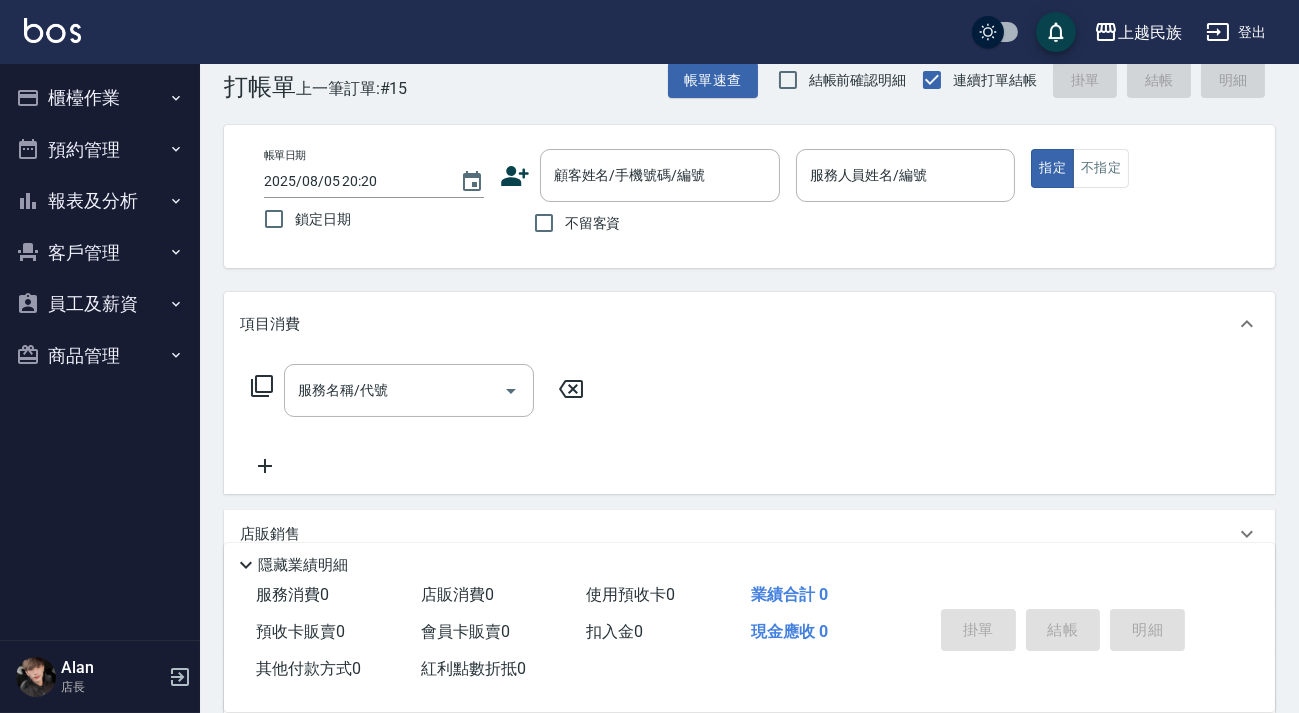 click on "不留客資" at bounding box center [593, 223] 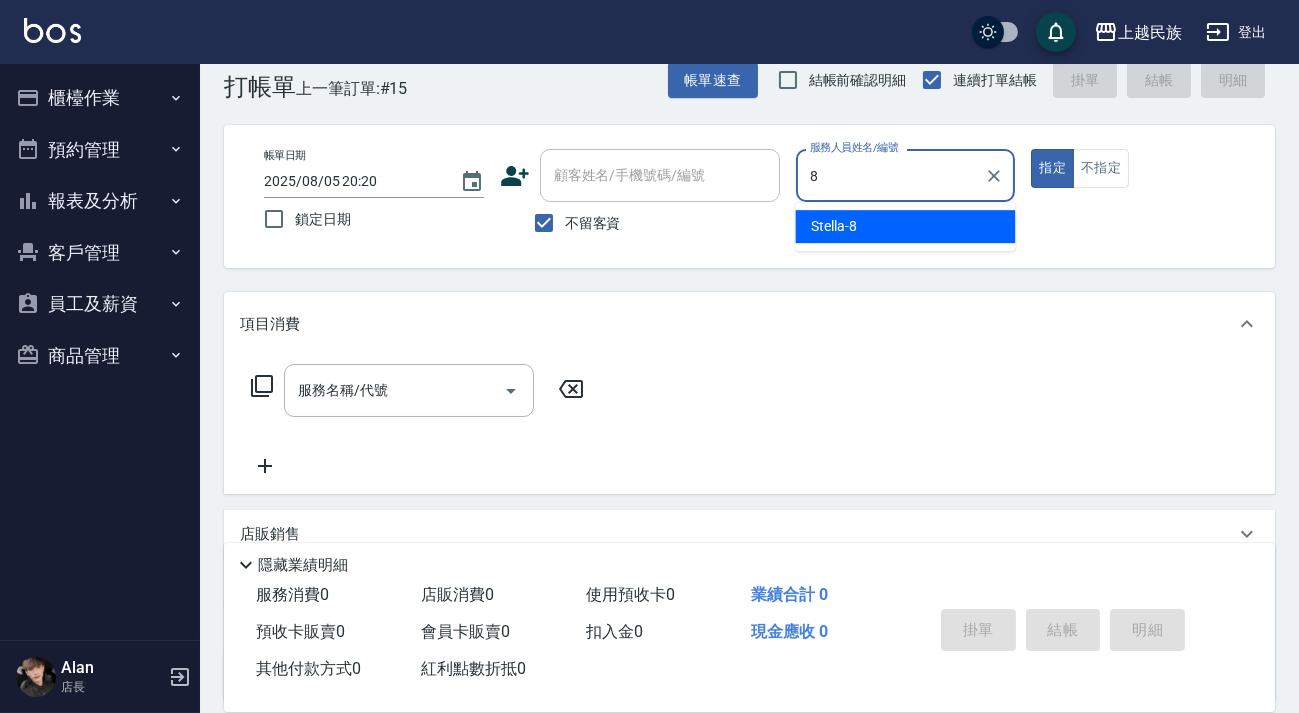 type on "Stella-8" 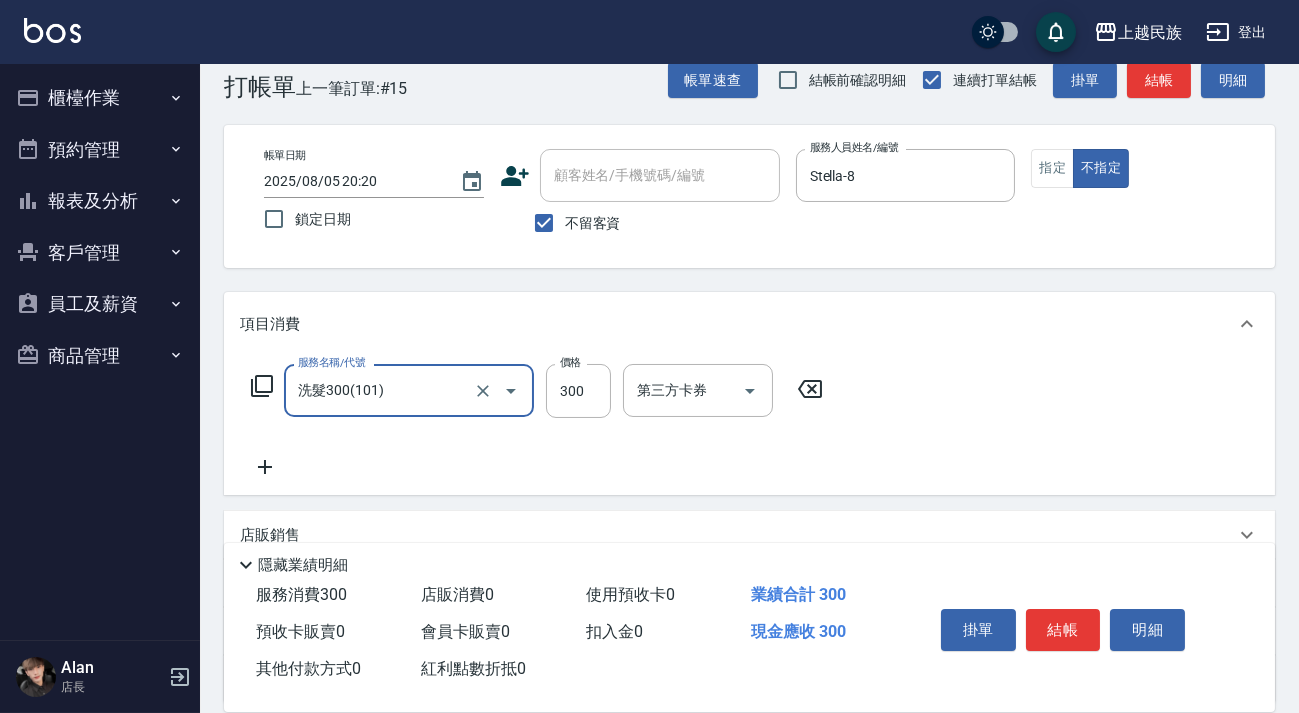 type on "洗髮300(101)" 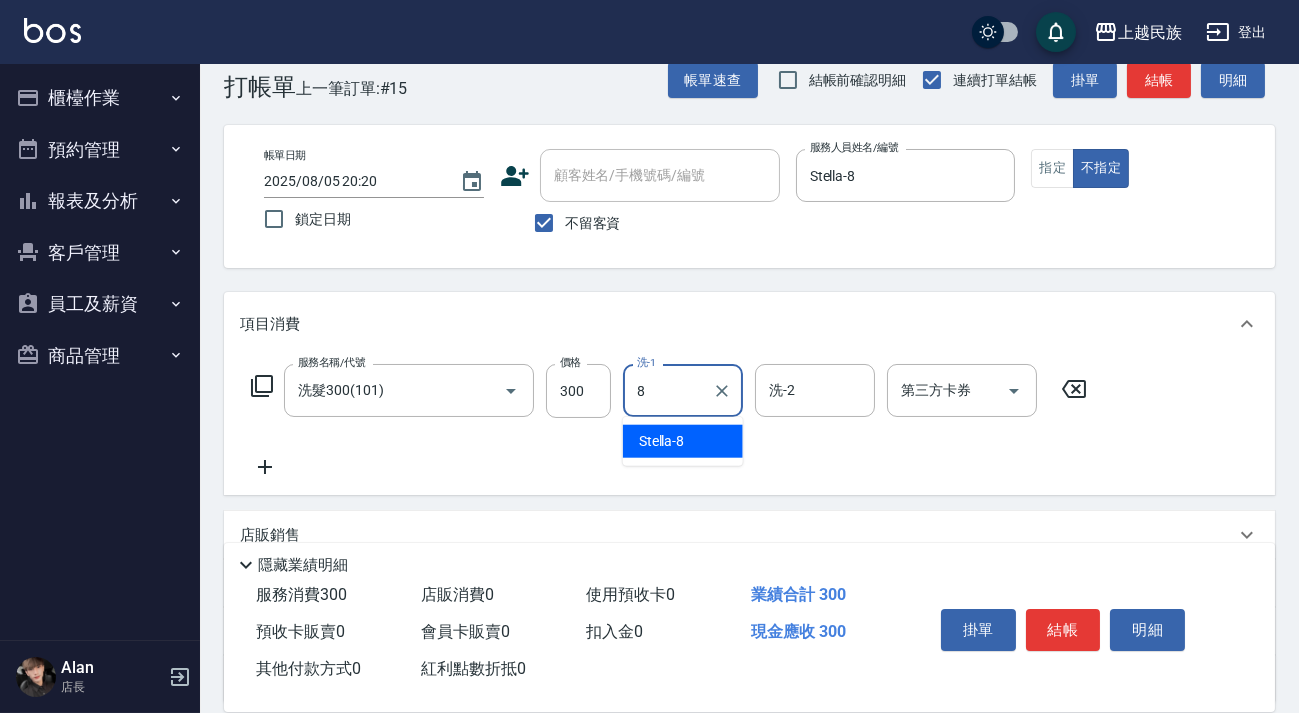 type on "Stella-8" 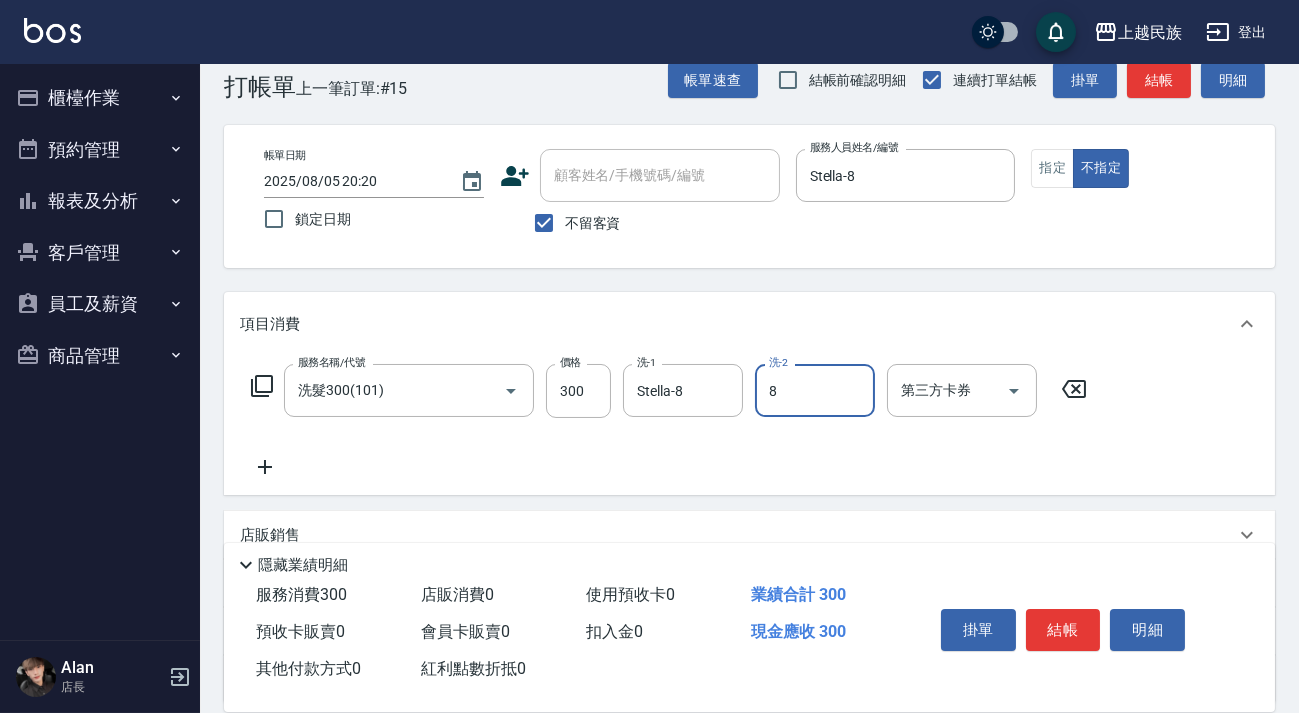 type on "Stella-8" 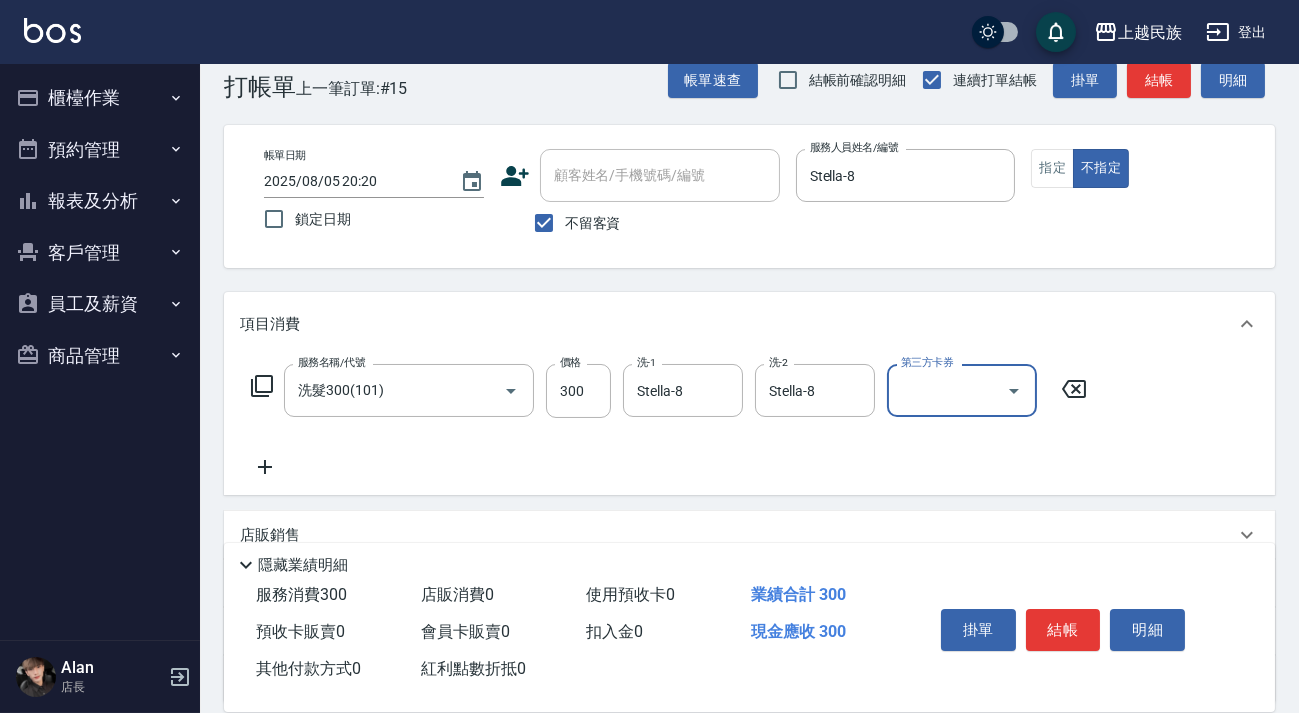 scroll, scrollTop: 127, scrollLeft: 0, axis: vertical 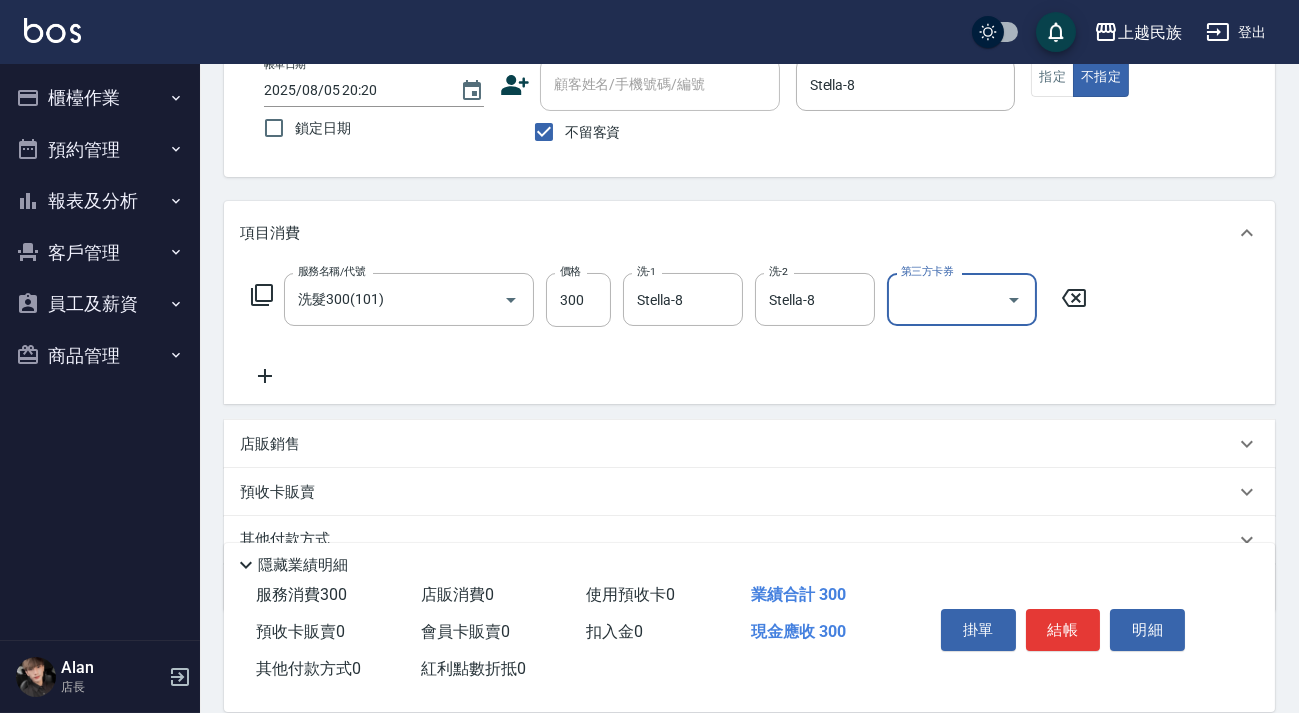 click on "店販銷售" at bounding box center (737, 444) 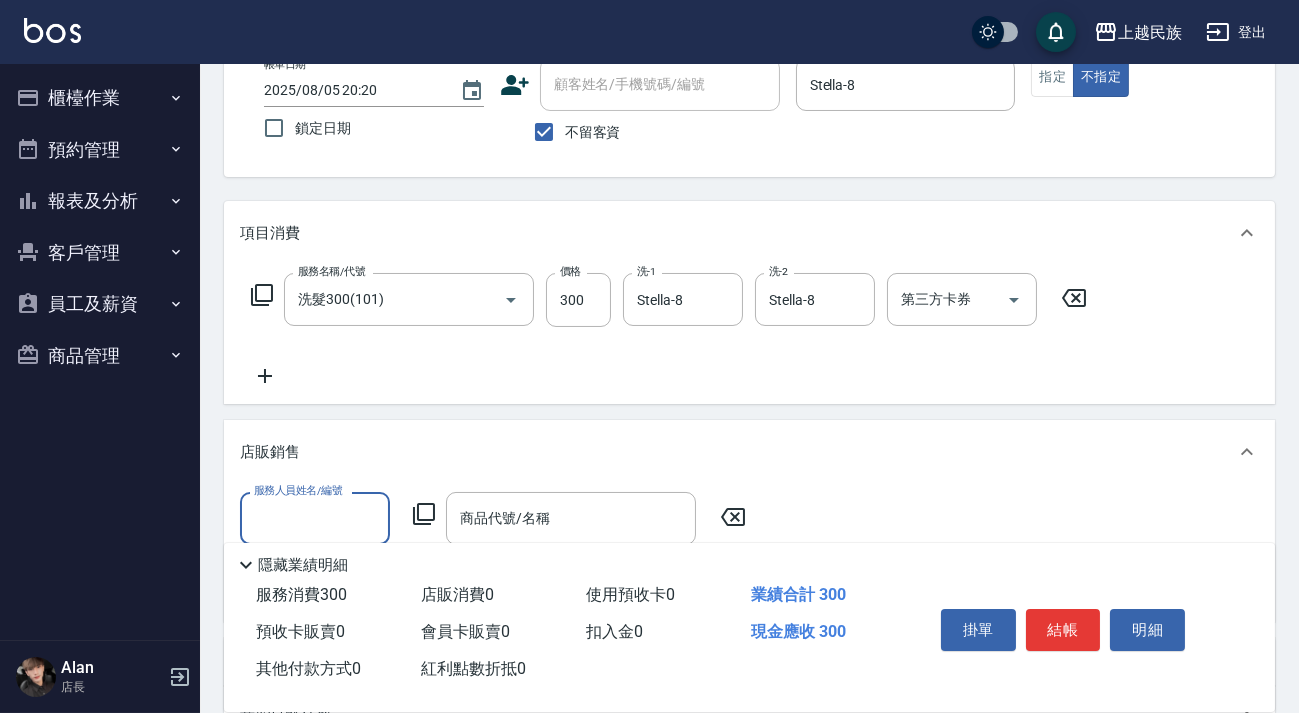 scroll, scrollTop: 0, scrollLeft: 0, axis: both 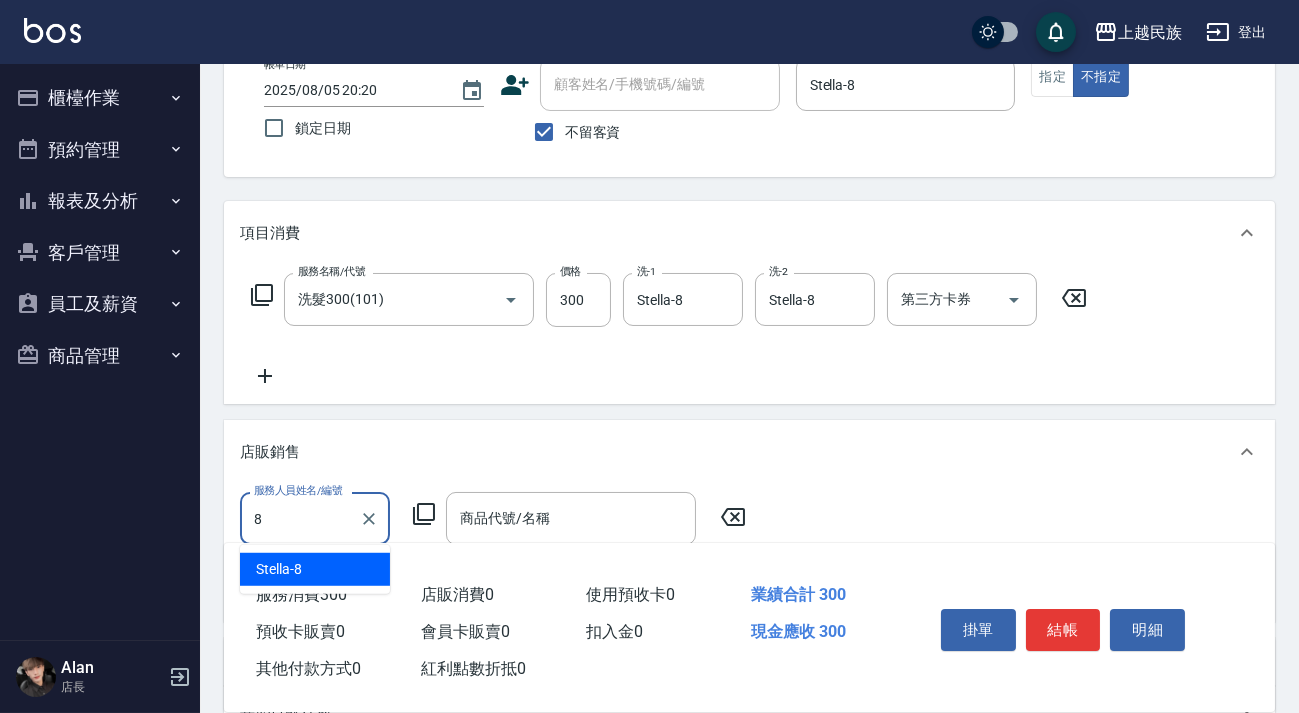 type on "Stella-8" 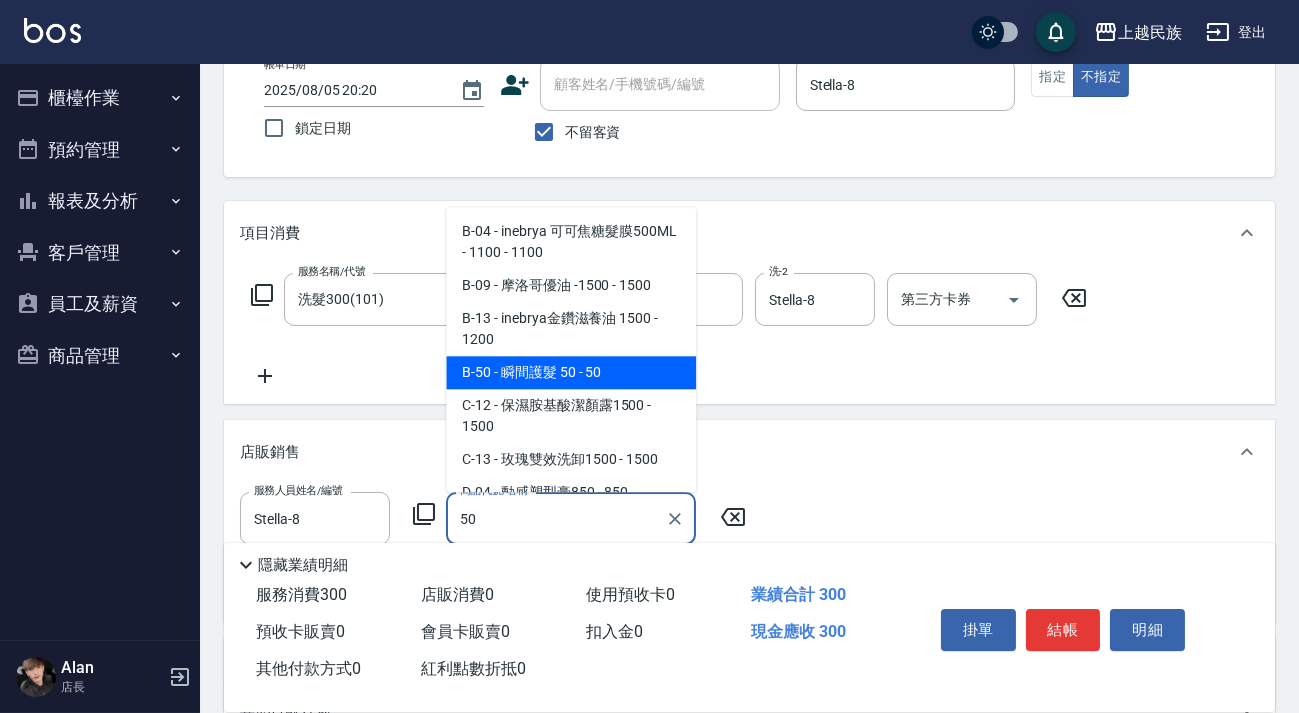 click on "B-50 - 瞬間護髮 50 - 50" at bounding box center (571, 372) 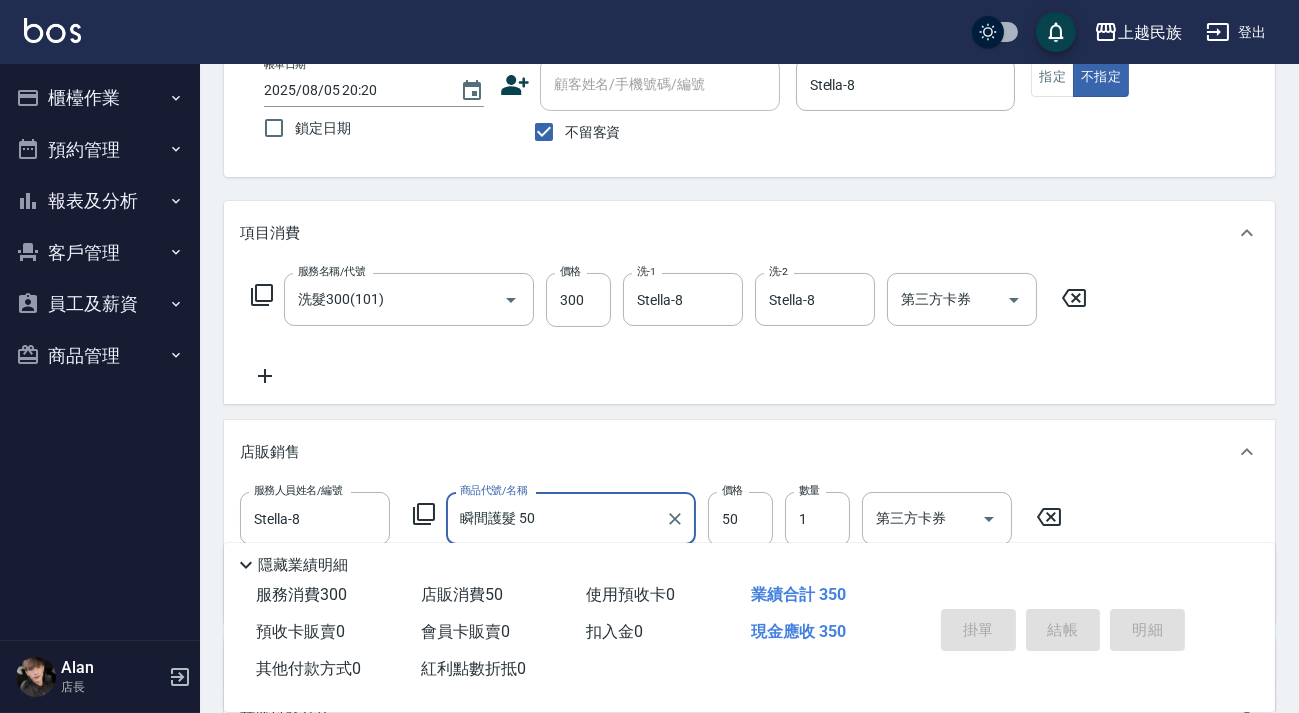 type on "瞬間護髮 50" 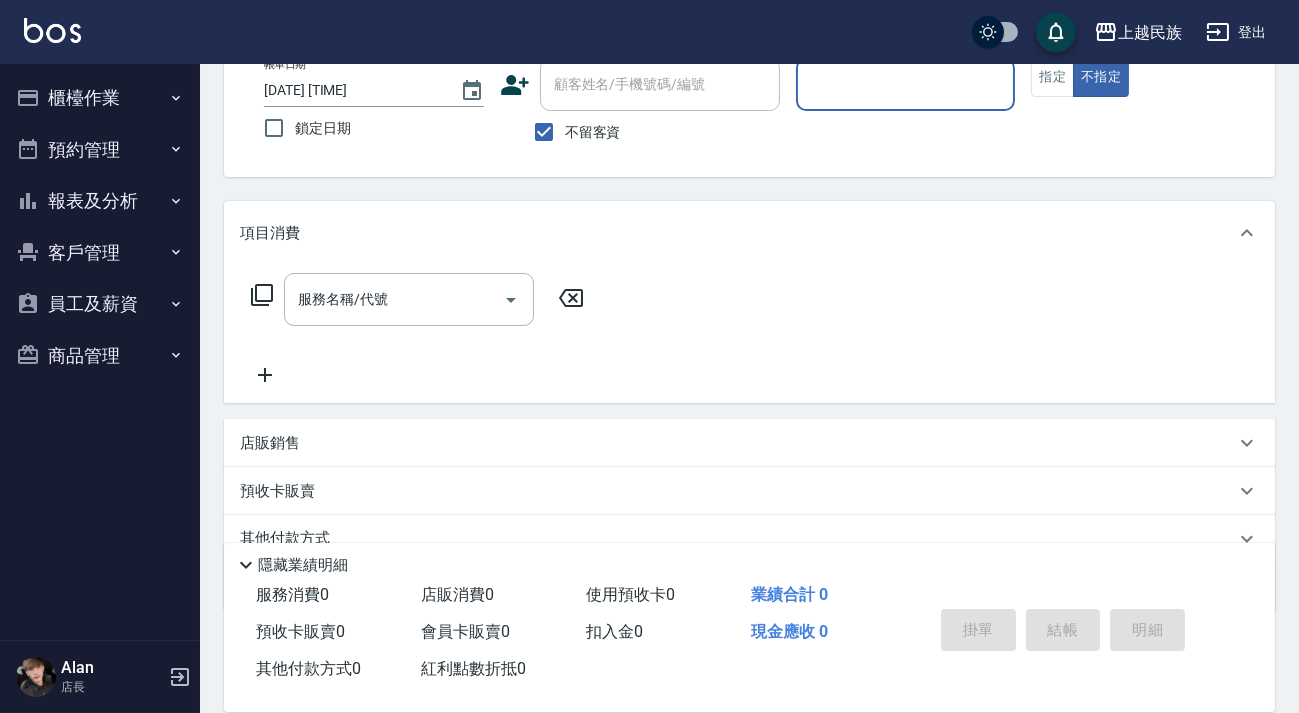scroll, scrollTop: 0, scrollLeft: 0, axis: both 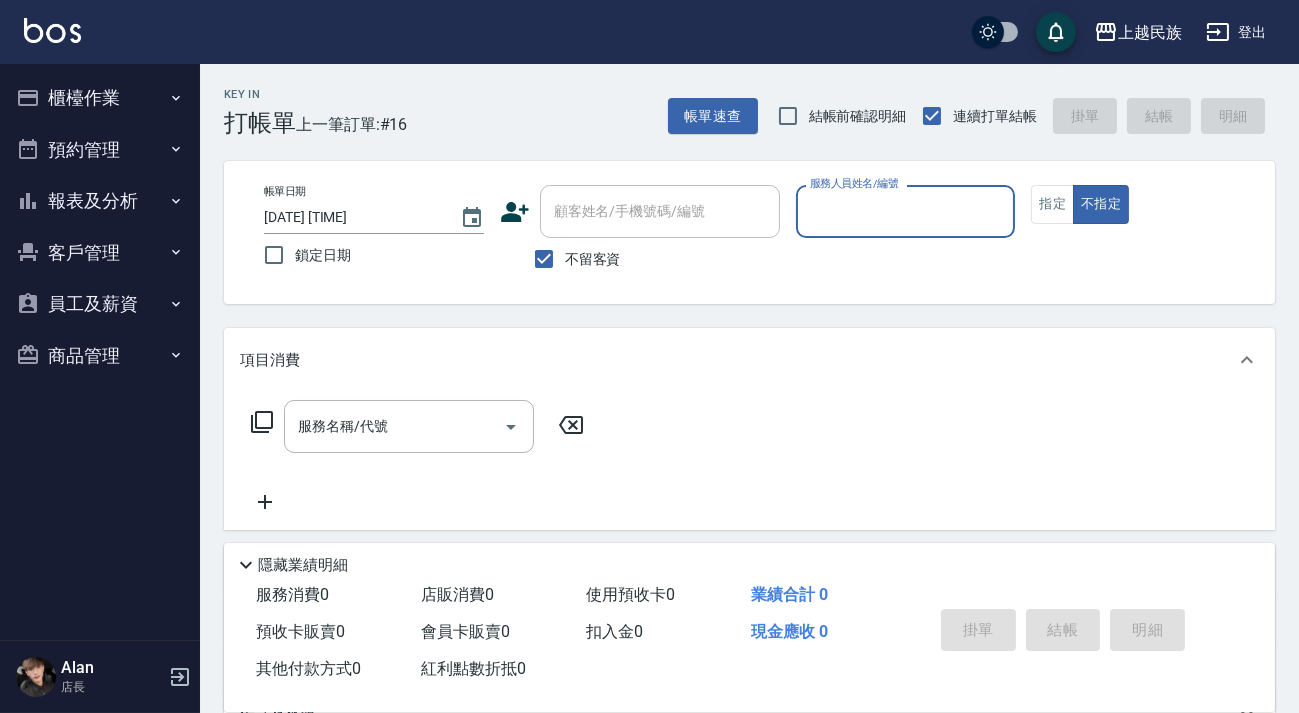 click on "不留客資" at bounding box center [572, 259] 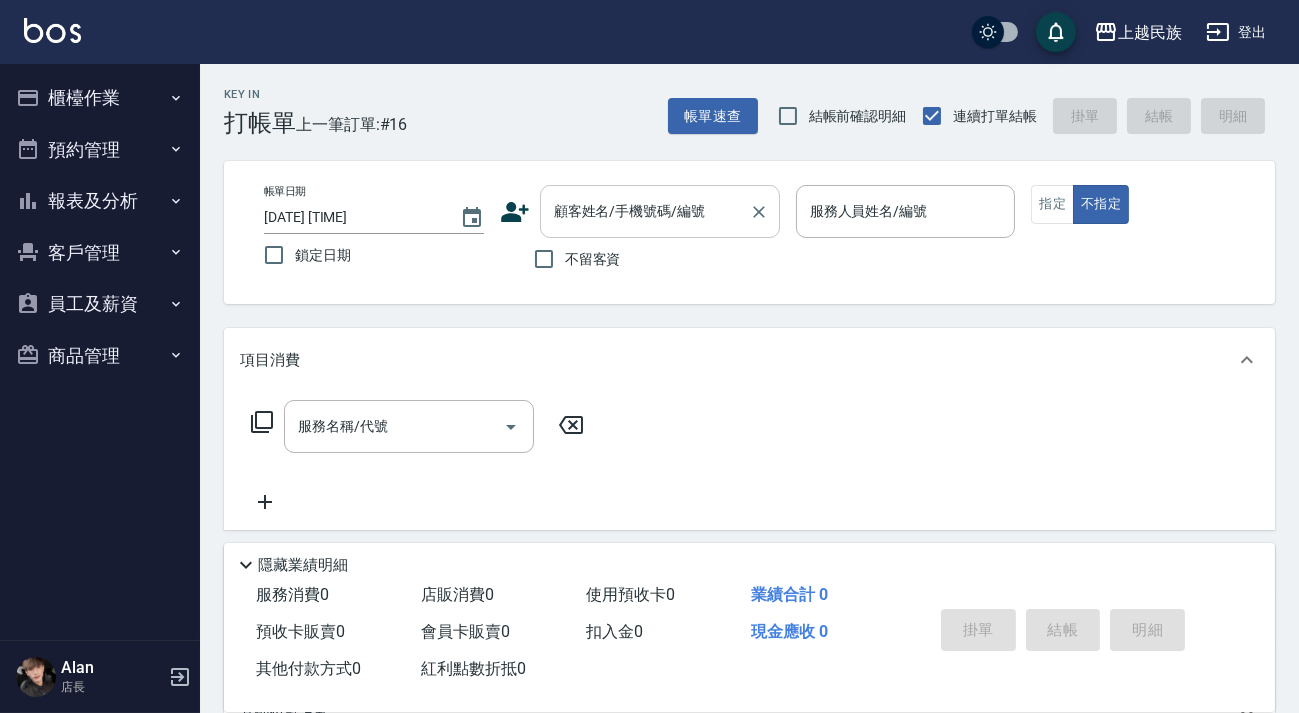 click on "顧客姓名/手機號碼/編號 顧客姓名/手機號碼/編號" at bounding box center (660, 211) 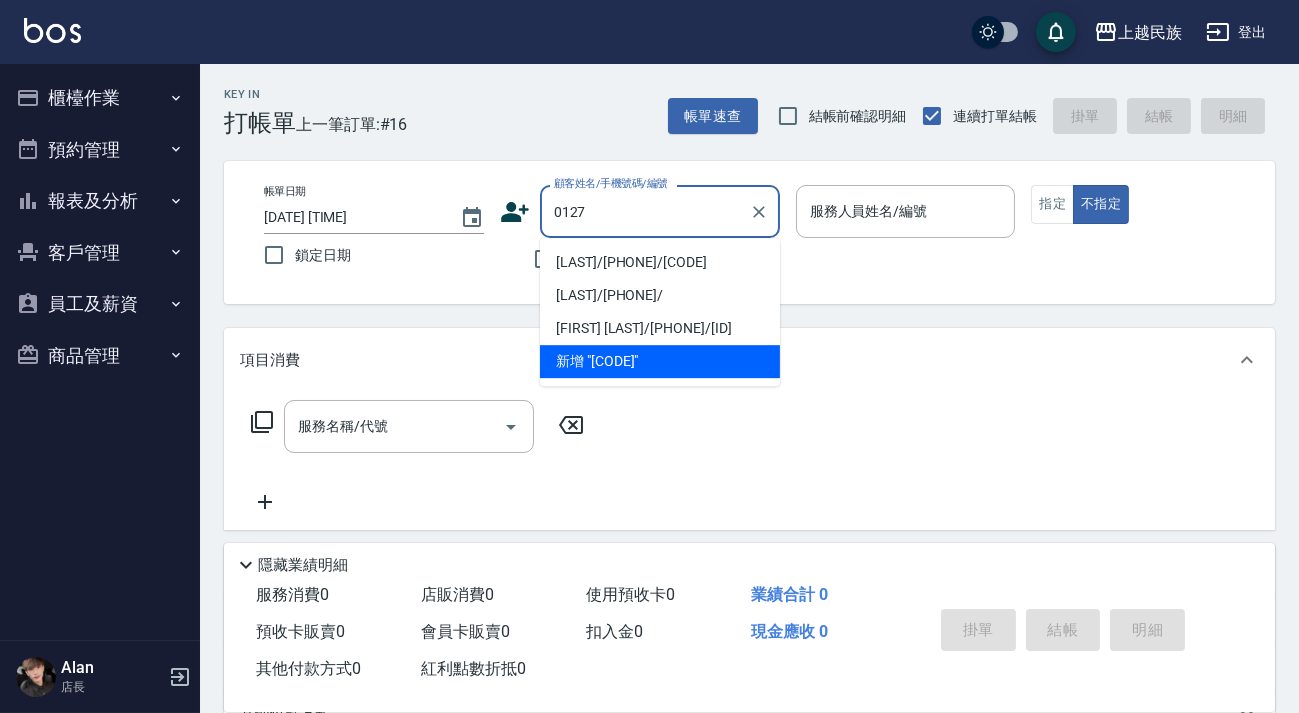 click on "[LAST]/[PHONE]/[CODE]" at bounding box center (660, 262) 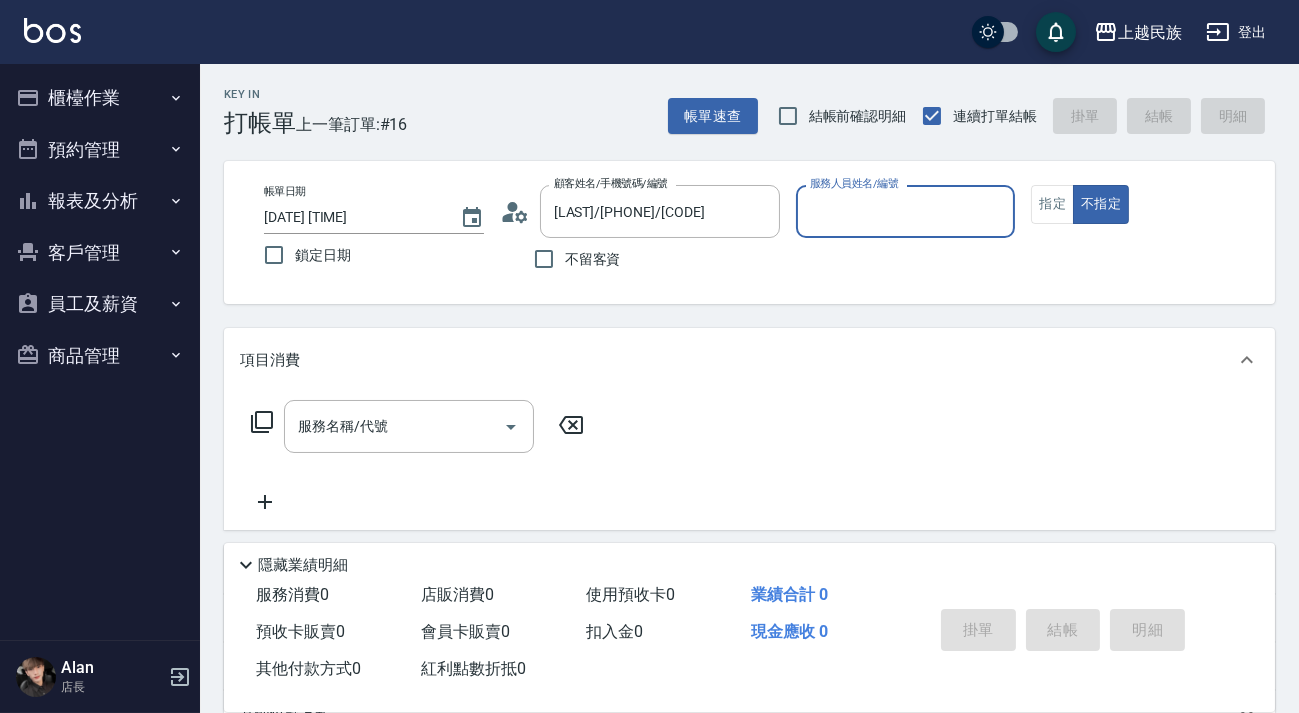 type on "Effie-5" 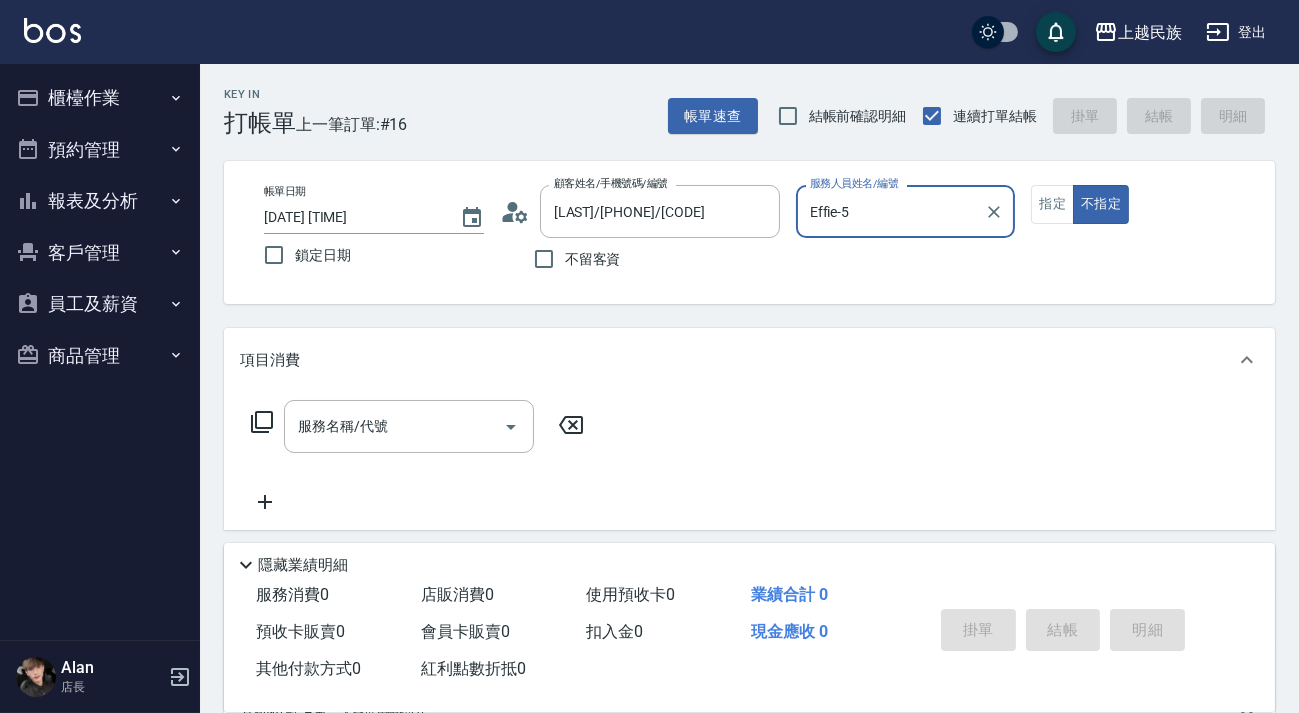 click on "不指定" at bounding box center [1101, 204] 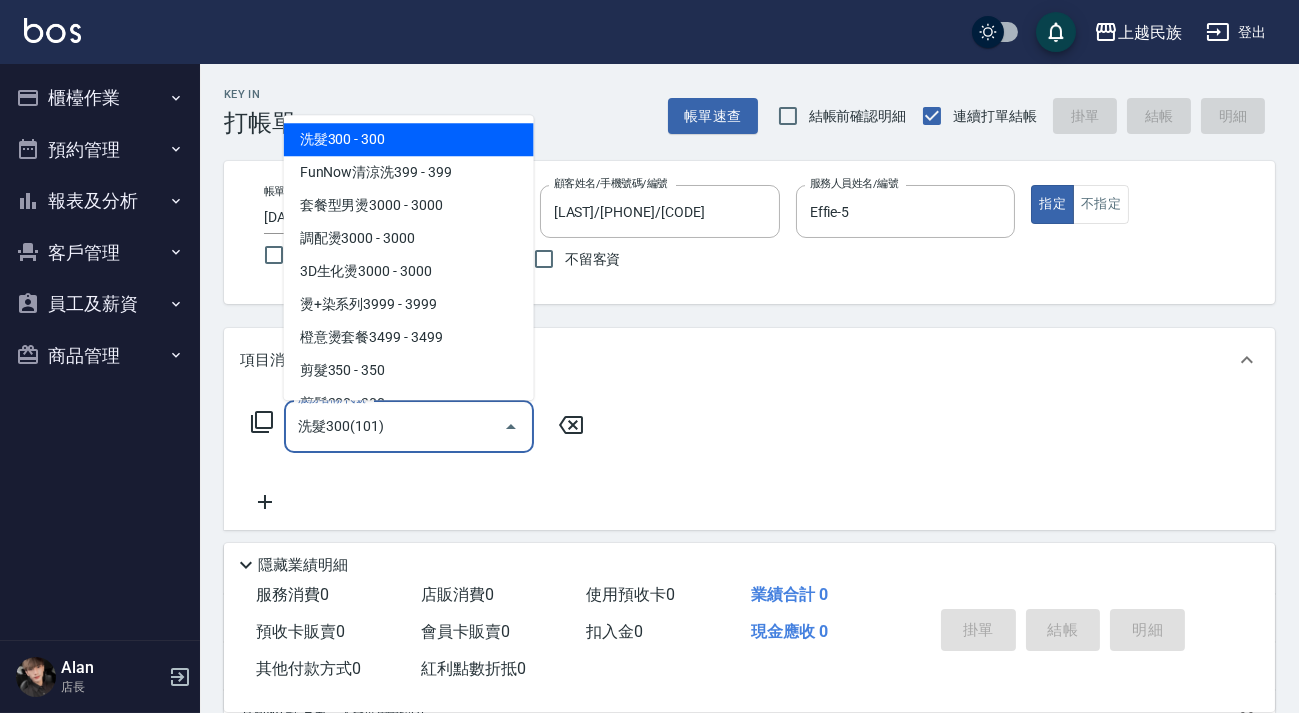 type on "洗髮300(101)" 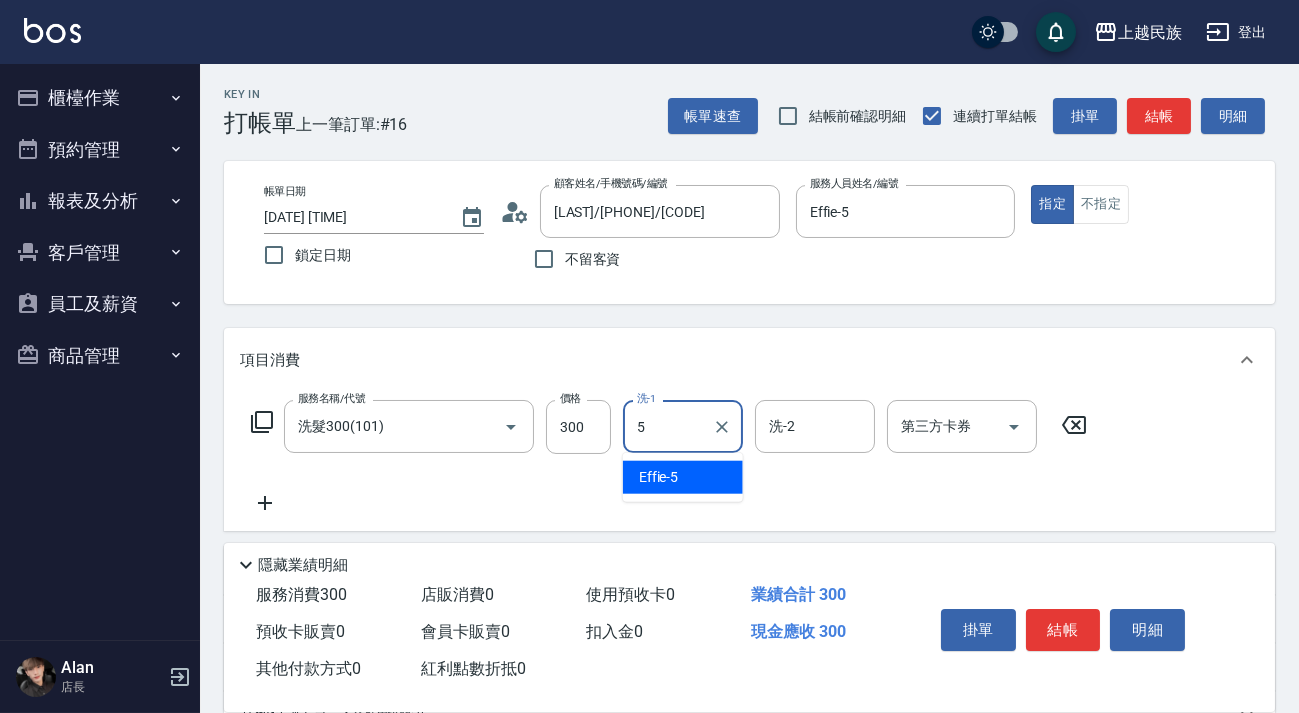 type on "Effie-5" 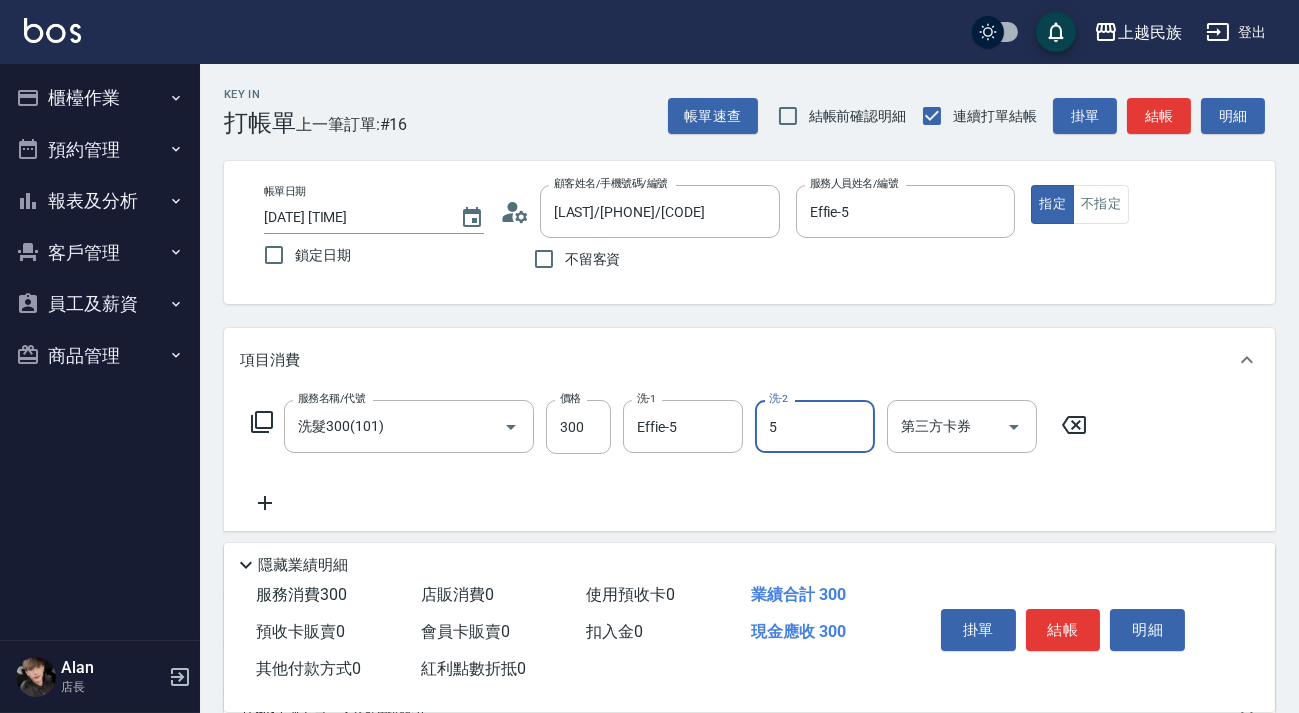 type on "Effie-5" 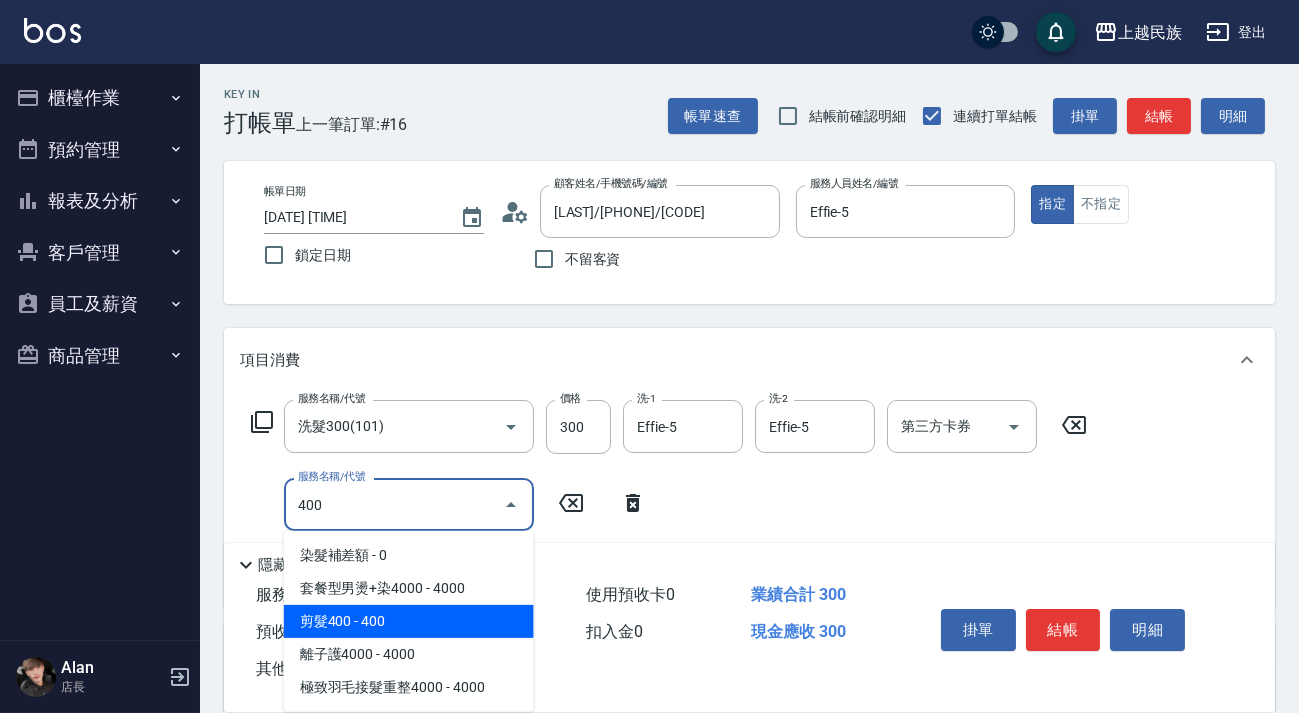 type on "剪髮400(303)" 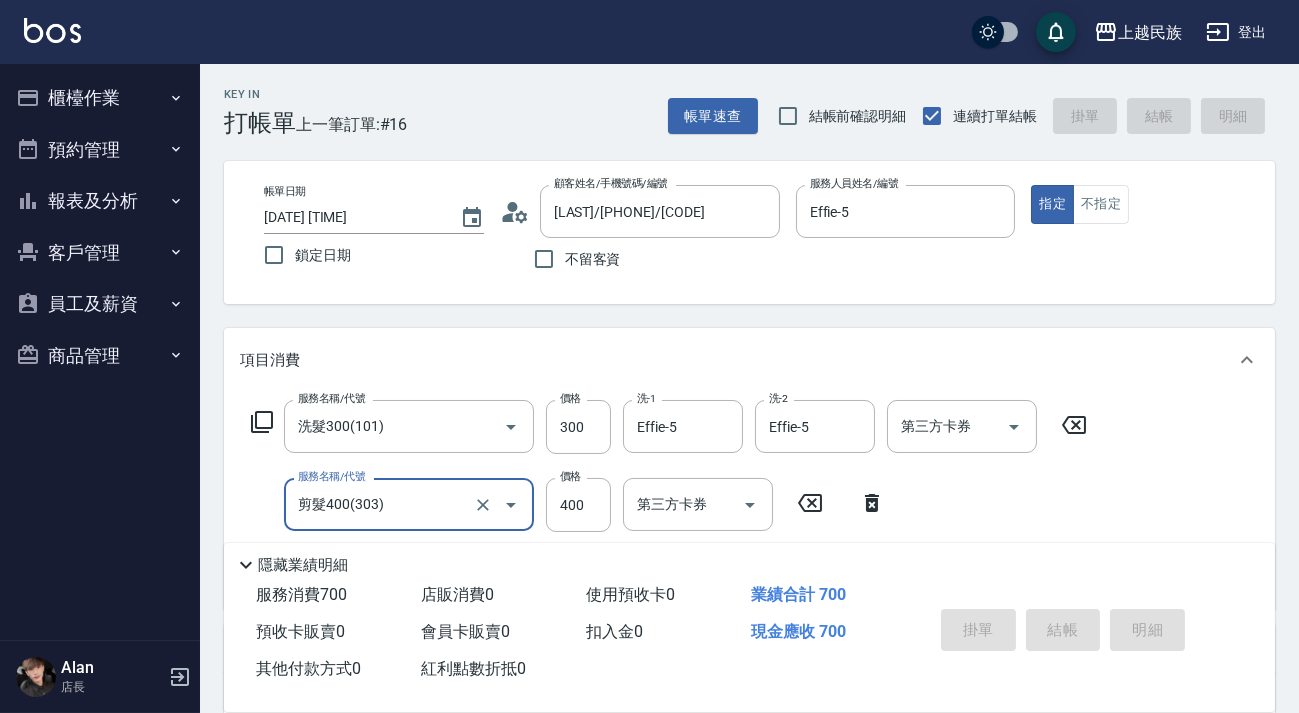 type on "[DATE] [TIME]" 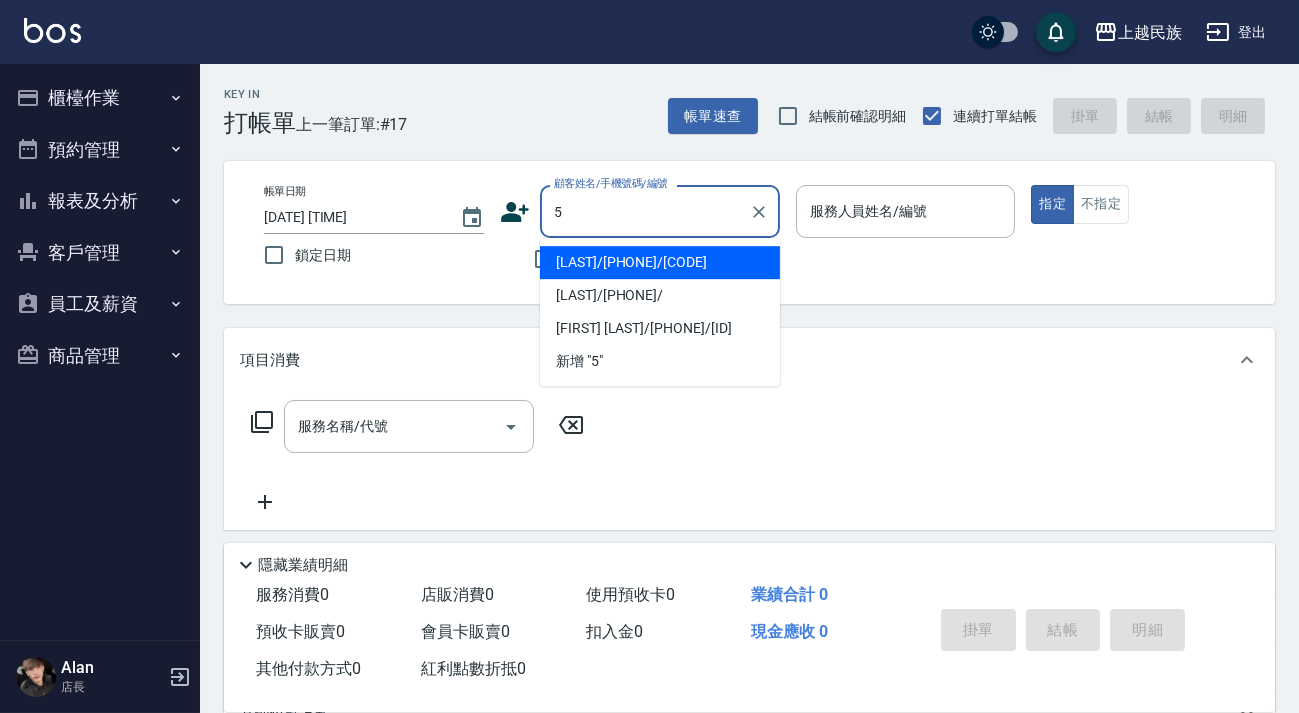 type on "[LAST]/[PHONE]/[CODE]" 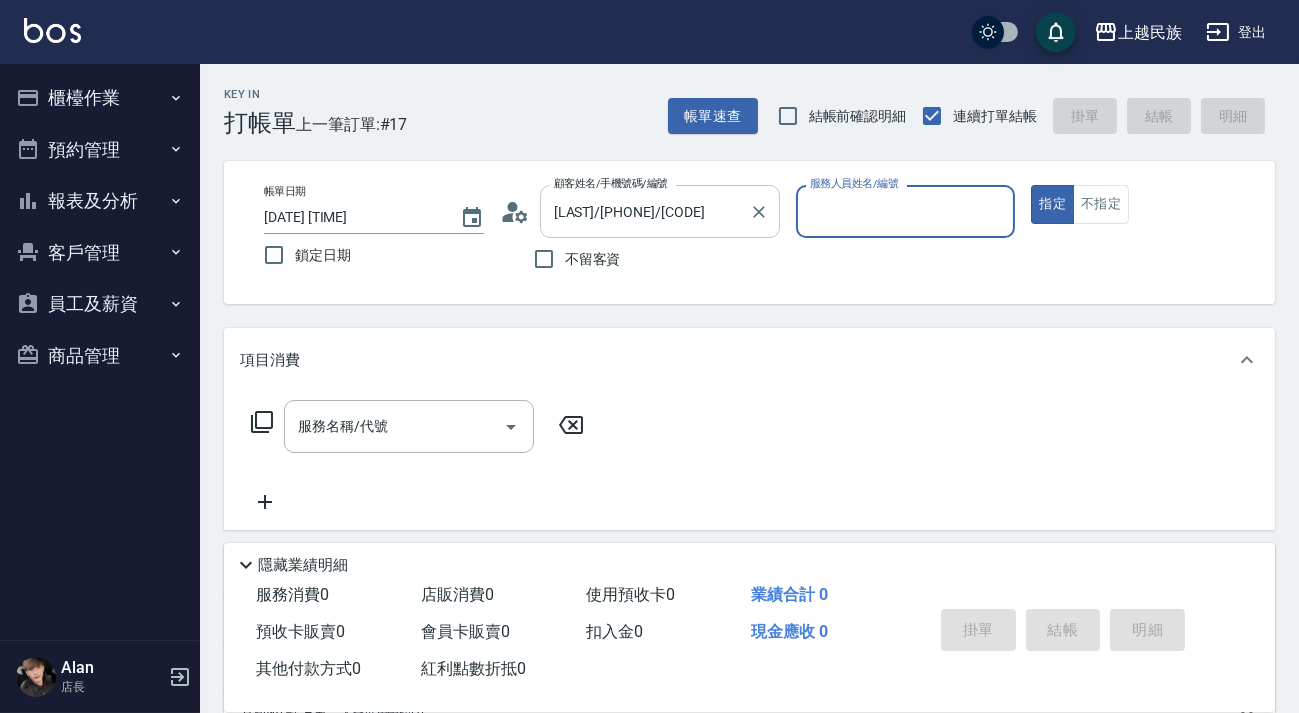 type on "Effie-5" 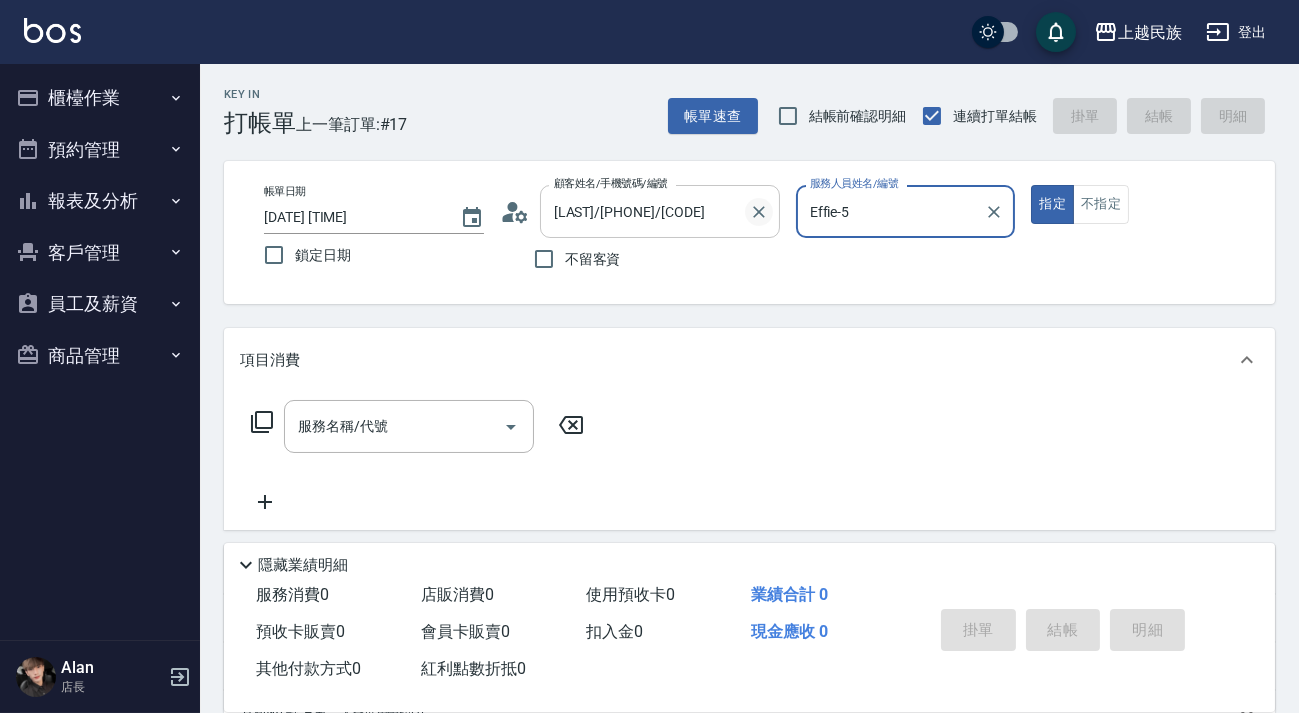 click at bounding box center [759, 212] 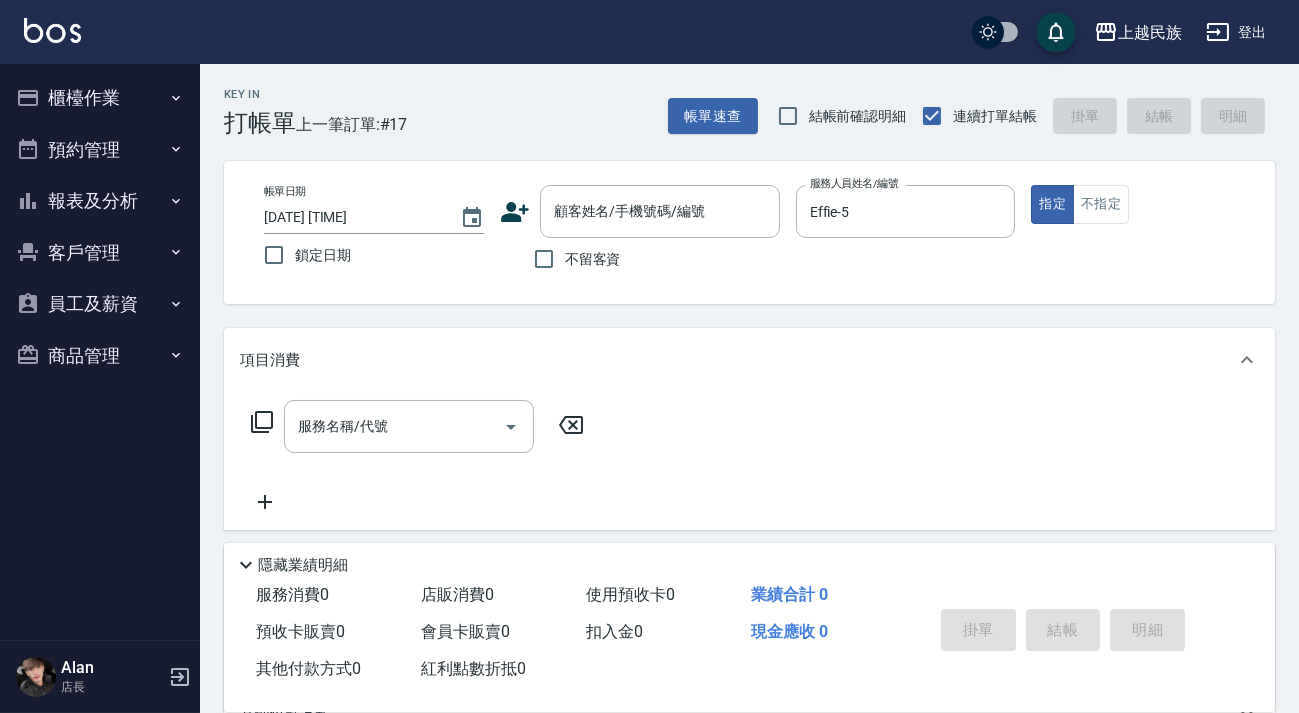 click on "不留客資" at bounding box center (593, 259) 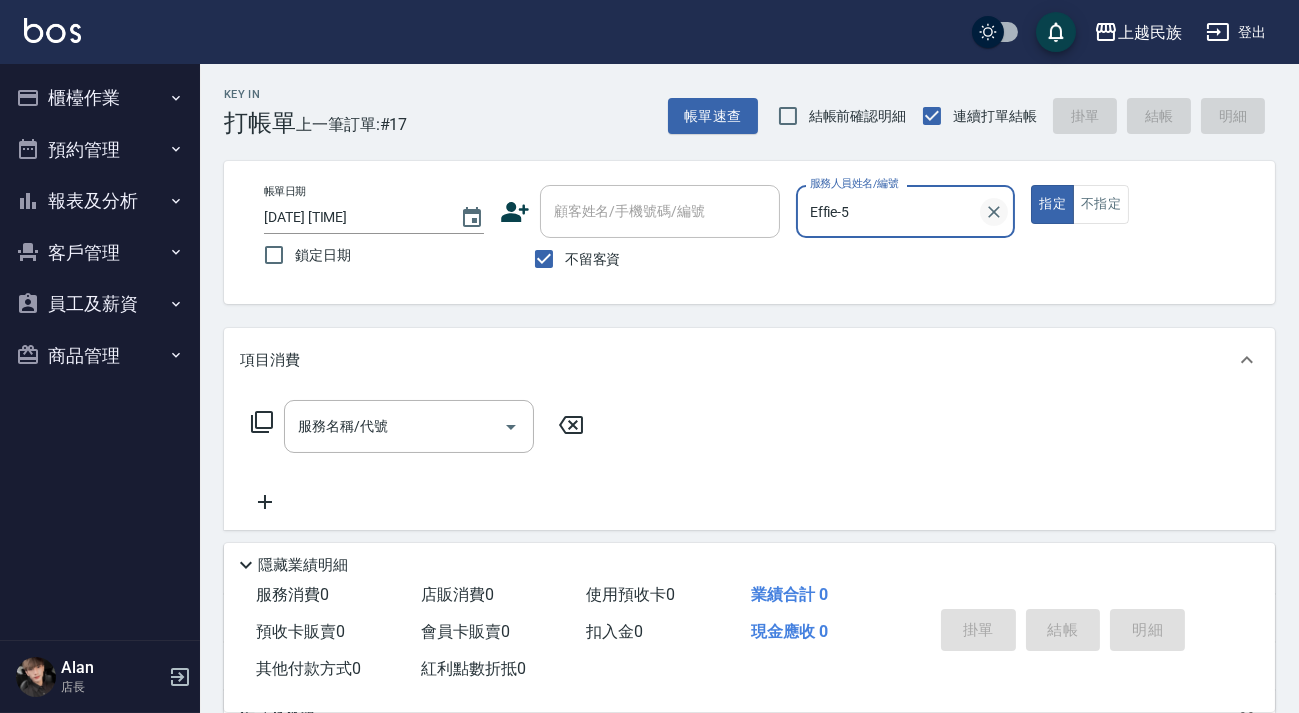 click at bounding box center (994, 212) 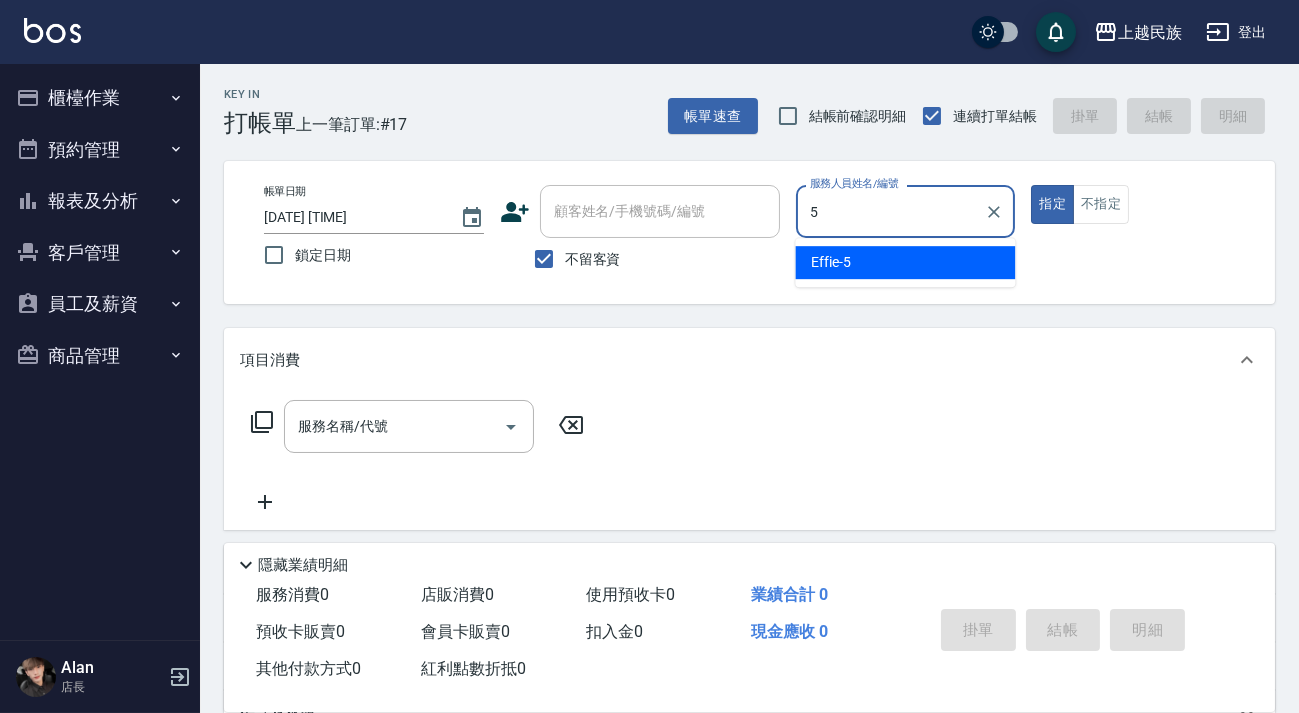 type on "Effie-5" 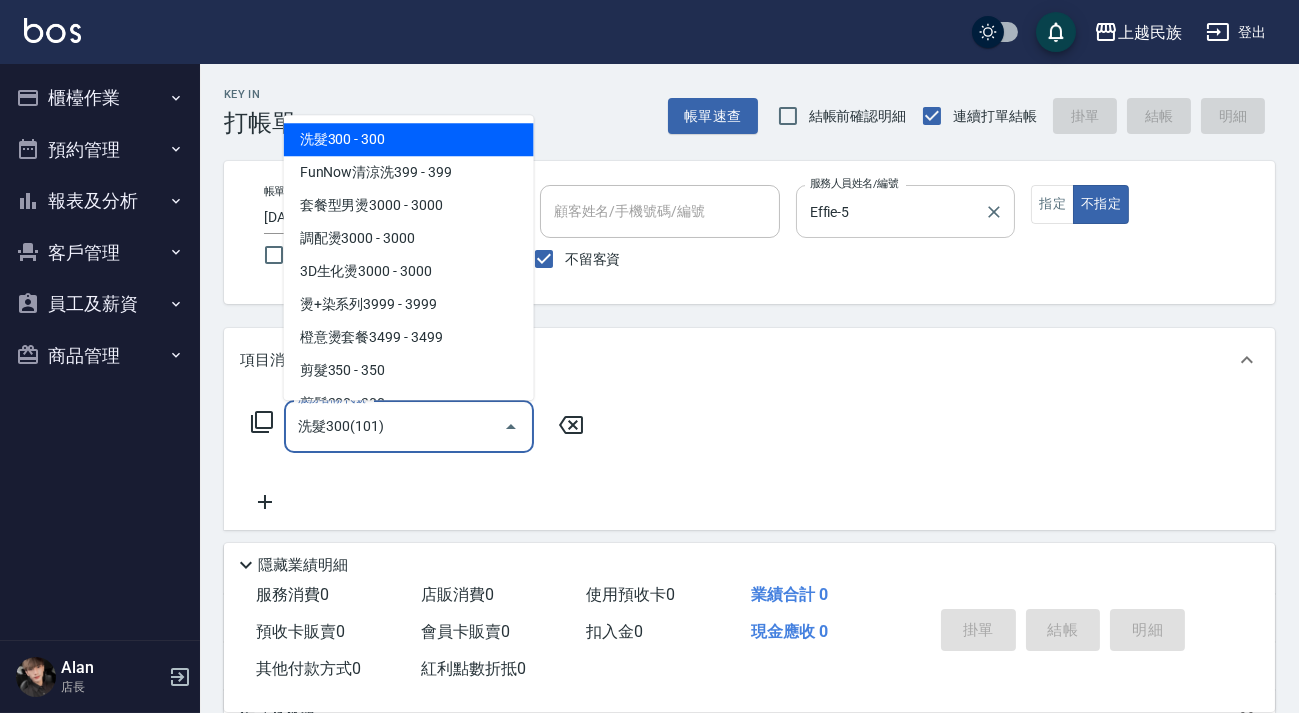 type on "洗髮300(101)" 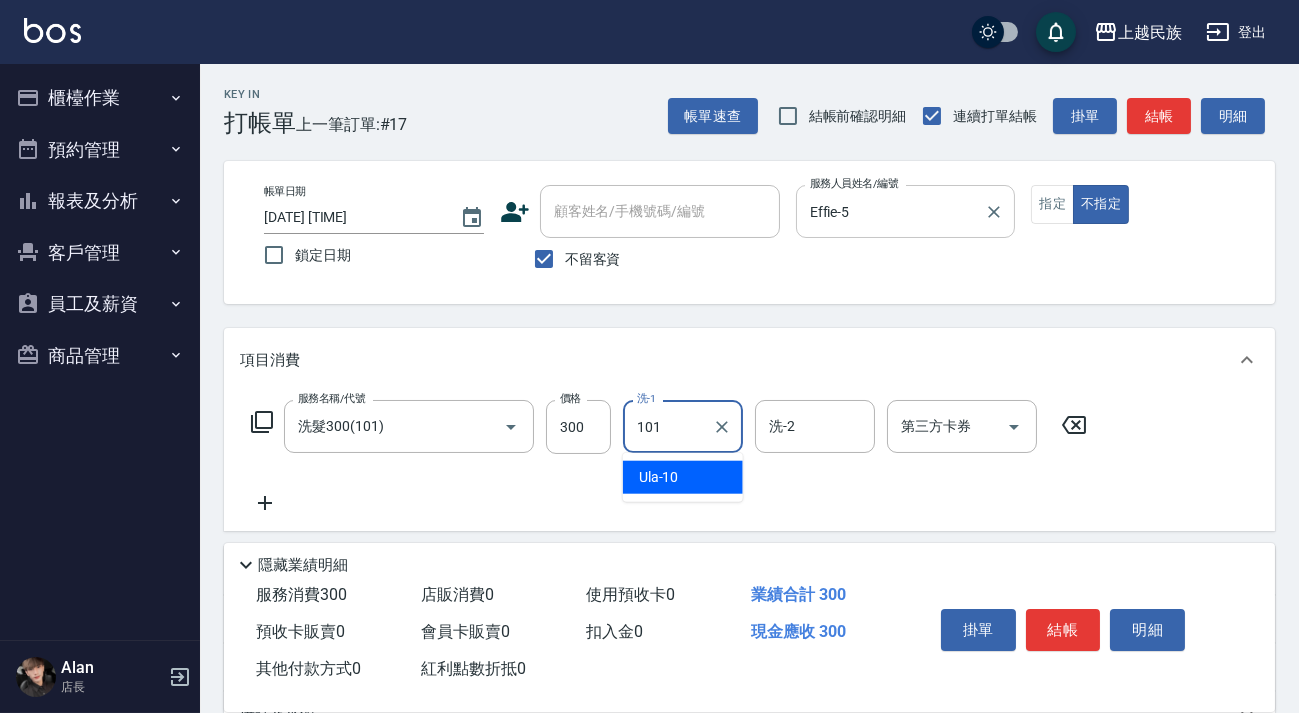 type on "101" 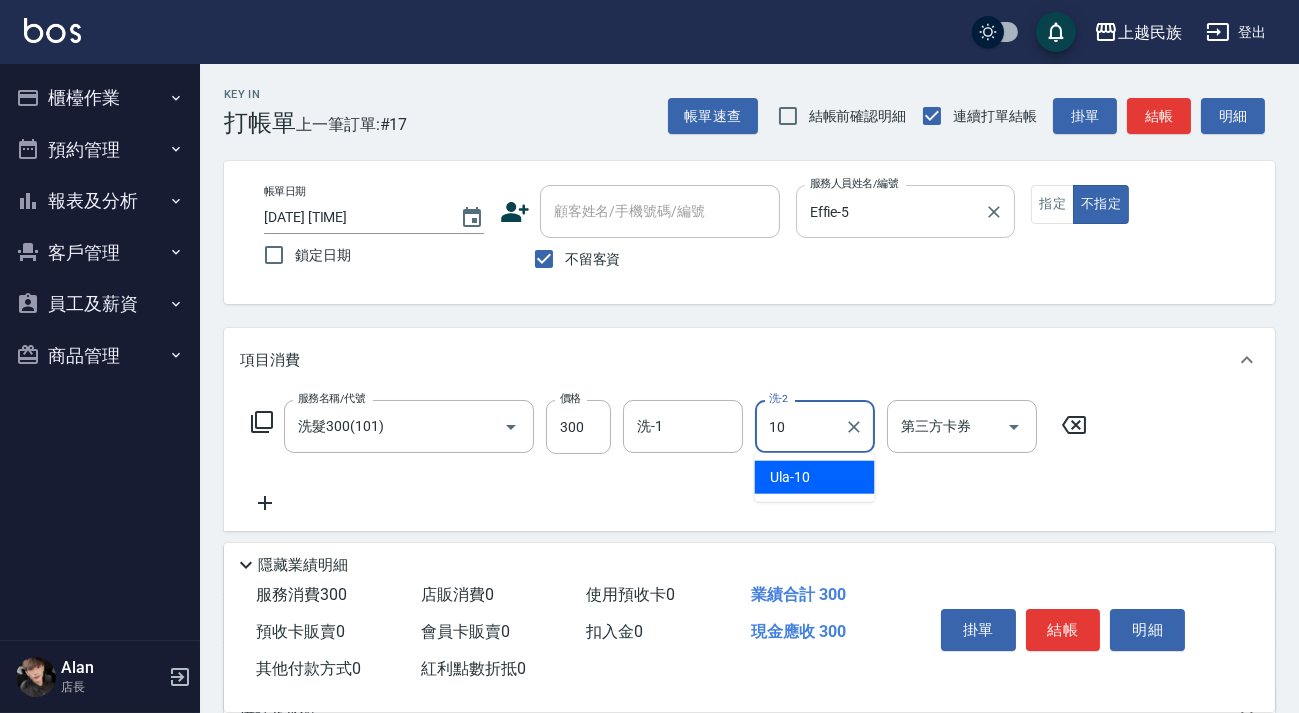 type on "Ula-10" 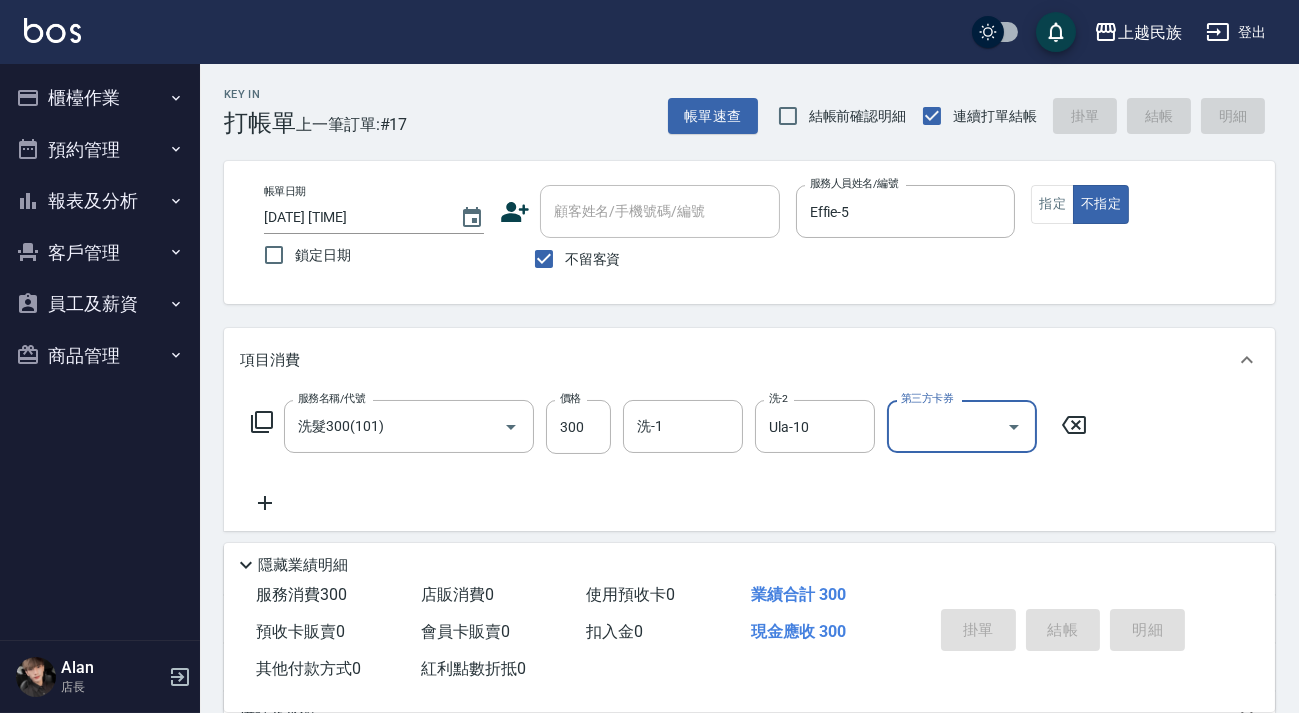 type 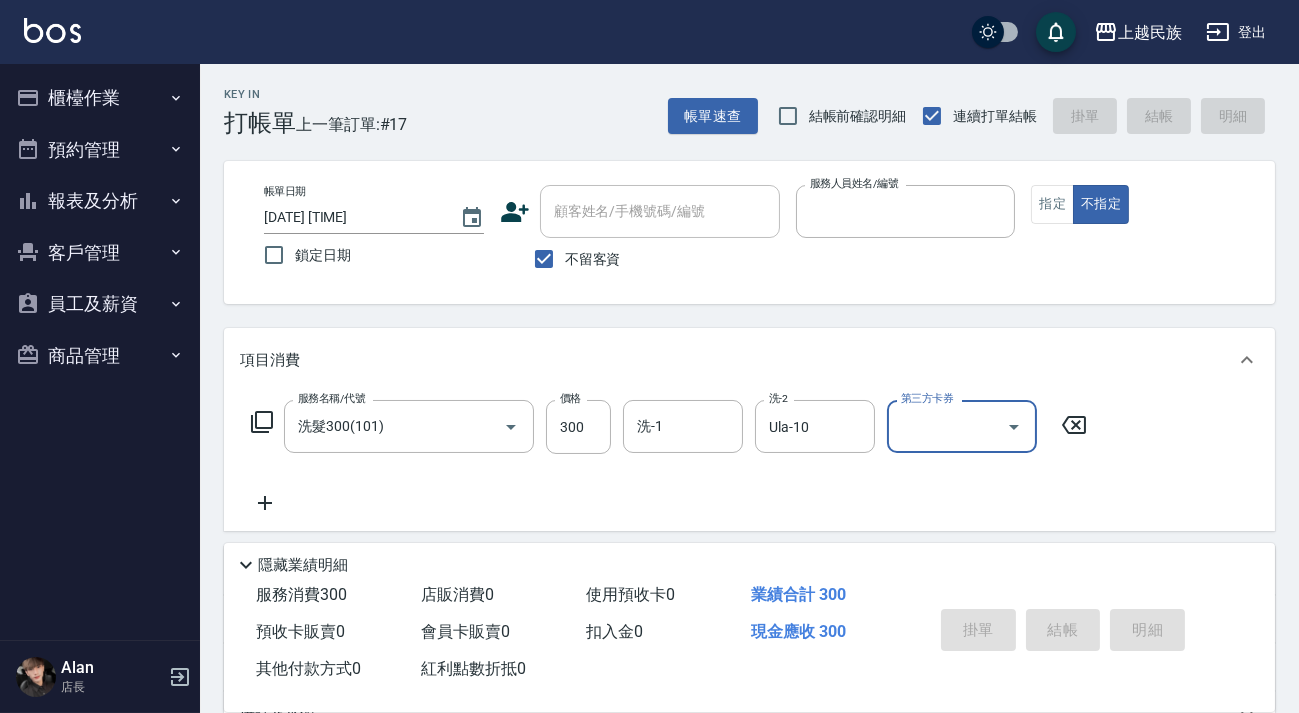 type 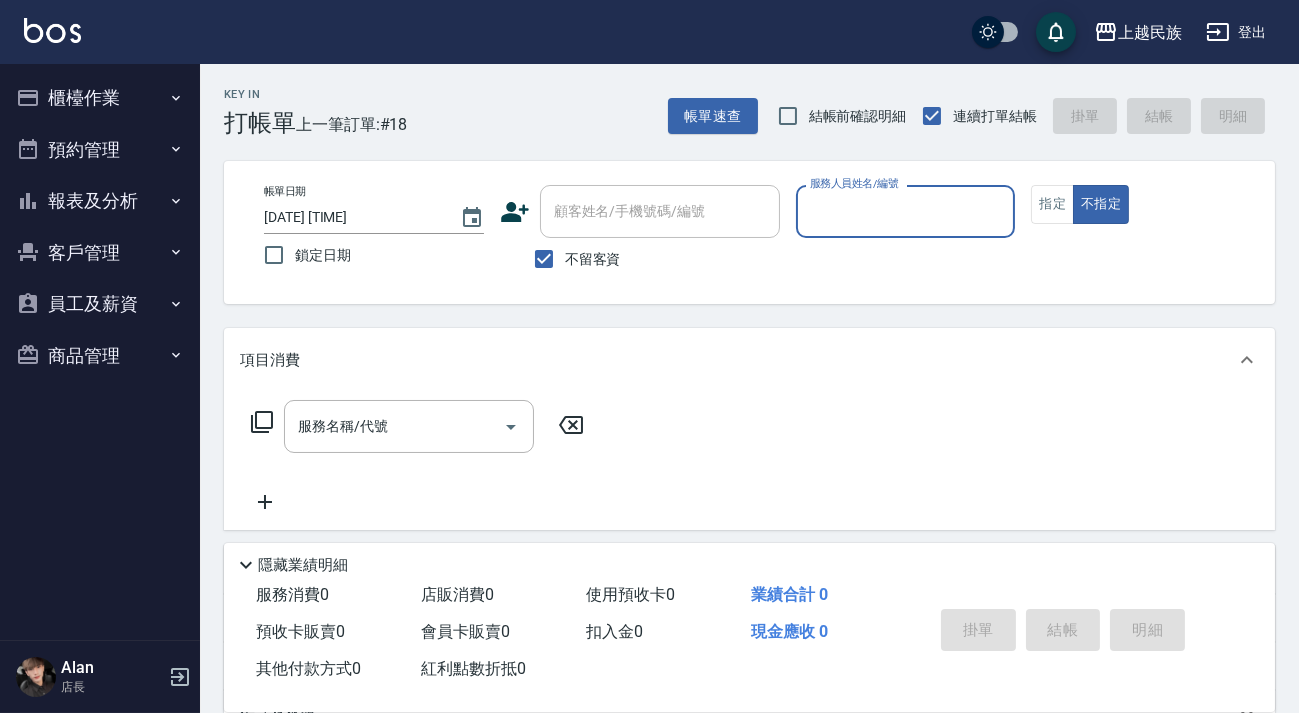 drag, startPoint x: 588, startPoint y: 259, endPoint x: 602, endPoint y: 218, distance: 43.32436 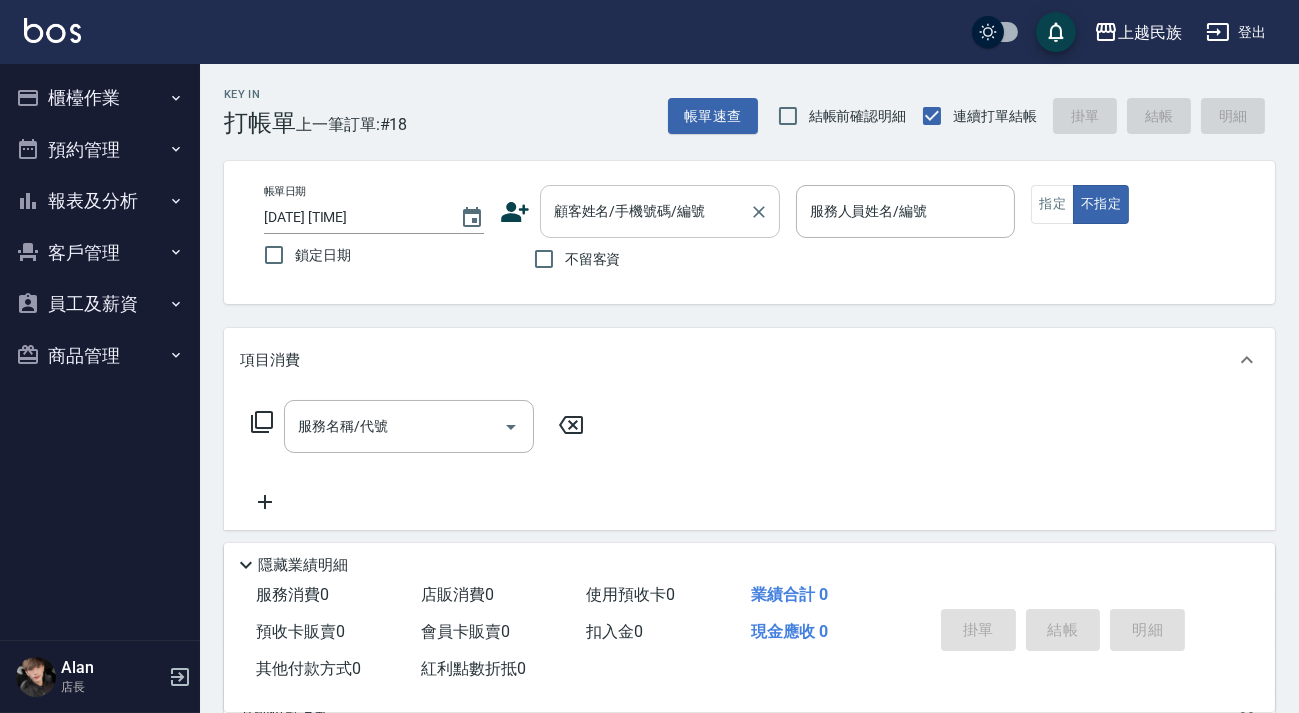 click on "顧客姓名/手機號碼/編號" at bounding box center (645, 211) 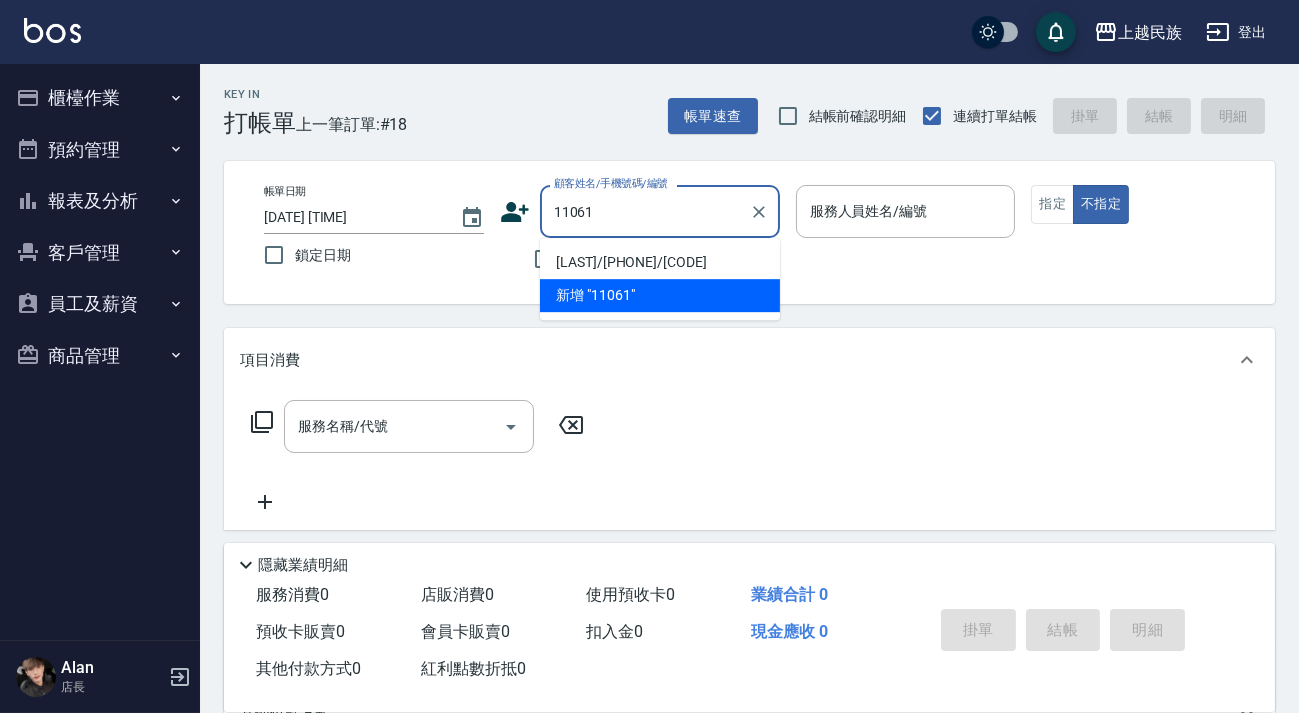 click on "[LAST]/[PHONE]/[CODE]" at bounding box center (660, 262) 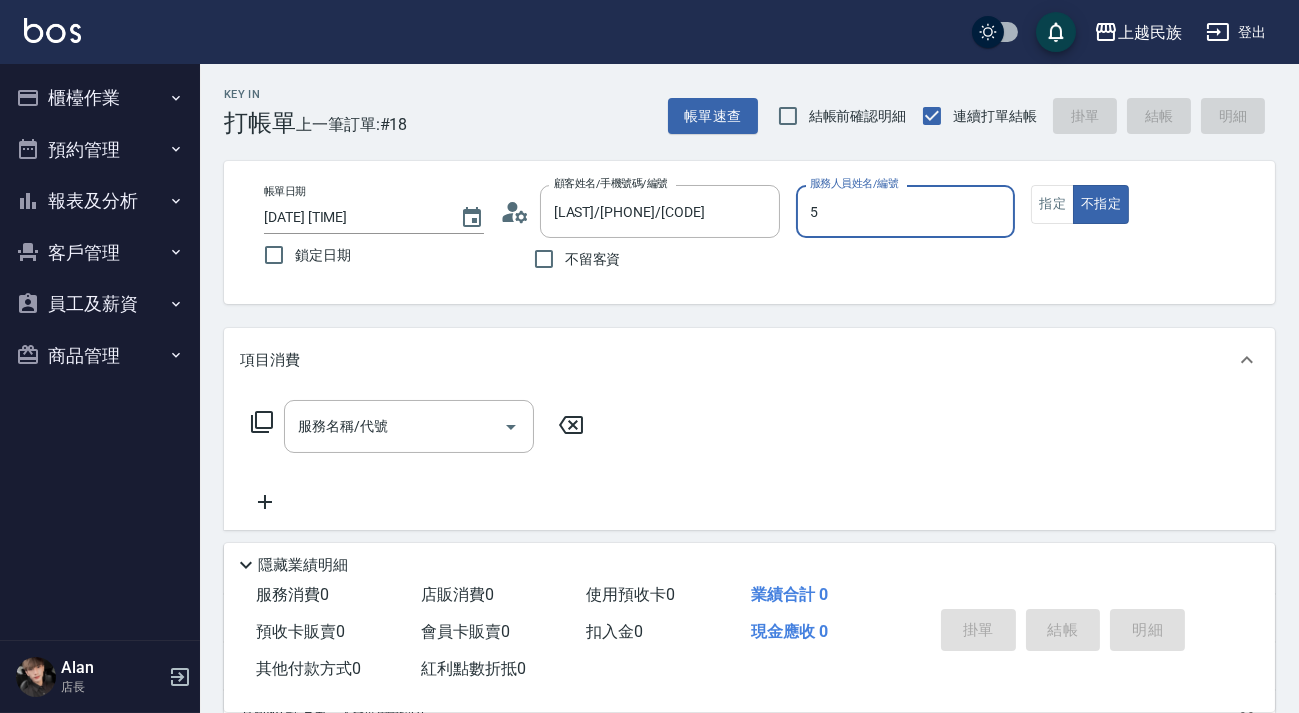 type on "Effie-5" 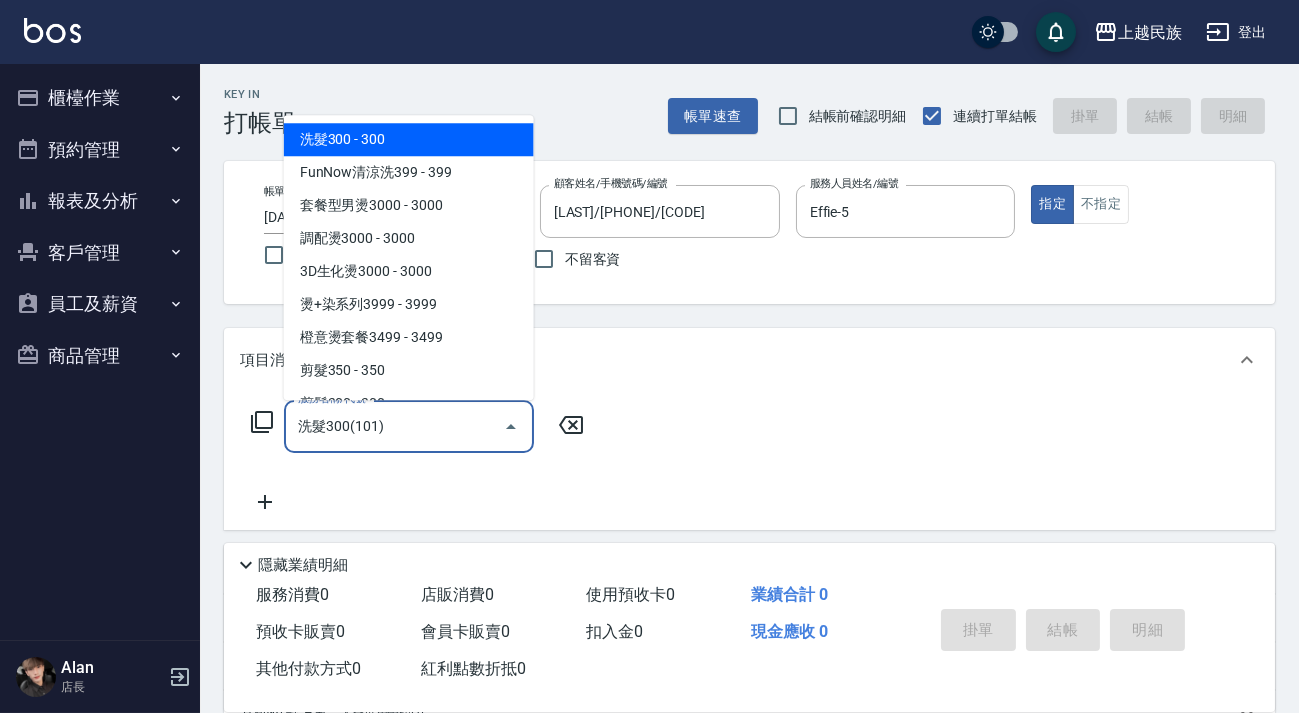 type on "洗髮300(101)" 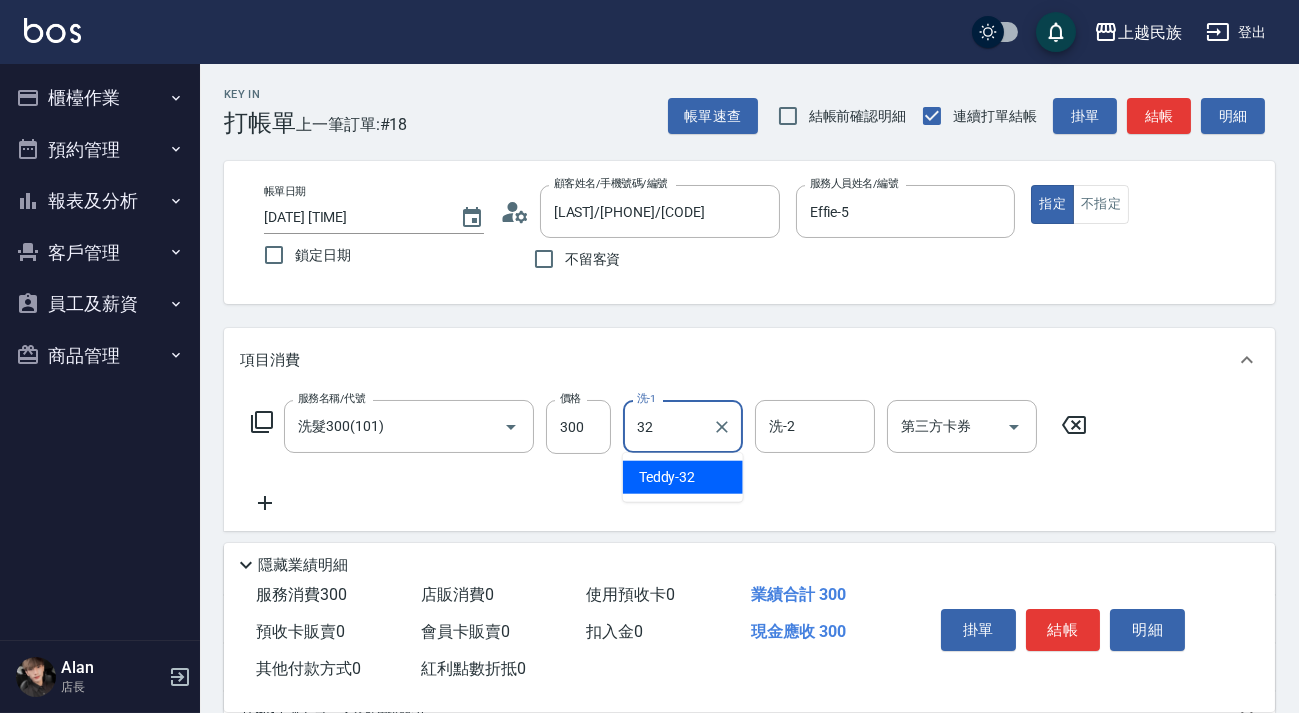 type on "Teddy-32" 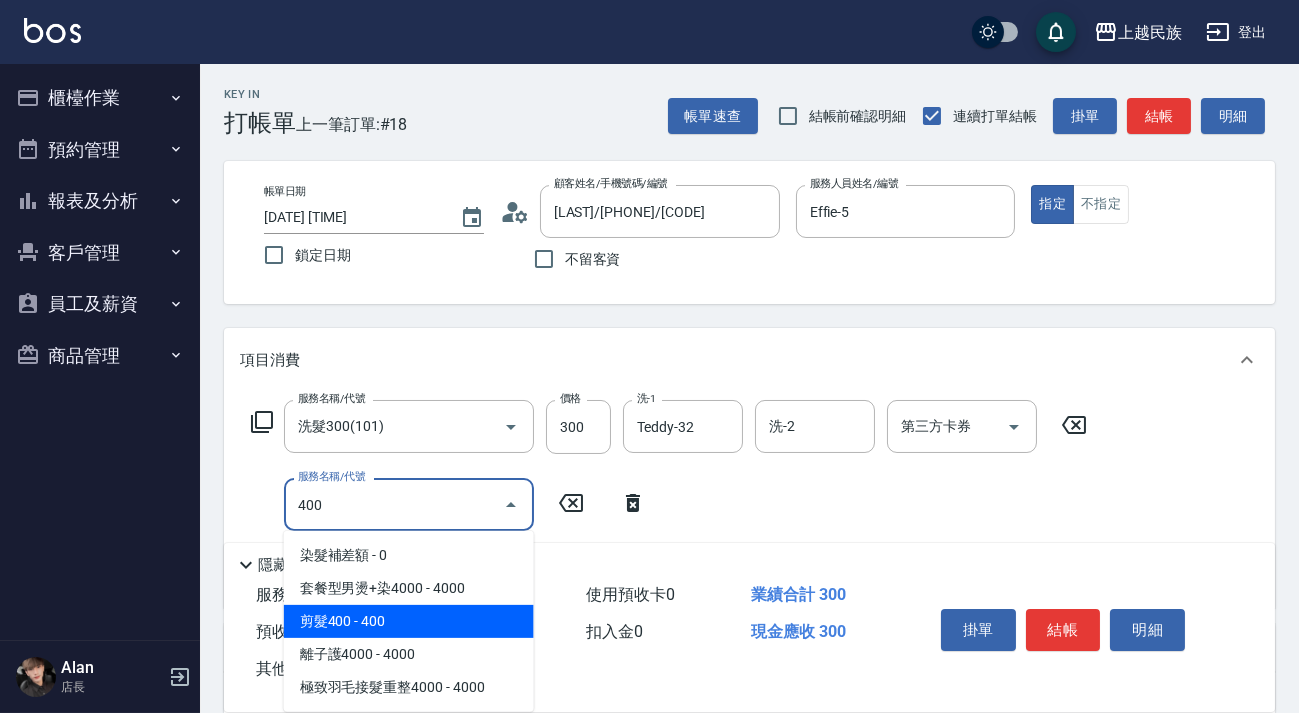 click on "剪髮400 - 400" at bounding box center (409, 621) 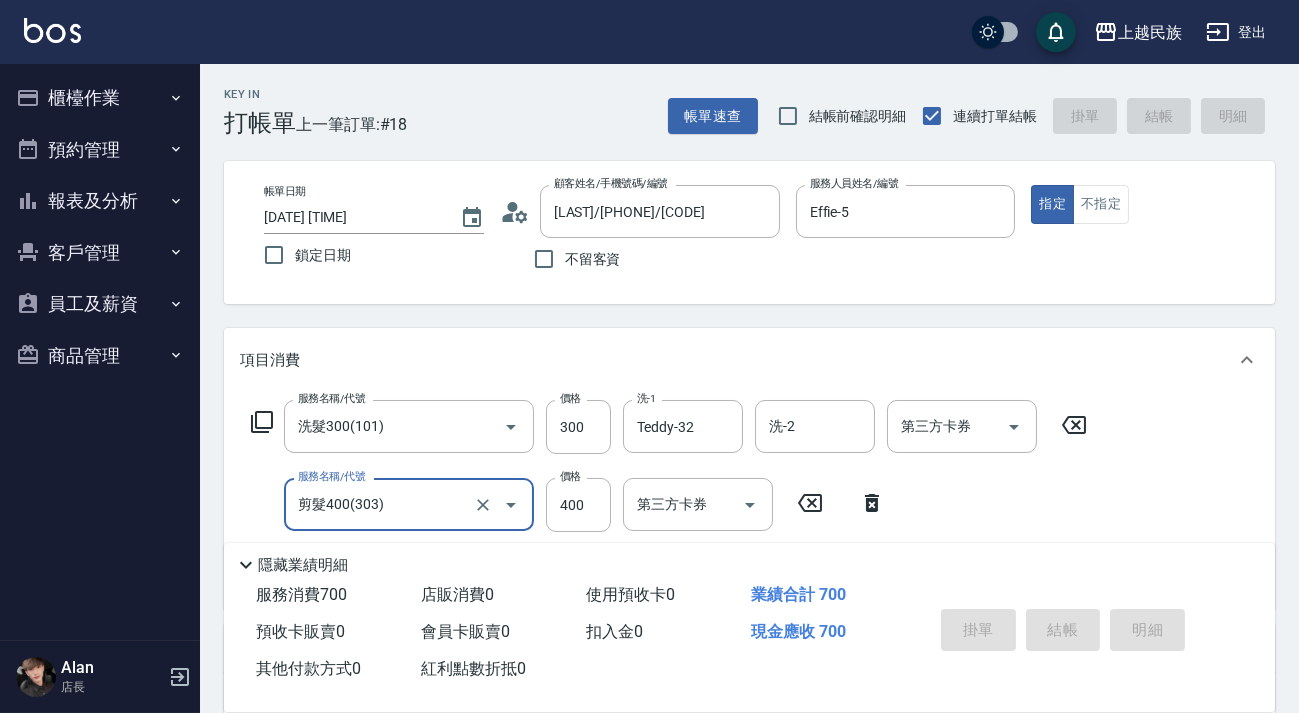 type on "[DATE] [TIME]" 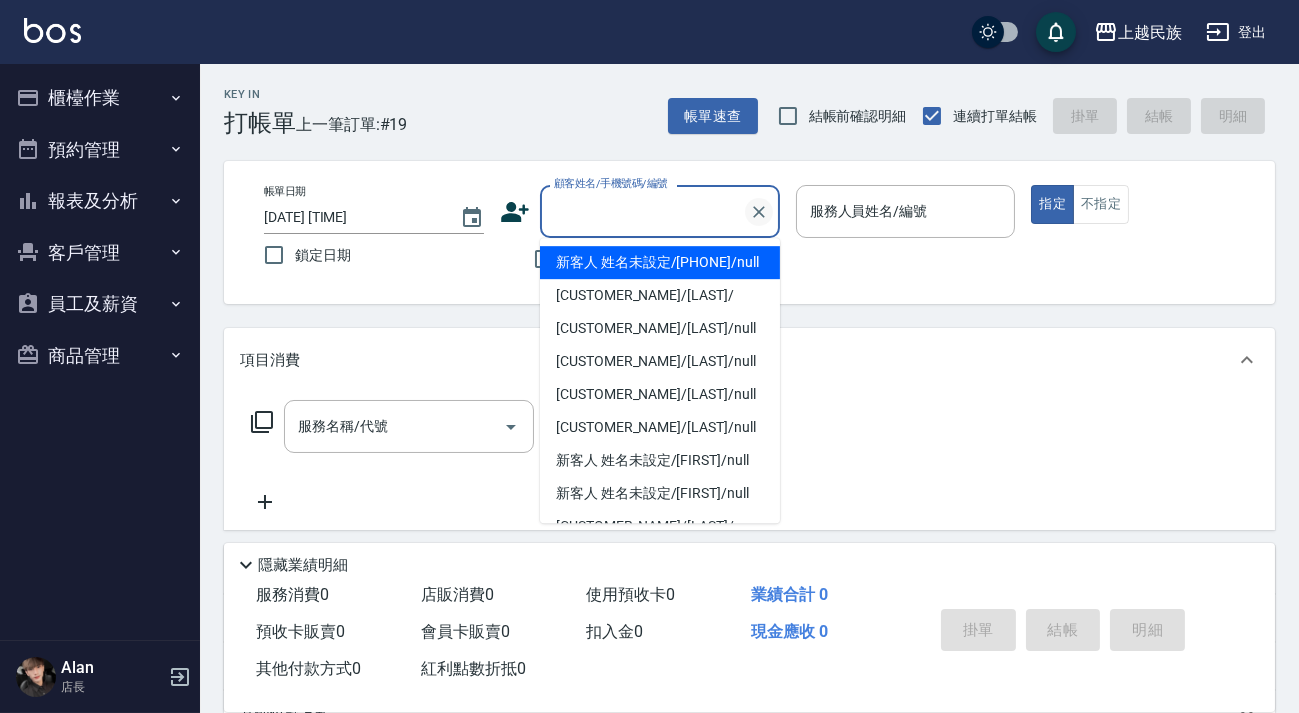 drag, startPoint x: 901, startPoint y: 276, endPoint x: 746, endPoint y: 213, distance: 167.31407 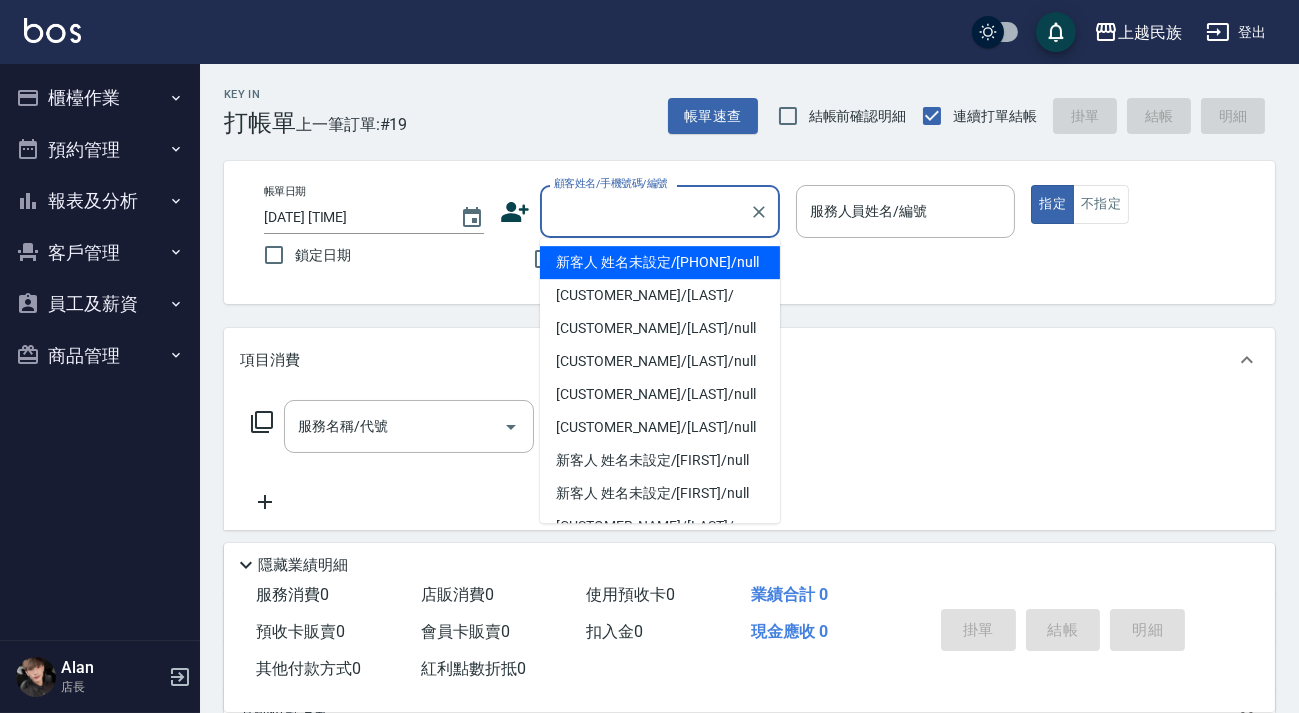 click on "顧客姓名/手機號碼/編號" at bounding box center [645, 211] 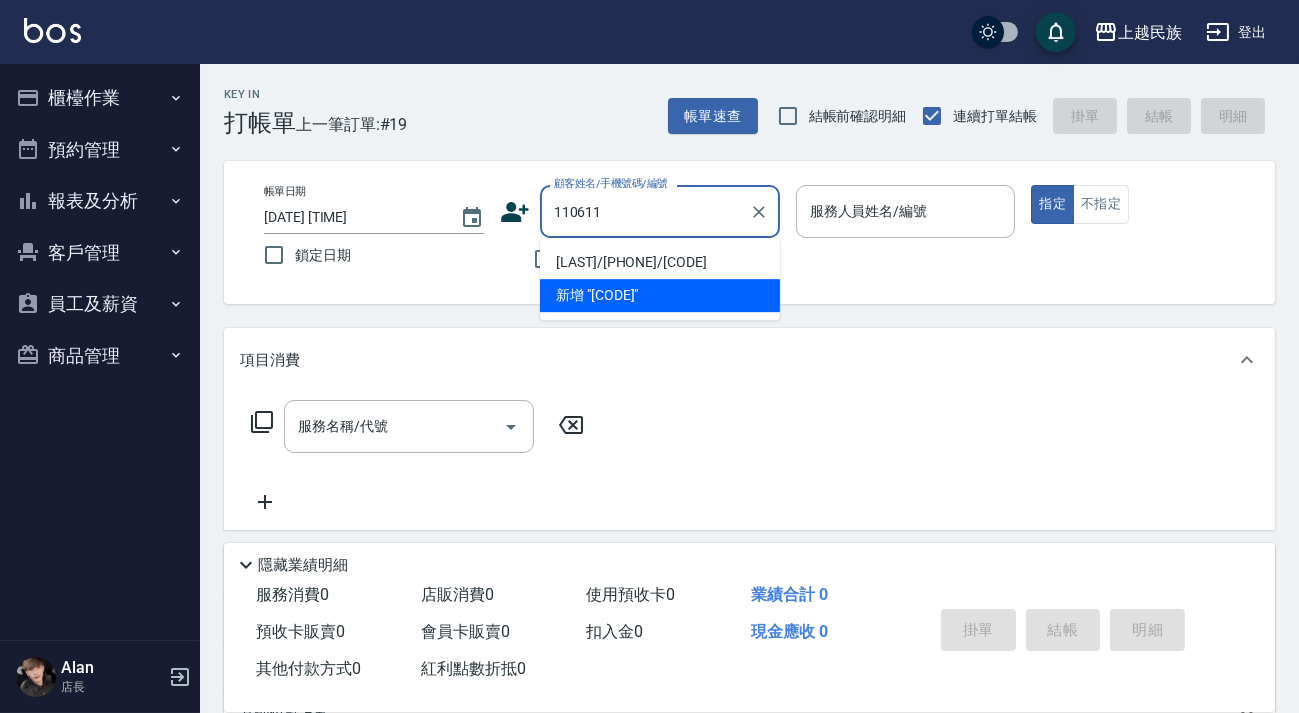click on "[LAST]/[PHONE]/[CODE]" at bounding box center (660, 262) 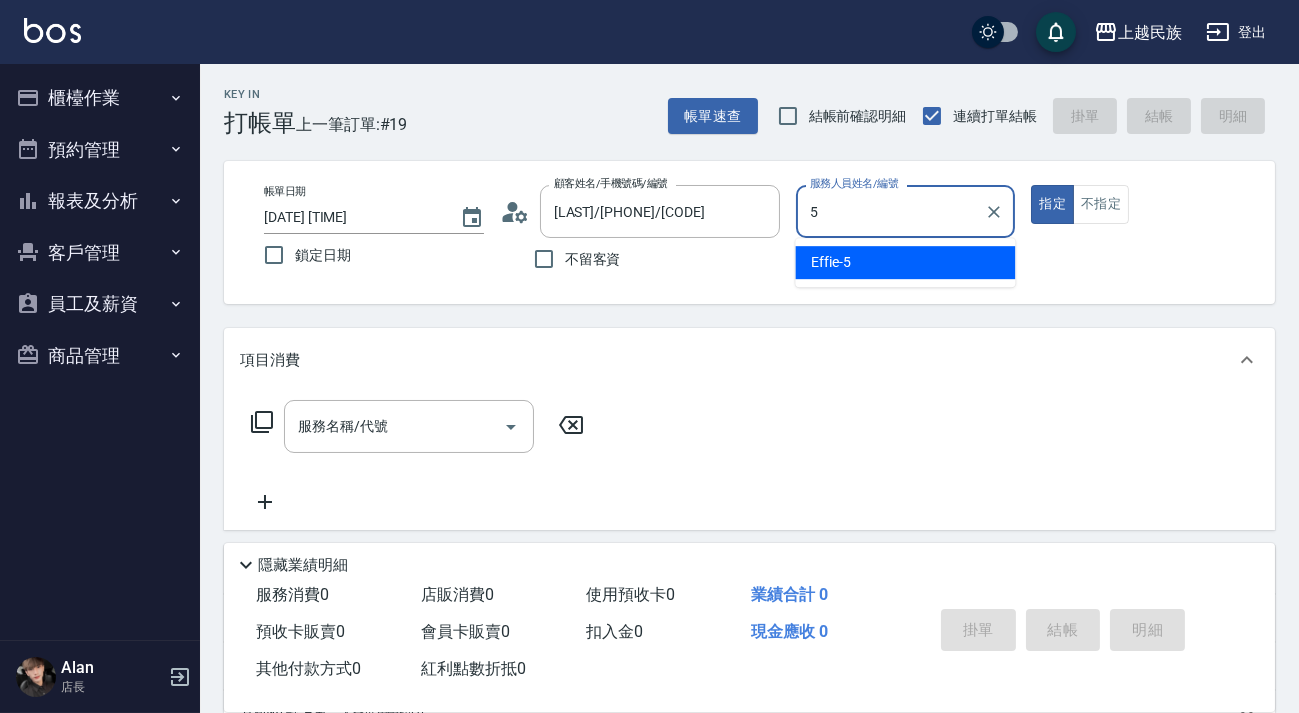 type on "Effie-5" 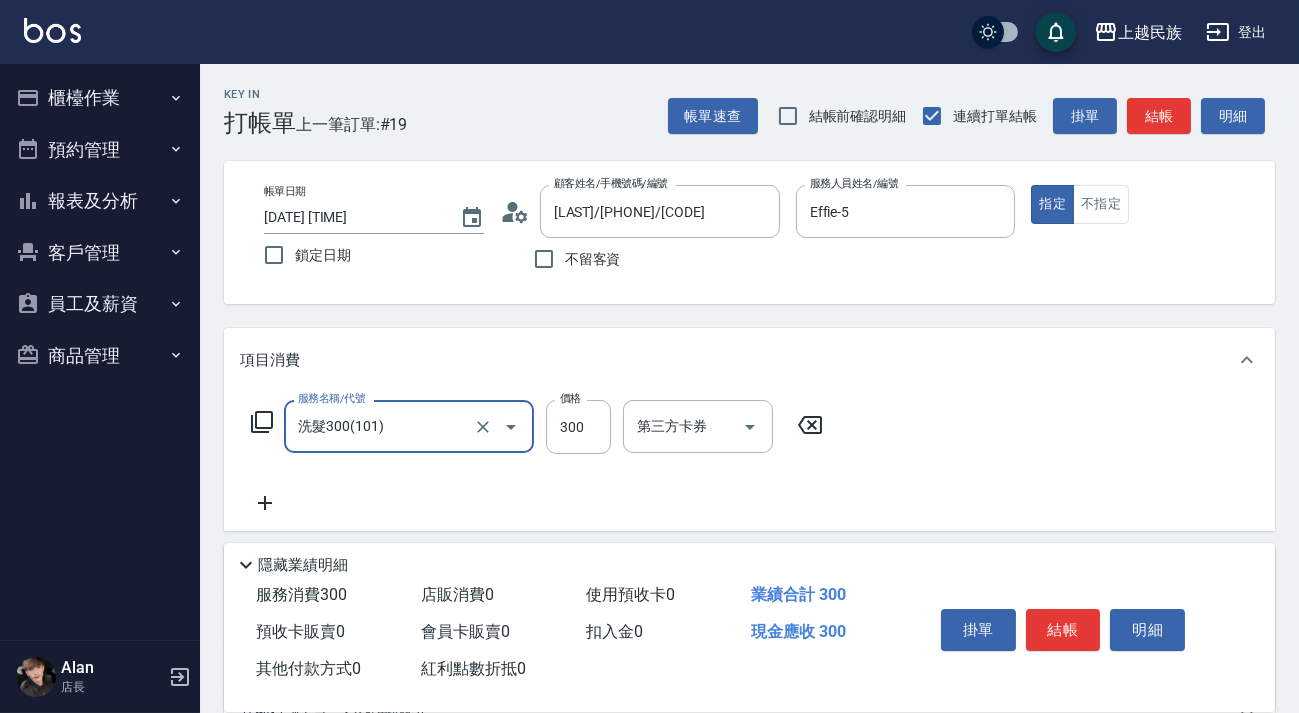 type on "洗髮300(101)" 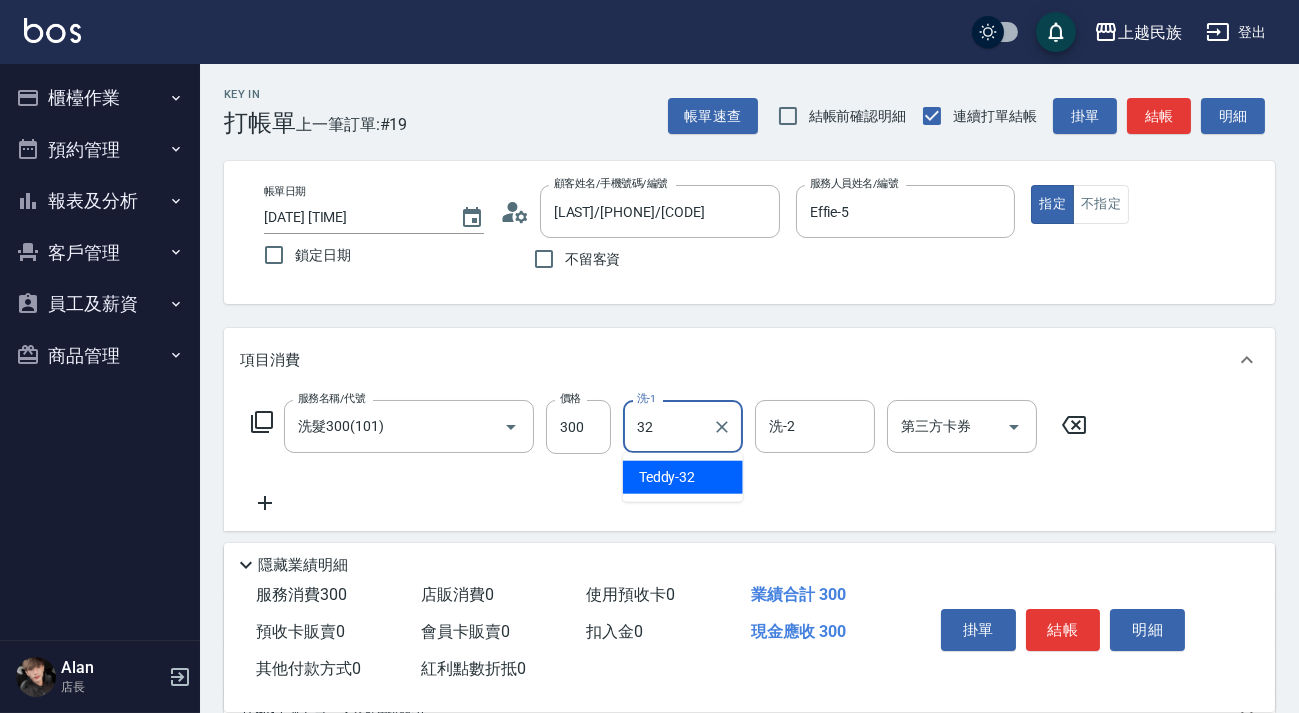 type on "Teddy-32" 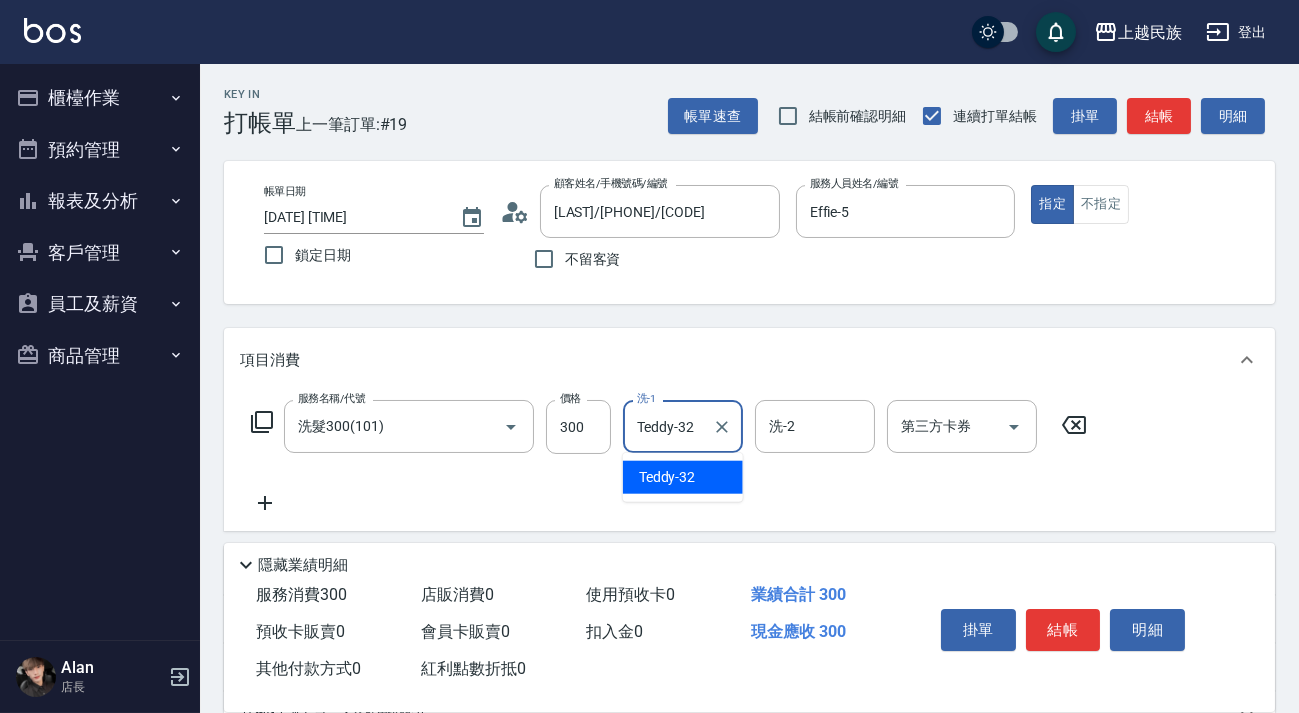 type on "2" 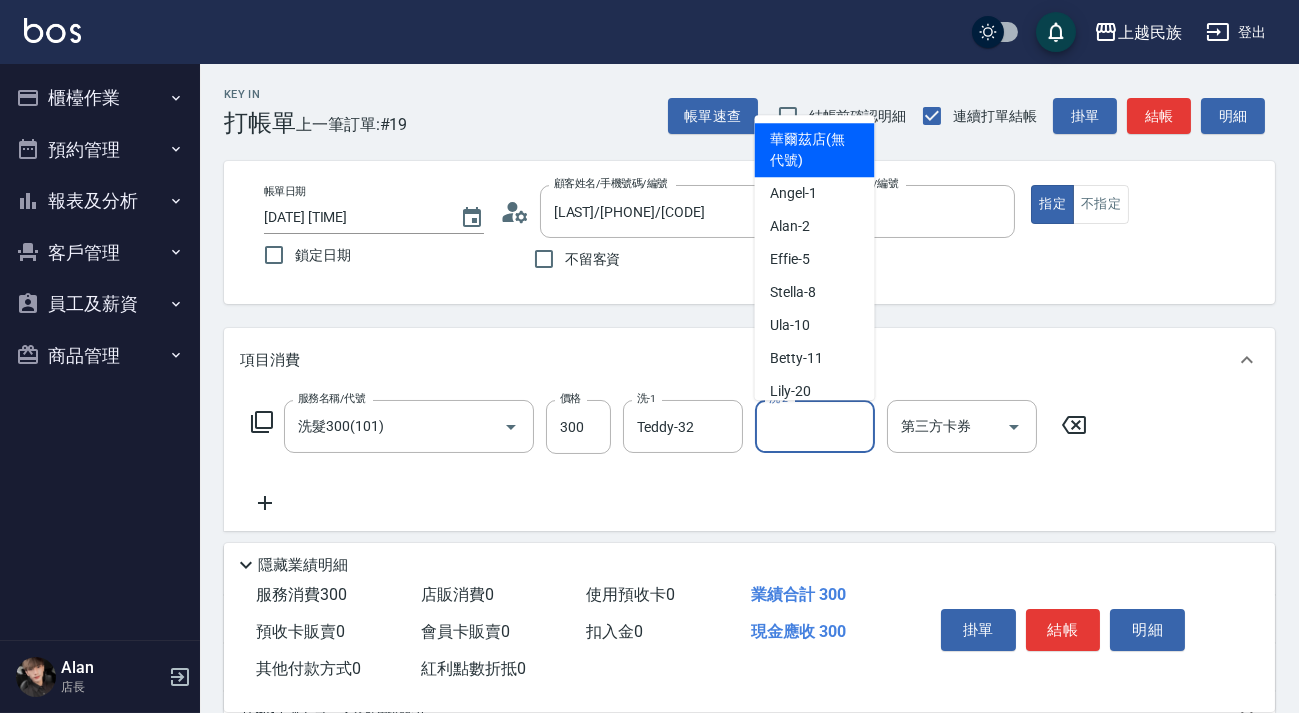 type on "華爾茲店(無代號)" 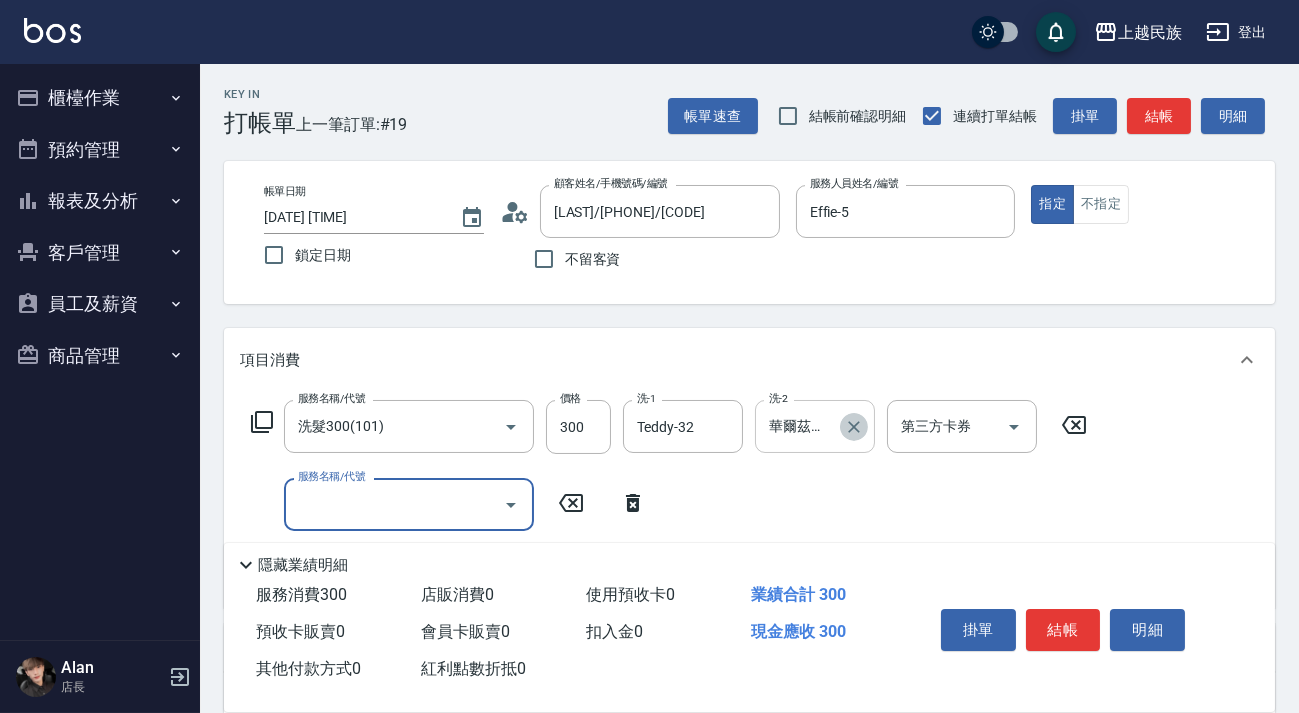click at bounding box center [854, 427] 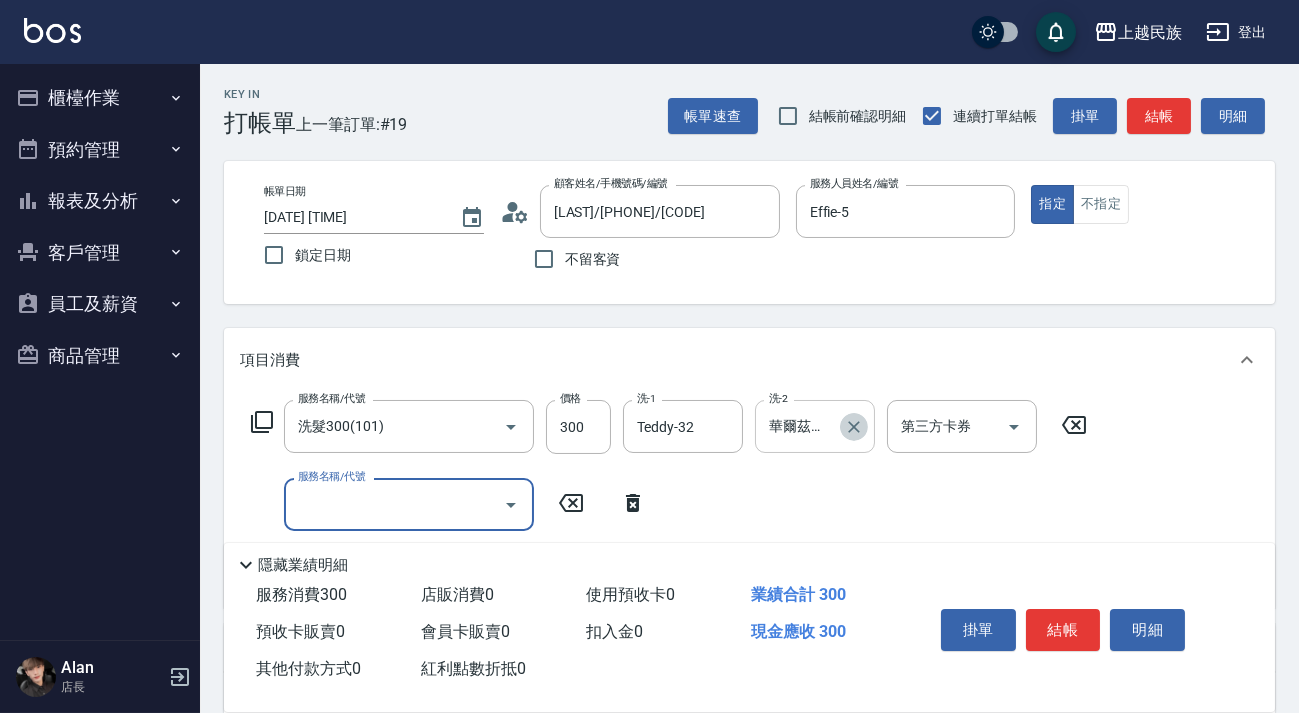 type 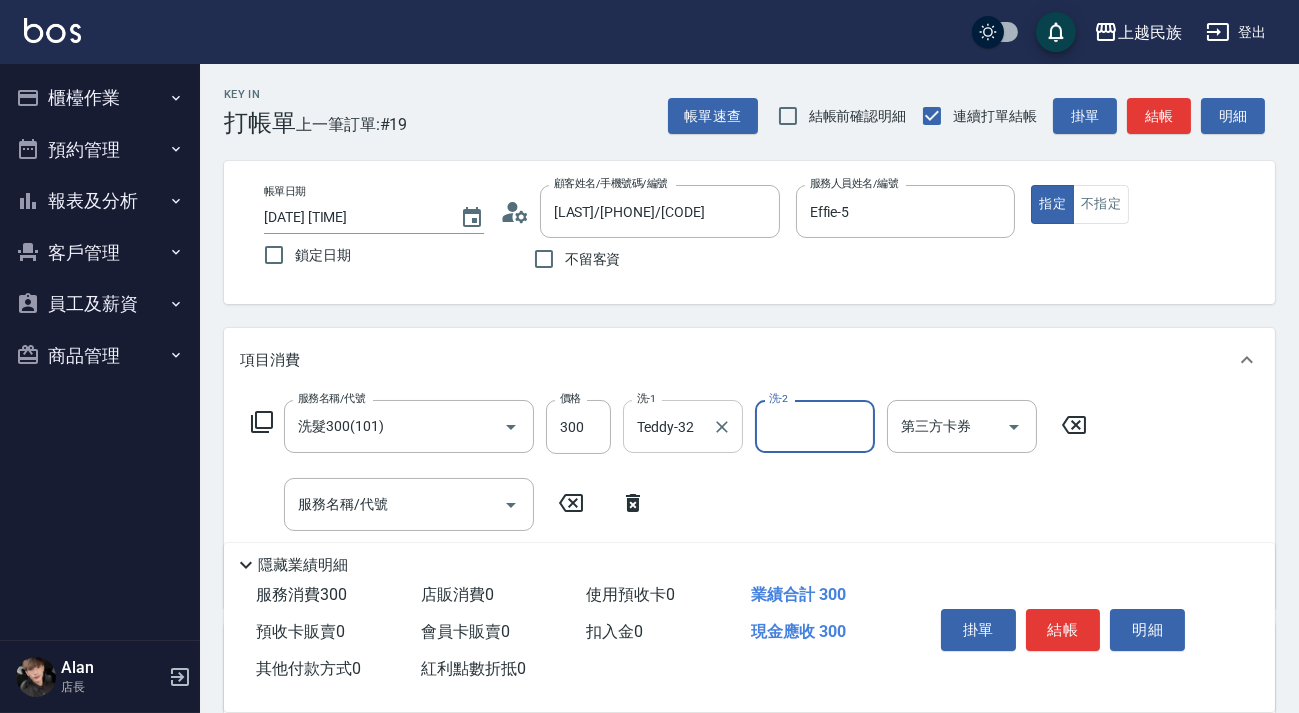 scroll, scrollTop: 0, scrollLeft: 0, axis: both 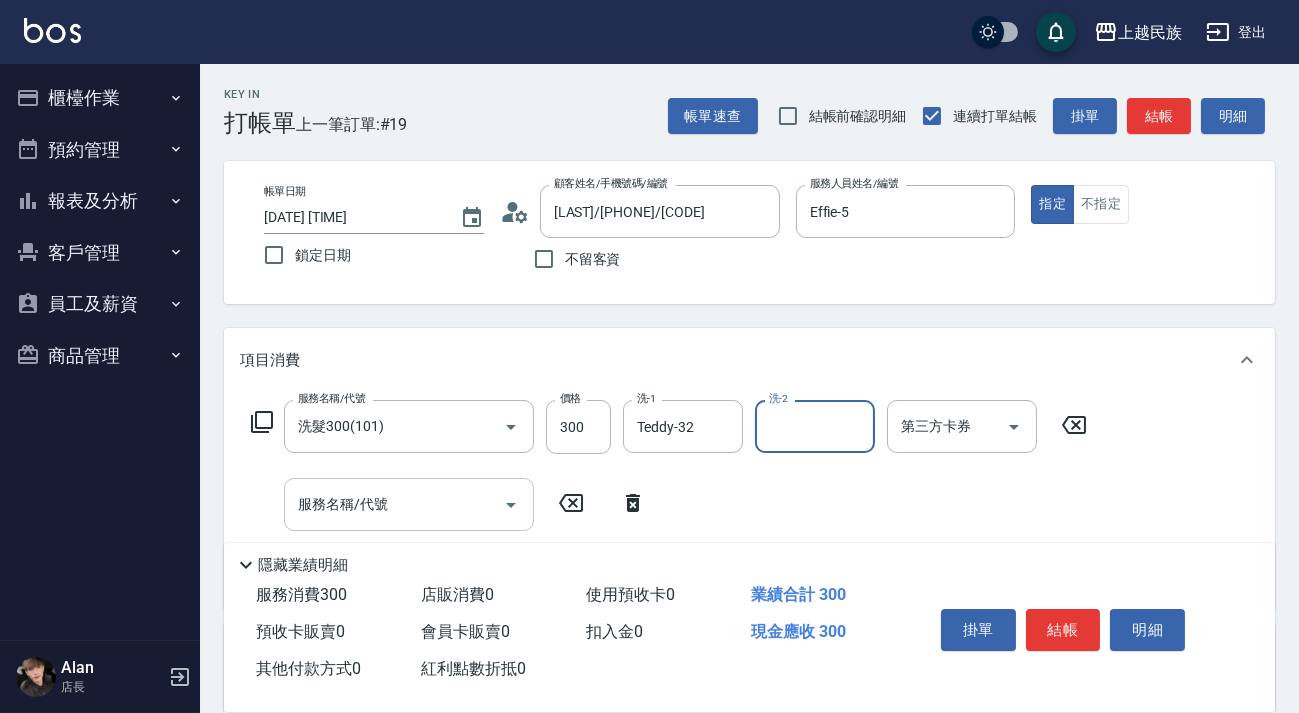 click on "服務名稱/代號" at bounding box center (409, 504) 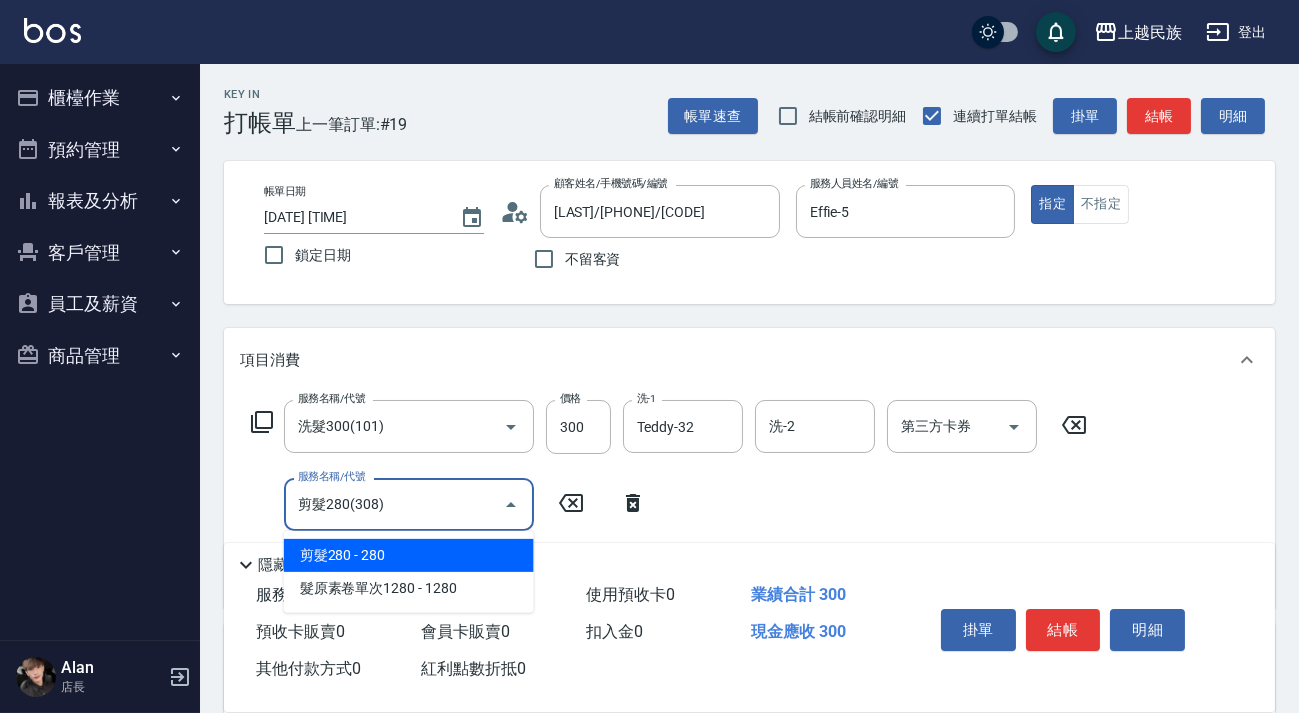 type on "剪髮280(308)" 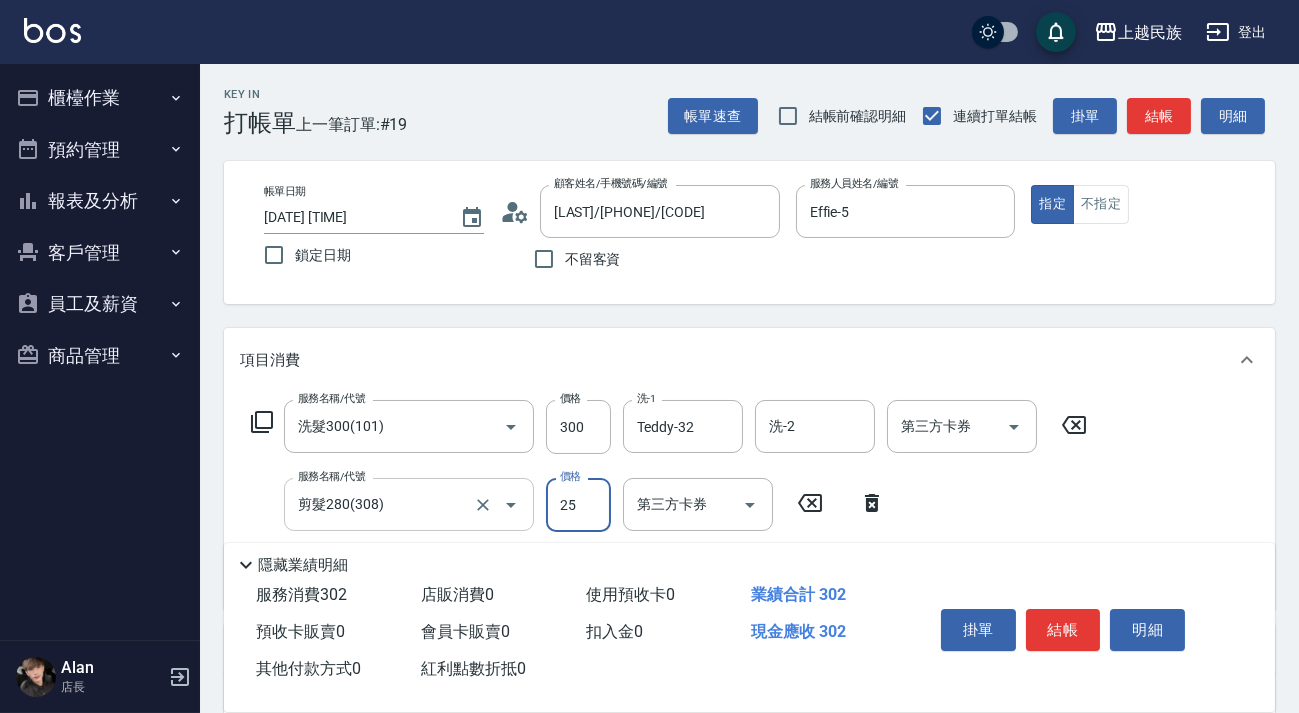 type on "250" 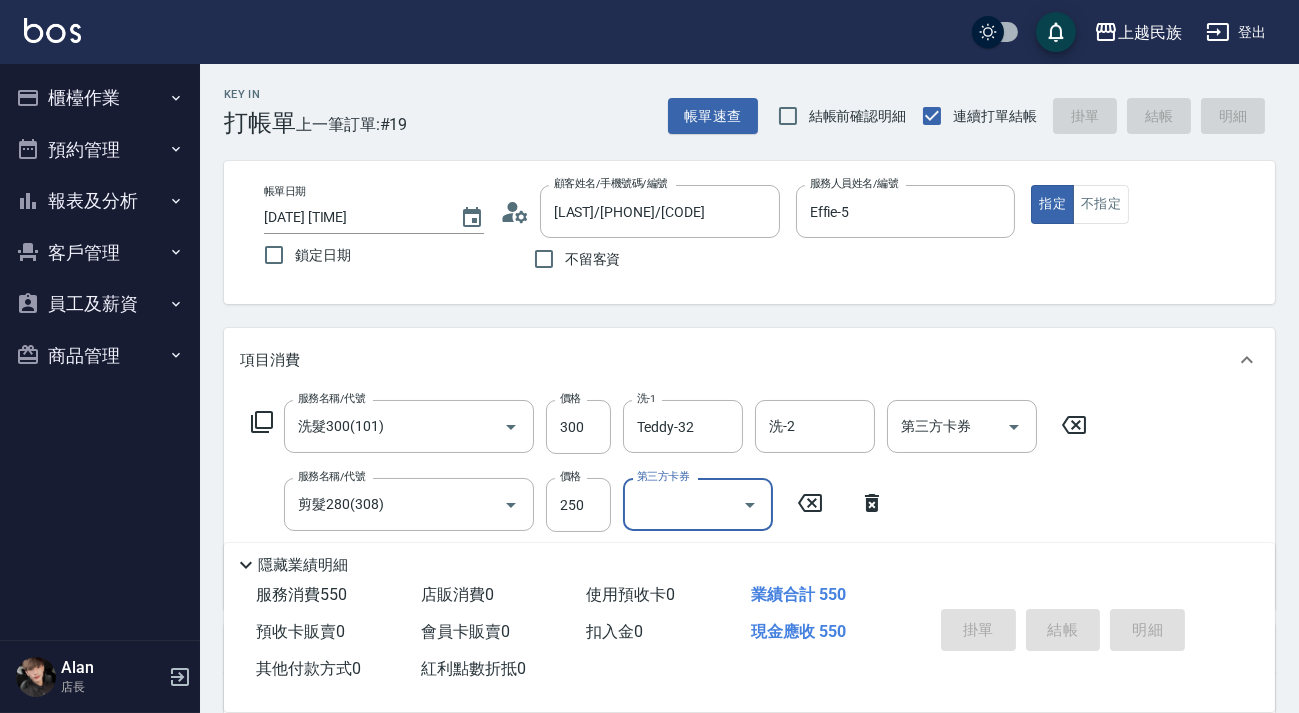 type 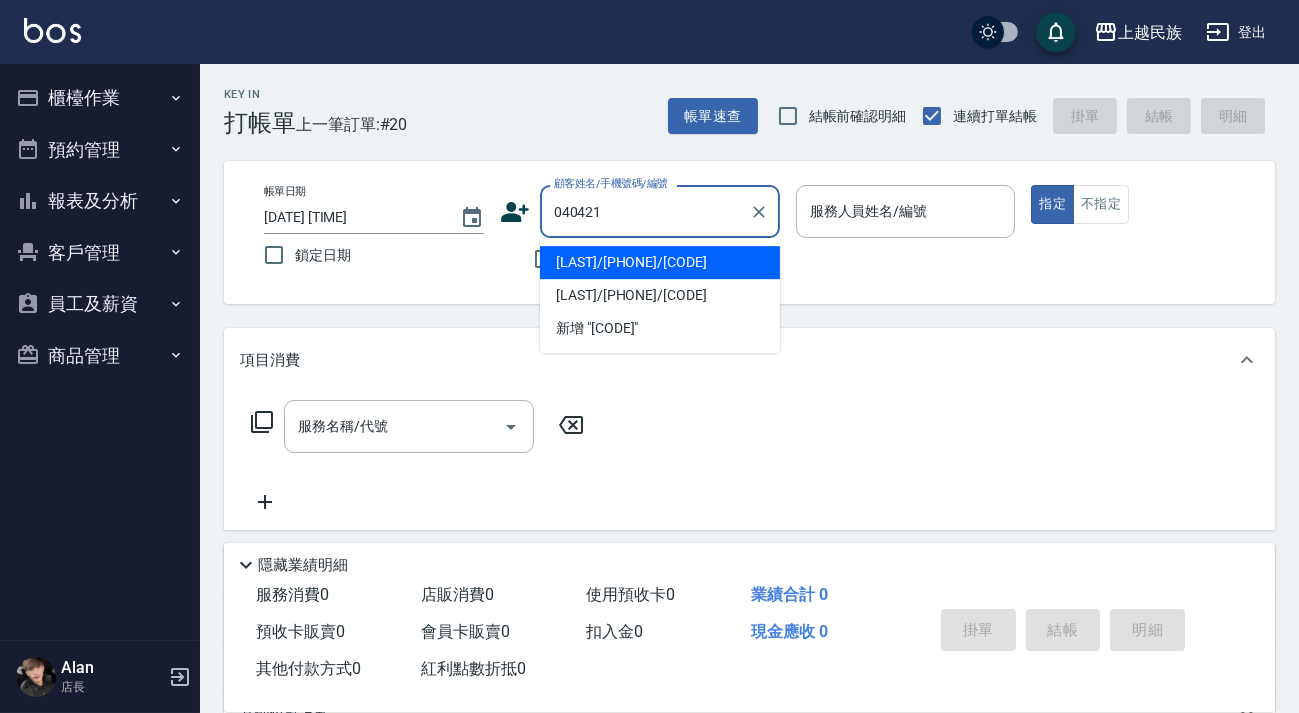 click on "[LAST]/[PHONE]/[CODE]" at bounding box center [660, 262] 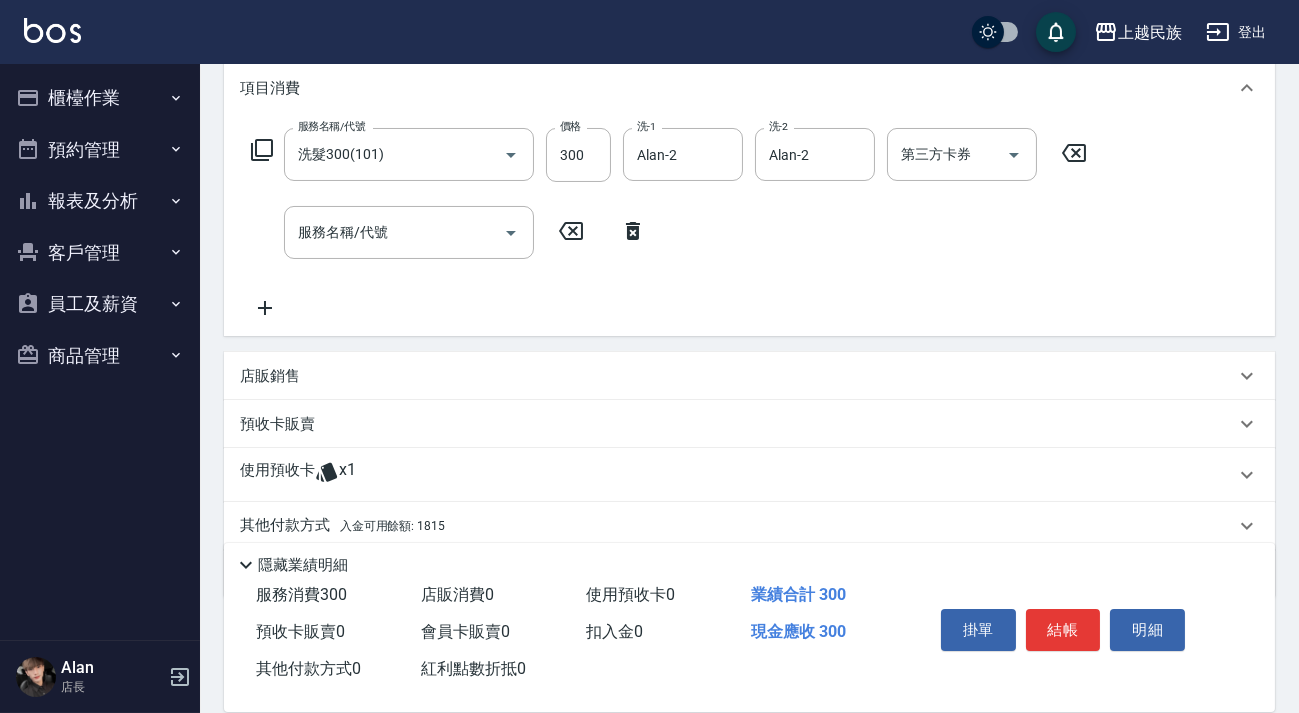 click 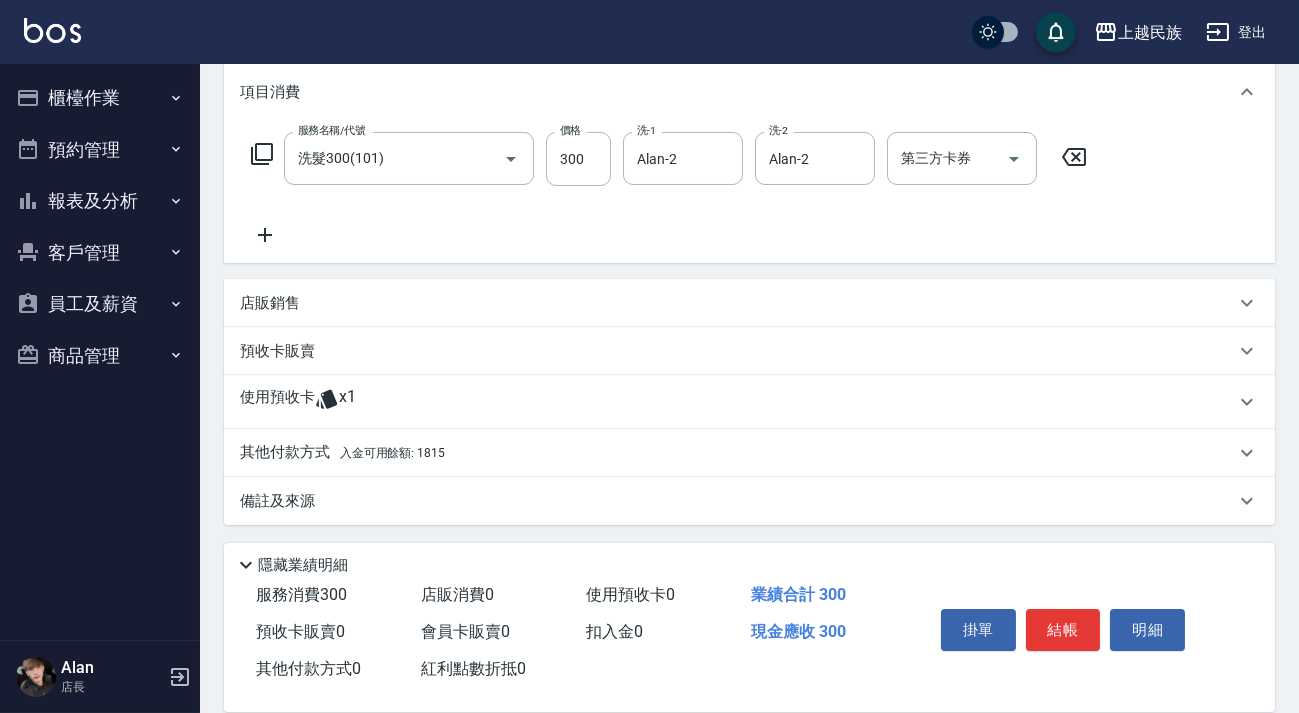 scroll, scrollTop: 268, scrollLeft: 0, axis: vertical 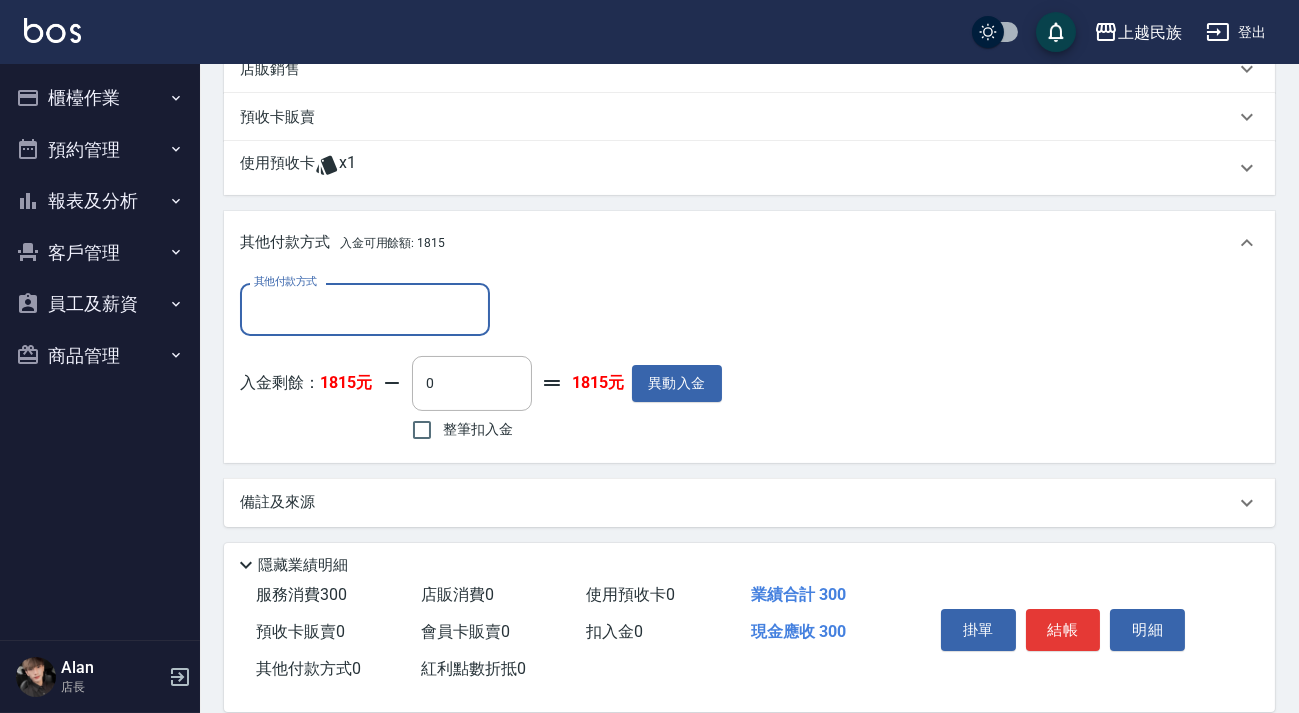 click on "整筆扣入金" at bounding box center (478, 429) 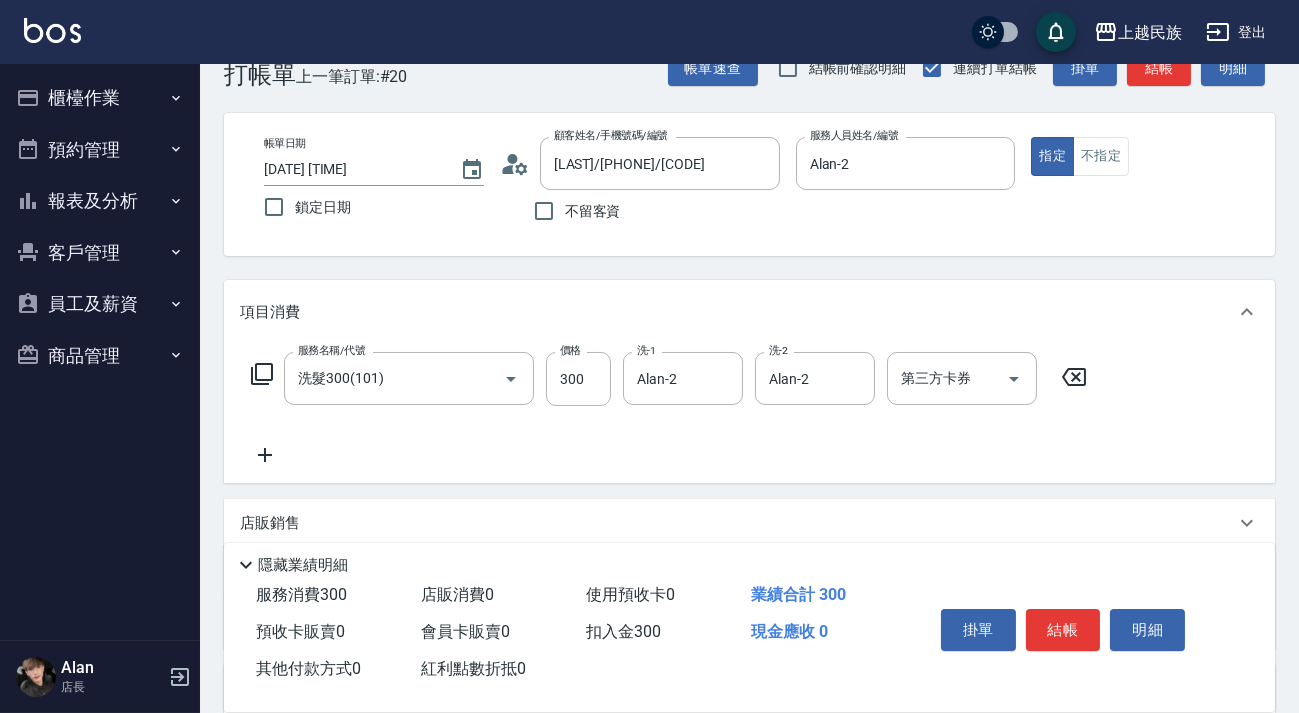scroll, scrollTop: 0, scrollLeft: 0, axis: both 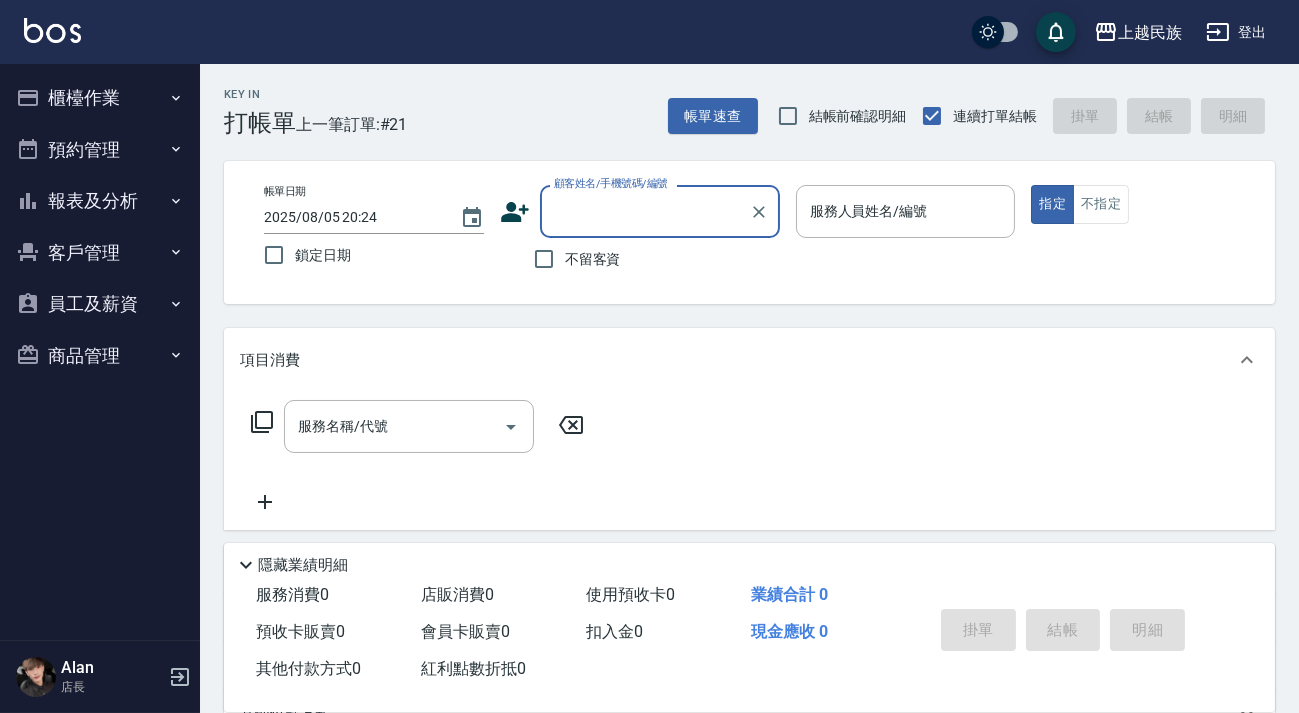 click on "櫃檯作業" at bounding box center (100, 98) 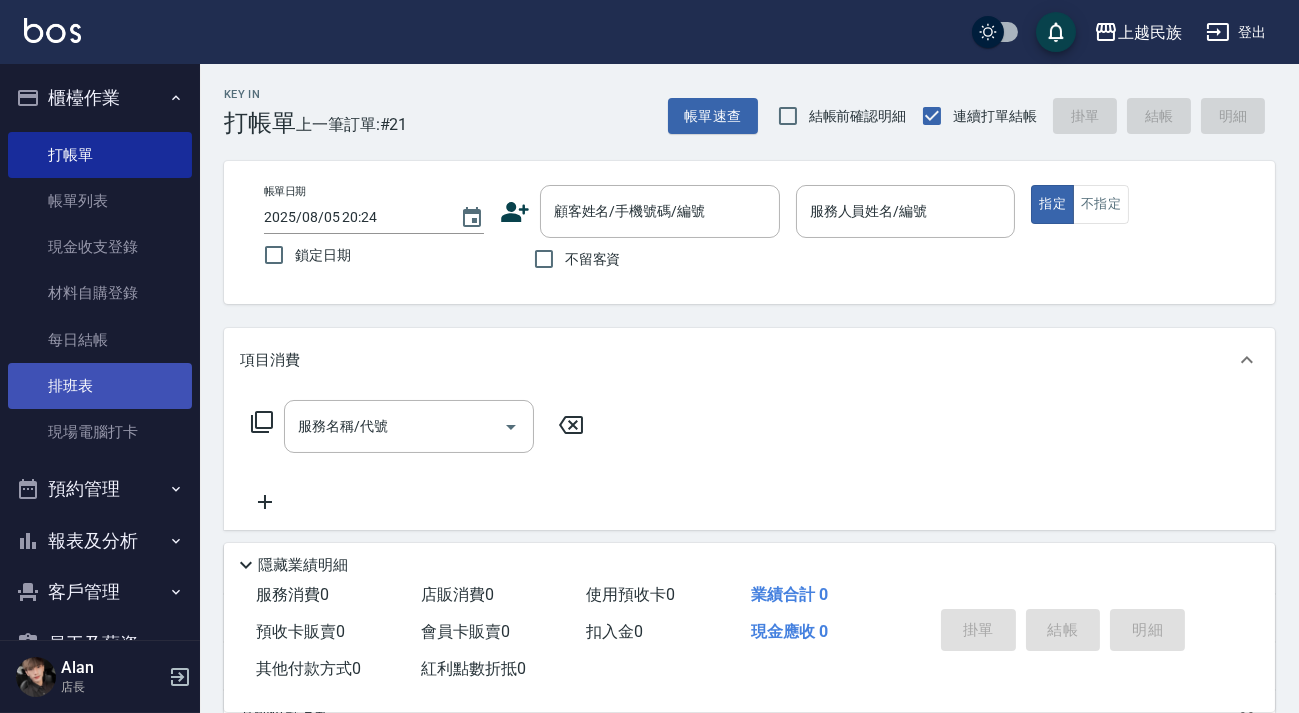 drag, startPoint x: 128, startPoint y: 435, endPoint x: 127, endPoint y: 390, distance: 45.01111 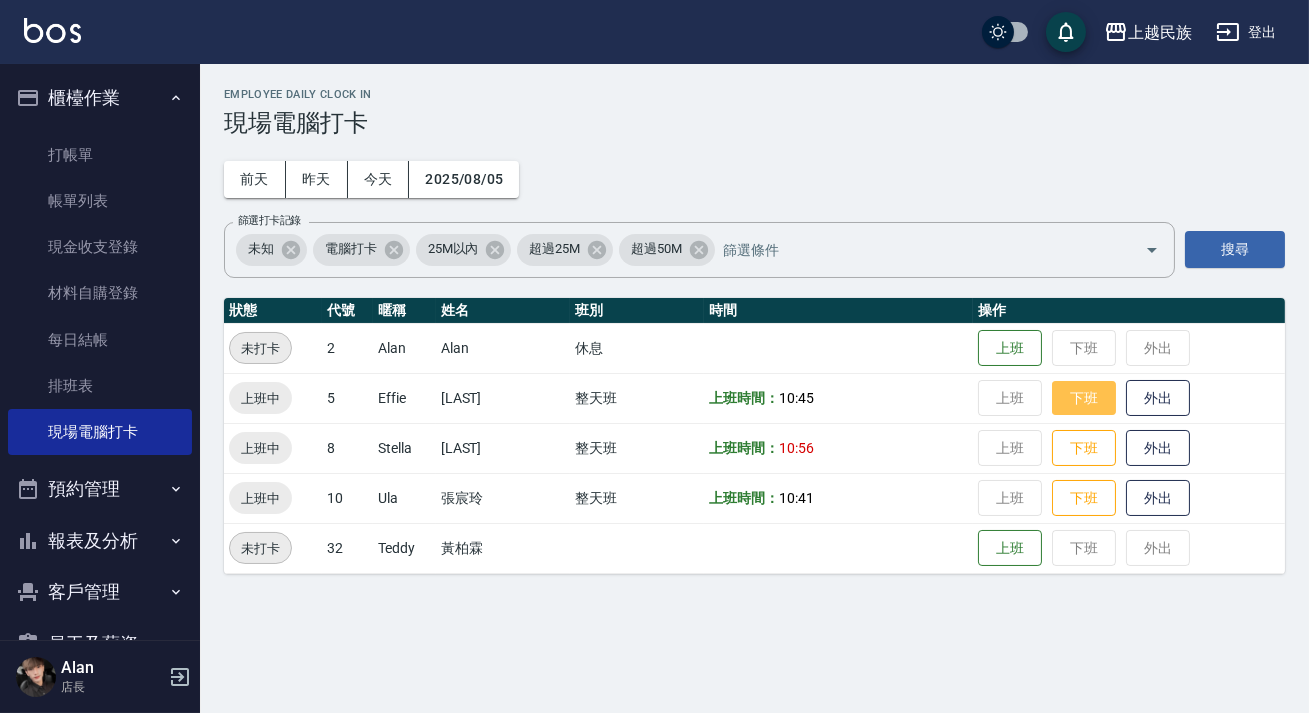 drag, startPoint x: 1055, startPoint y: 390, endPoint x: 1096, endPoint y: 404, distance: 43.32436 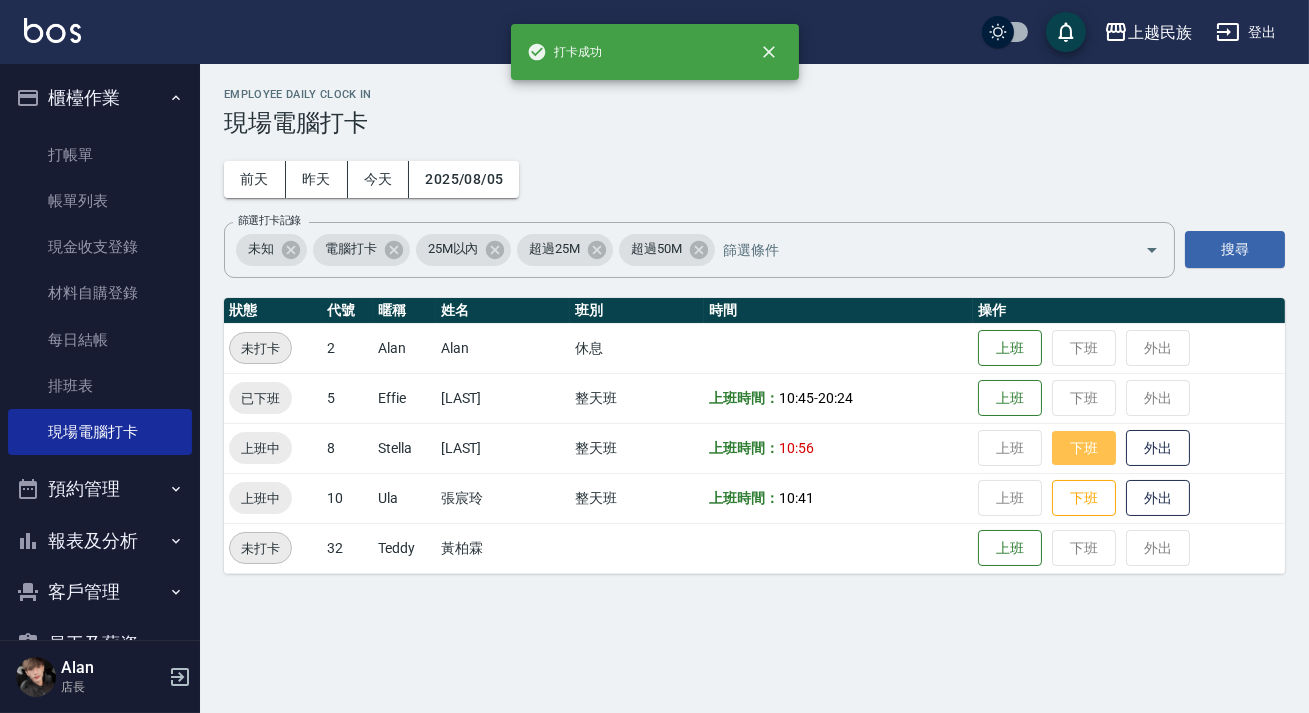 click on "下班" at bounding box center [1084, 448] 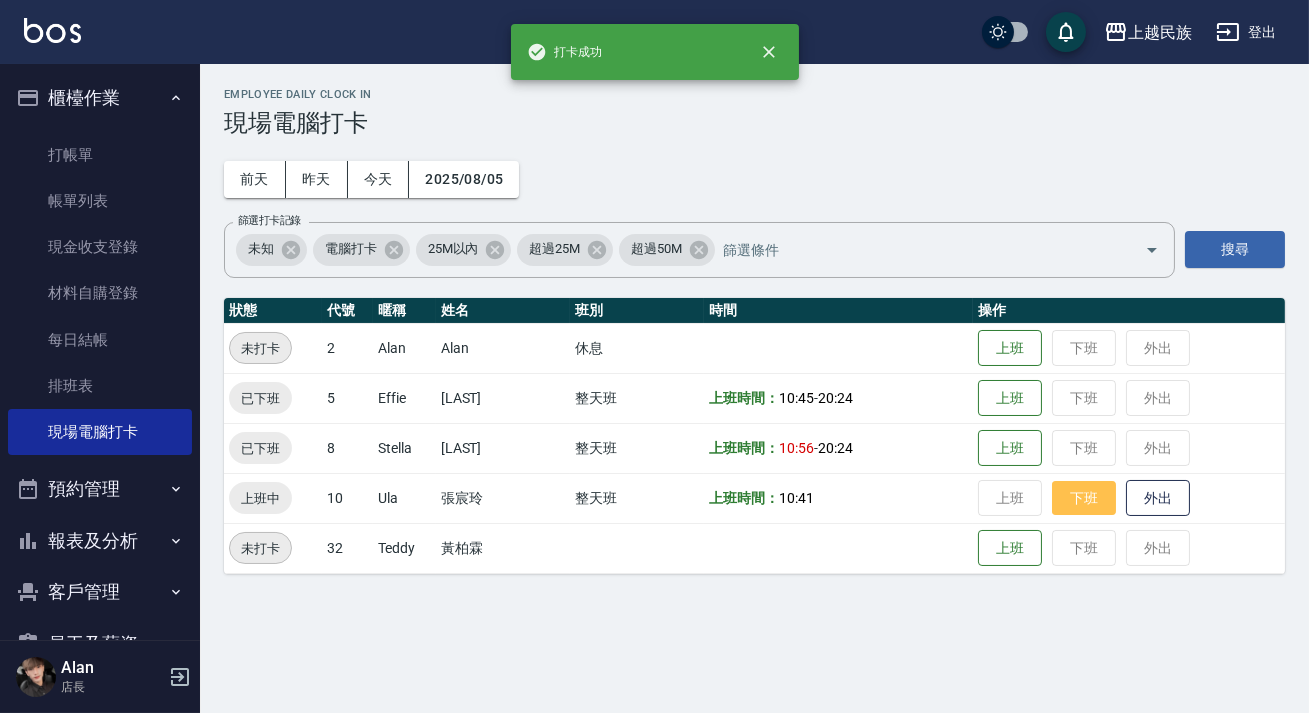 click on "下班" at bounding box center [1084, 498] 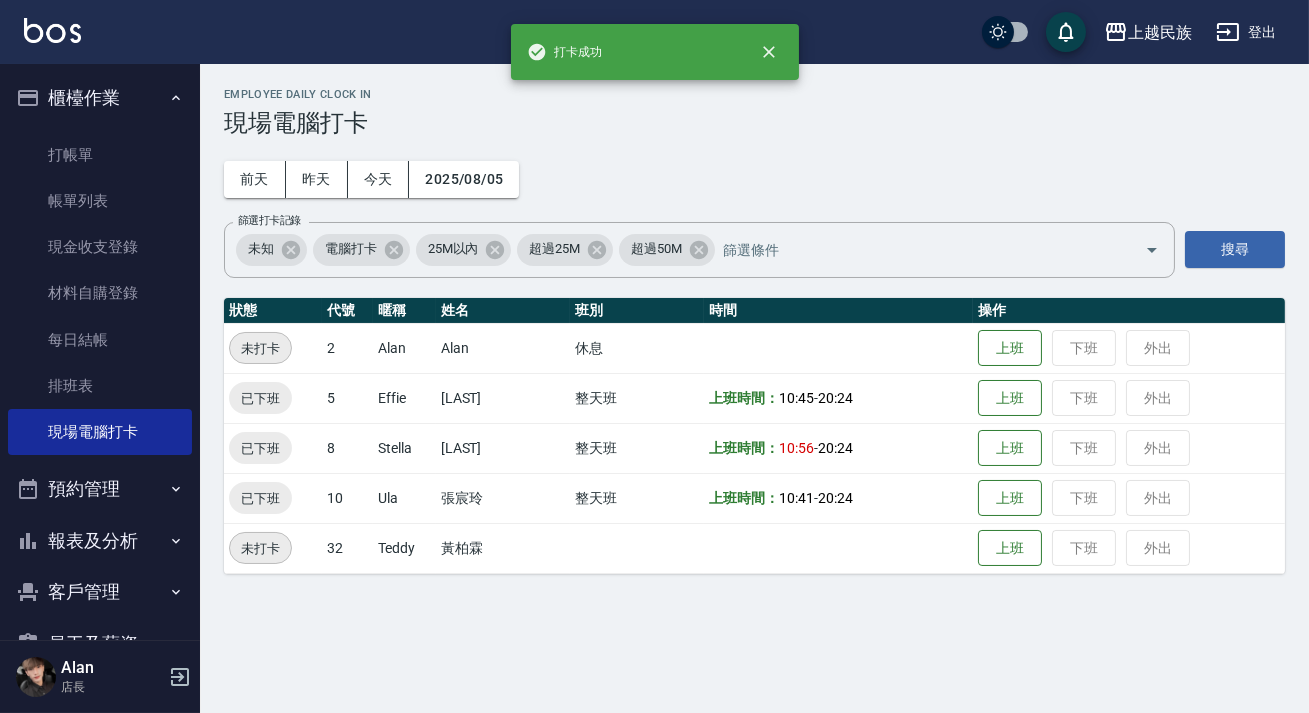 drag, startPoint x: 151, startPoint y: 104, endPoint x: 199, endPoint y: 164, distance: 76.837494 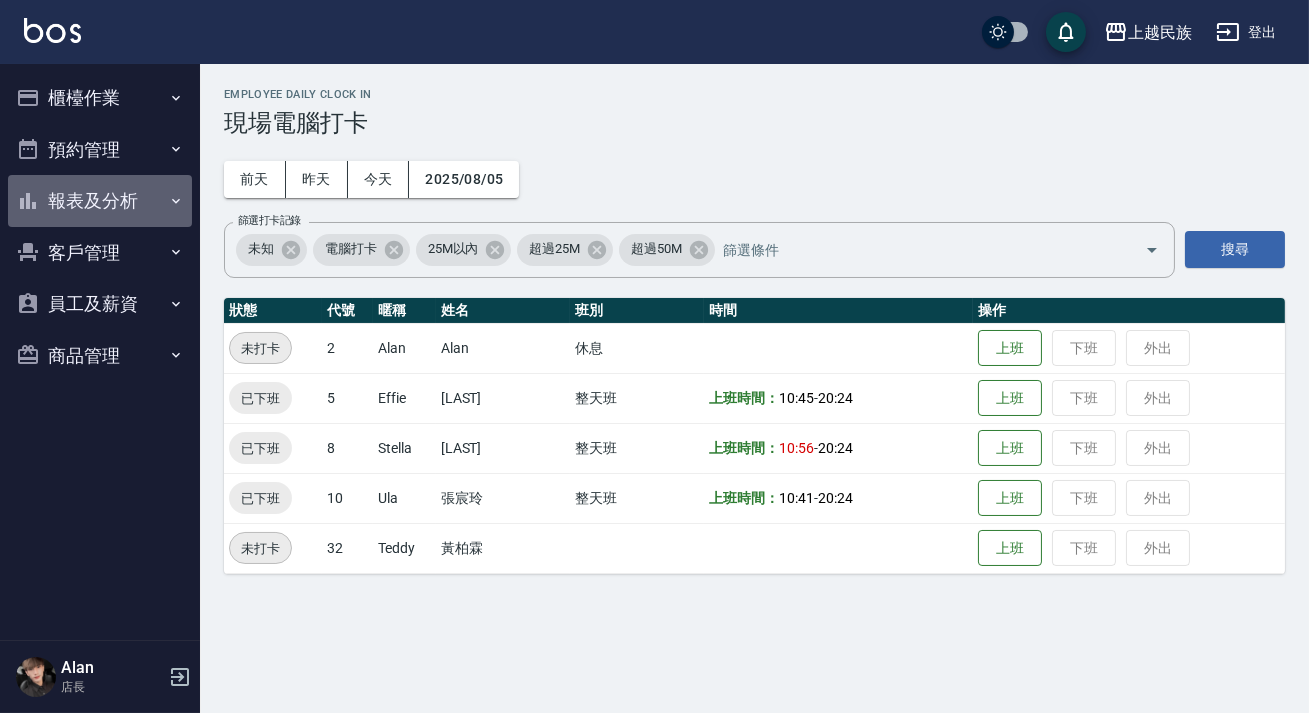 click on "報表及分析" at bounding box center [100, 201] 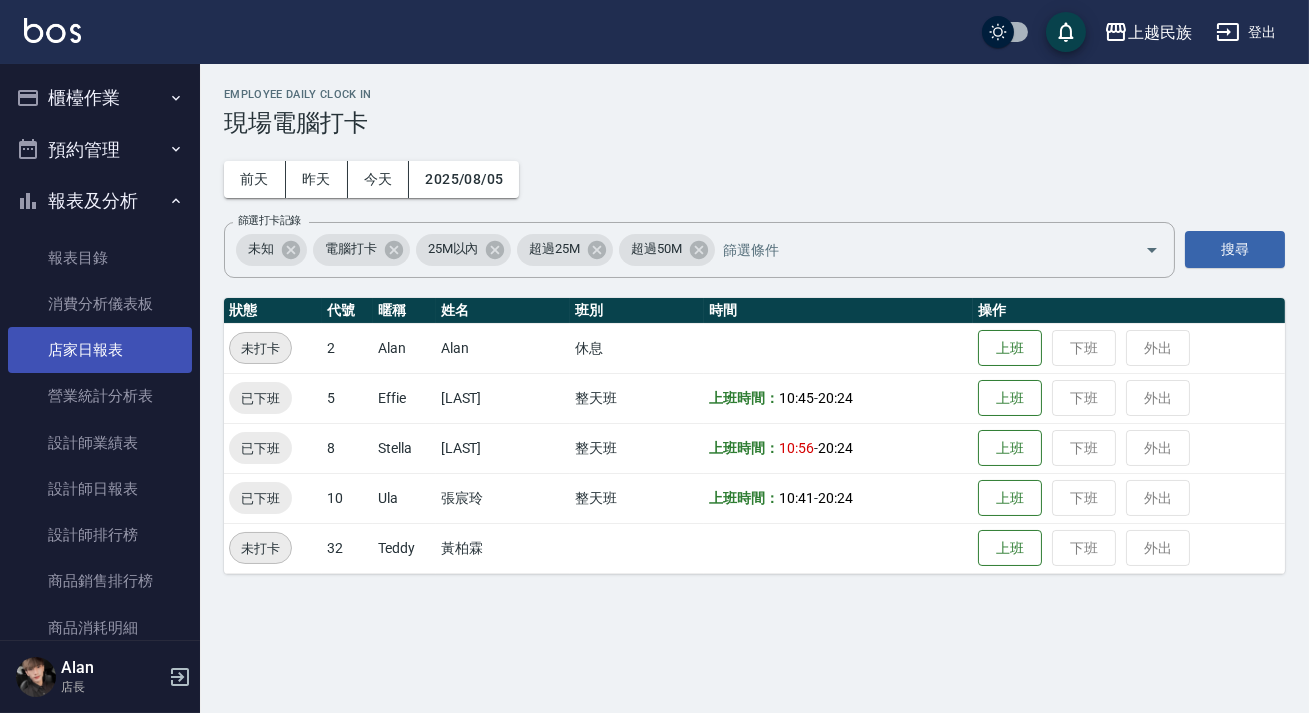 click on "店家日報表" at bounding box center [100, 350] 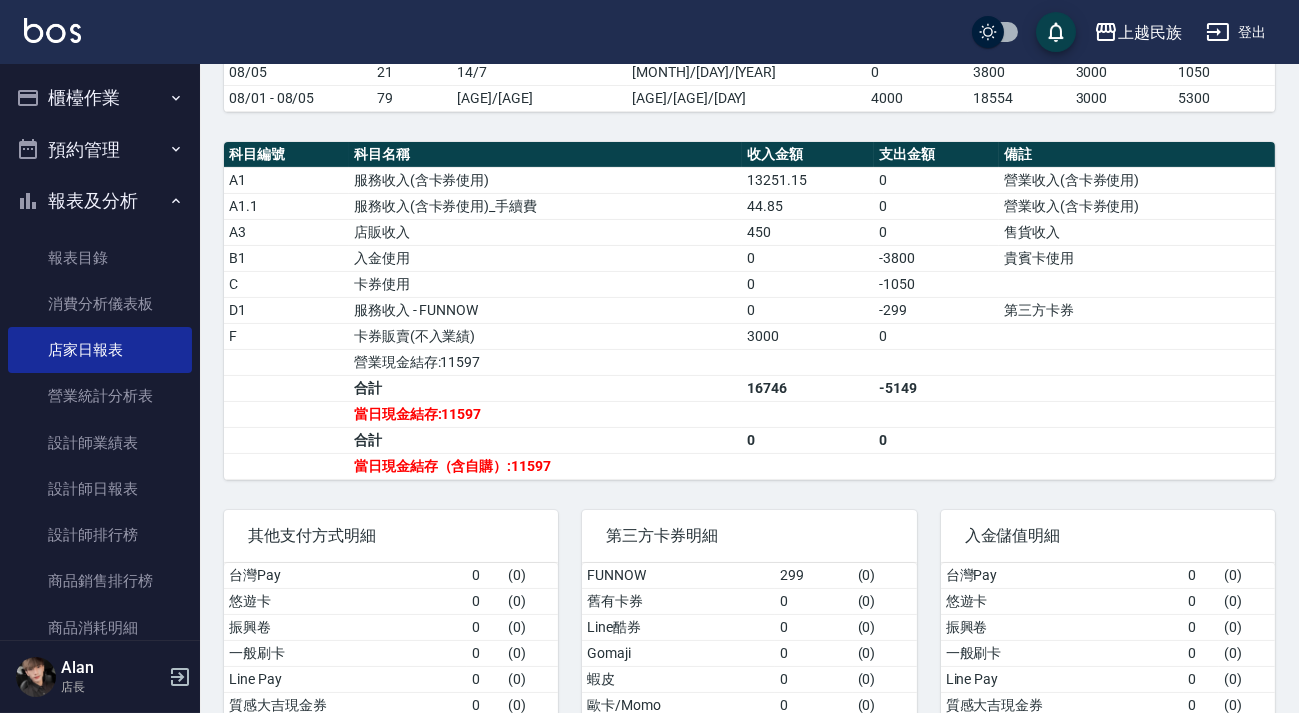 scroll, scrollTop: 0, scrollLeft: 0, axis: both 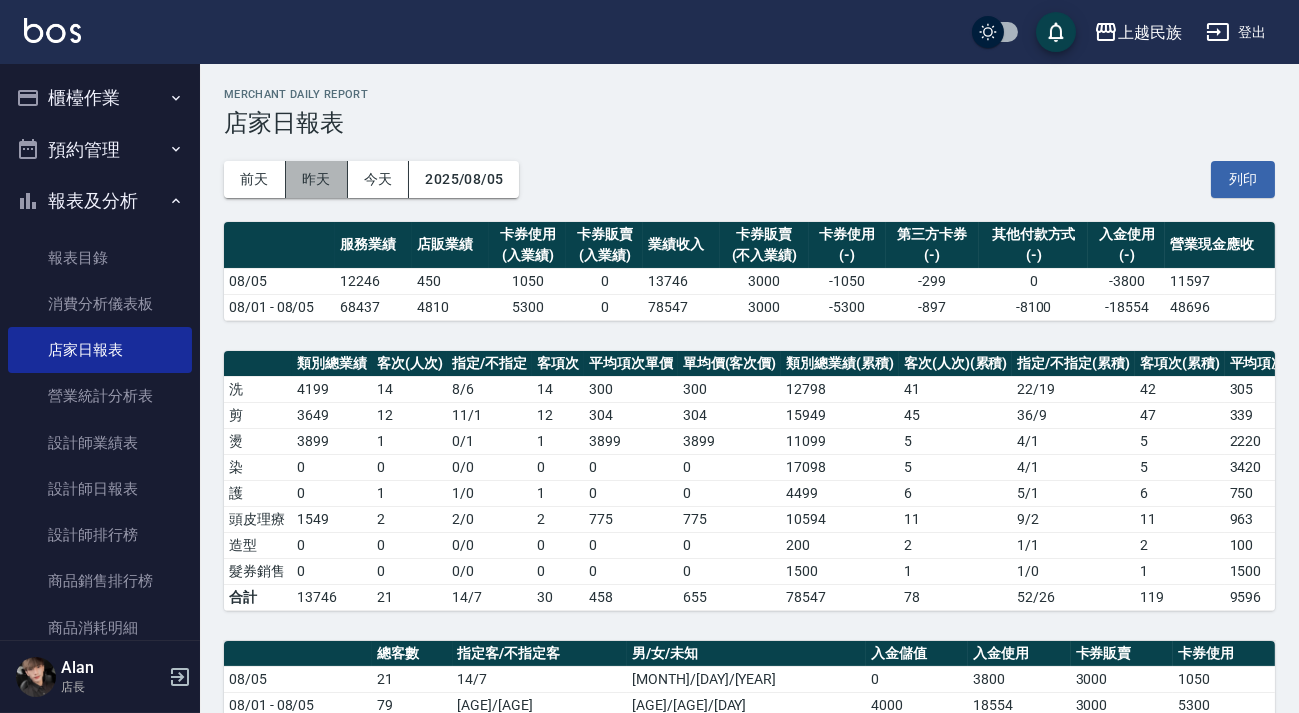 click on "昨天" at bounding box center (317, 179) 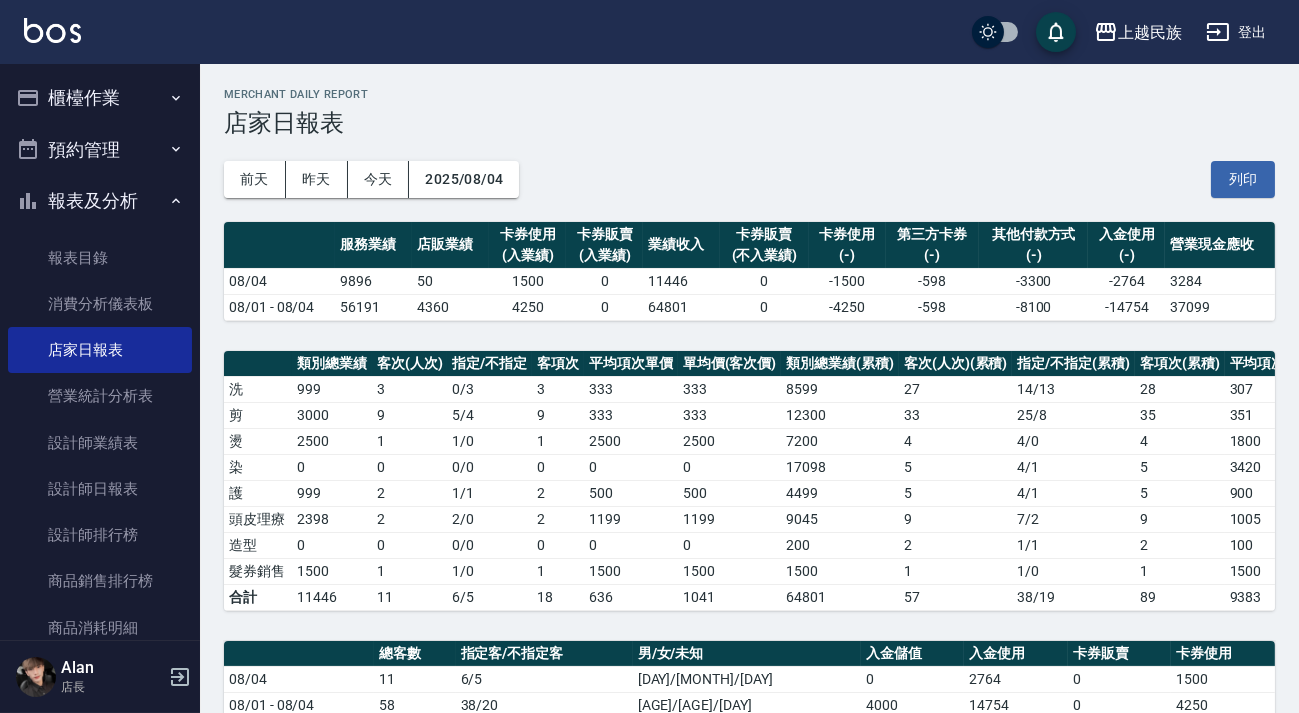 scroll, scrollTop: 90, scrollLeft: 0, axis: vertical 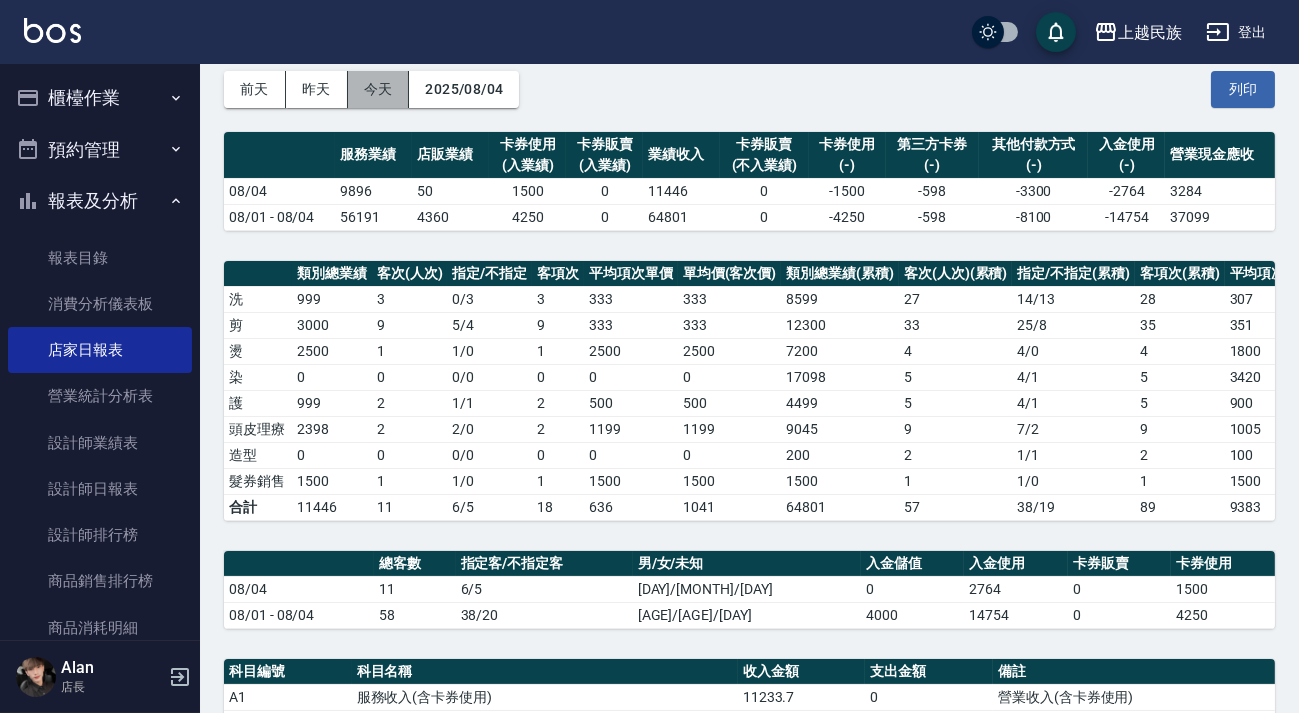 click on "今天" at bounding box center (379, 89) 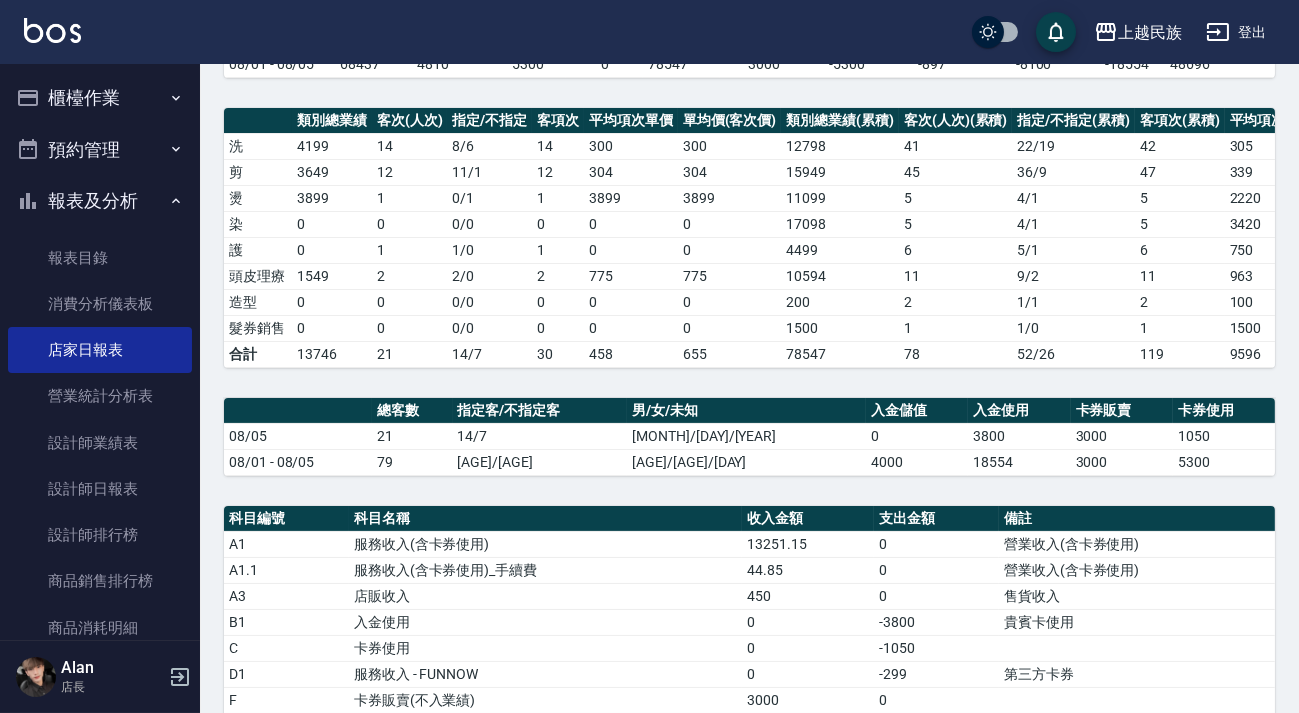 scroll, scrollTop: 0, scrollLeft: 0, axis: both 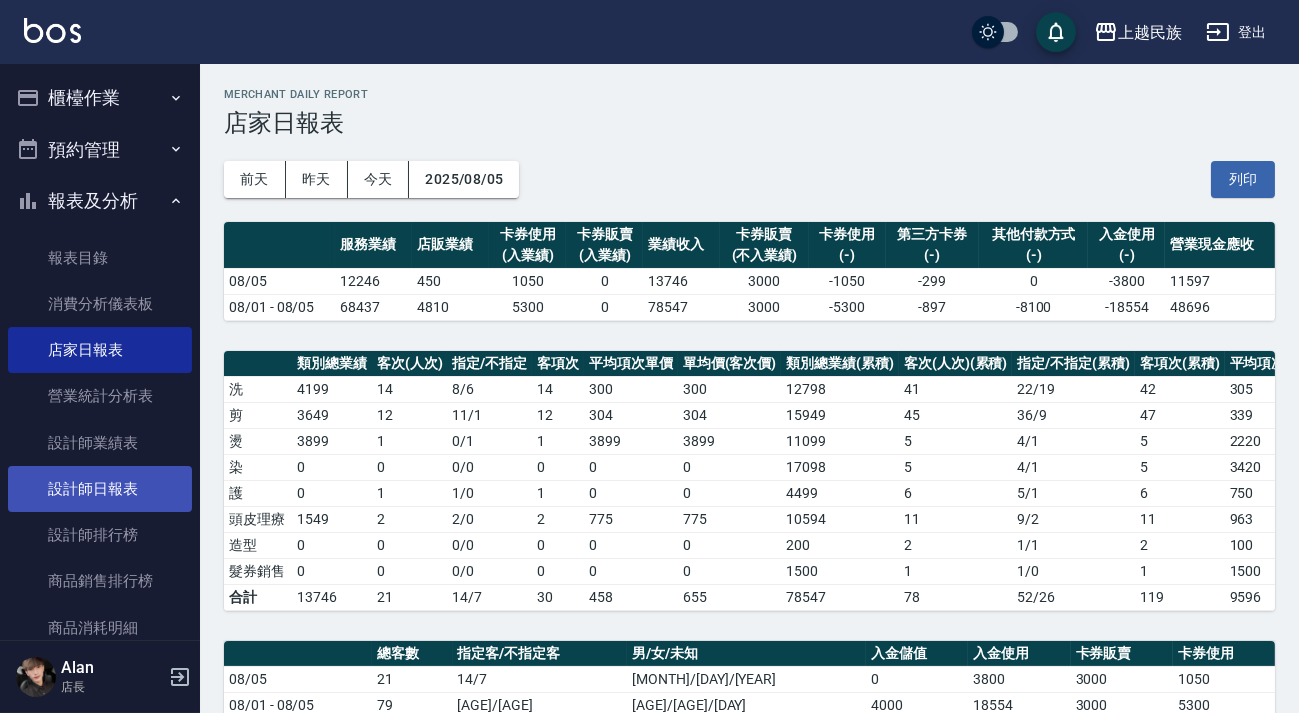 click on "設計師日報表" at bounding box center (100, 489) 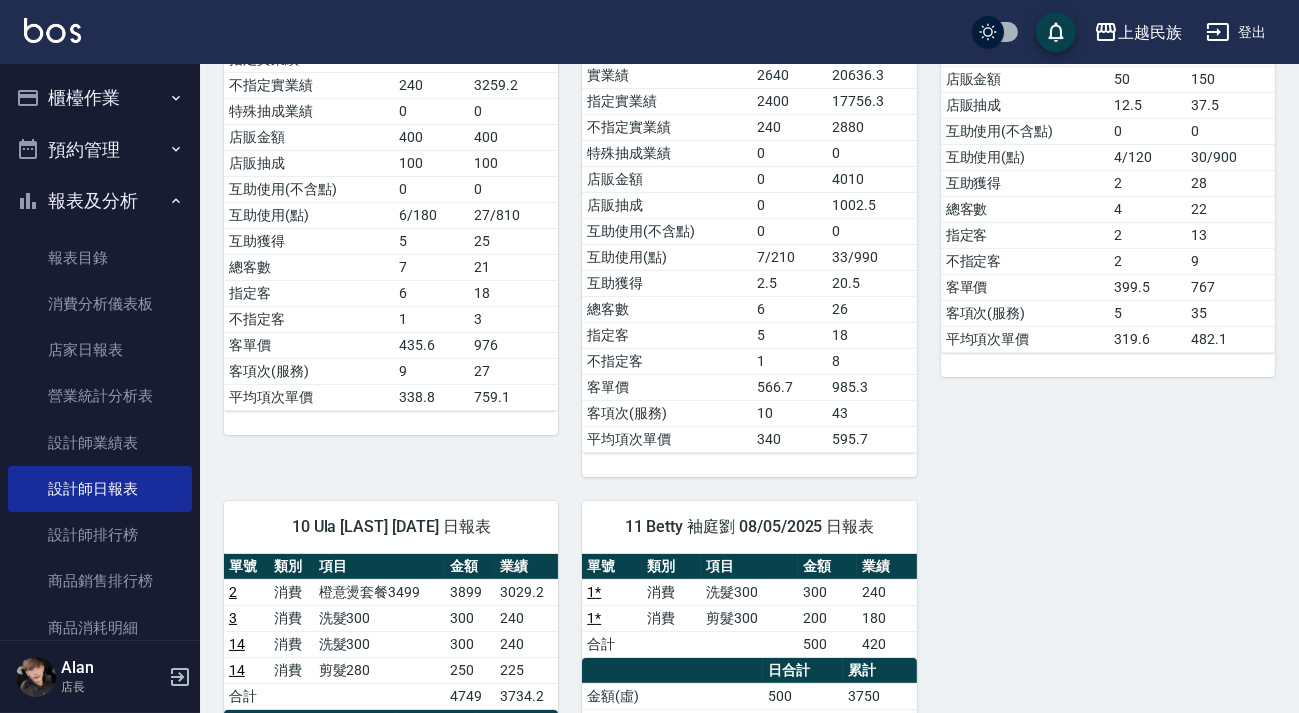 scroll, scrollTop: 436, scrollLeft: 0, axis: vertical 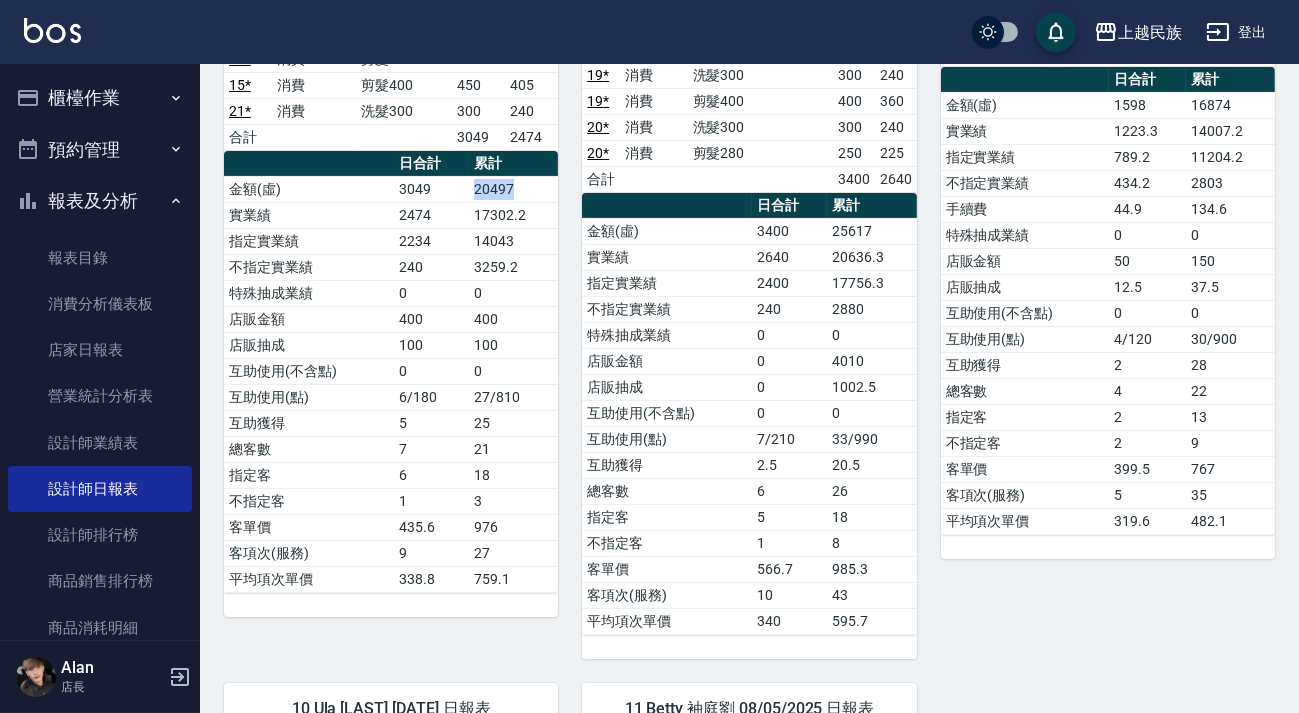 drag, startPoint x: 517, startPoint y: 187, endPoint x: 450, endPoint y: 187, distance: 67 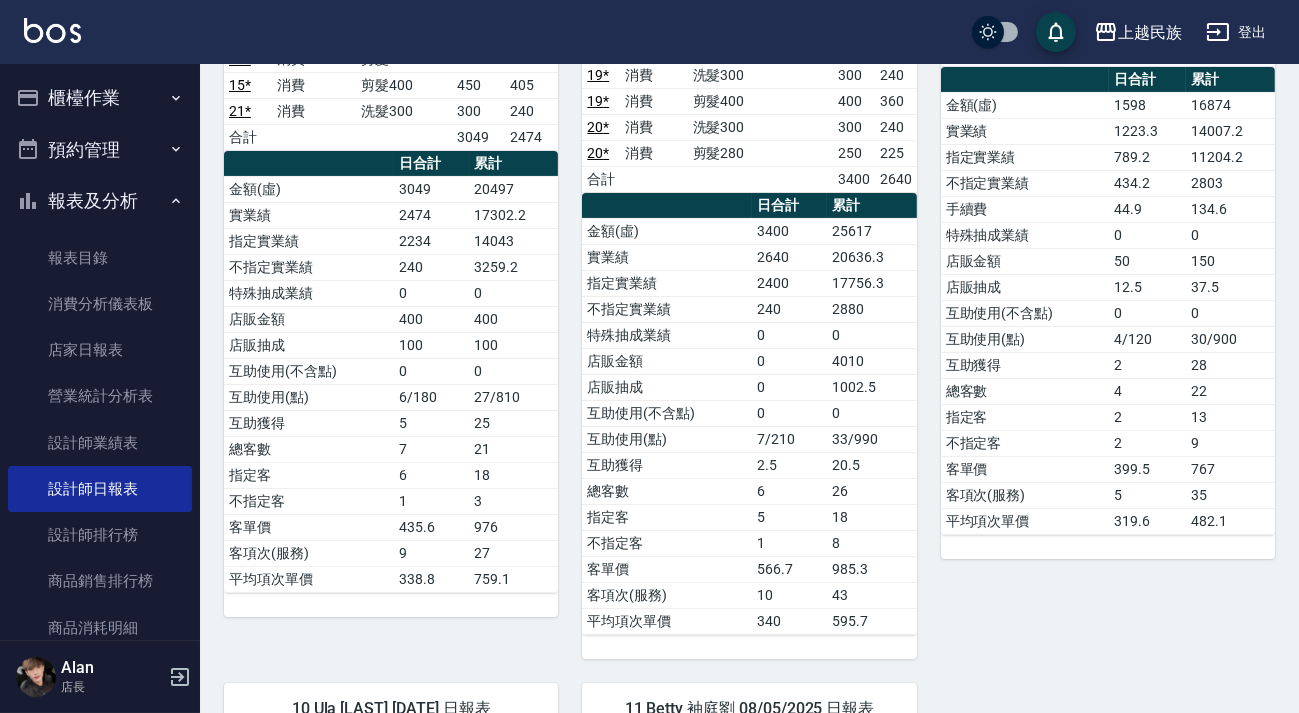 click on "17302.2" at bounding box center [513, 215] 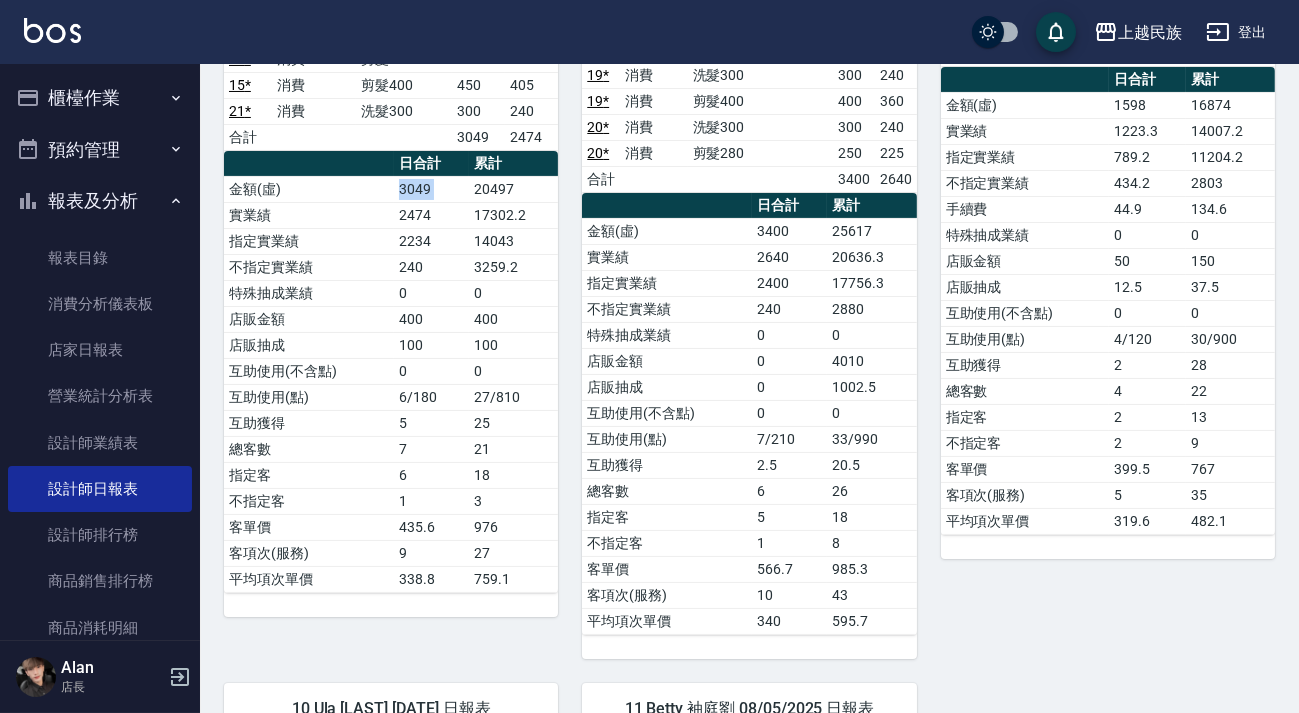 drag, startPoint x: 380, startPoint y: 182, endPoint x: 471, endPoint y: 184, distance: 91.02197 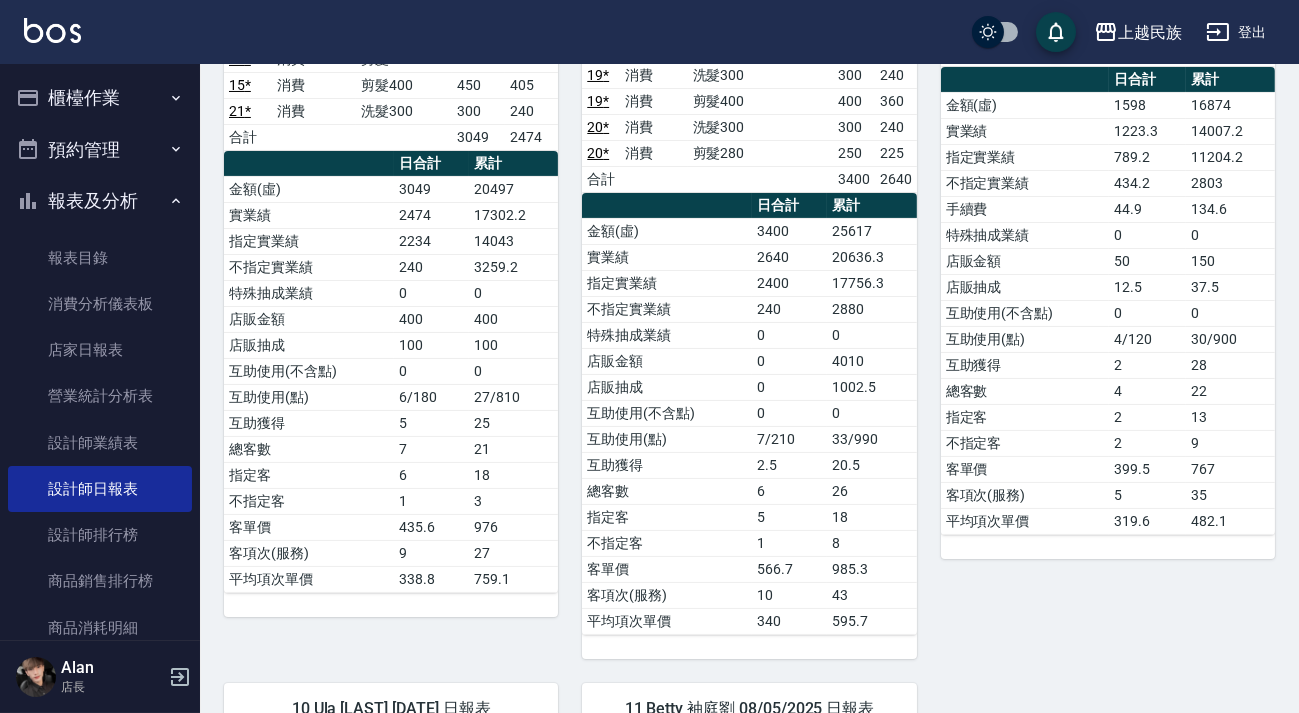 click on "實業績" at bounding box center [309, 215] 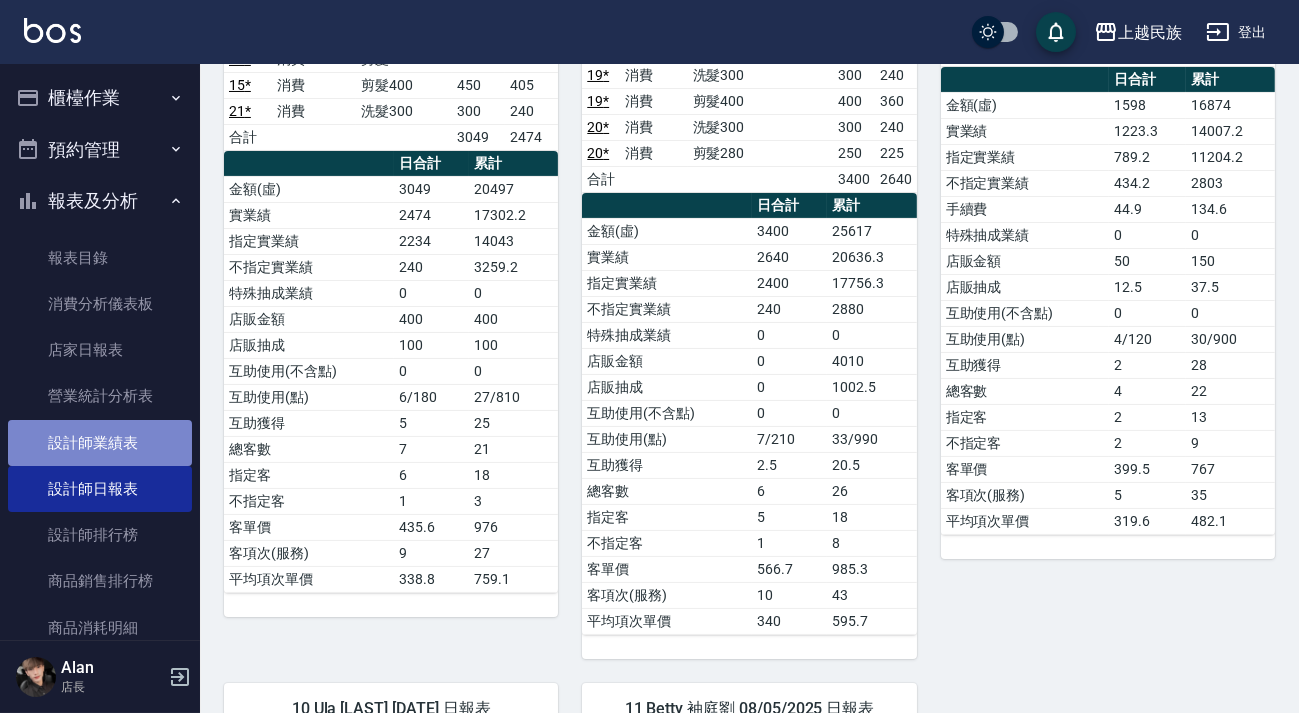 click on "設計師業績表" at bounding box center (100, 443) 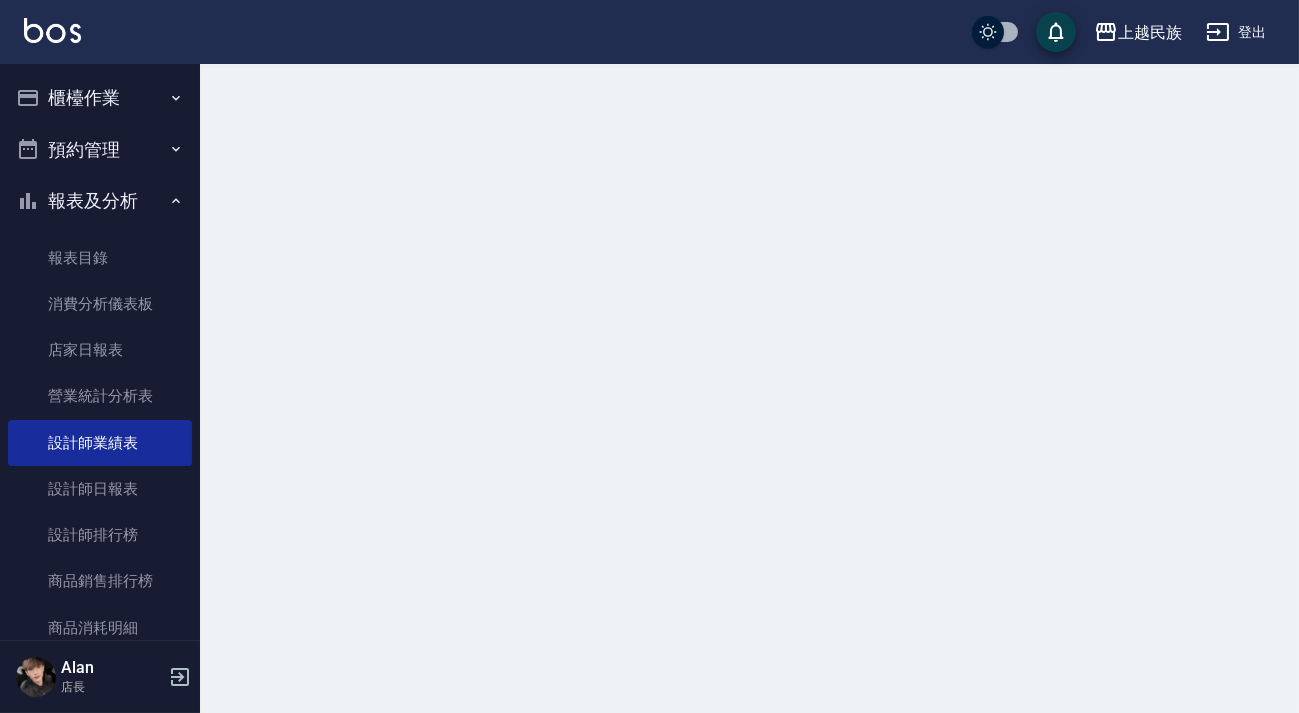 scroll, scrollTop: 0, scrollLeft: 0, axis: both 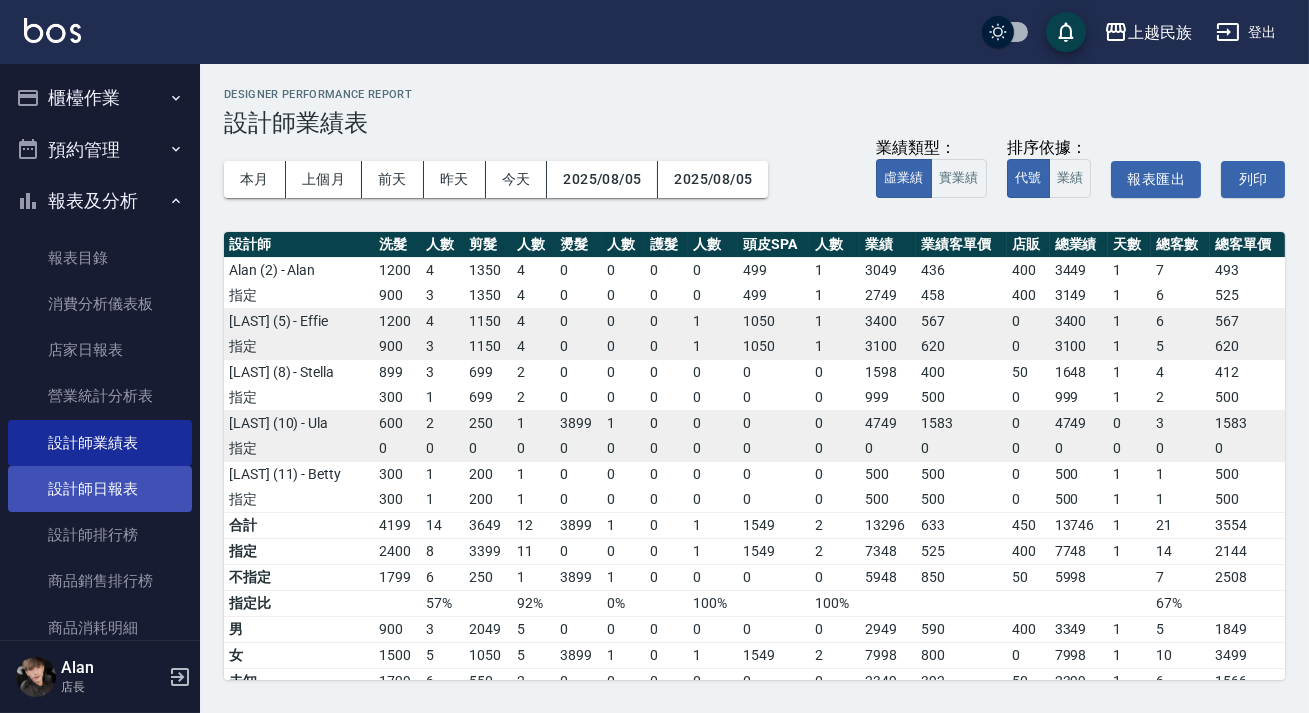 click on "設計師日報表" at bounding box center [100, 489] 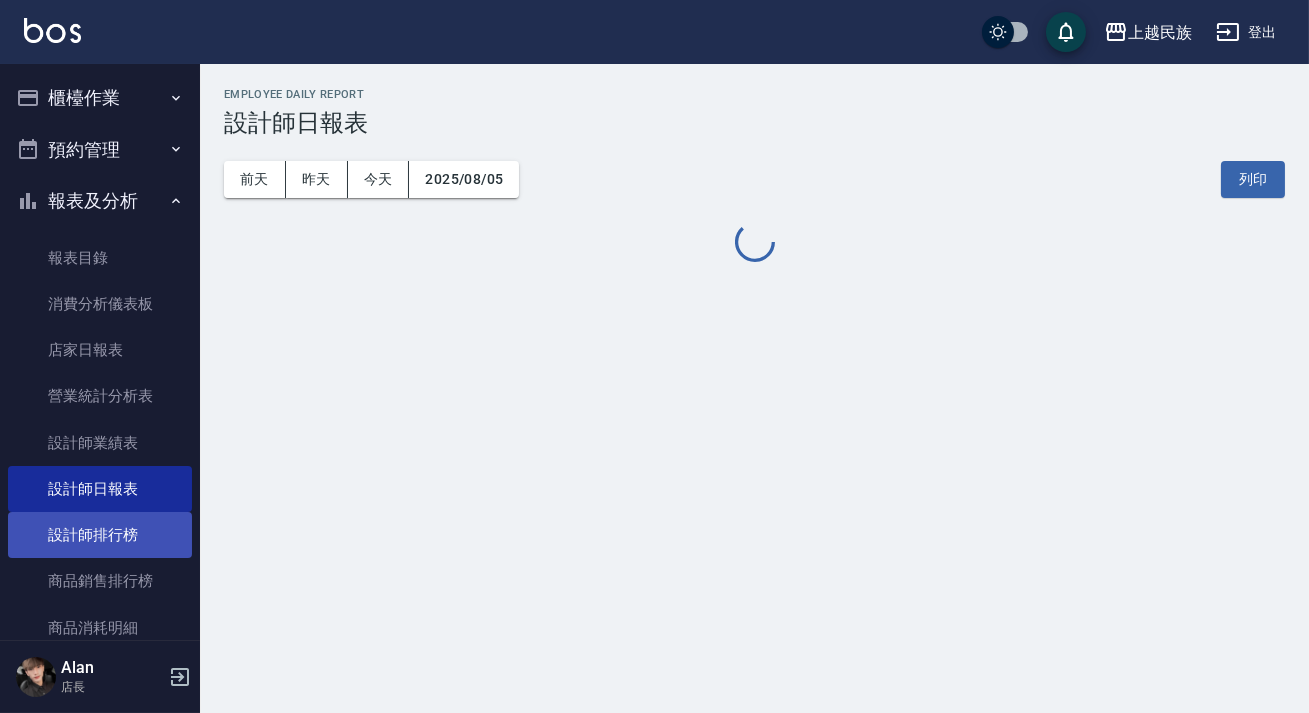 click on "設計師排行榜" at bounding box center (100, 535) 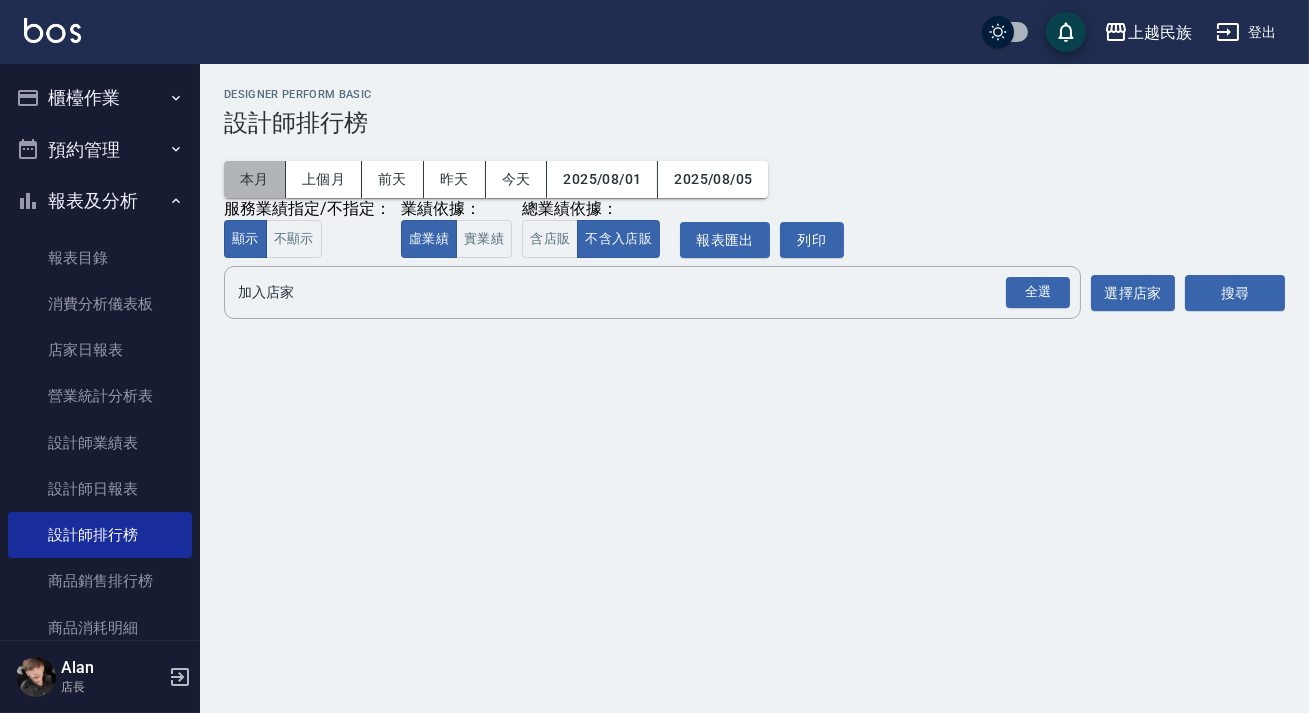 click on "本月" at bounding box center (255, 179) 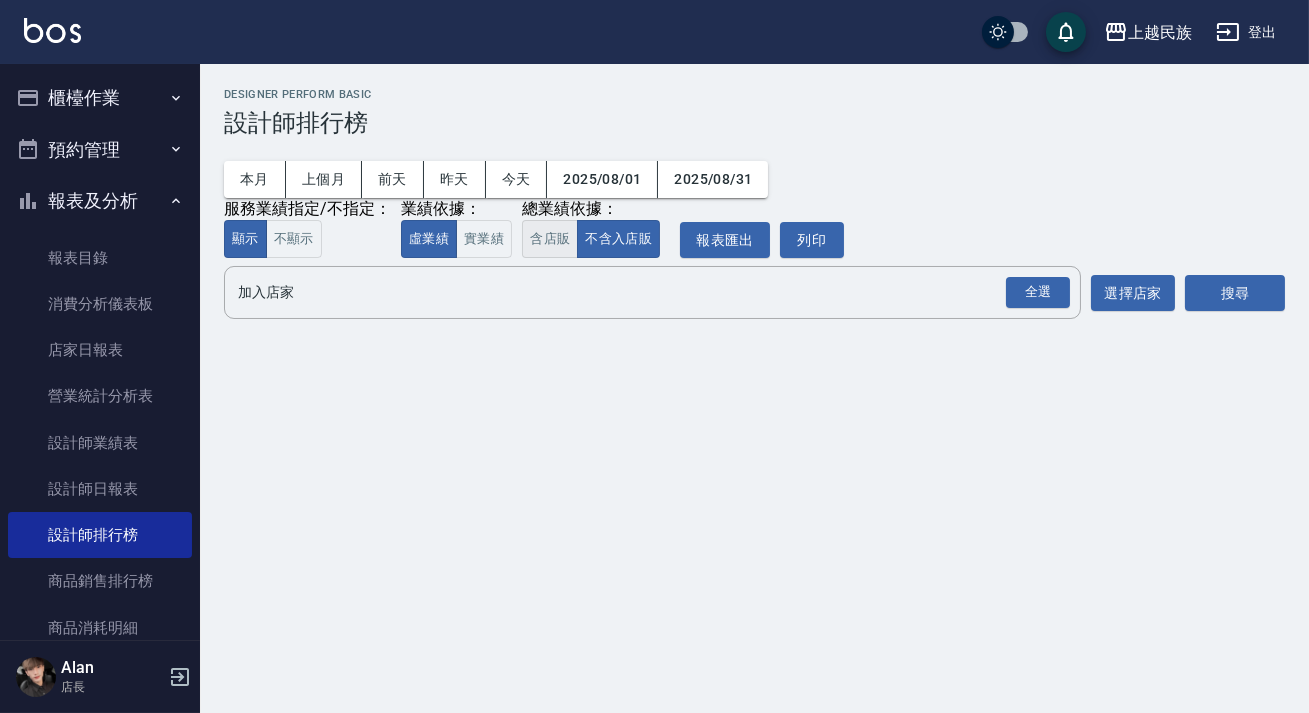 click on "含店販" at bounding box center (550, 239) 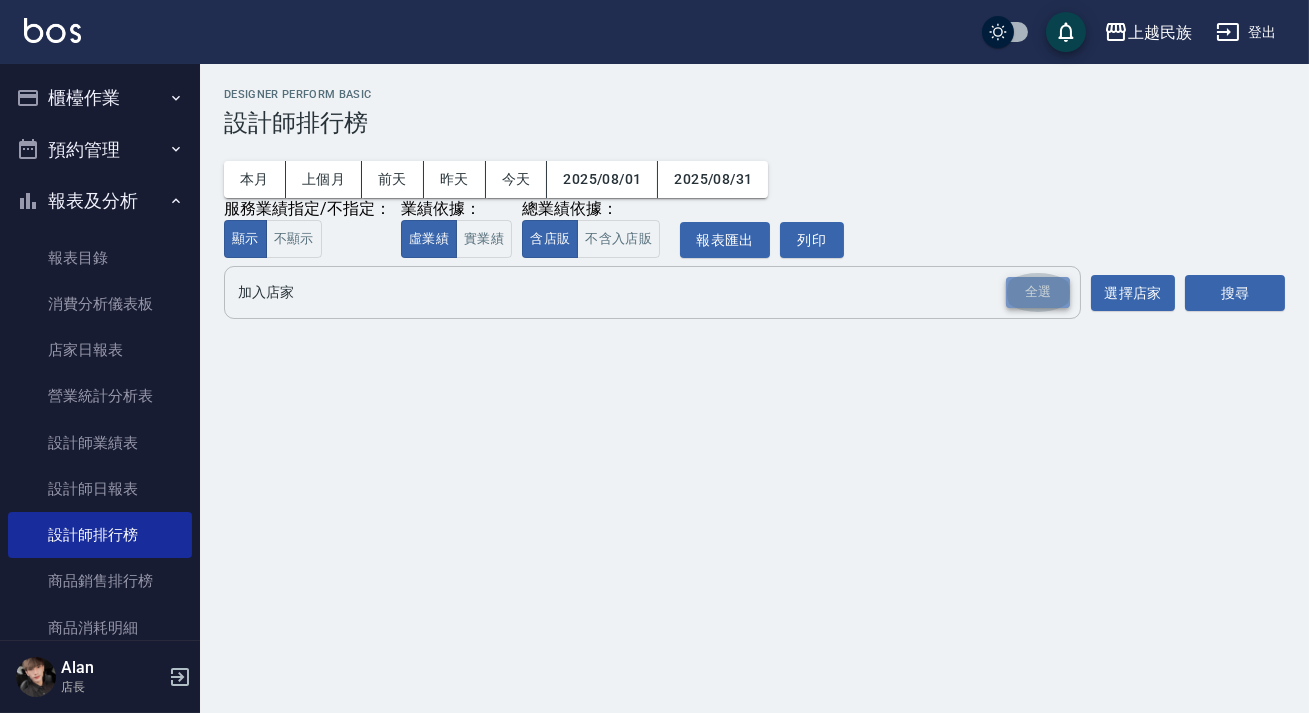 click on "全選" at bounding box center [1038, 292] 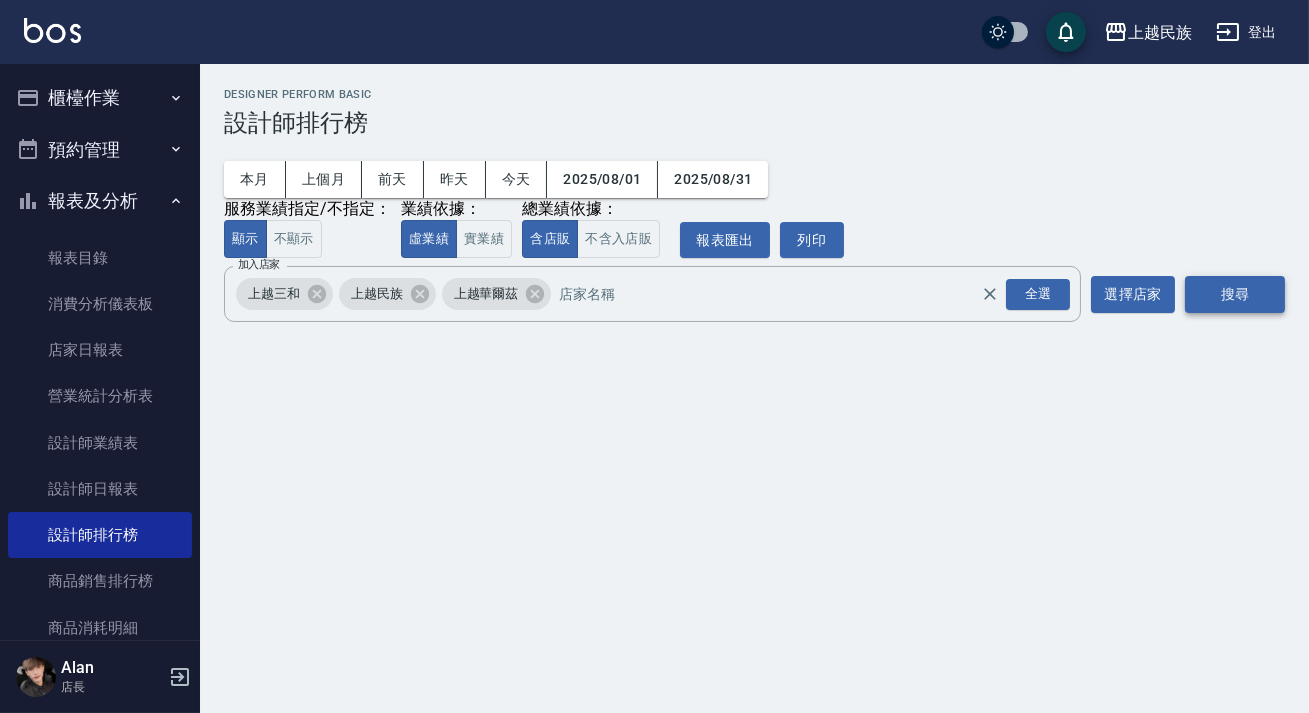 click on "搜尋" at bounding box center (1235, 294) 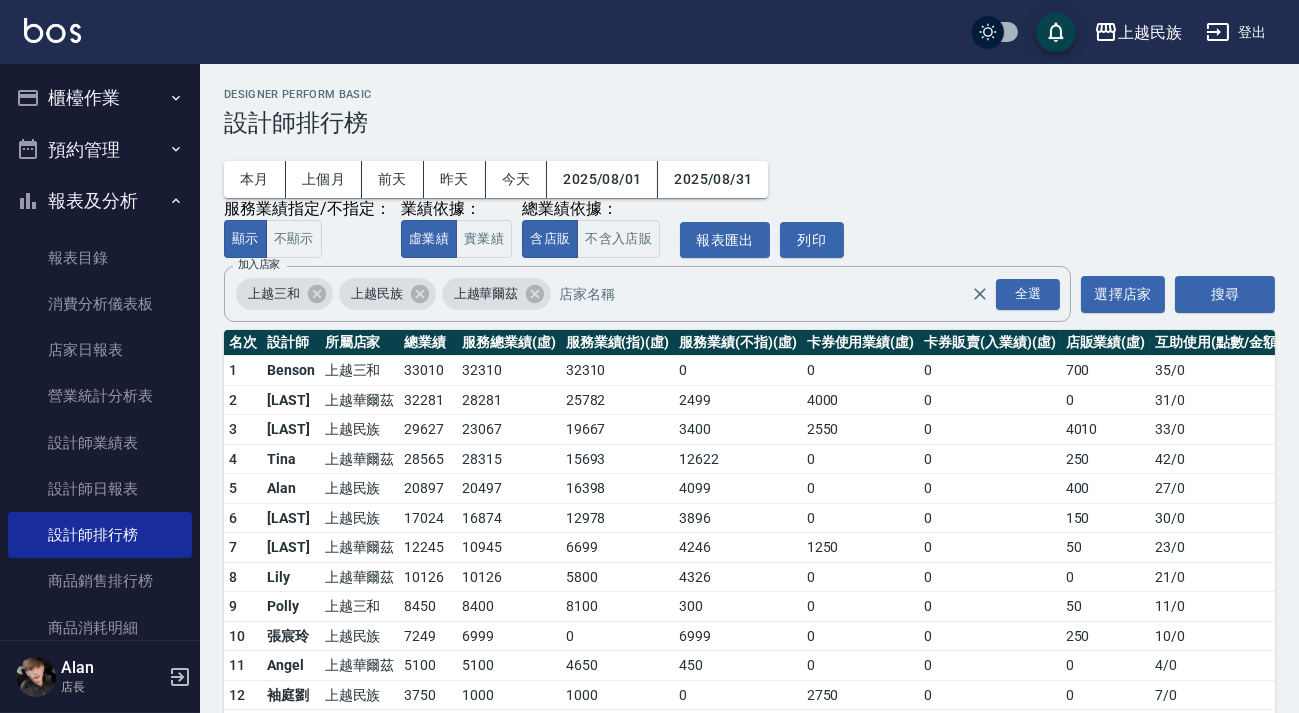 click on "櫃檯作業" at bounding box center [100, 98] 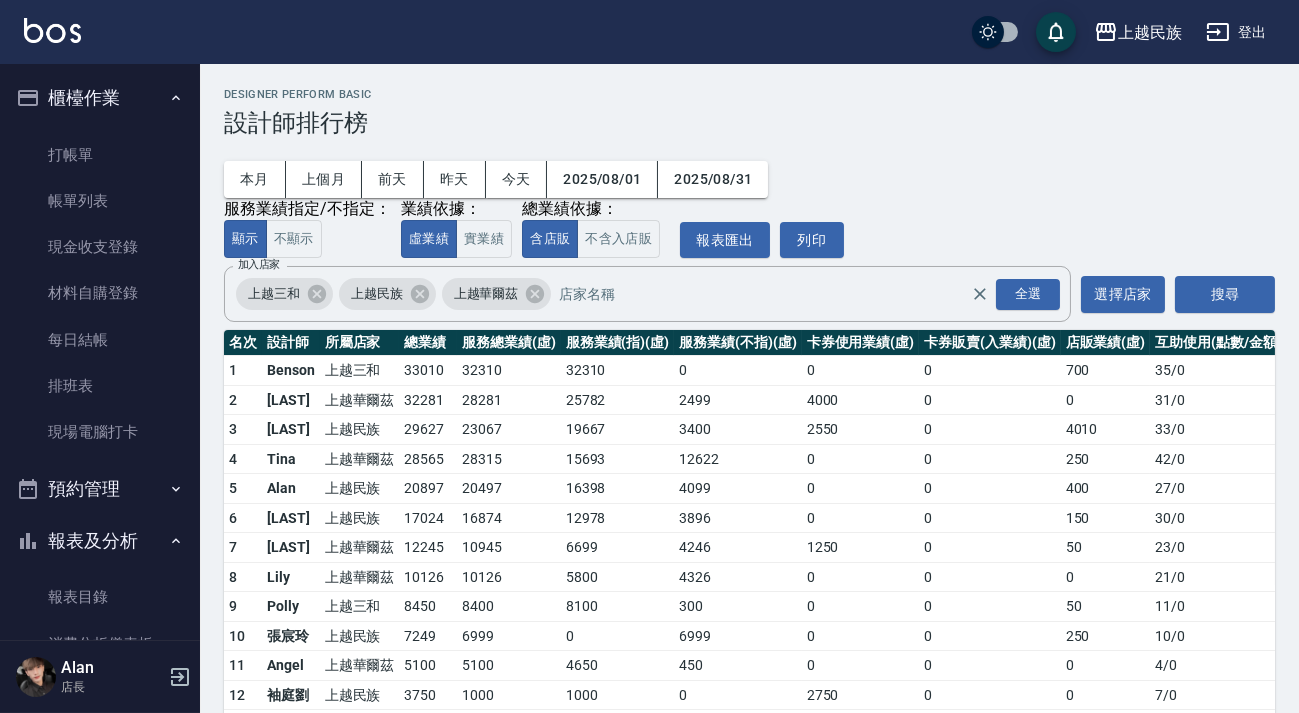 click at bounding box center (52, 30) 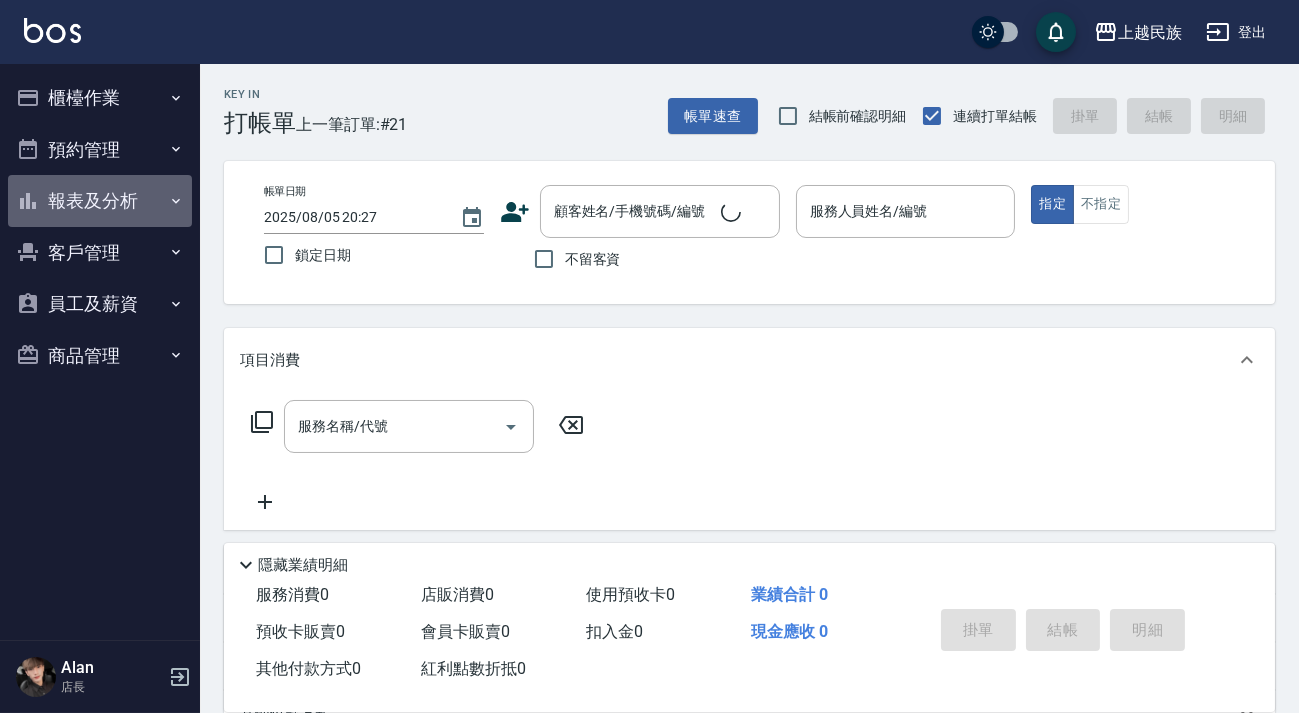 click on "報表及分析" at bounding box center (100, 201) 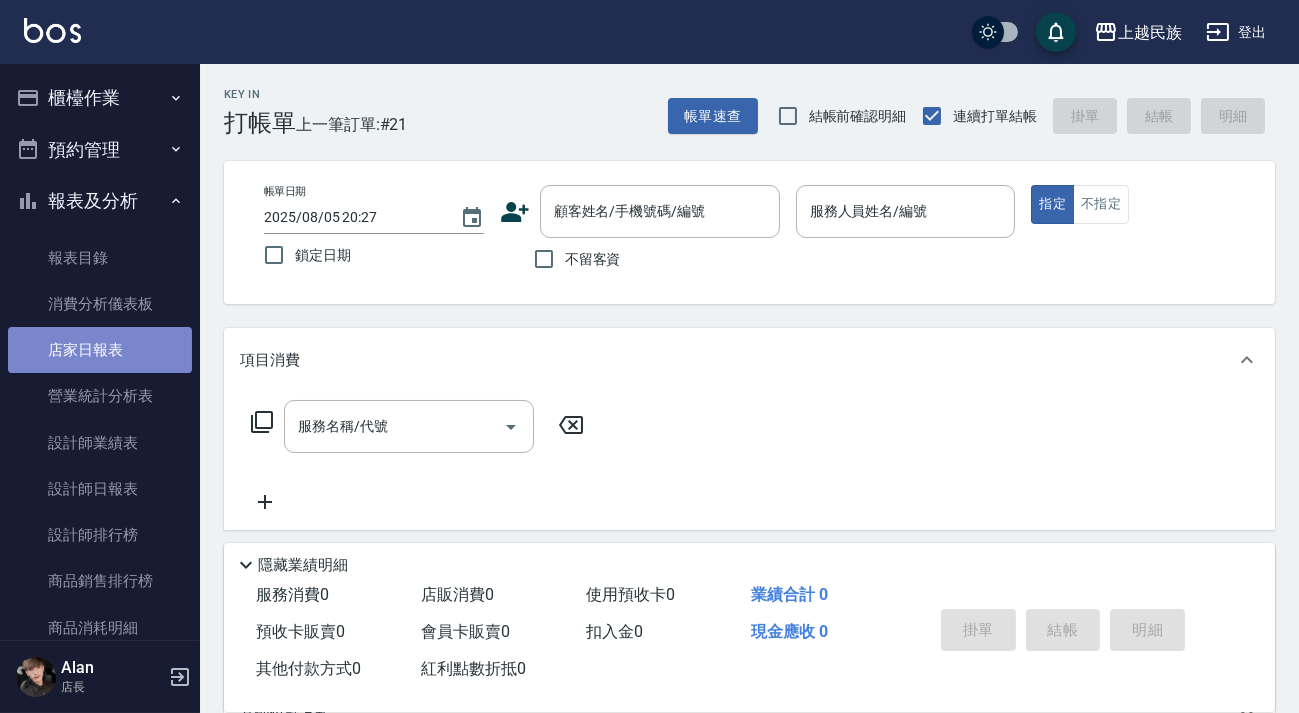 click on "店家日報表" at bounding box center [100, 350] 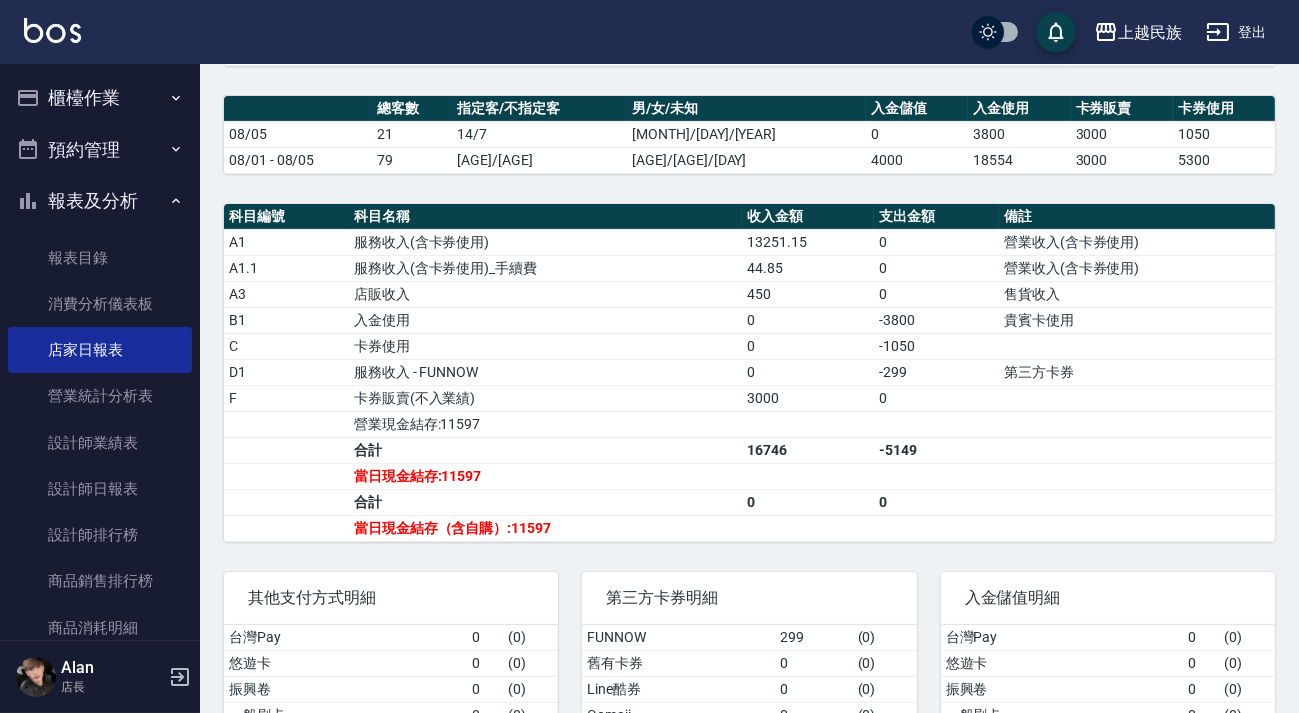 scroll, scrollTop: 636, scrollLeft: 0, axis: vertical 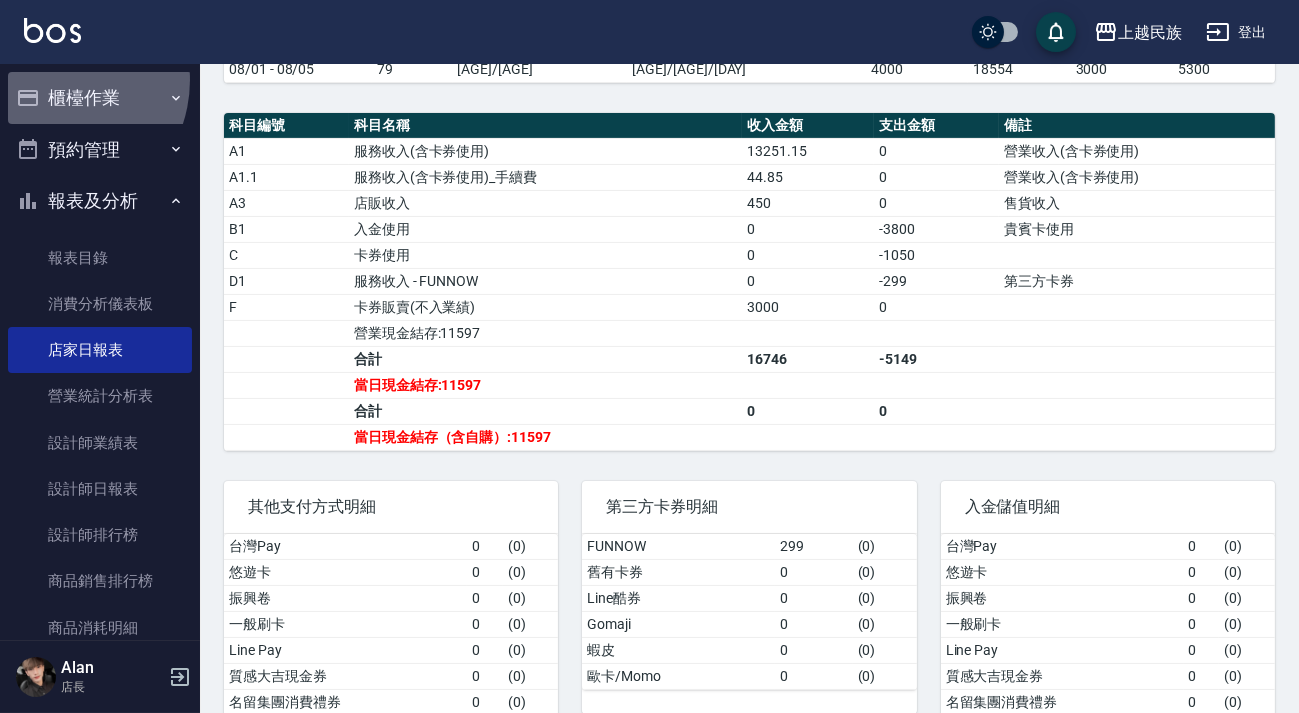 click on "櫃檯作業" at bounding box center [100, 98] 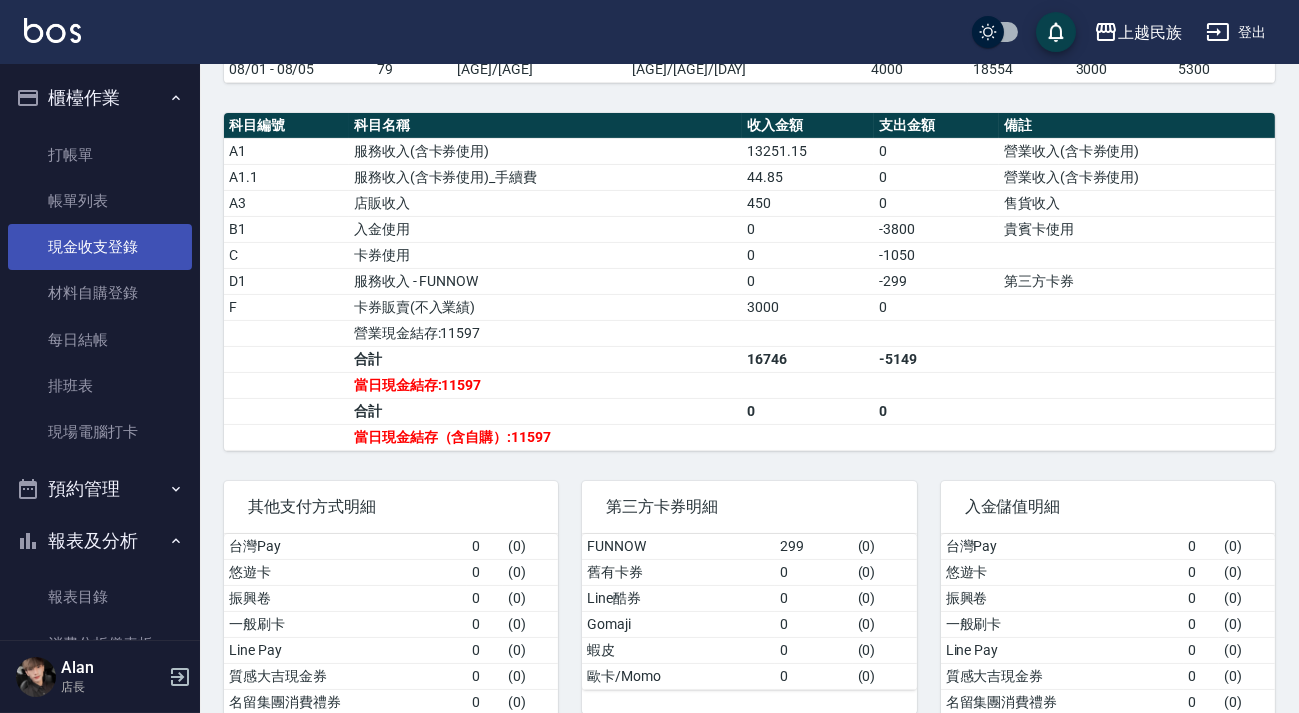click on "現金收支登錄" at bounding box center (100, 247) 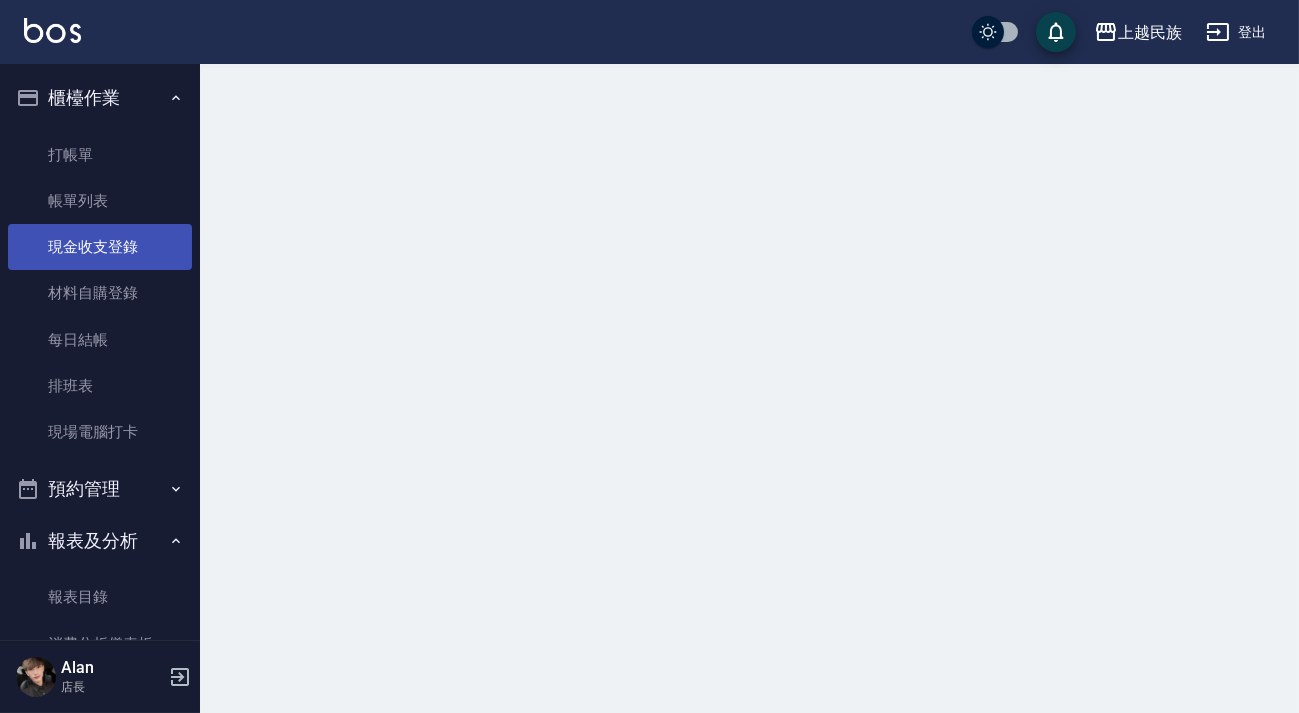 scroll, scrollTop: 0, scrollLeft: 0, axis: both 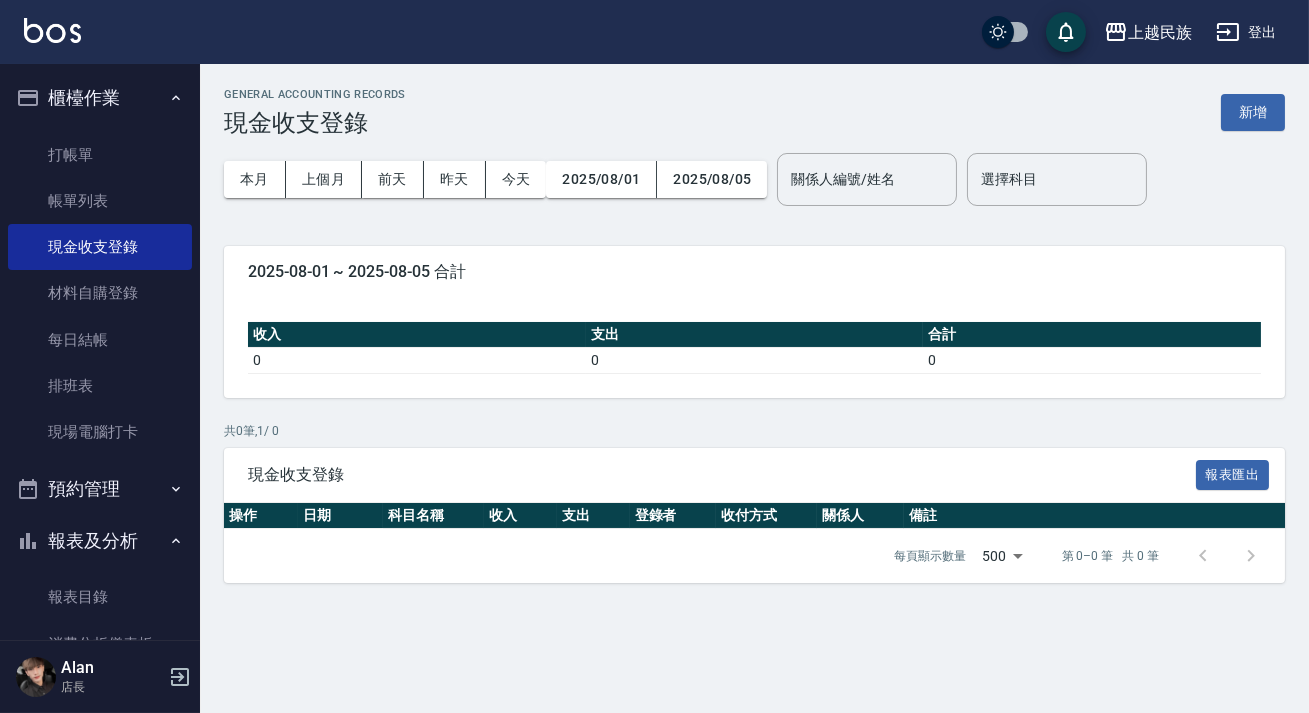 click on "新增" at bounding box center [1253, 112] 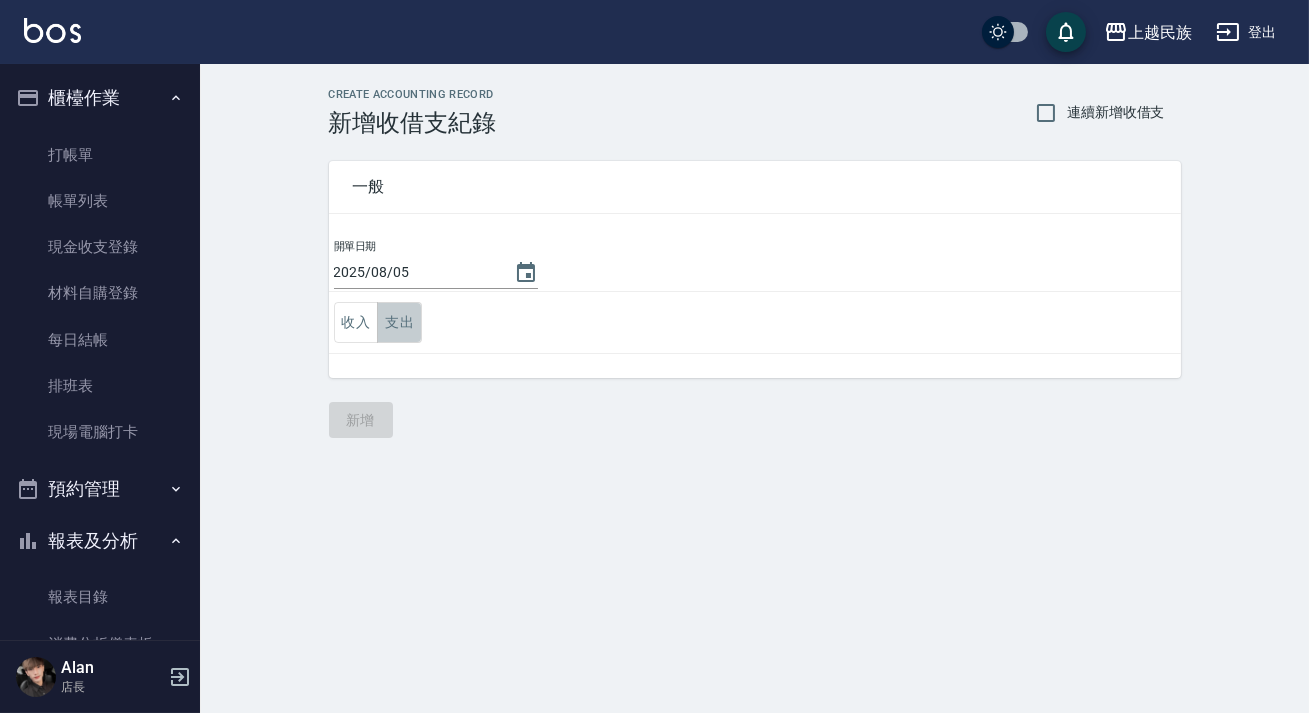 click on "支出" at bounding box center [399, 322] 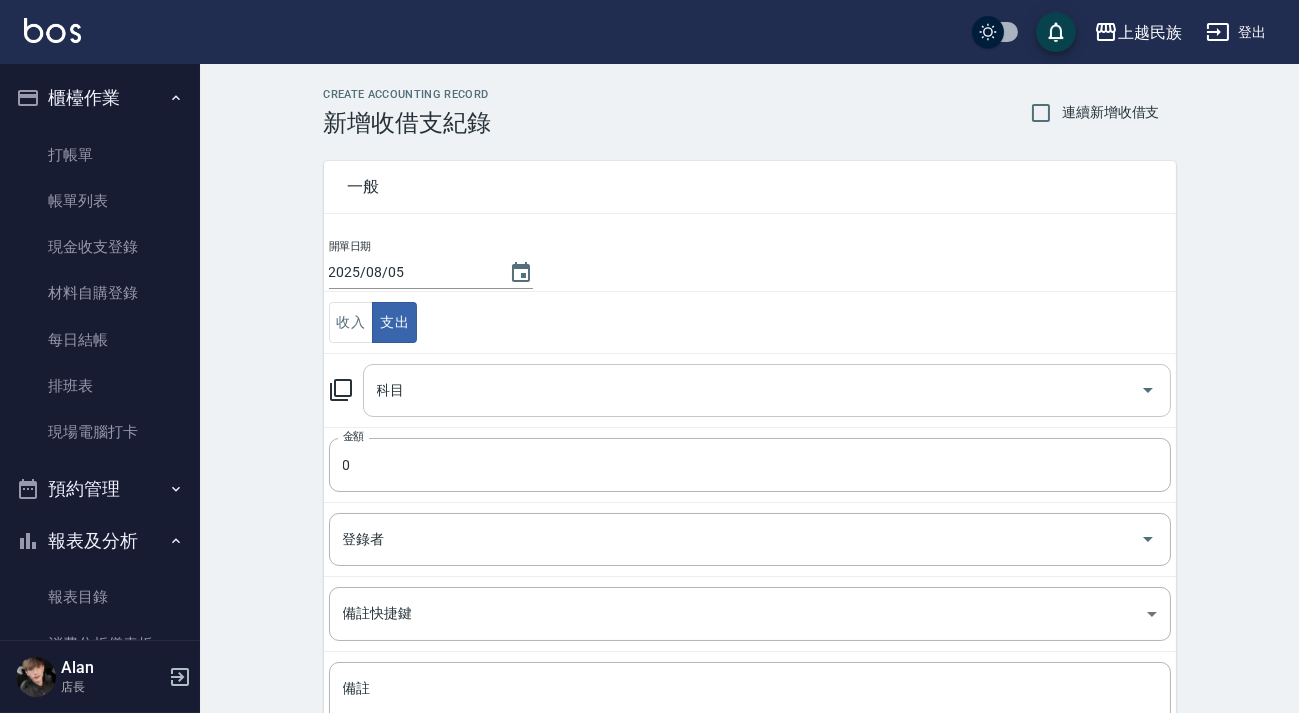 click on "科目" at bounding box center [752, 390] 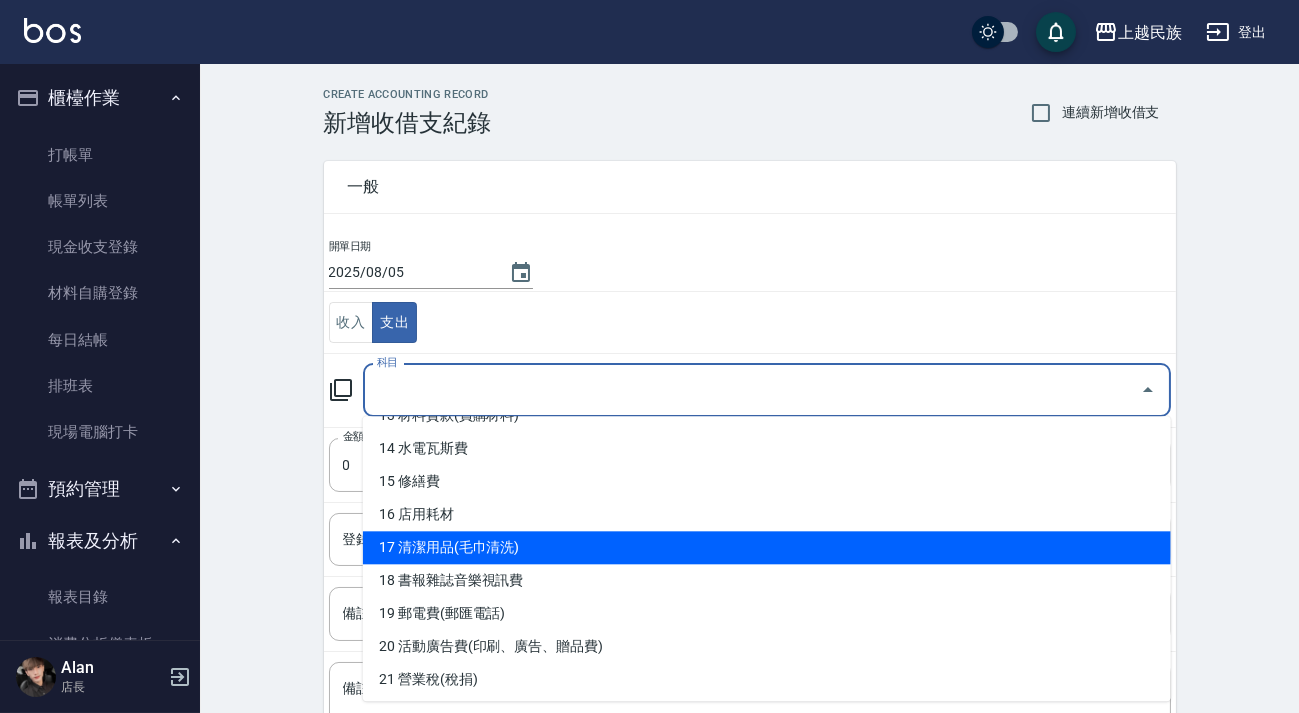 scroll, scrollTop: 545, scrollLeft: 0, axis: vertical 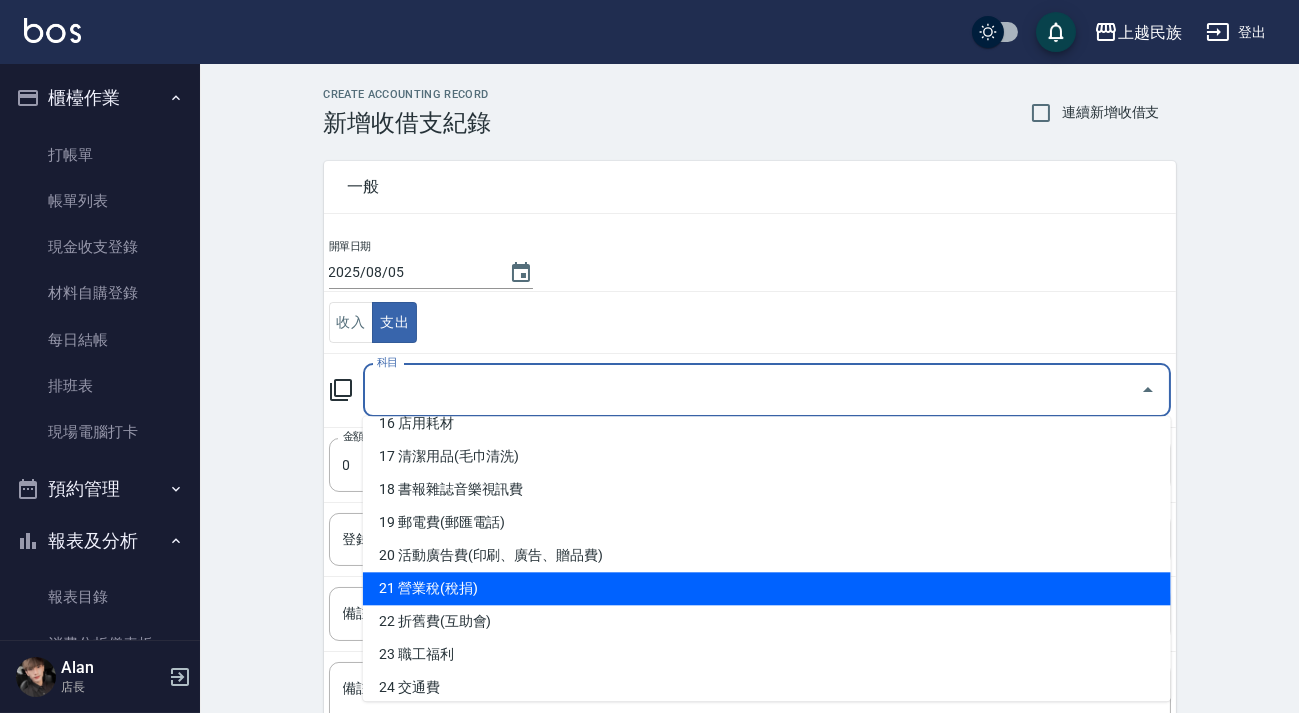 drag, startPoint x: 531, startPoint y: 591, endPoint x: 539, endPoint y: 583, distance: 11.313708 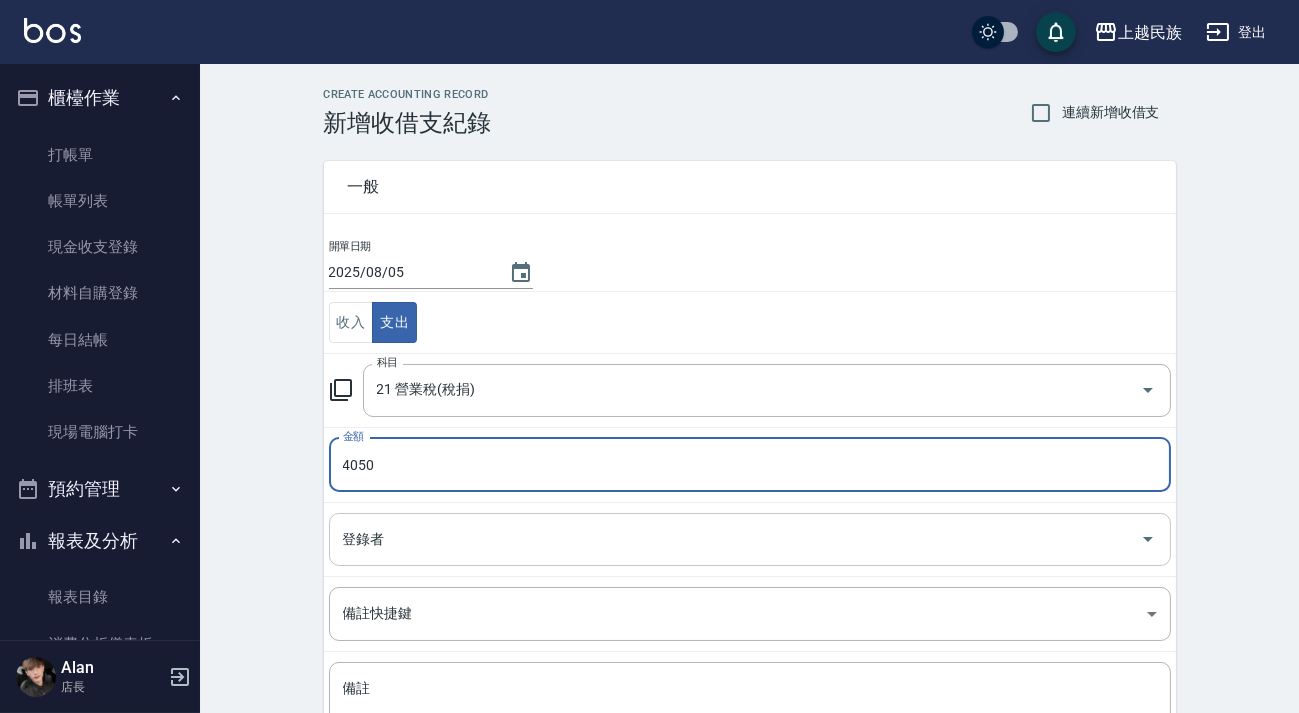 click on "登錄者" at bounding box center (735, 539) 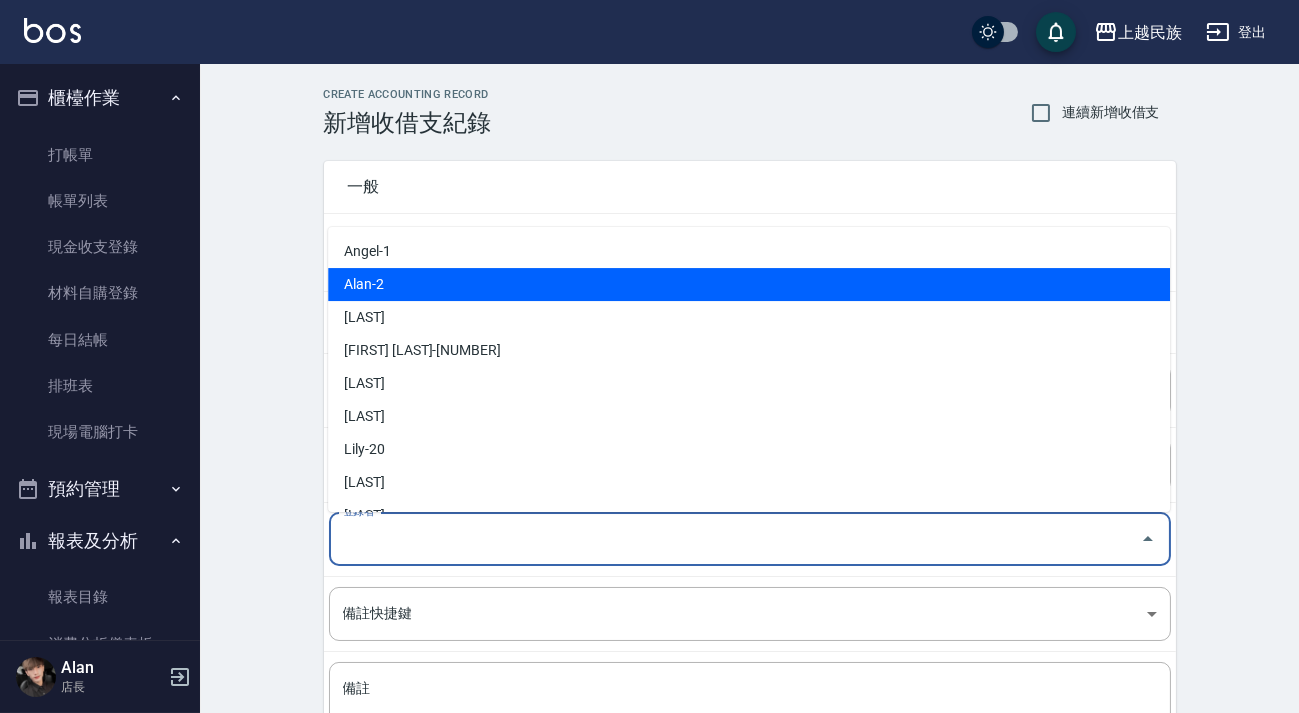 click on "Alan-2" at bounding box center (749, 284) 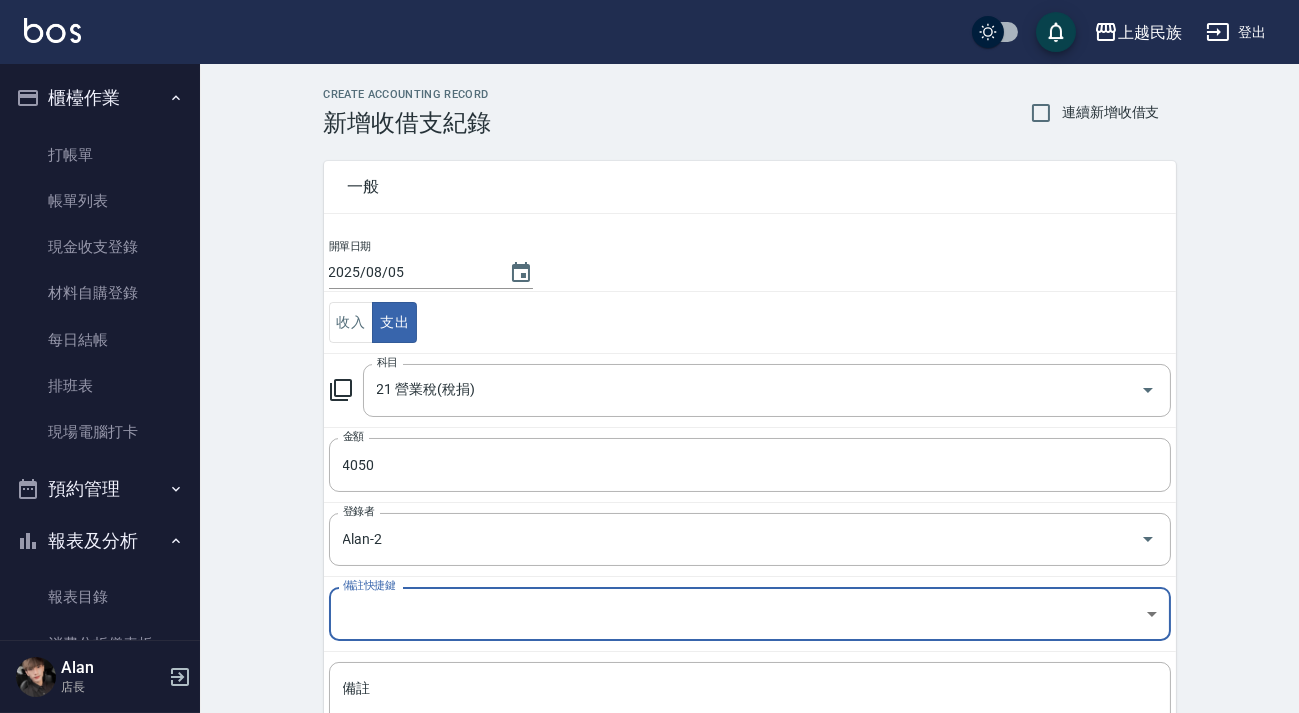 scroll, scrollTop: 169, scrollLeft: 0, axis: vertical 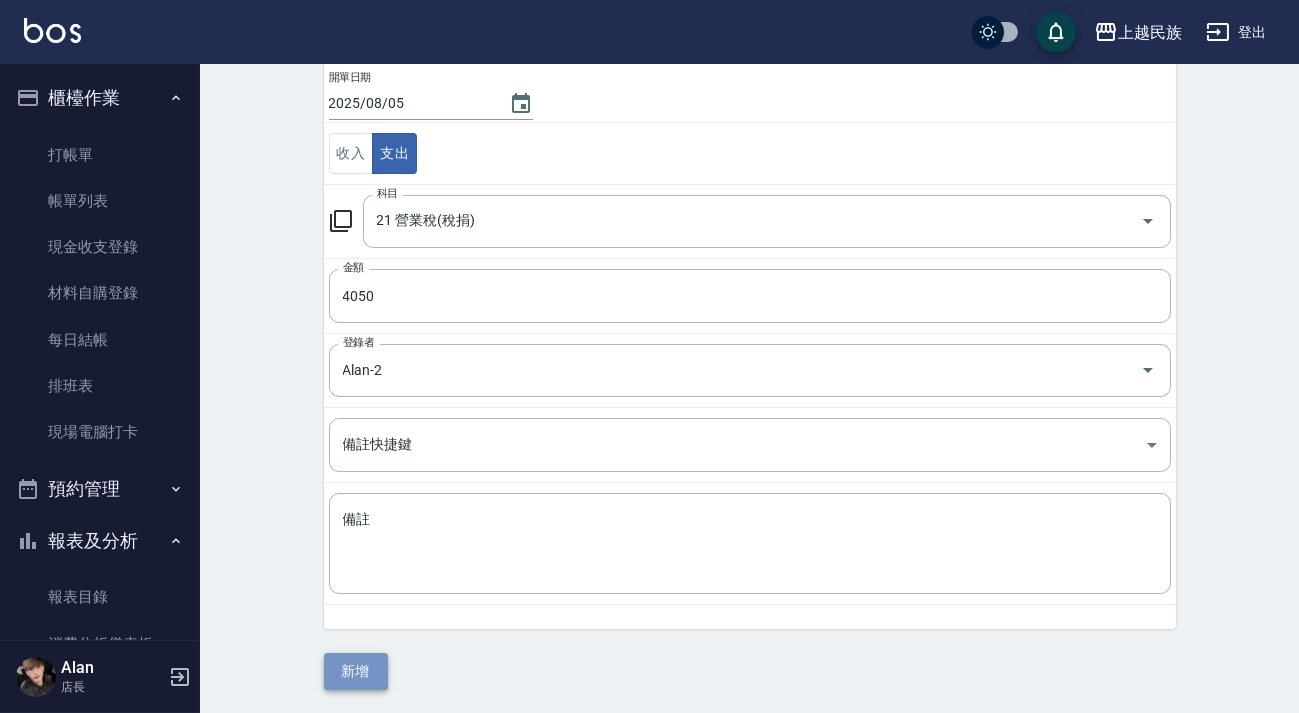 click on "新增" at bounding box center (356, 671) 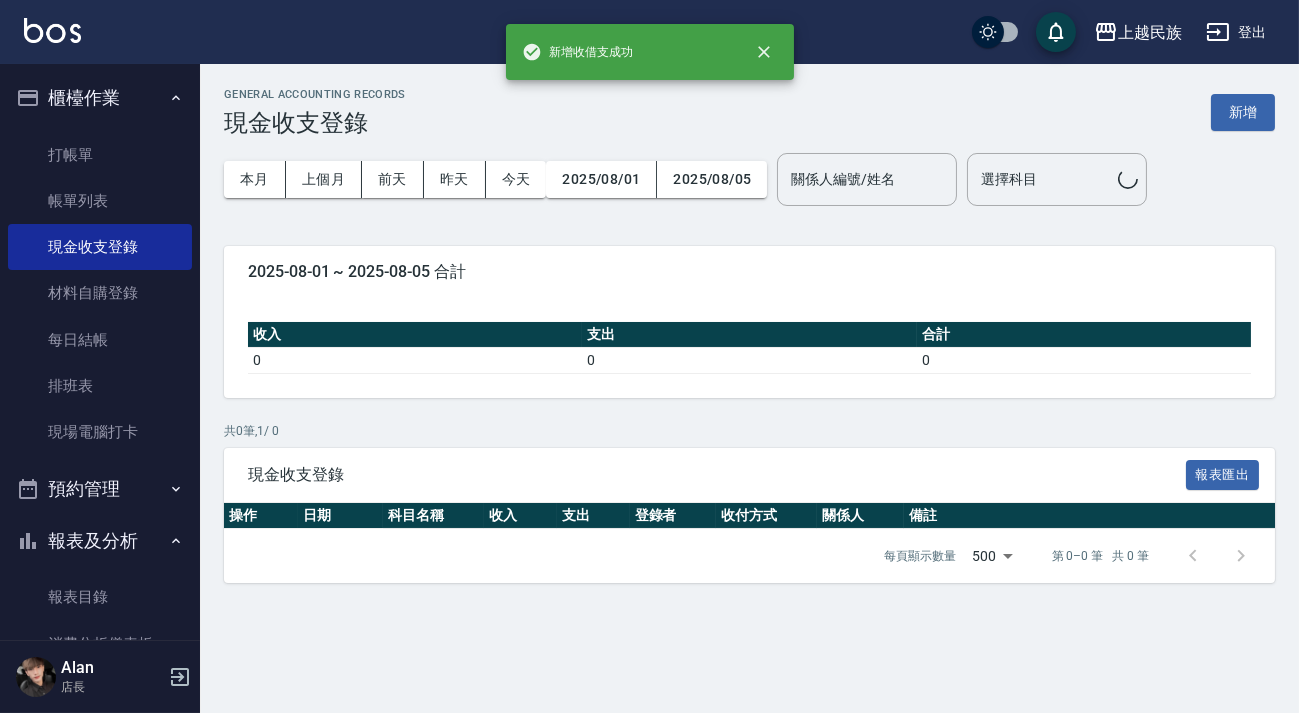 scroll, scrollTop: 0, scrollLeft: 0, axis: both 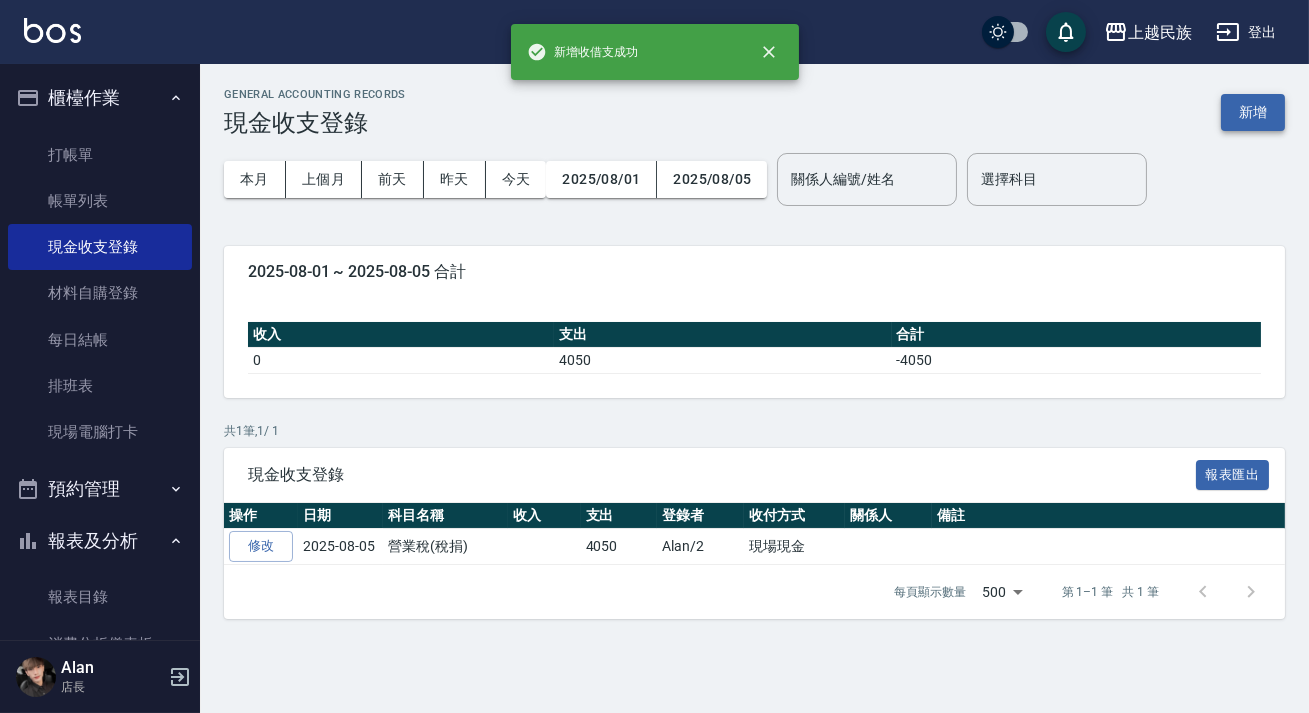 click on "新增" at bounding box center [1253, 112] 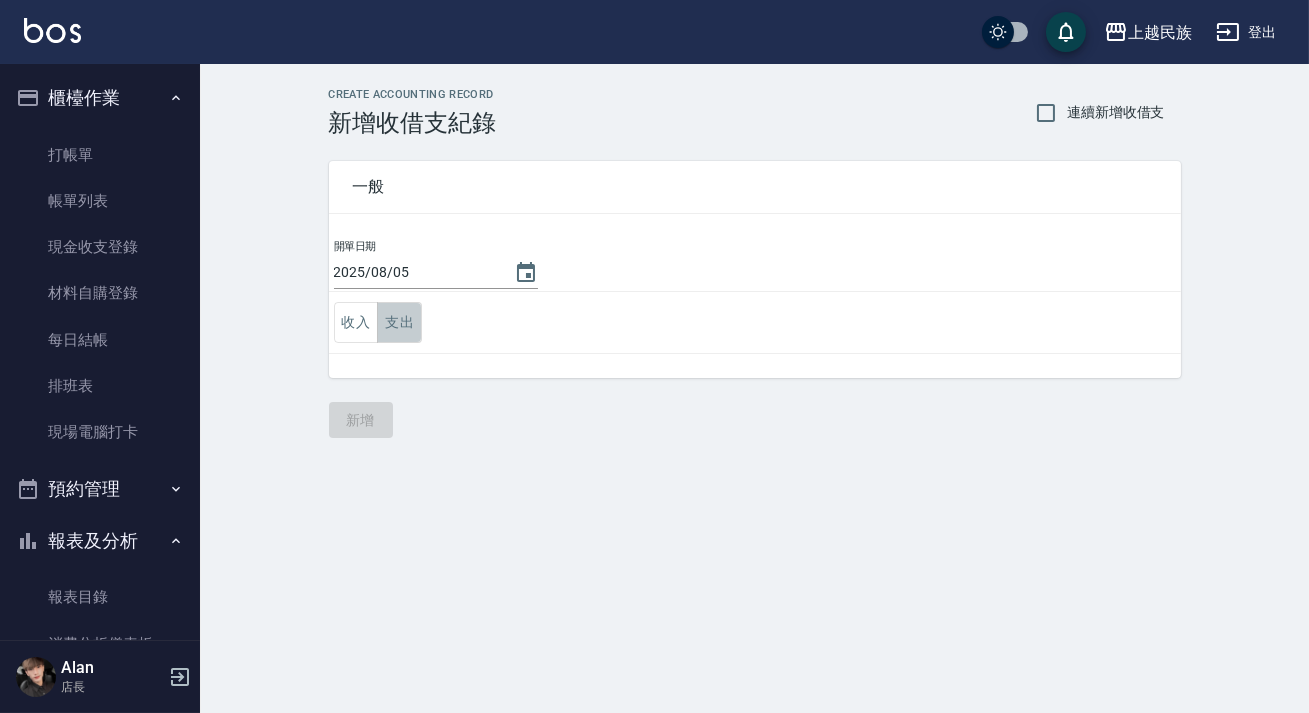 click on "支出" at bounding box center [399, 322] 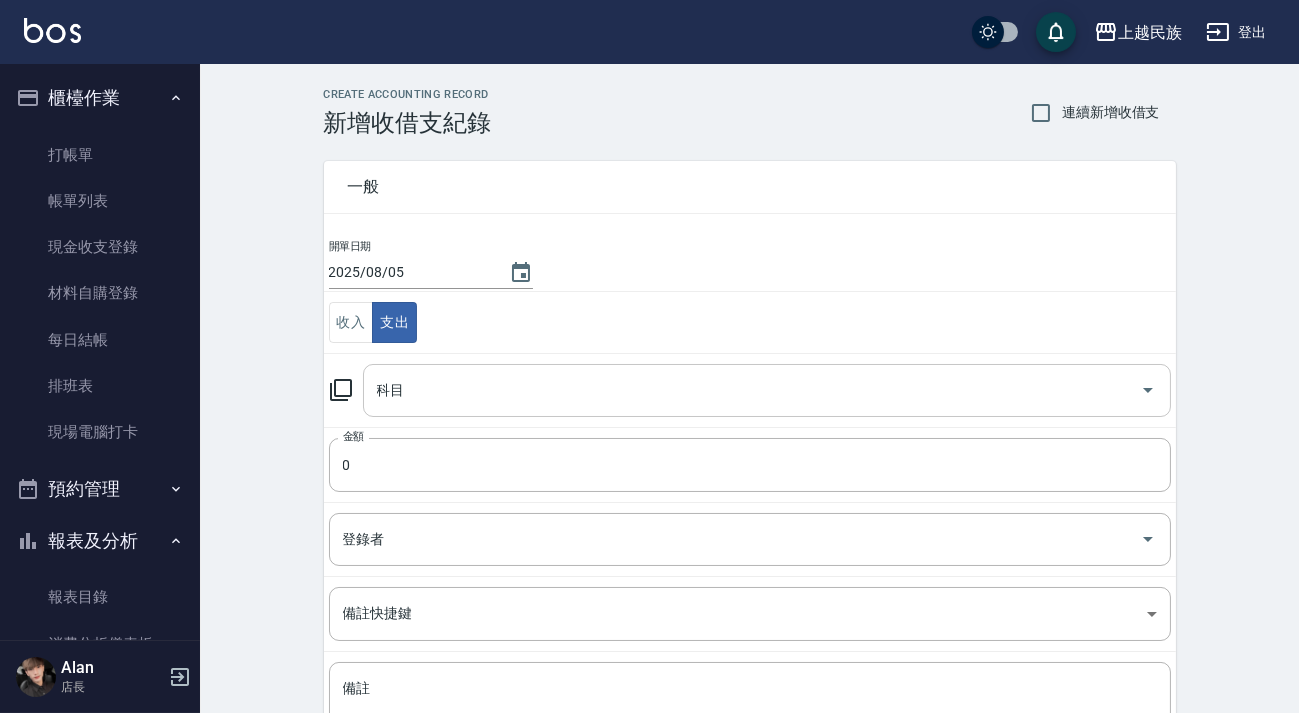 click on "科目" at bounding box center (752, 390) 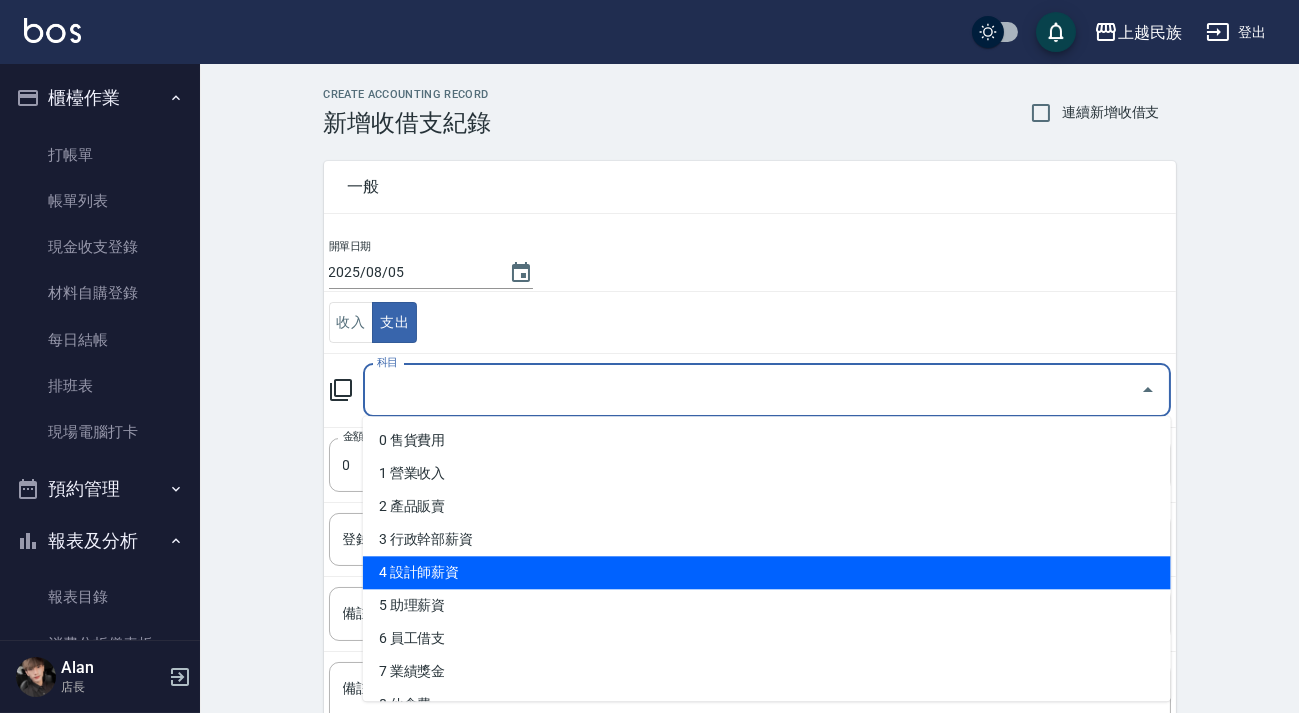 scroll, scrollTop: 363, scrollLeft: 0, axis: vertical 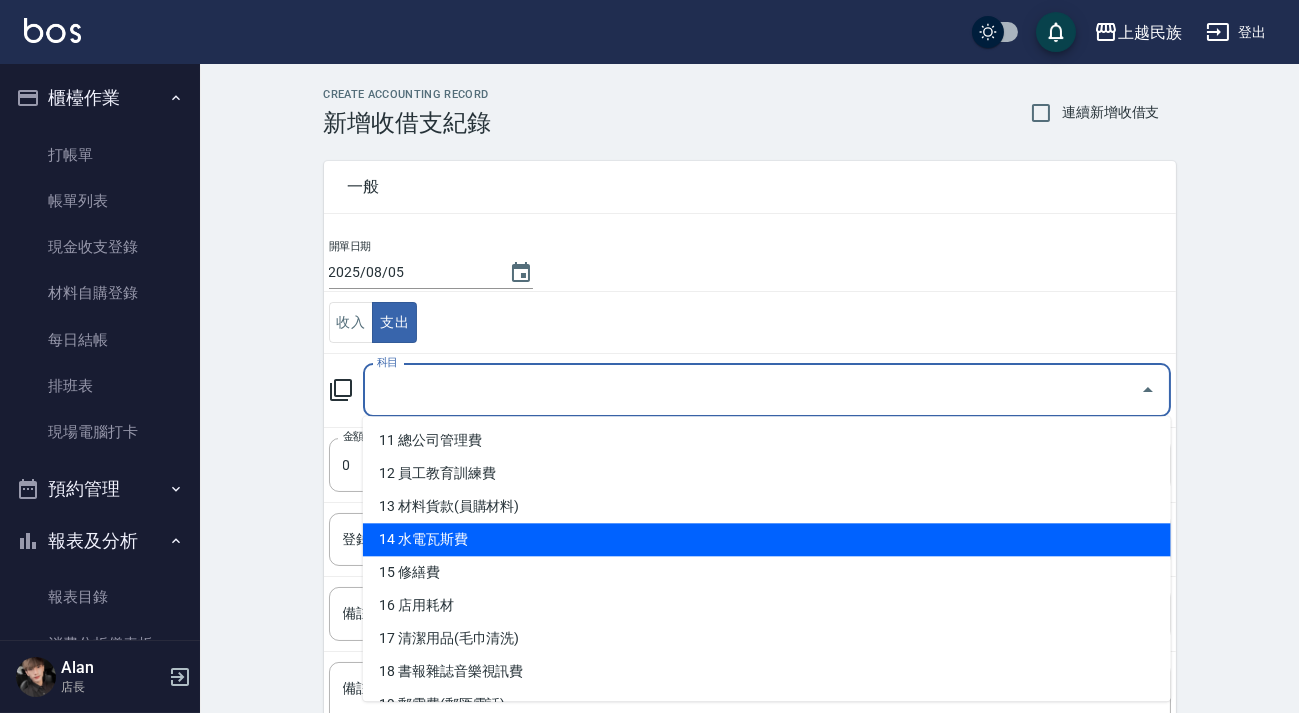 drag, startPoint x: 542, startPoint y: 548, endPoint x: 540, endPoint y: 534, distance: 14.142136 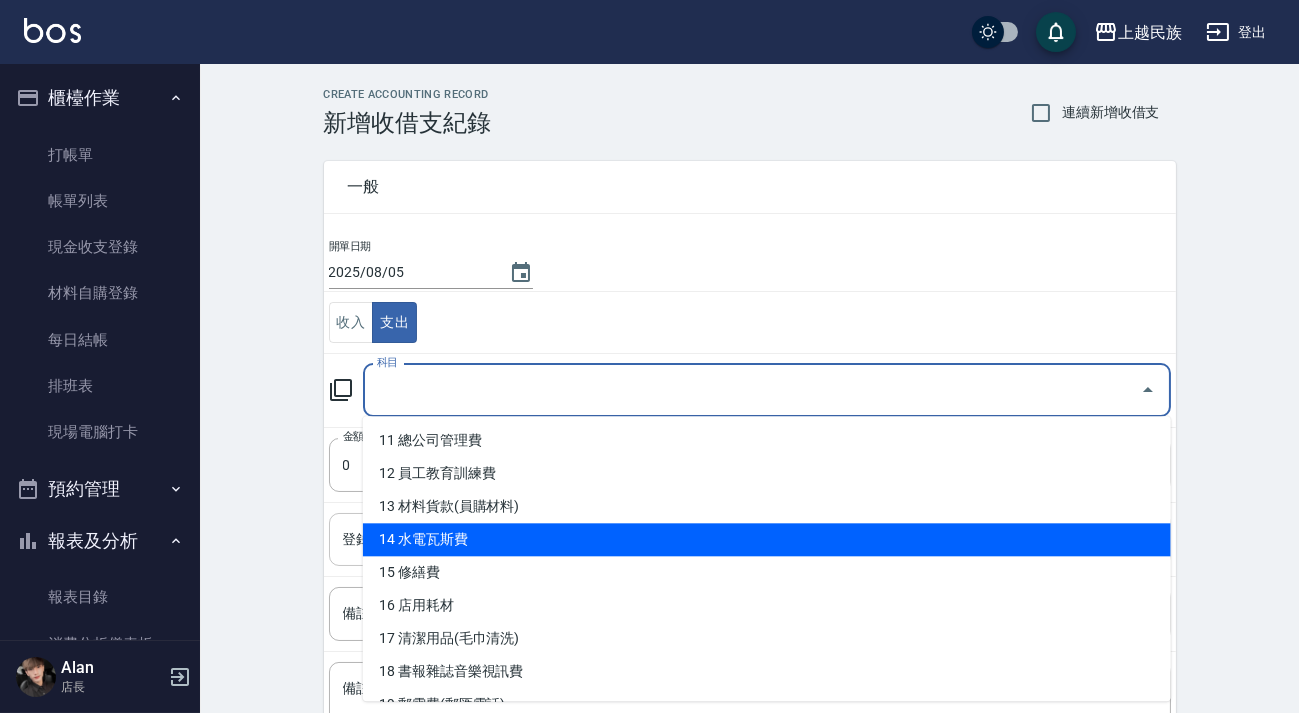 click on "14 水電瓦斯費" at bounding box center [767, 539] 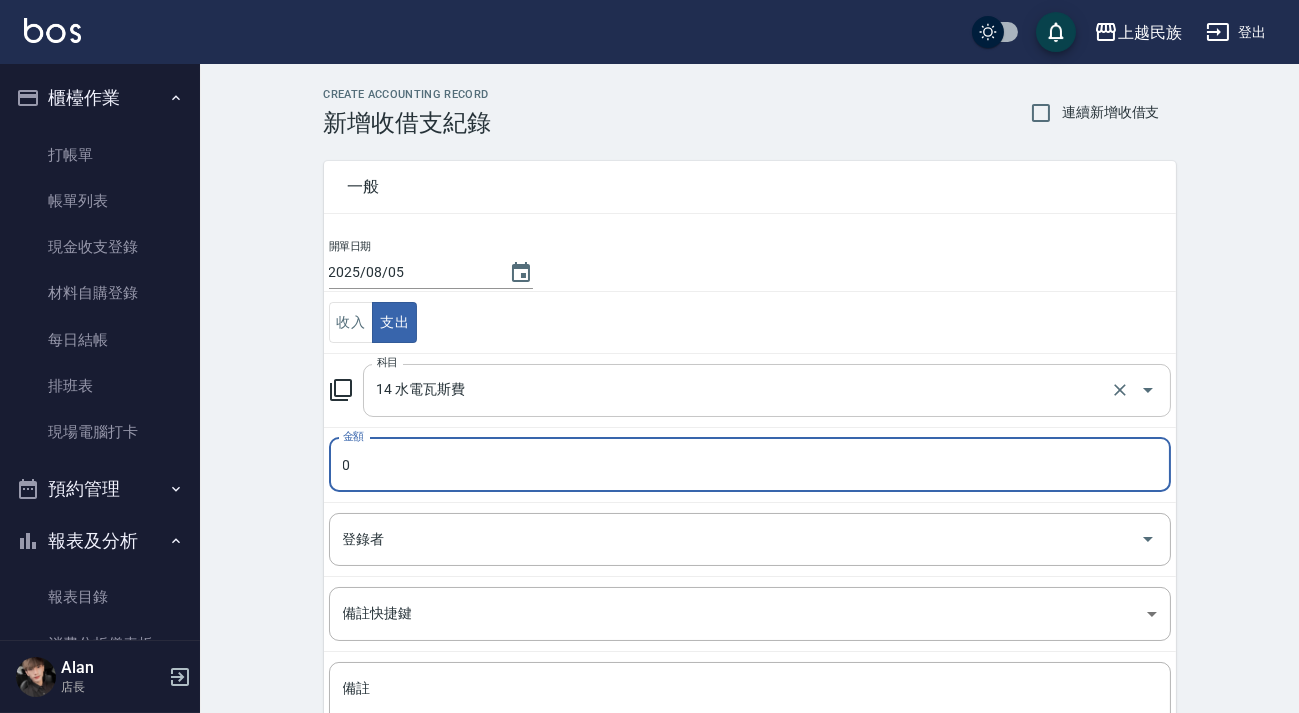 click on "14 水電瓦斯費 科目" at bounding box center (767, 390) 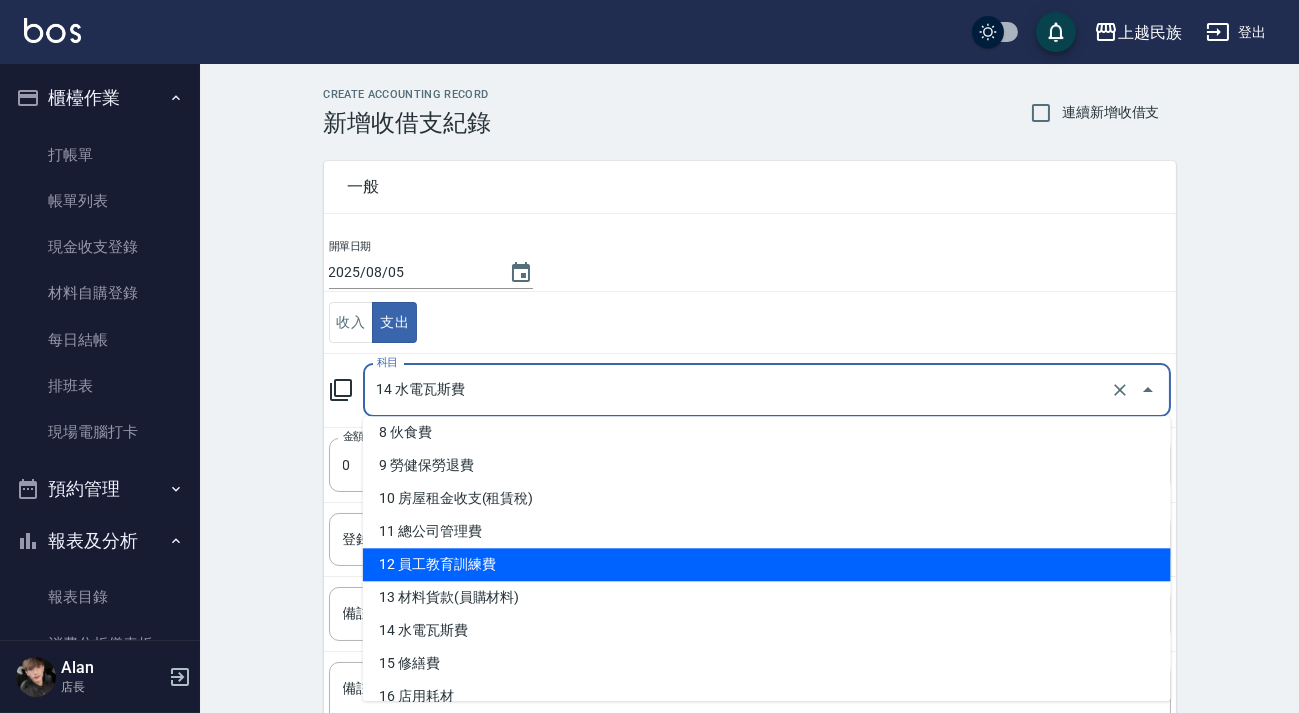 scroll, scrollTop: 454, scrollLeft: 0, axis: vertical 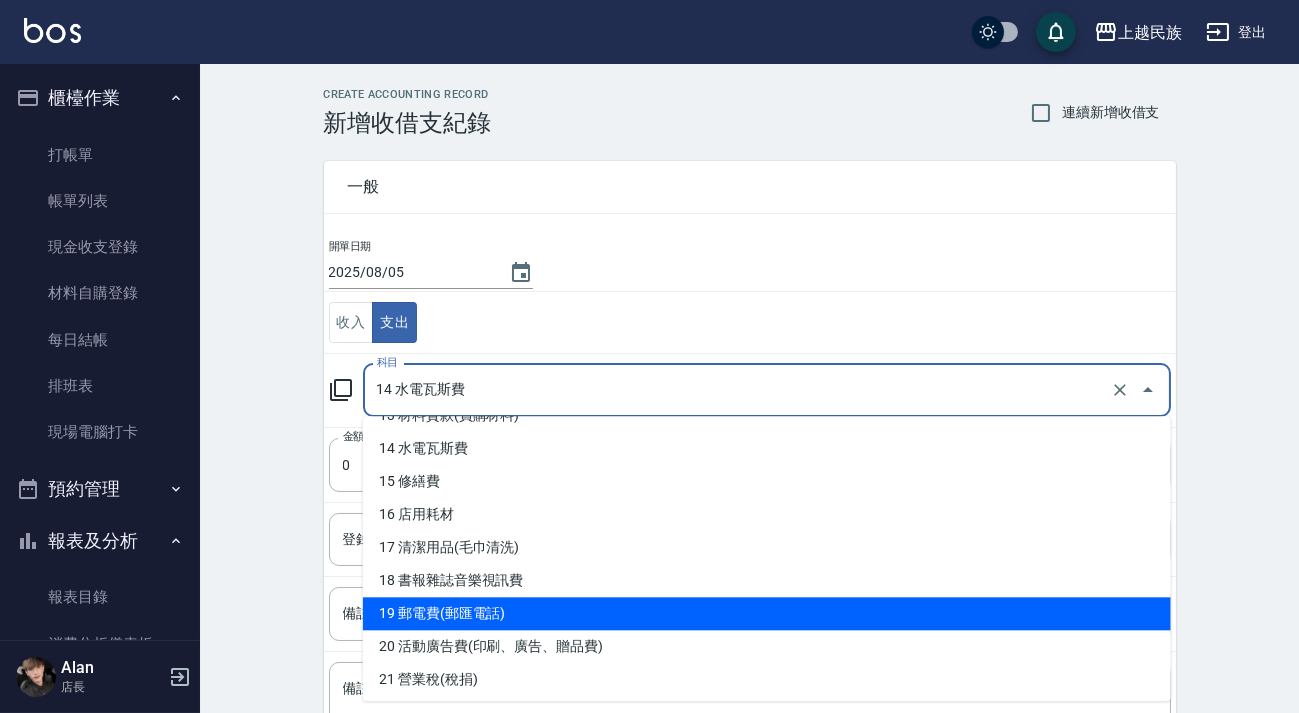 click on "19 郵電費(郵匯電話)" at bounding box center [767, 613] 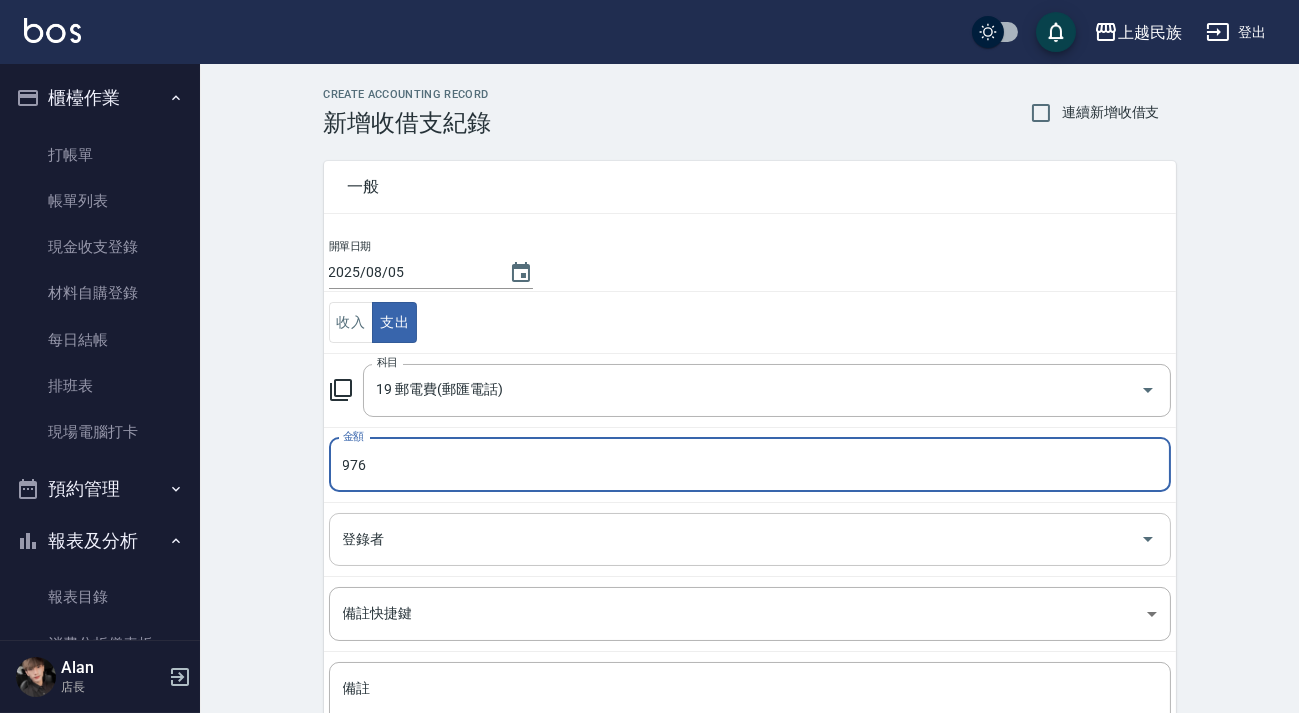 click on "登錄者" at bounding box center [735, 539] 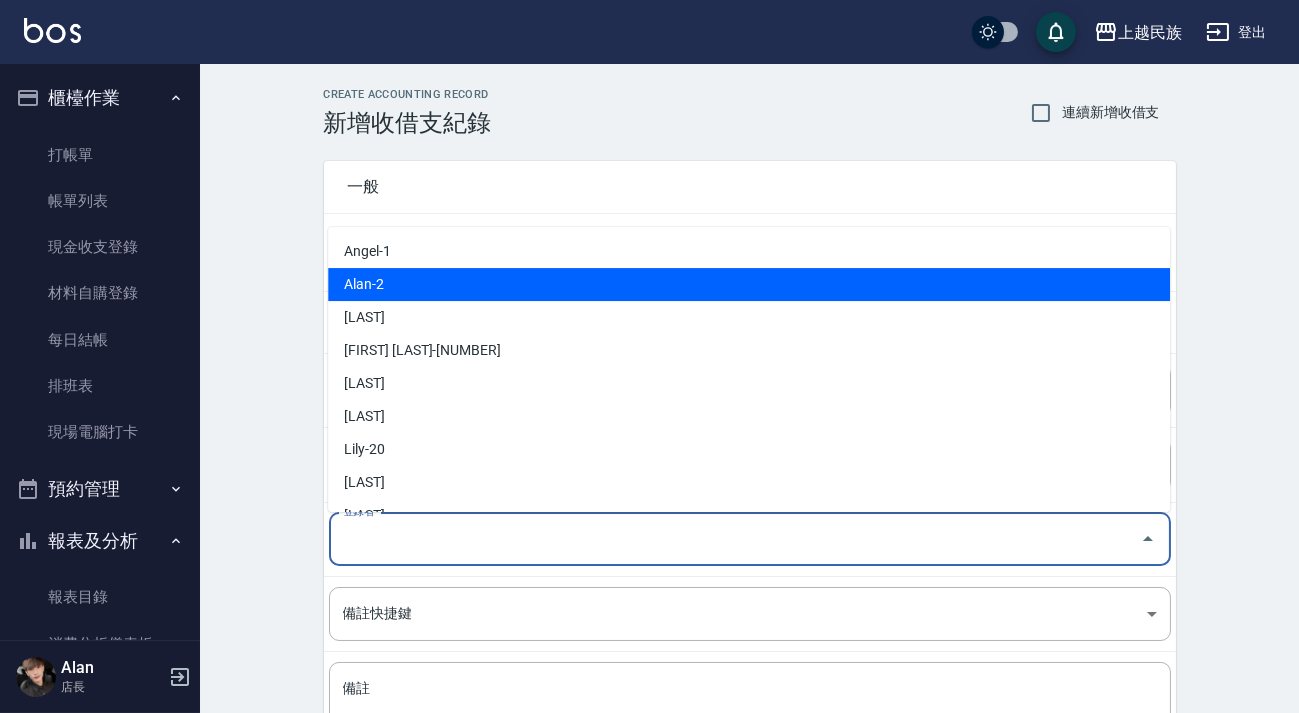 click on "Alan-2" at bounding box center (749, 284) 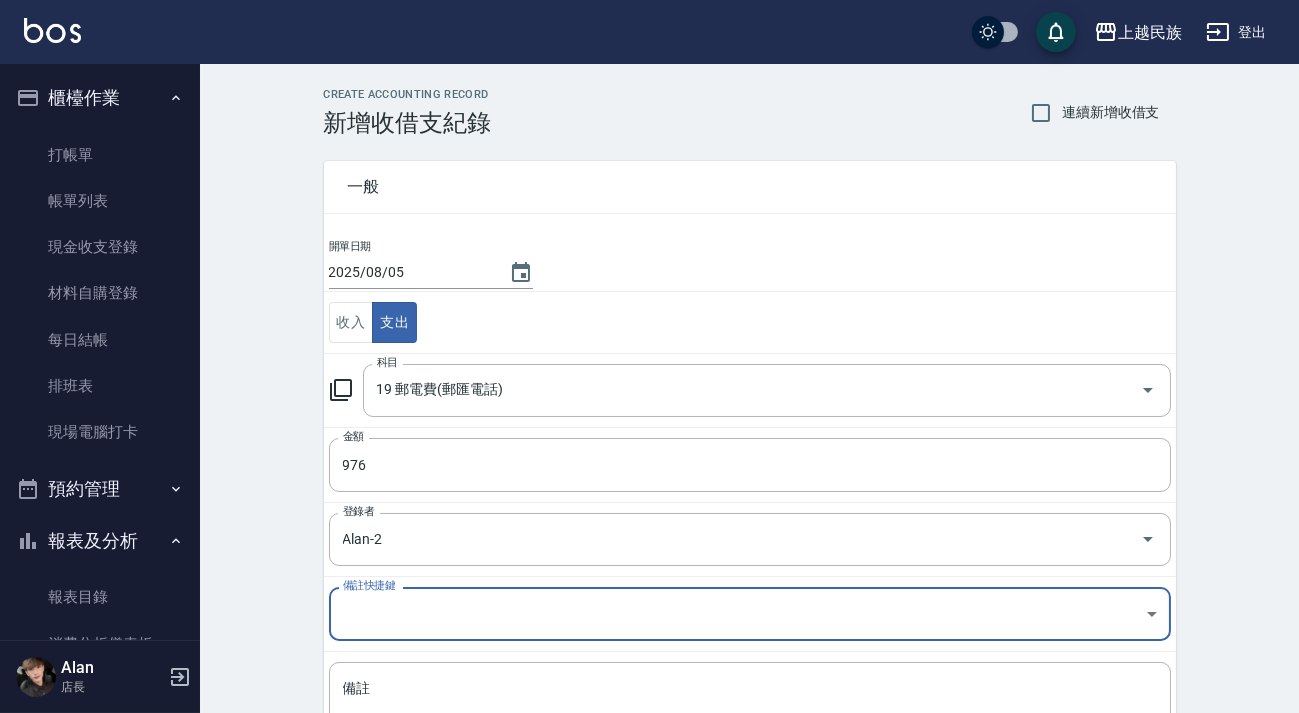 scroll, scrollTop: 90, scrollLeft: 0, axis: vertical 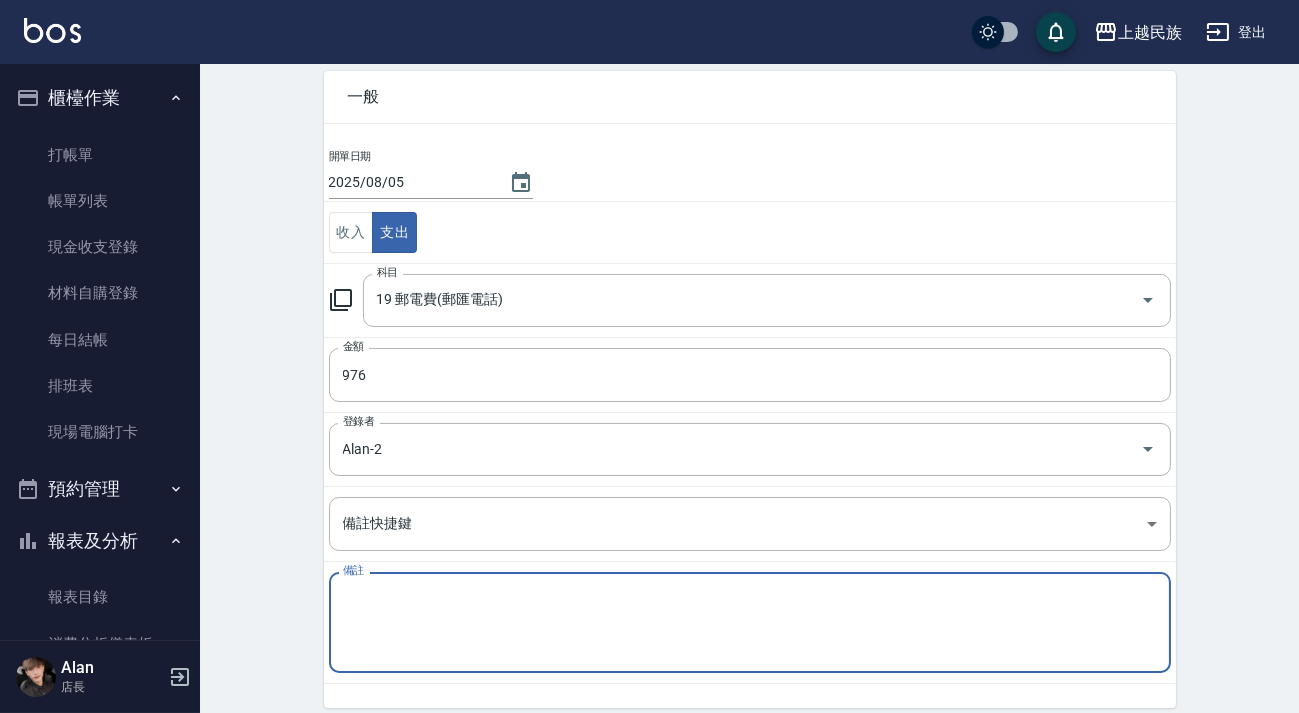 click on "備註" at bounding box center (750, 623) 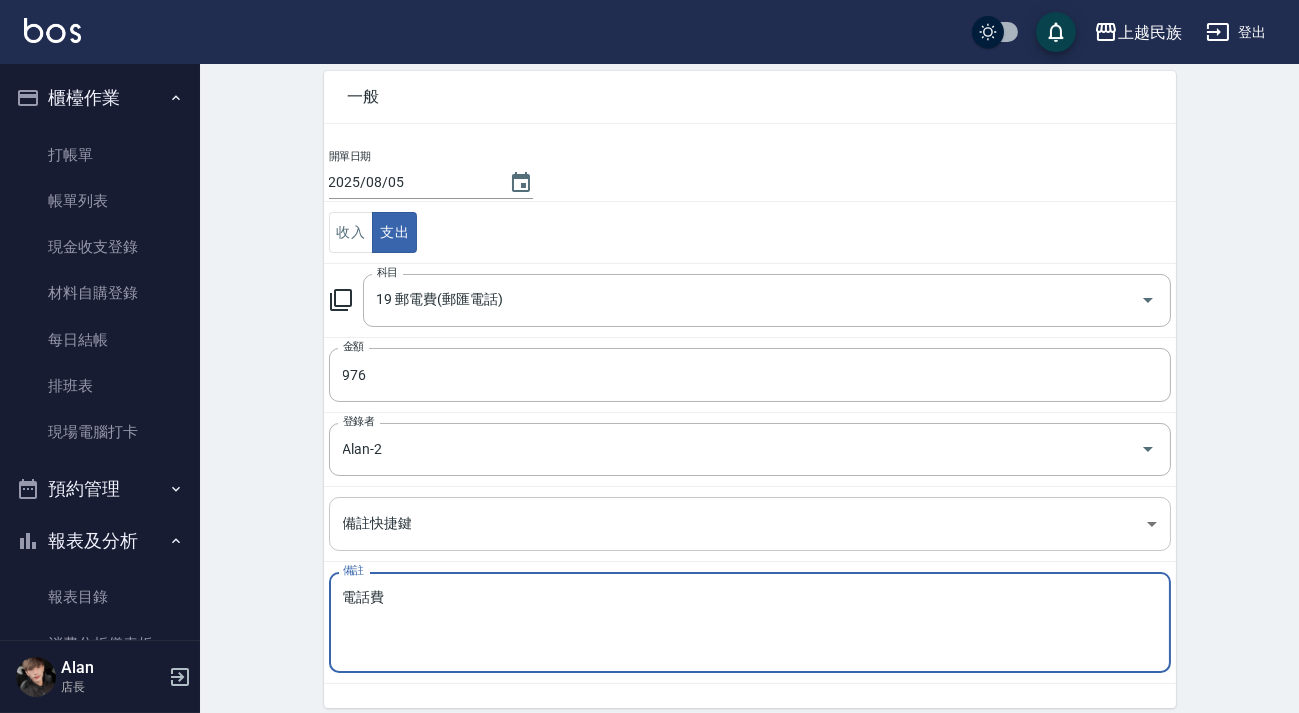 scroll, scrollTop: 169, scrollLeft: 0, axis: vertical 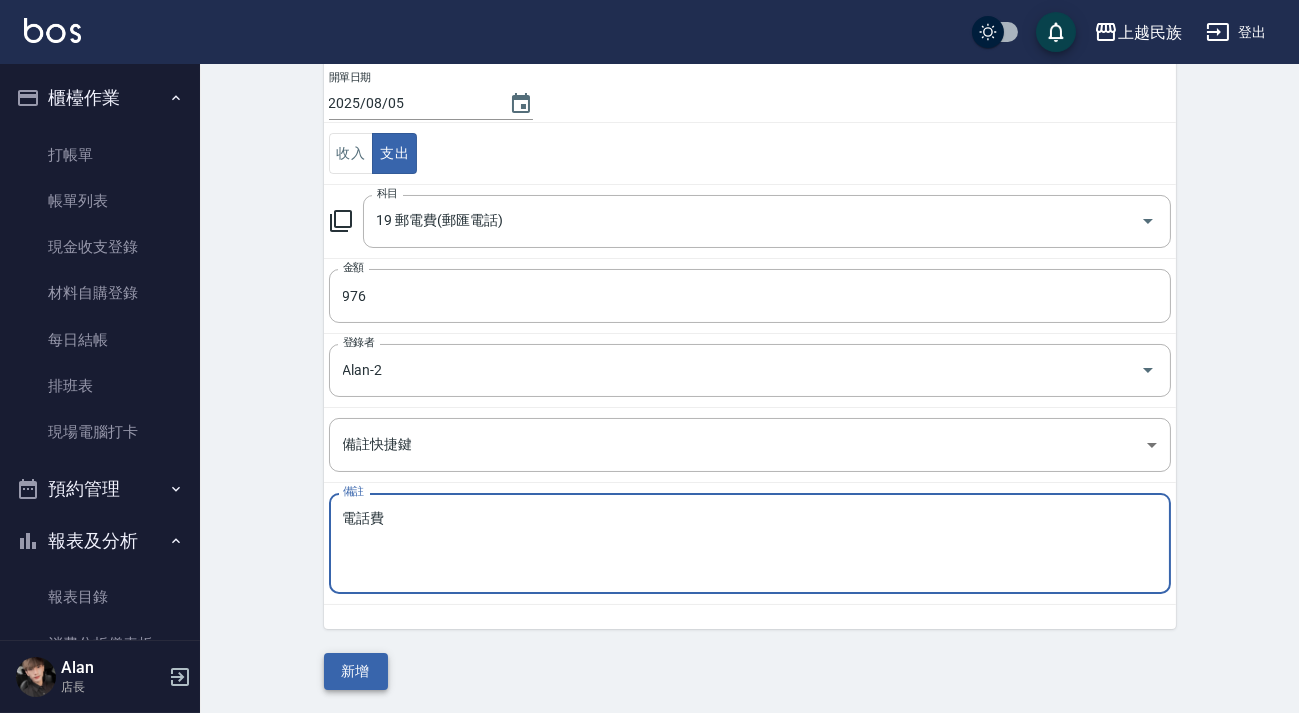click on "新增" at bounding box center [356, 671] 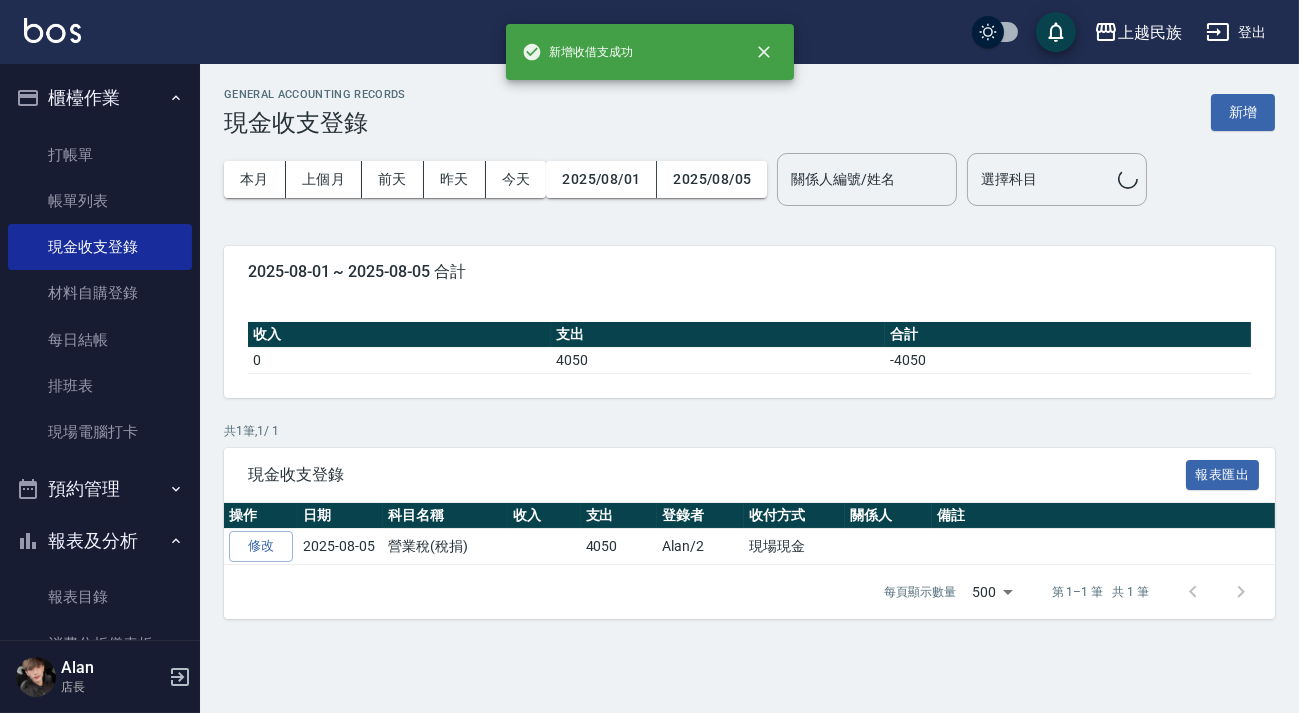 scroll, scrollTop: 0, scrollLeft: 0, axis: both 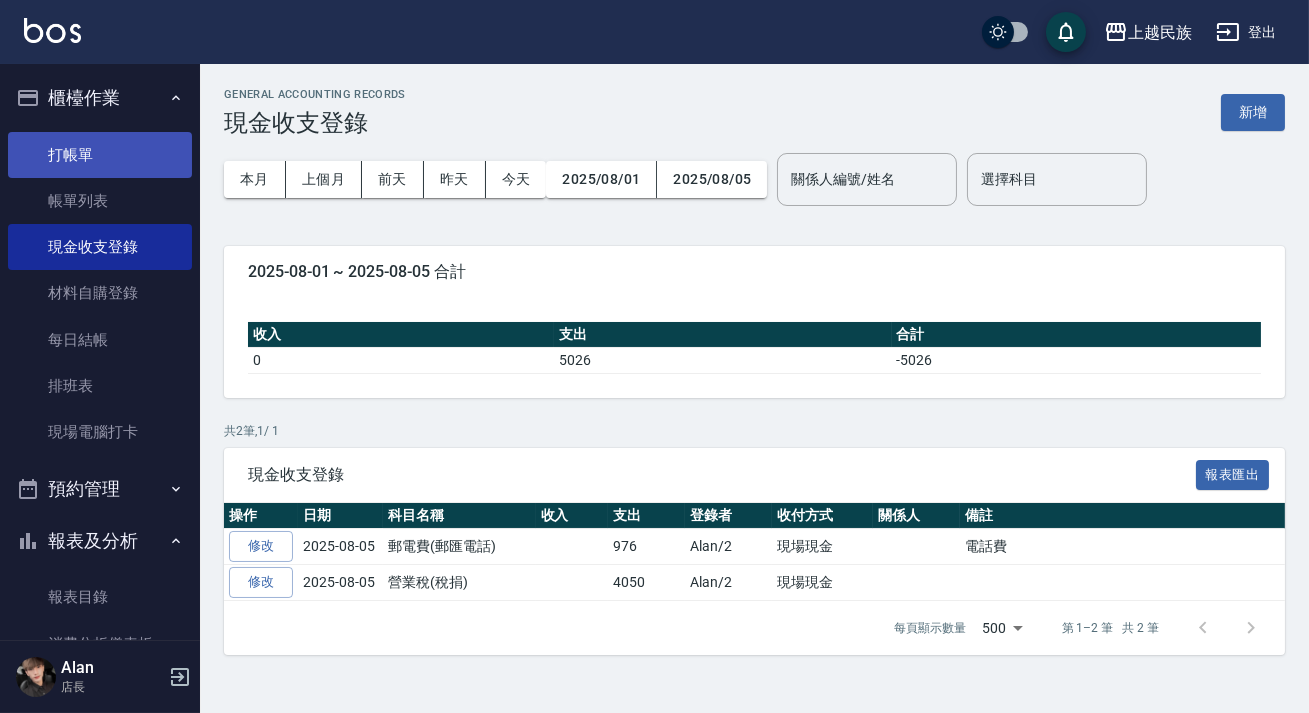 click on "打帳單" at bounding box center [100, 155] 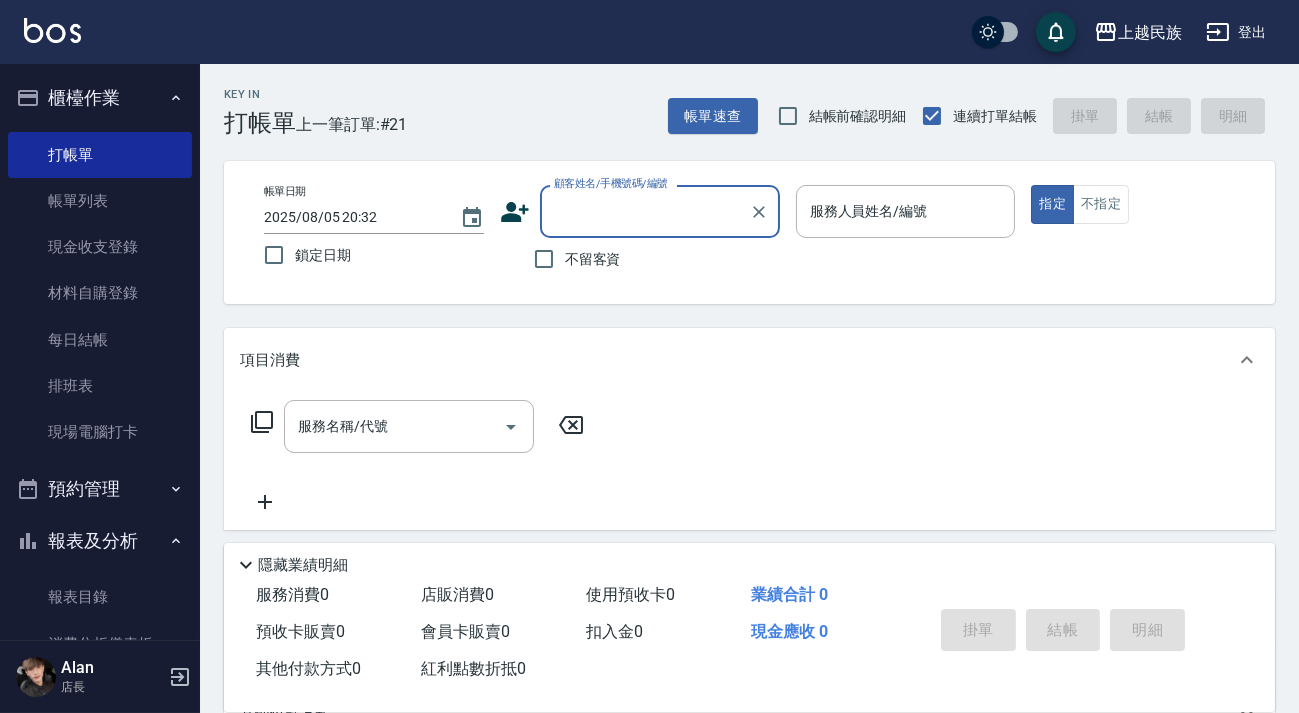 scroll, scrollTop: 90, scrollLeft: 0, axis: vertical 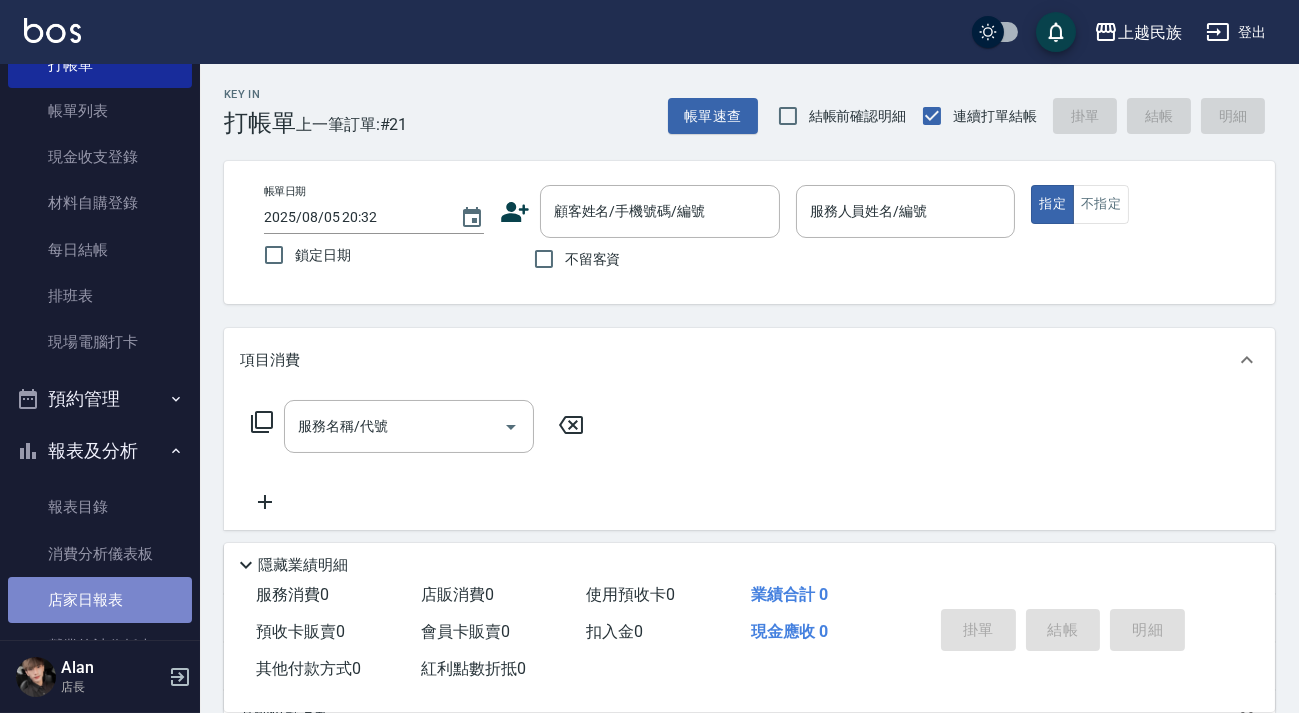 click on "店家日報表" at bounding box center (100, 600) 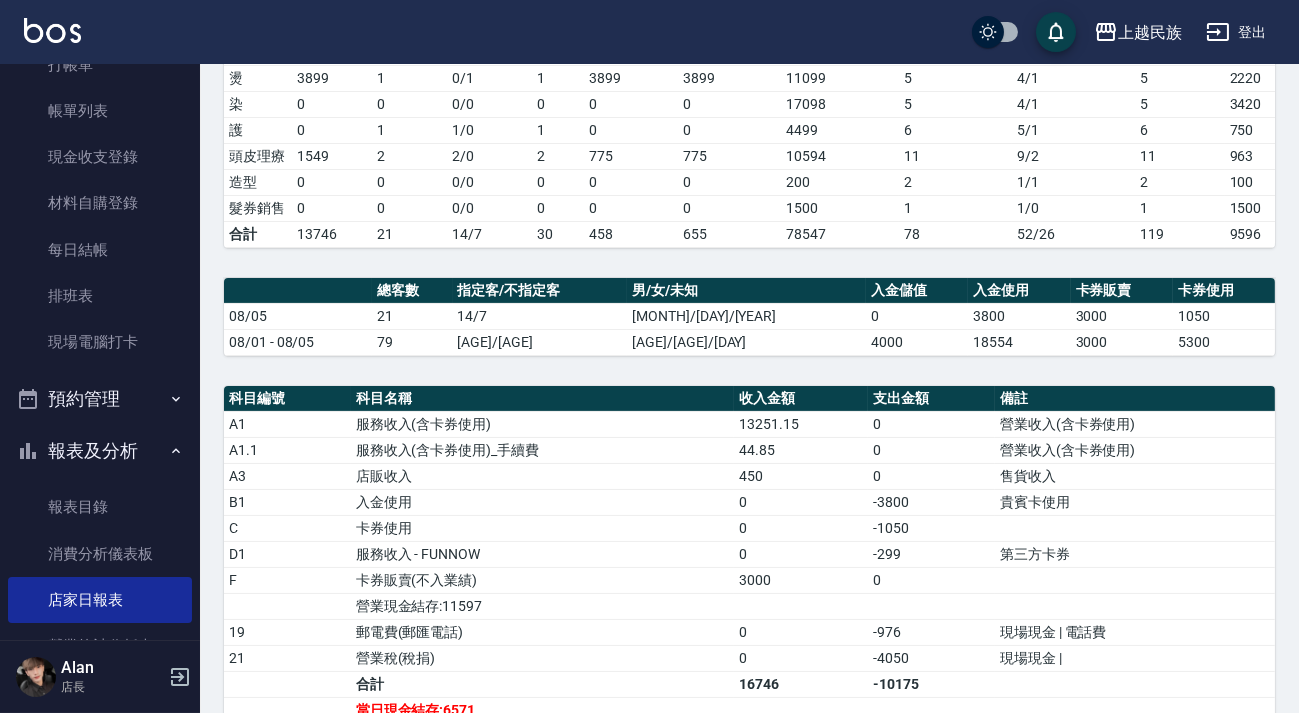 scroll, scrollTop: 727, scrollLeft: 0, axis: vertical 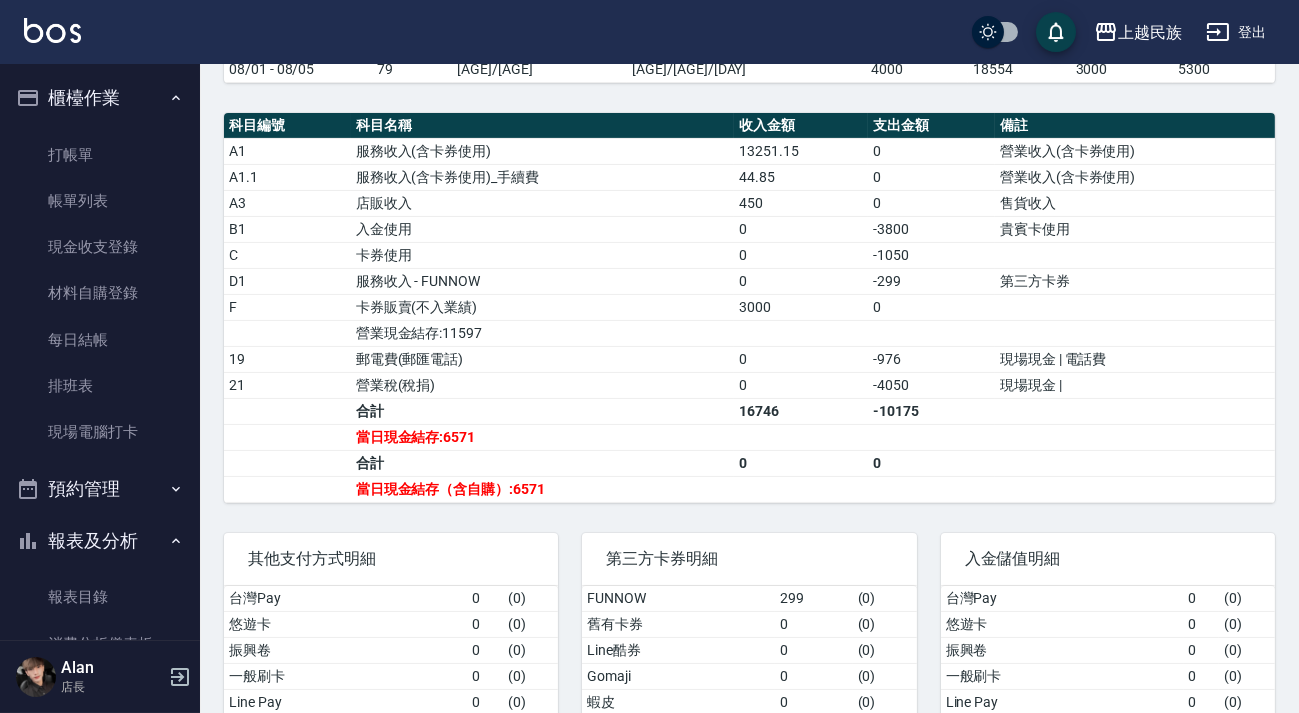 click on "櫃檯作業" at bounding box center [100, 98] 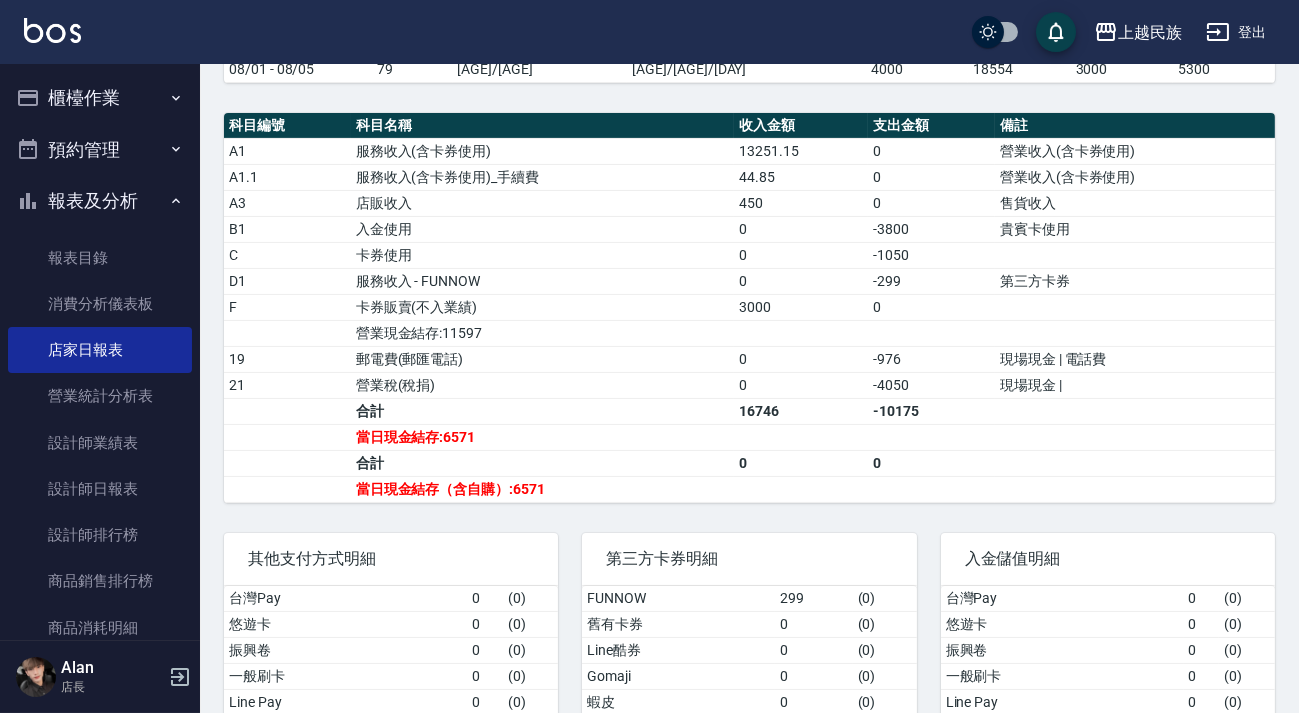 click on "報表及分析" at bounding box center (100, 201) 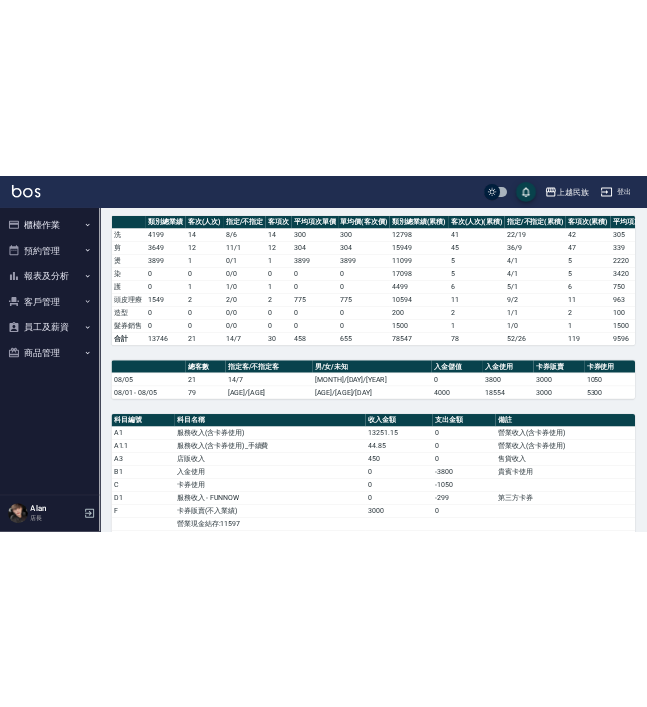 scroll, scrollTop: 0, scrollLeft: 0, axis: both 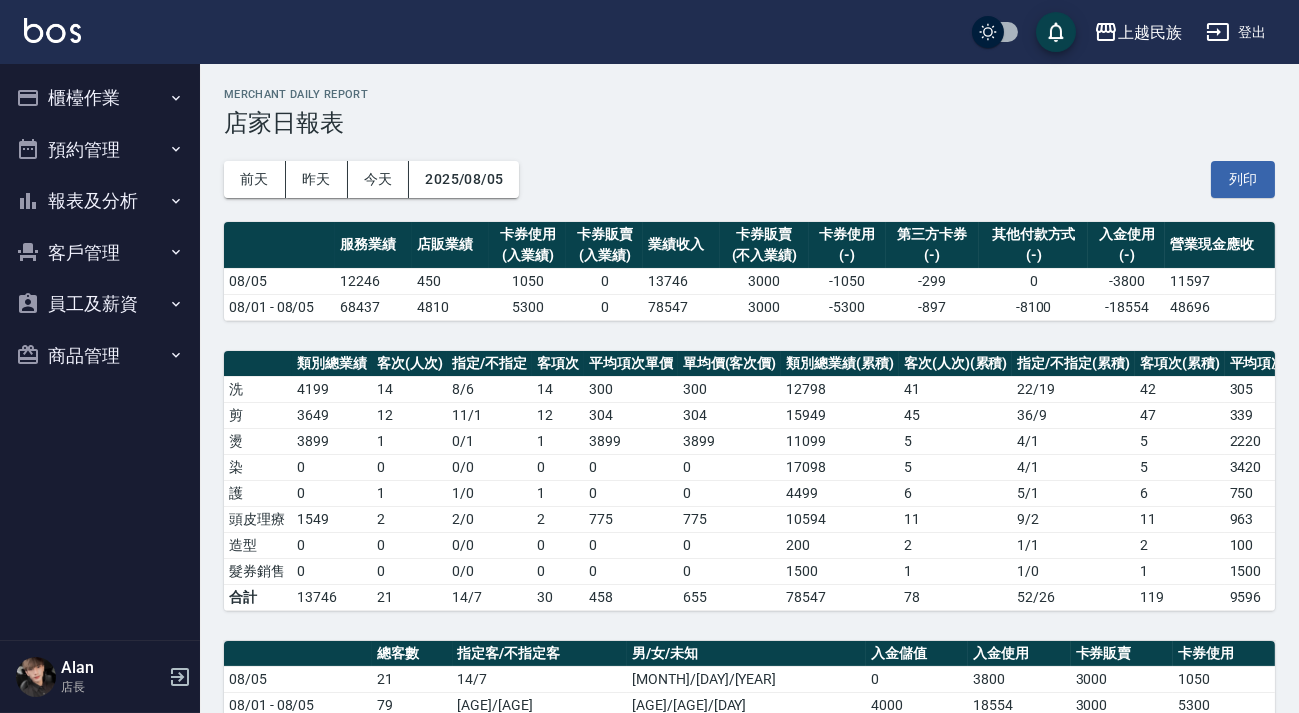 click on "報表及分析" at bounding box center (100, 201) 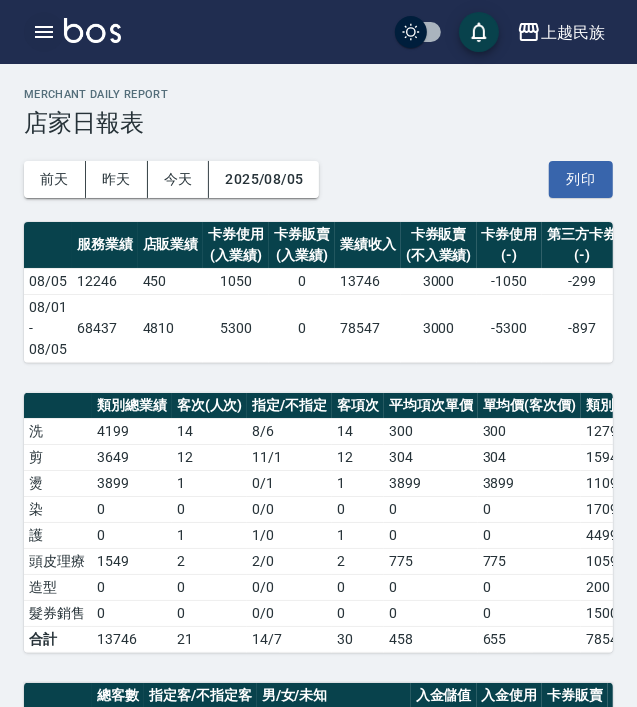 click 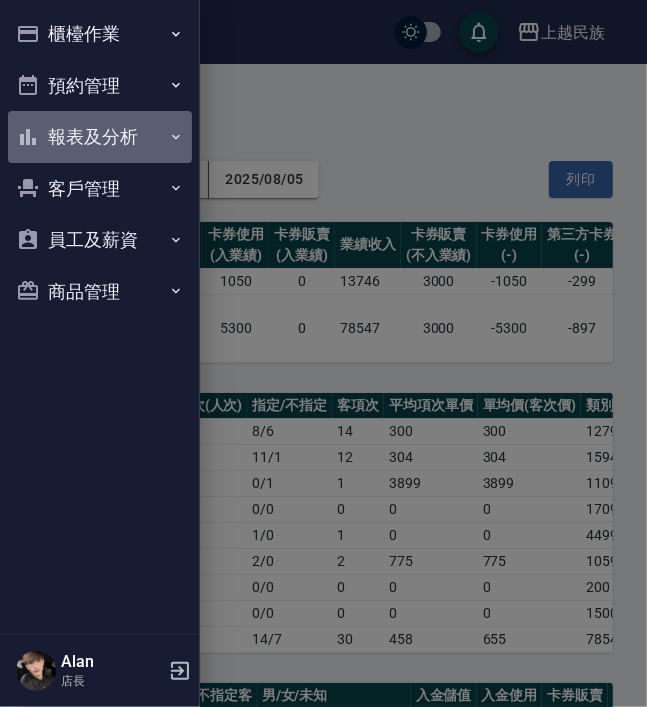 click on "報表及分析" at bounding box center (100, 137) 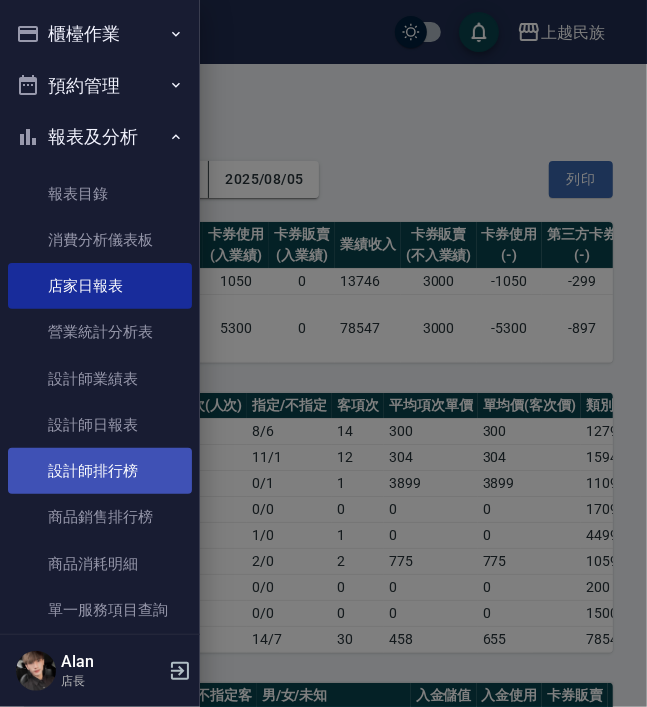 click on "設計師排行榜" at bounding box center (100, 471) 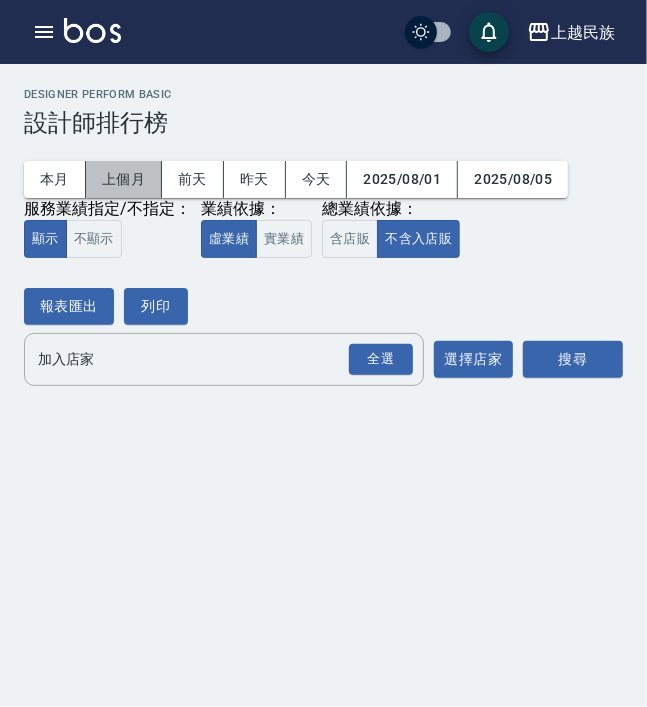 drag, startPoint x: 131, startPoint y: 186, endPoint x: 171, endPoint y: 243, distance: 69.63476 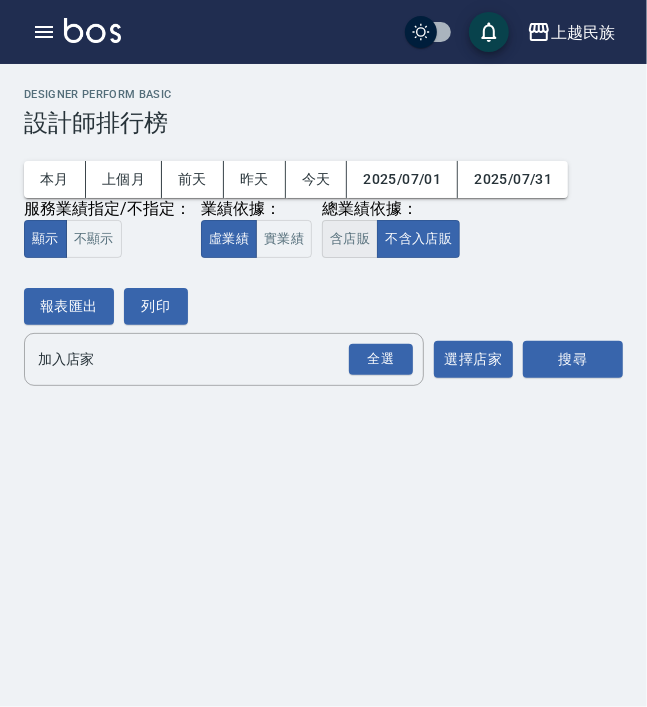 click on "含店販" at bounding box center [350, 239] 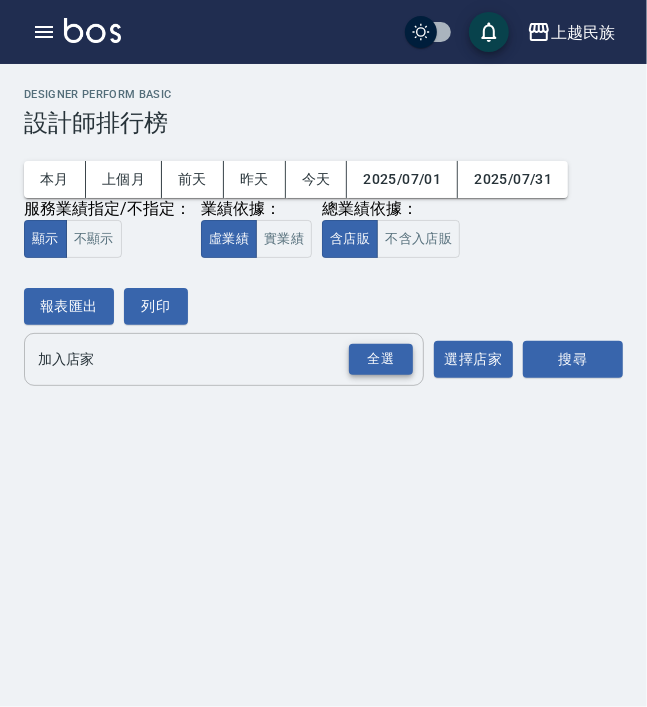 click on "全選" at bounding box center [381, 359] 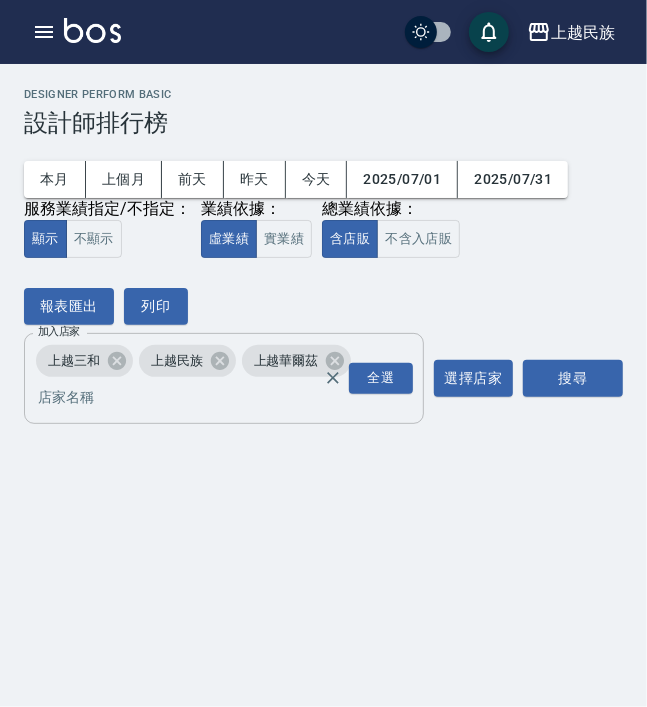 click on "全選" at bounding box center [367, 378] 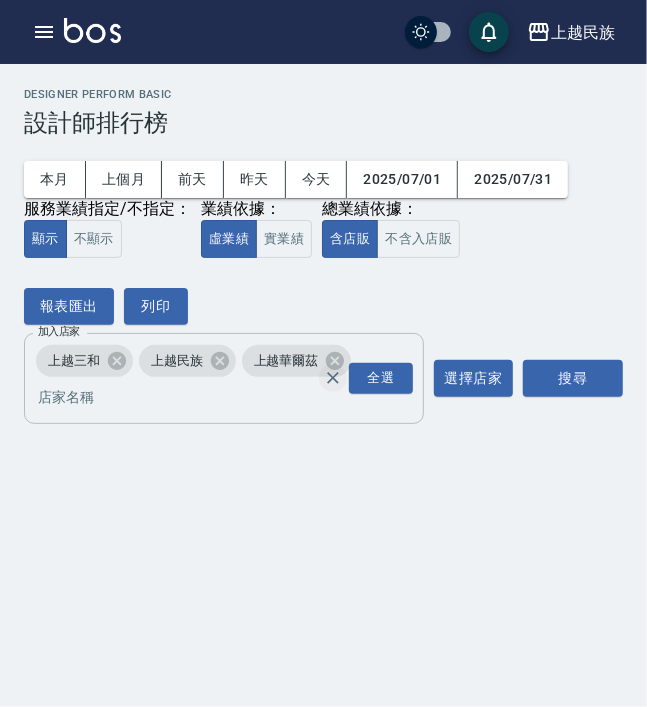 click at bounding box center (333, 378) 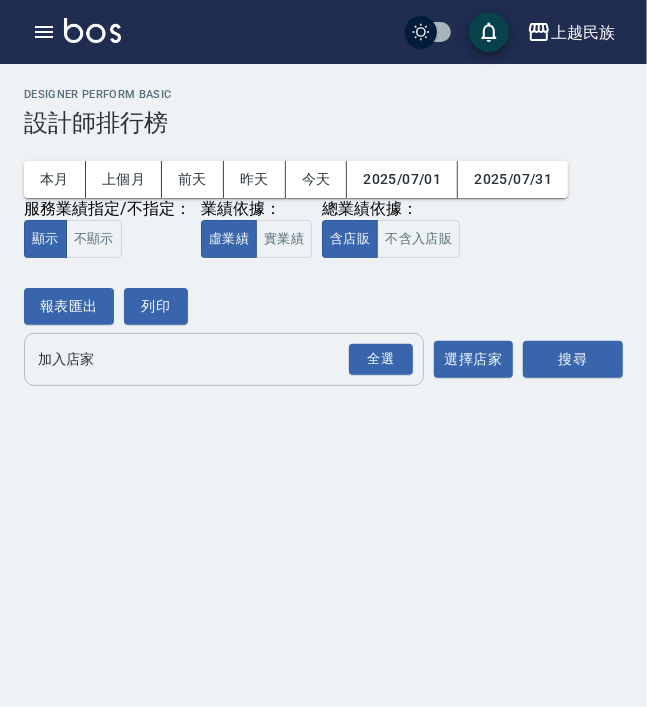 click on "加入店家" at bounding box center [209, 359] 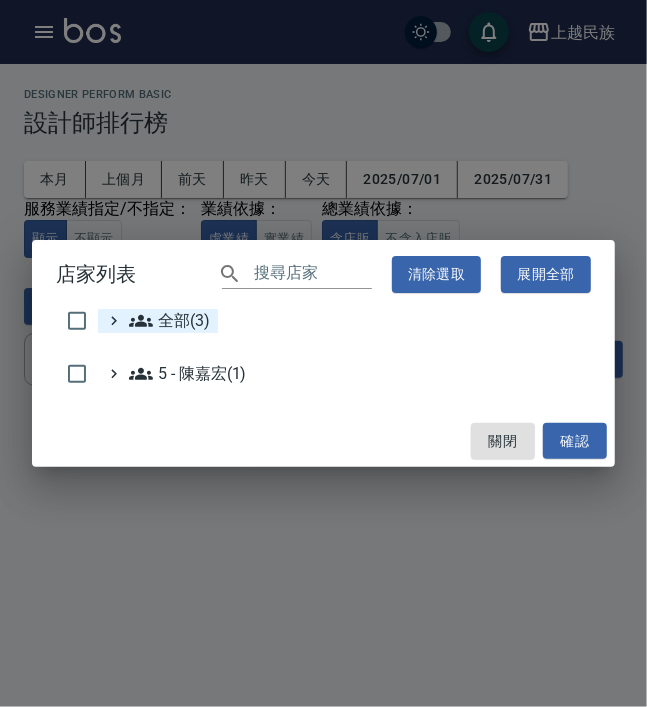 drag, startPoint x: 175, startPoint y: 332, endPoint x: 185, endPoint y: 325, distance: 12.206555 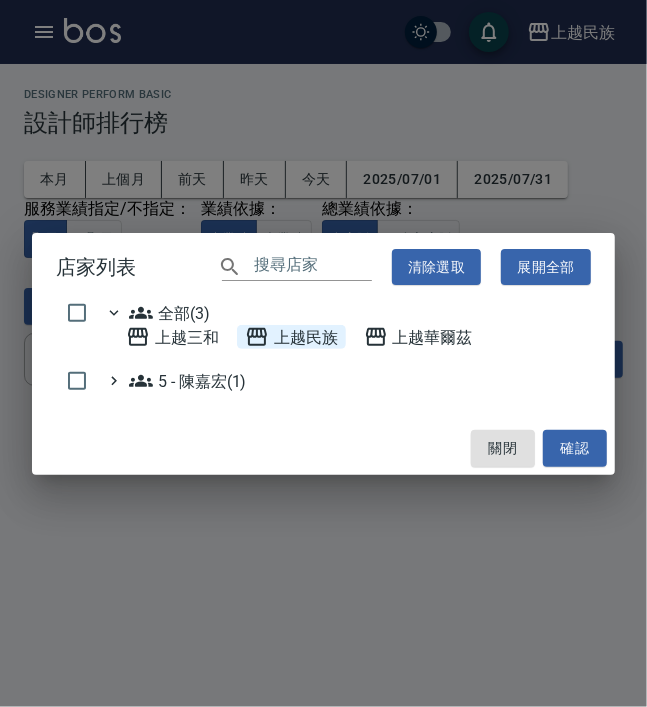 click on "上越民族" at bounding box center [291, 337] 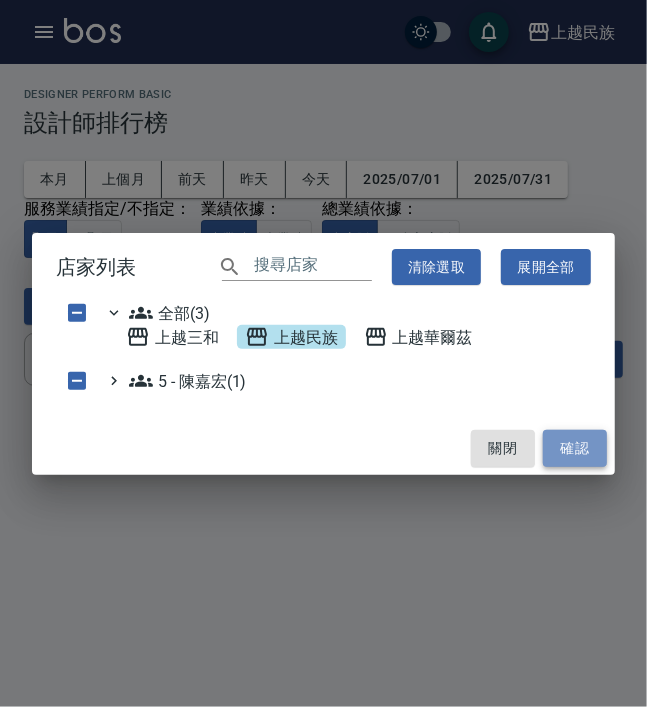 click on "確認" at bounding box center (575, 448) 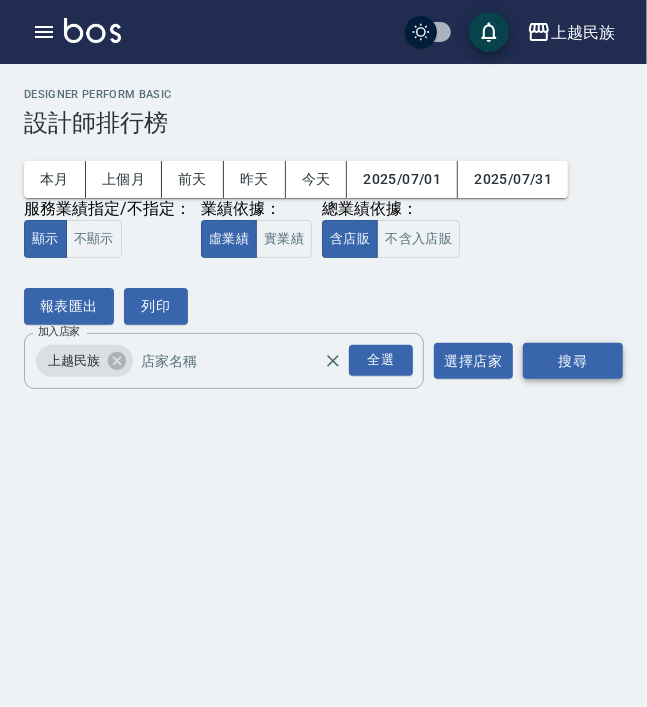 click on "搜尋" at bounding box center (573, 361) 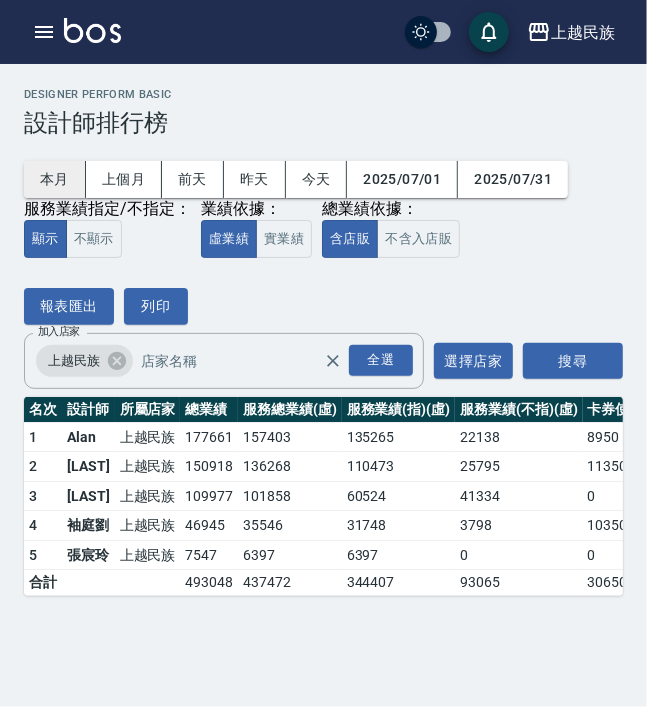 click on "本月" at bounding box center (55, 179) 